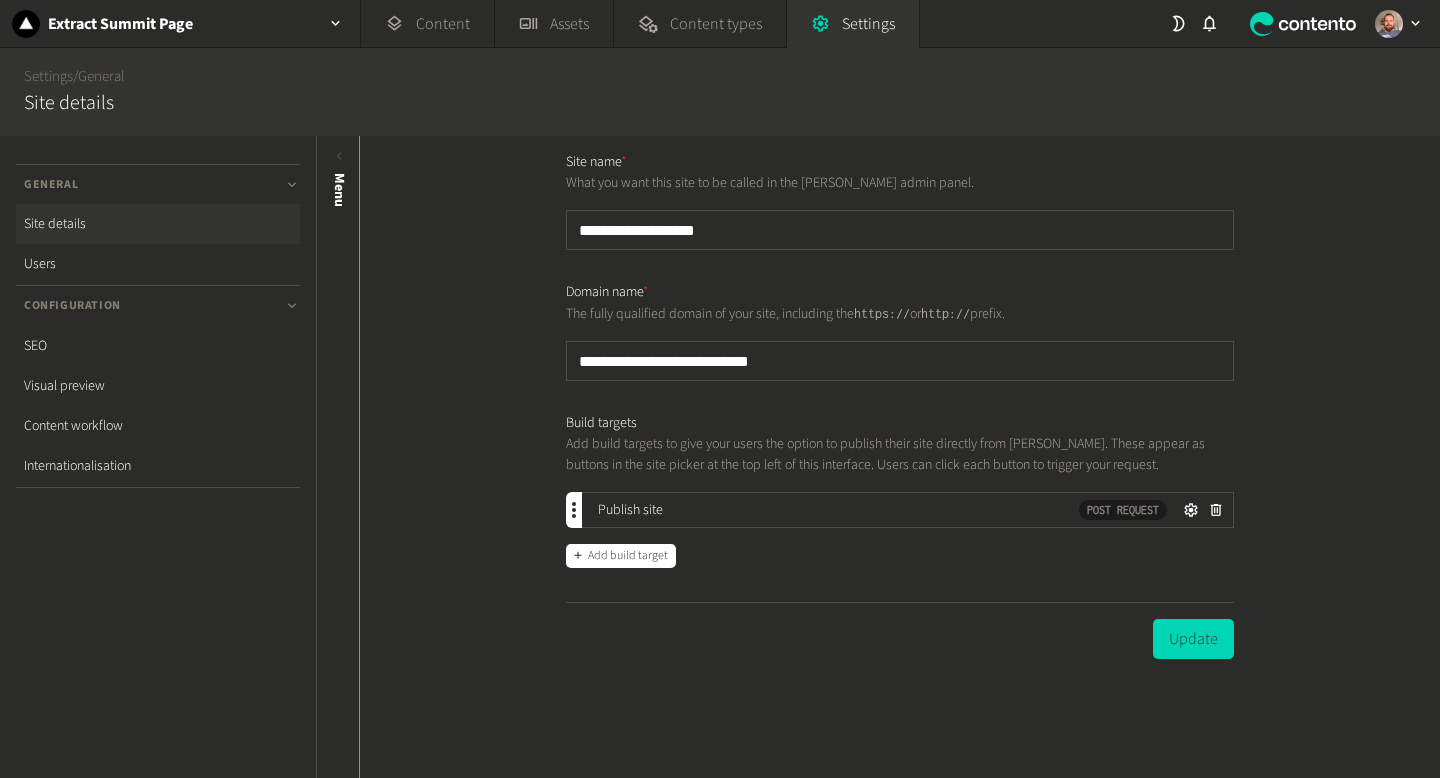 scroll, scrollTop: 0, scrollLeft: 0, axis: both 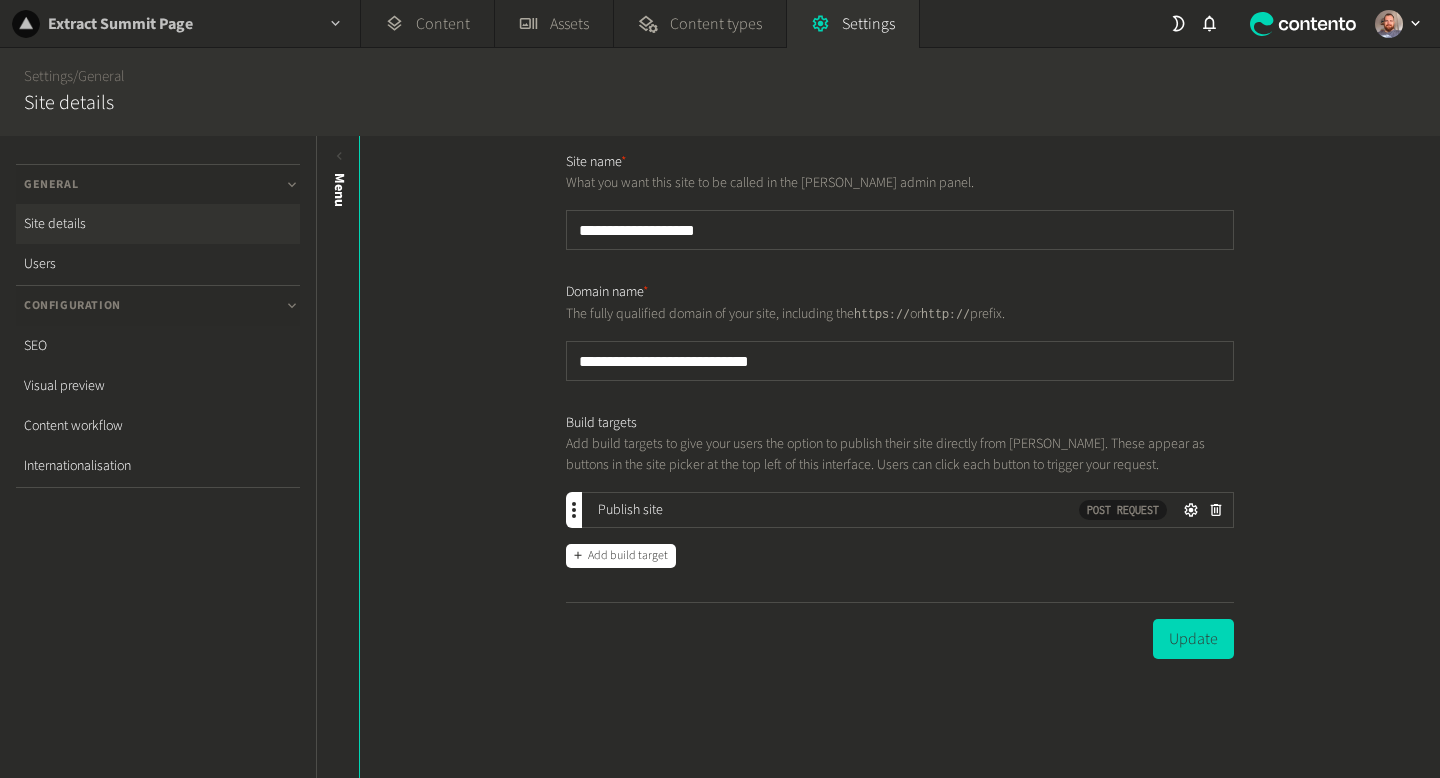 click on "Extract Summit Page" 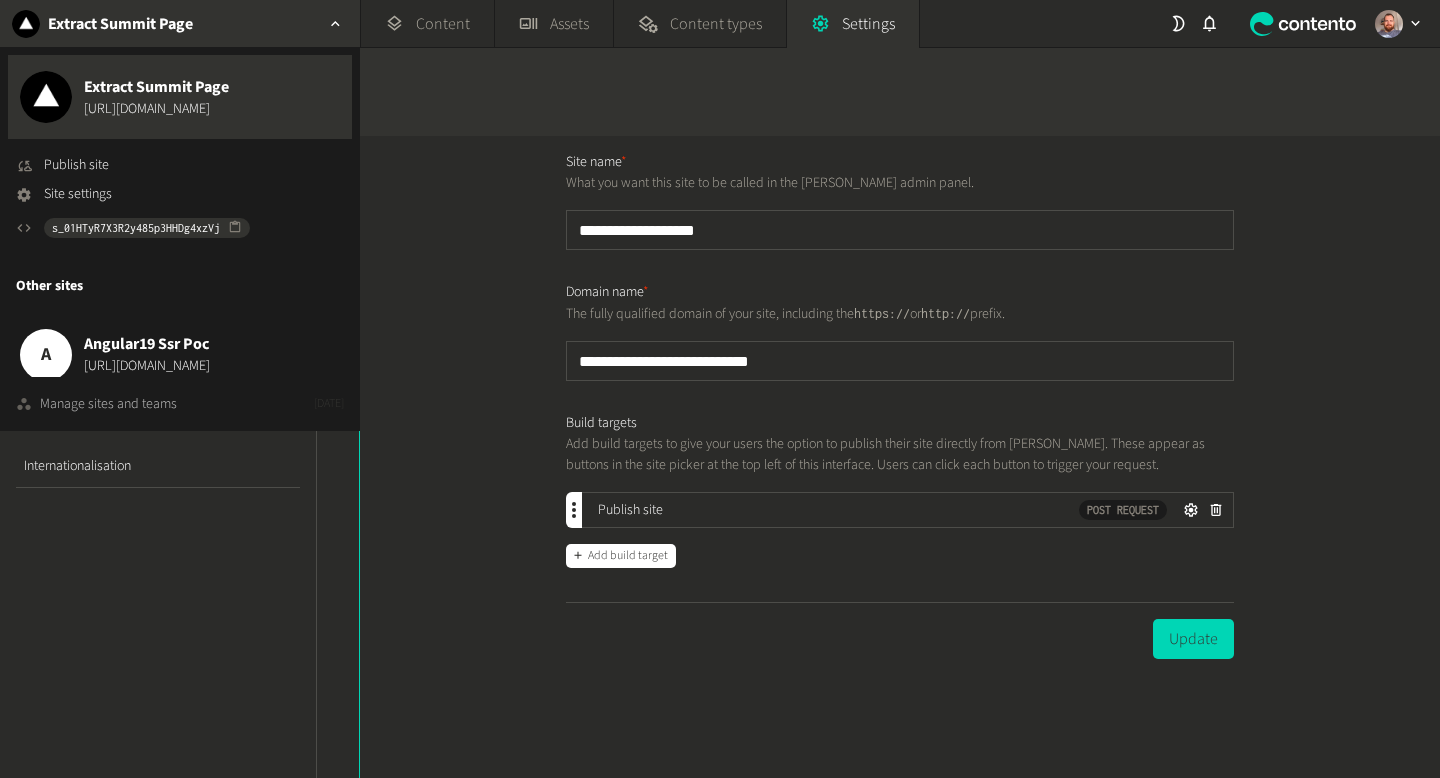 click on "Manage sites and teams" 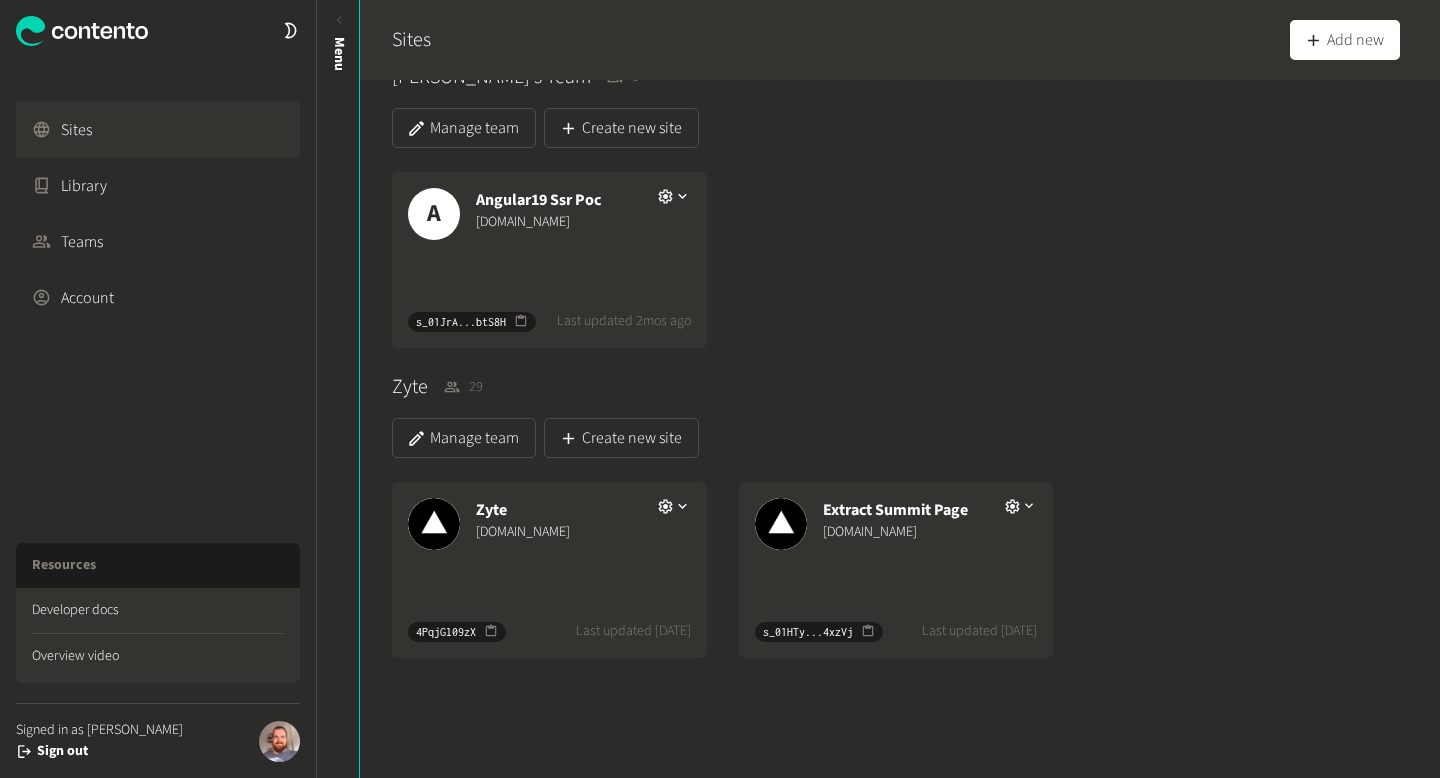 scroll, scrollTop: 42, scrollLeft: 0, axis: vertical 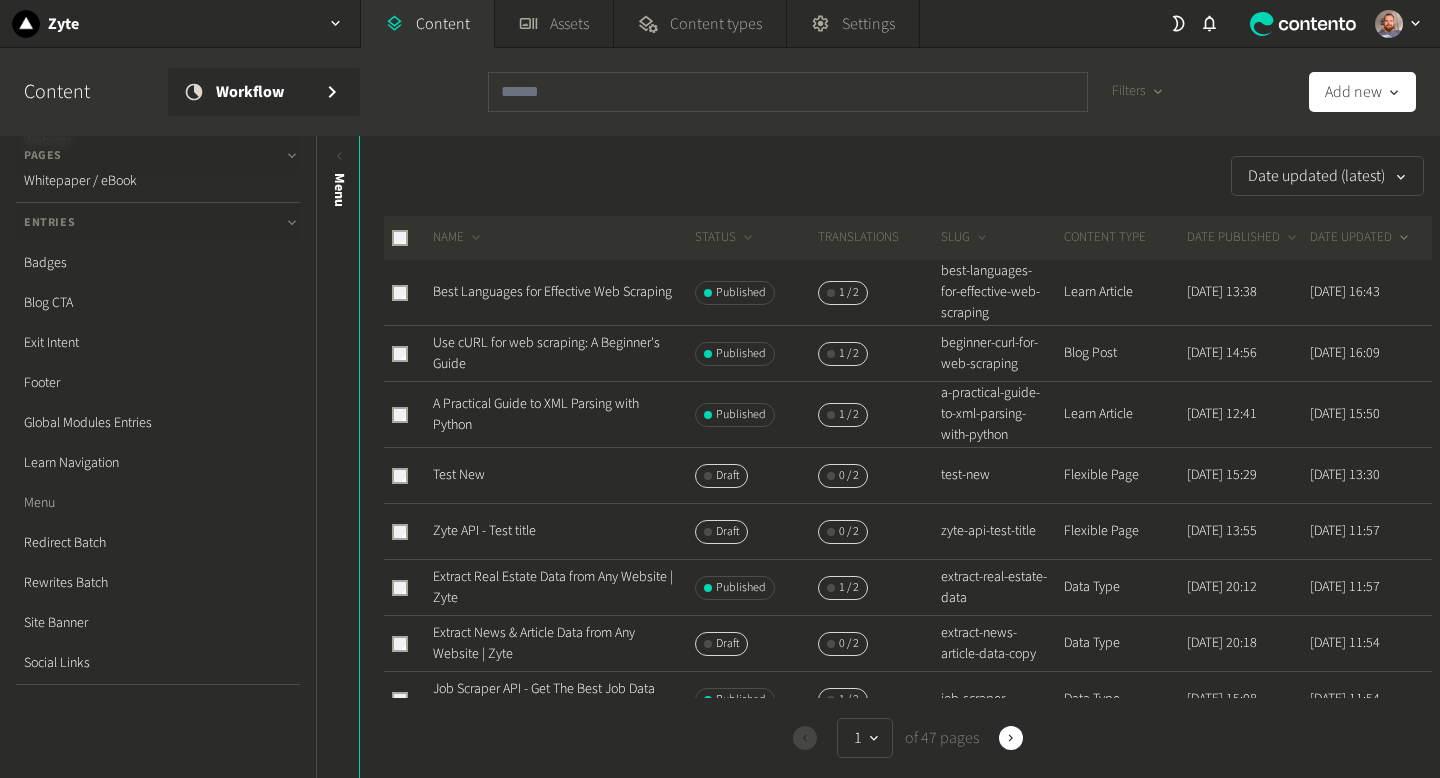 click on "Menu" 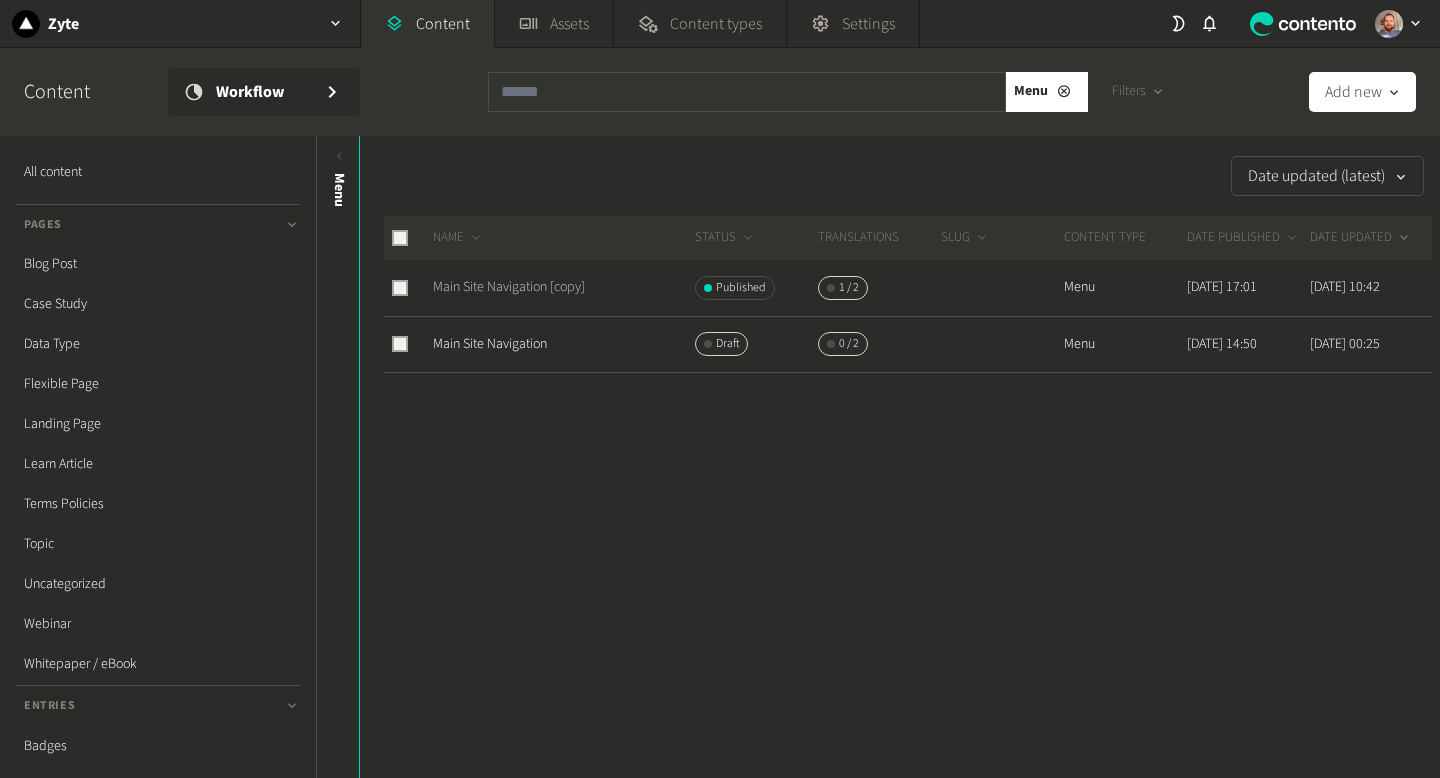 click on "Main Site Navigation [copy]" 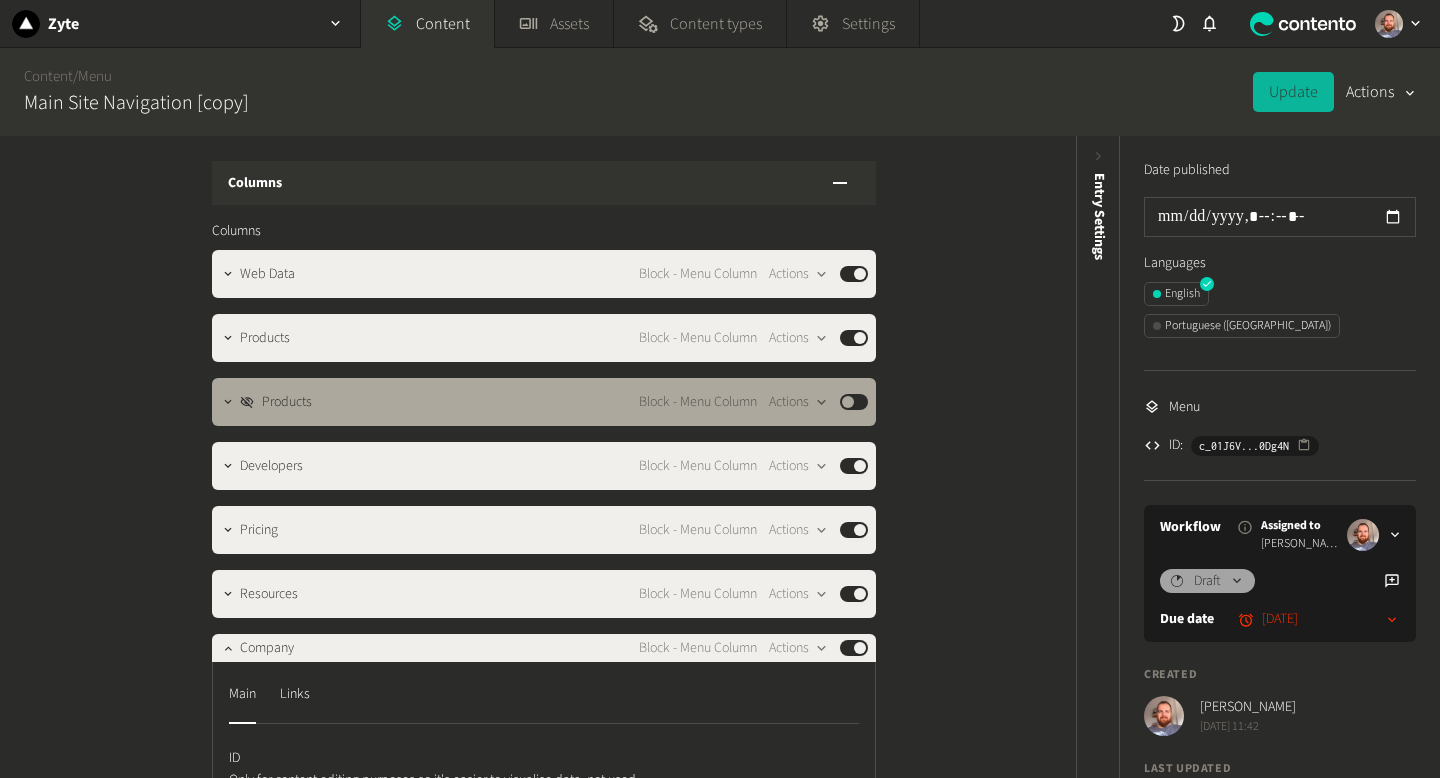 scroll, scrollTop: 0, scrollLeft: 0, axis: both 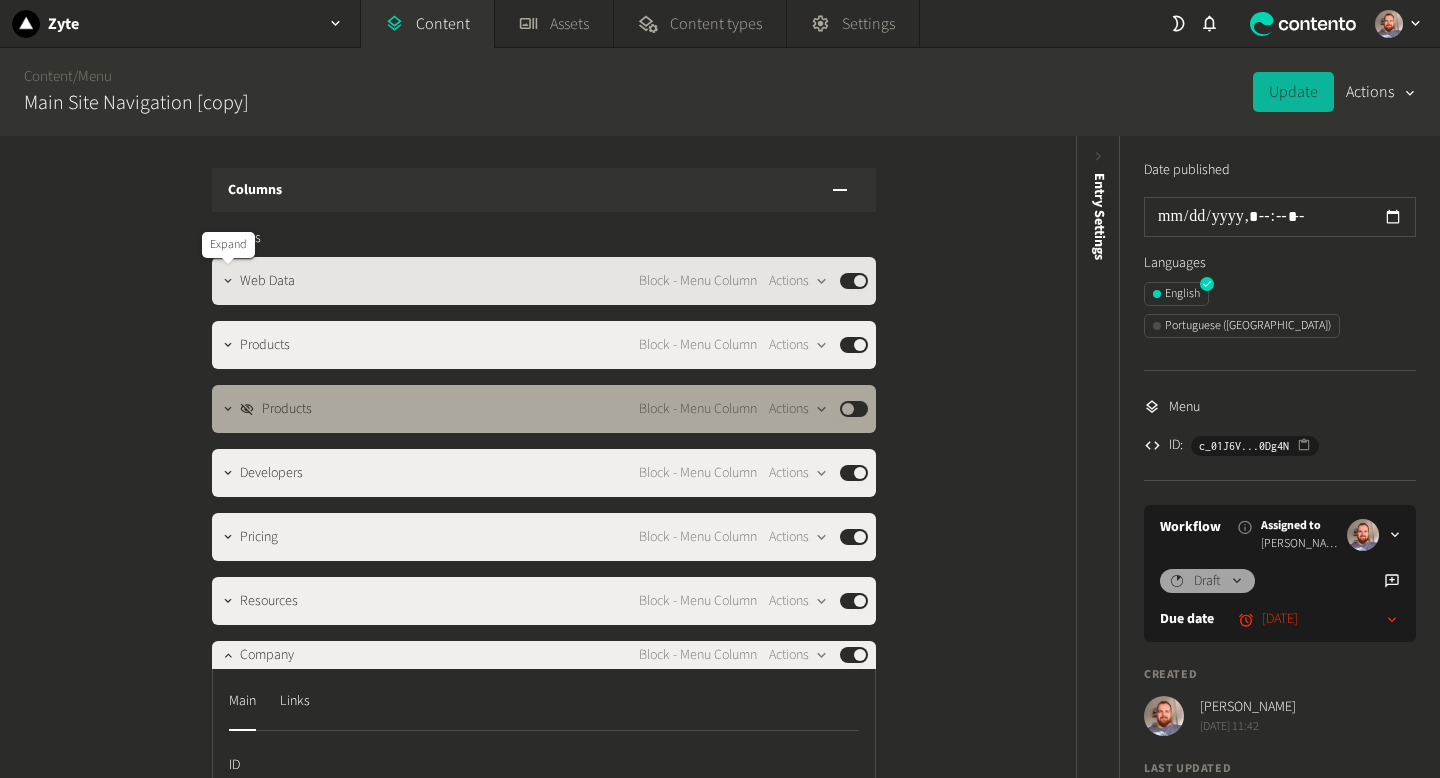click 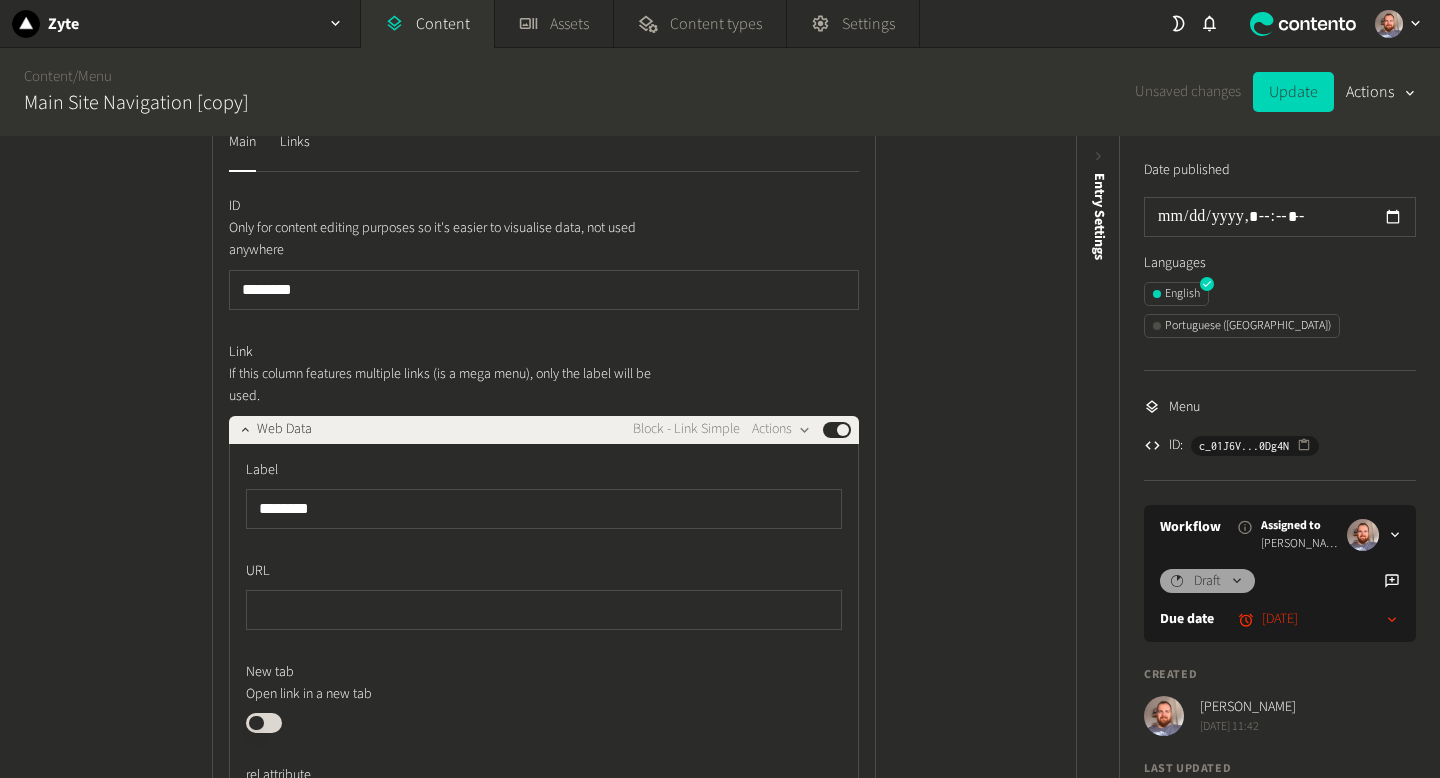 scroll, scrollTop: 212, scrollLeft: 0, axis: vertical 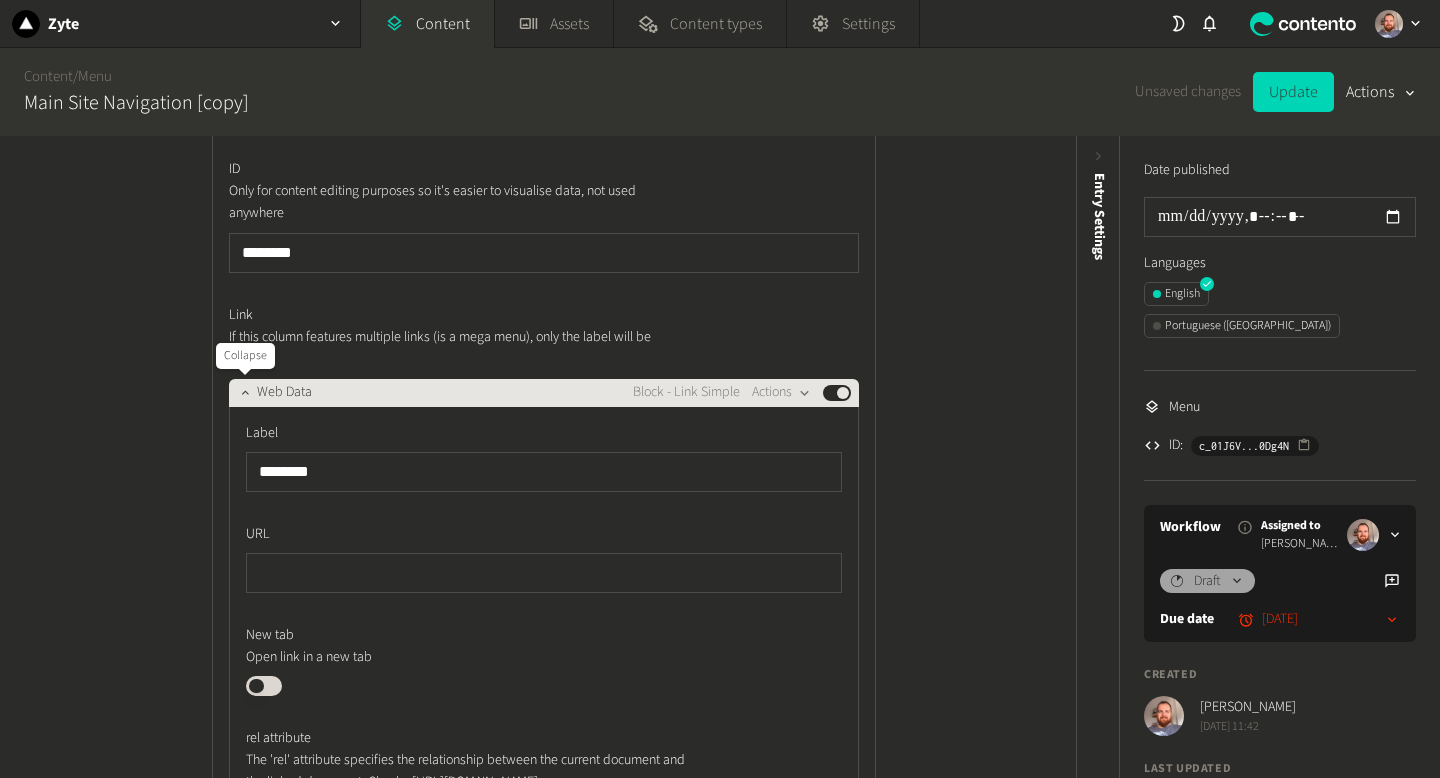 click 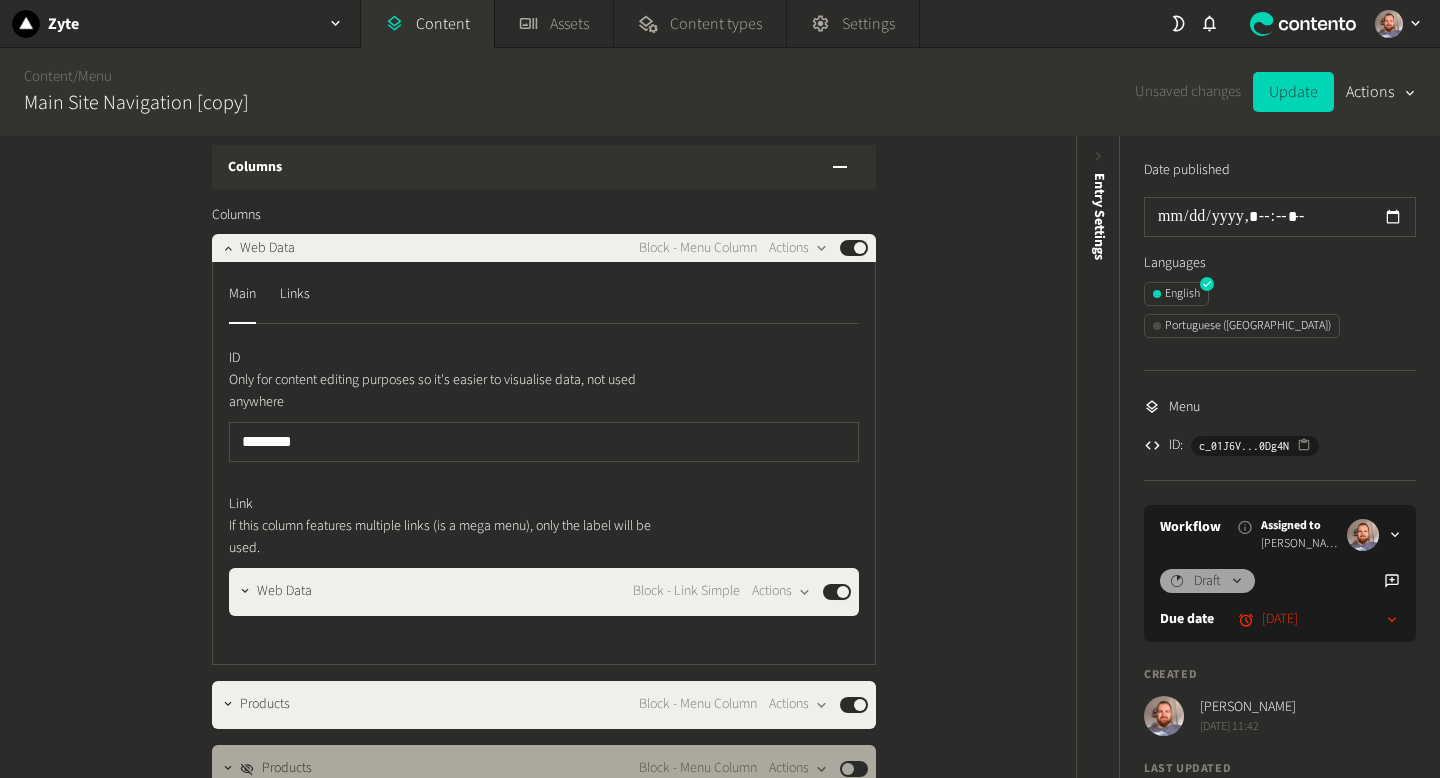scroll, scrollTop: 28, scrollLeft: 0, axis: vertical 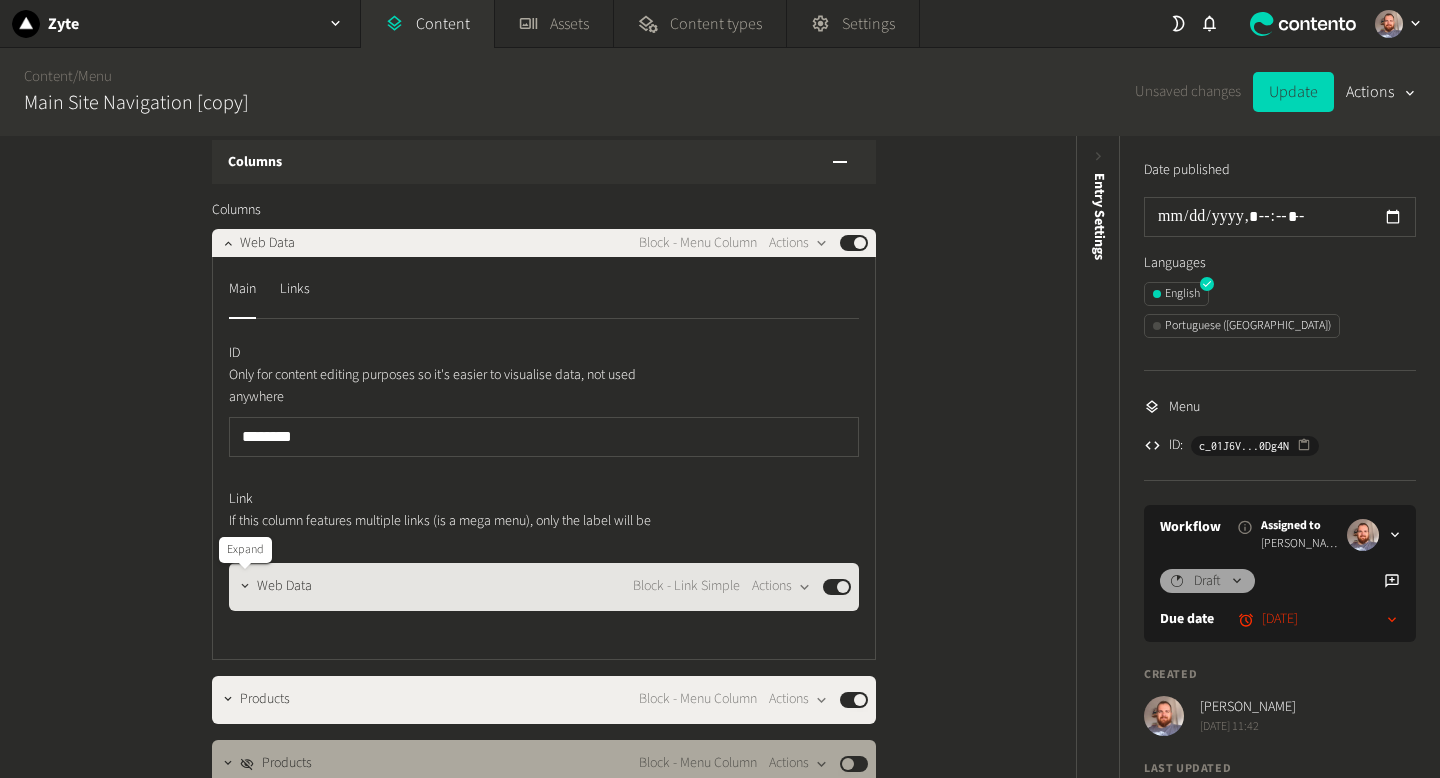 click 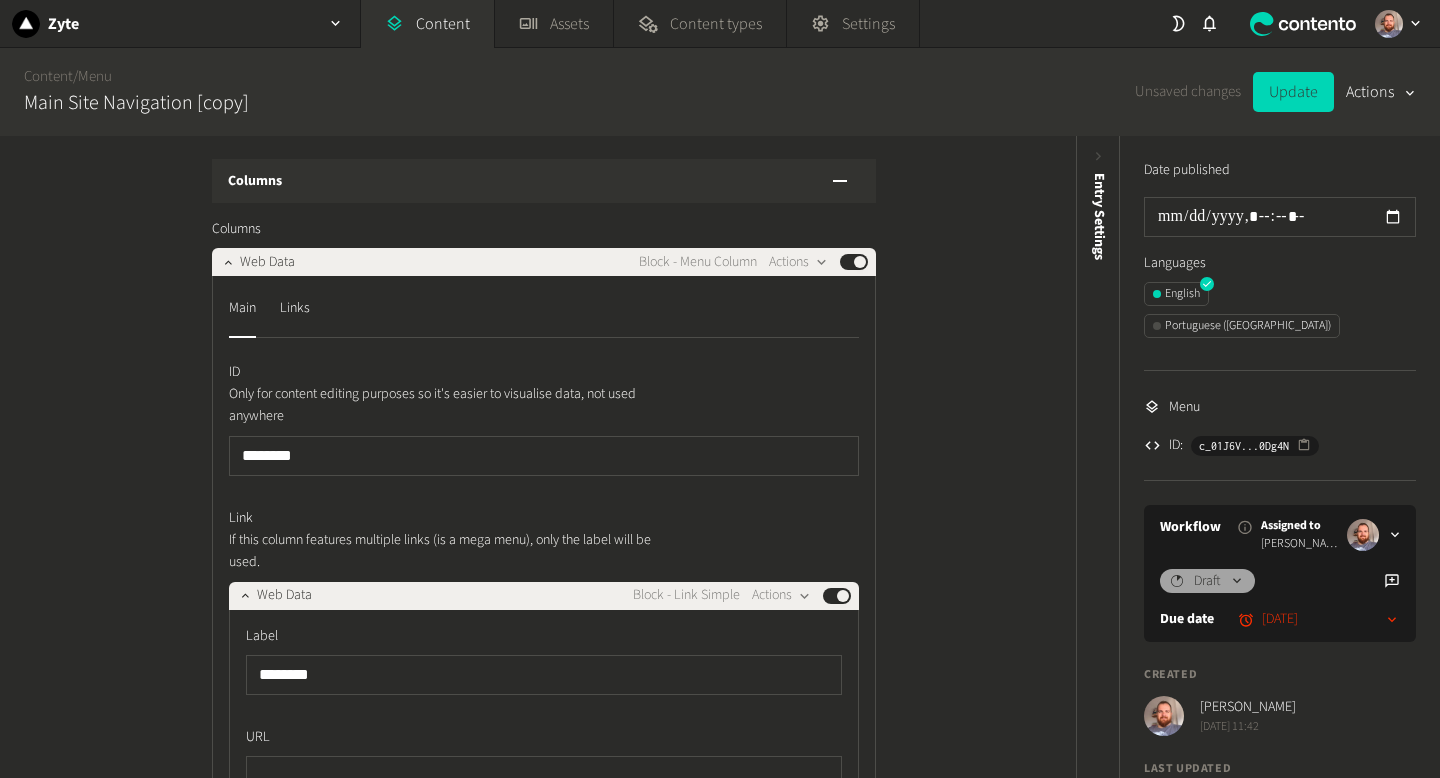 scroll, scrollTop: 0, scrollLeft: 0, axis: both 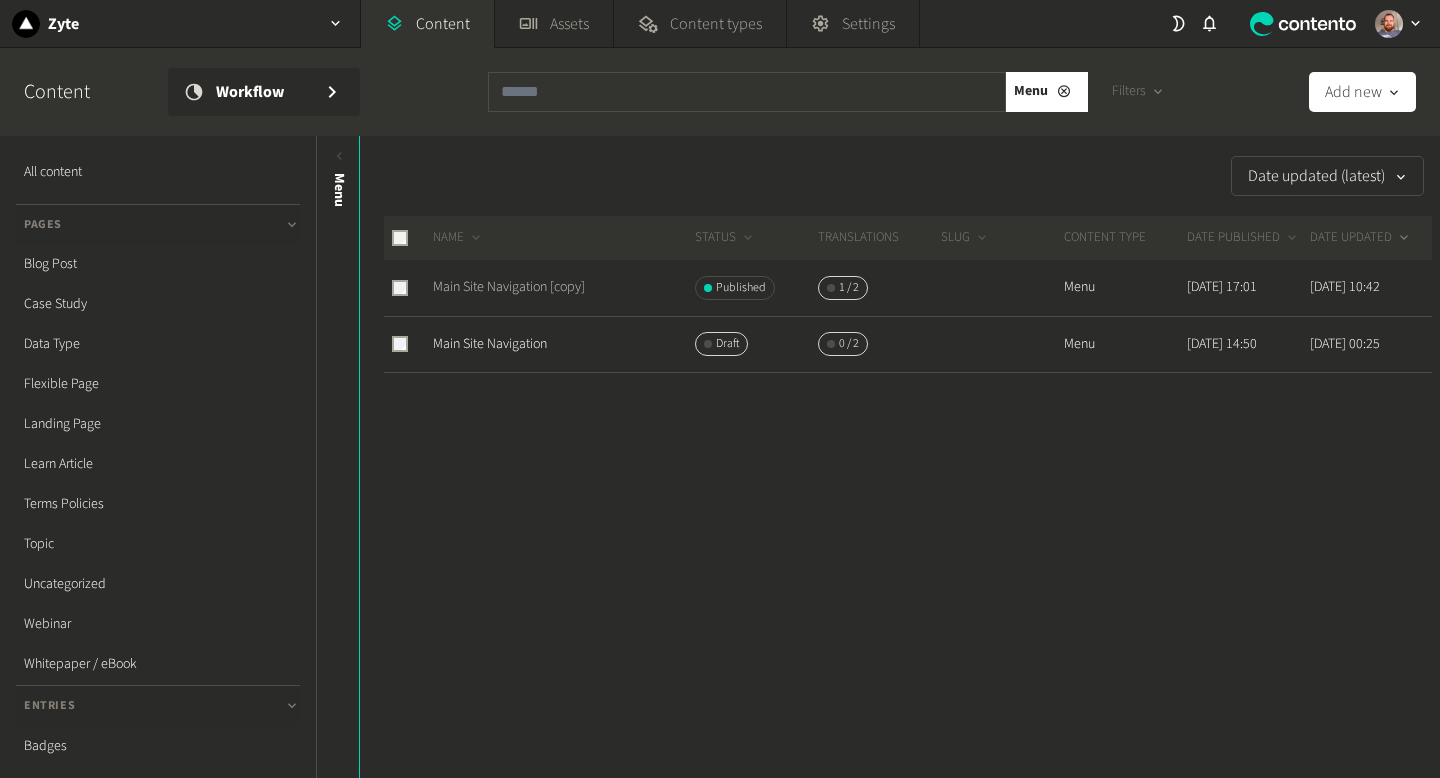 click on "Main Site Navigation [copy]" 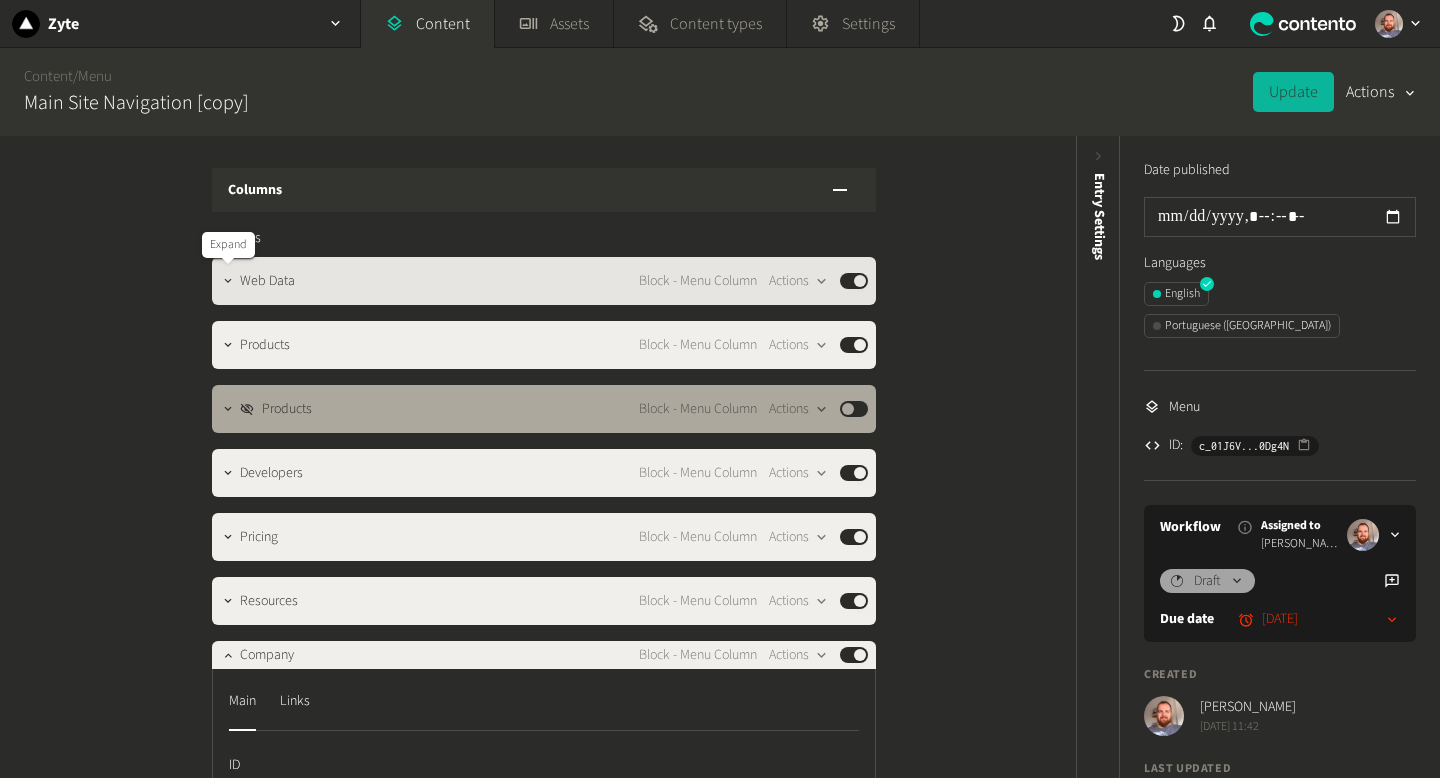 click 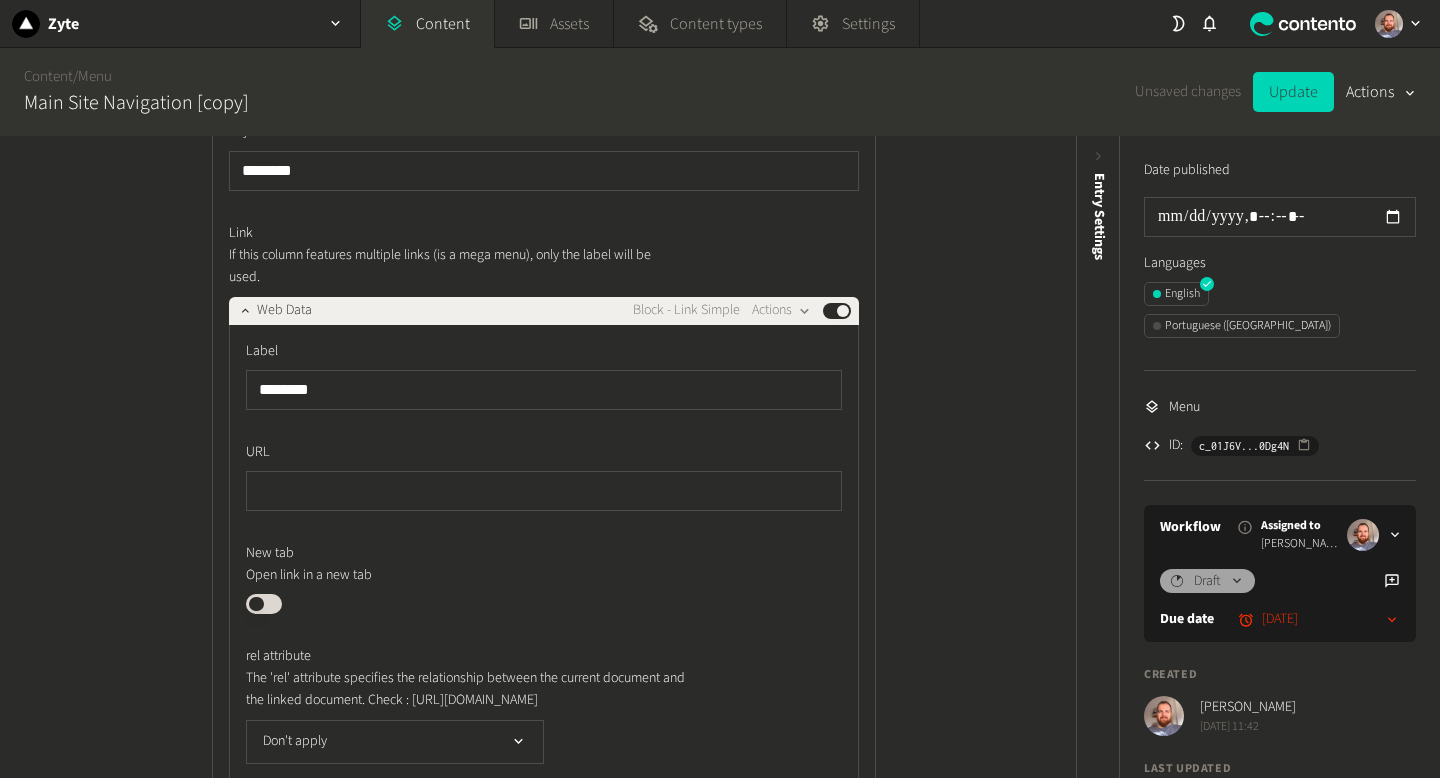 scroll, scrollTop: 226, scrollLeft: 0, axis: vertical 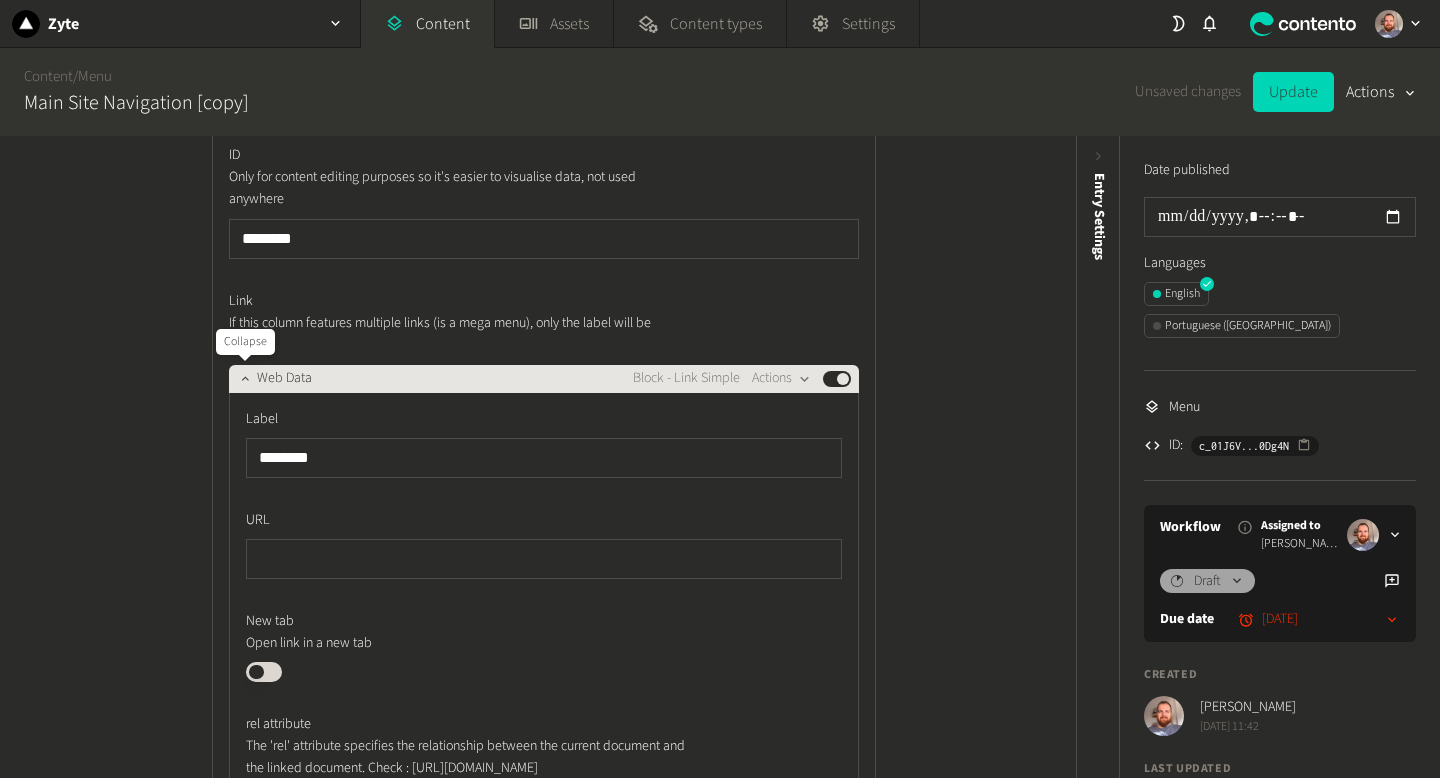 click 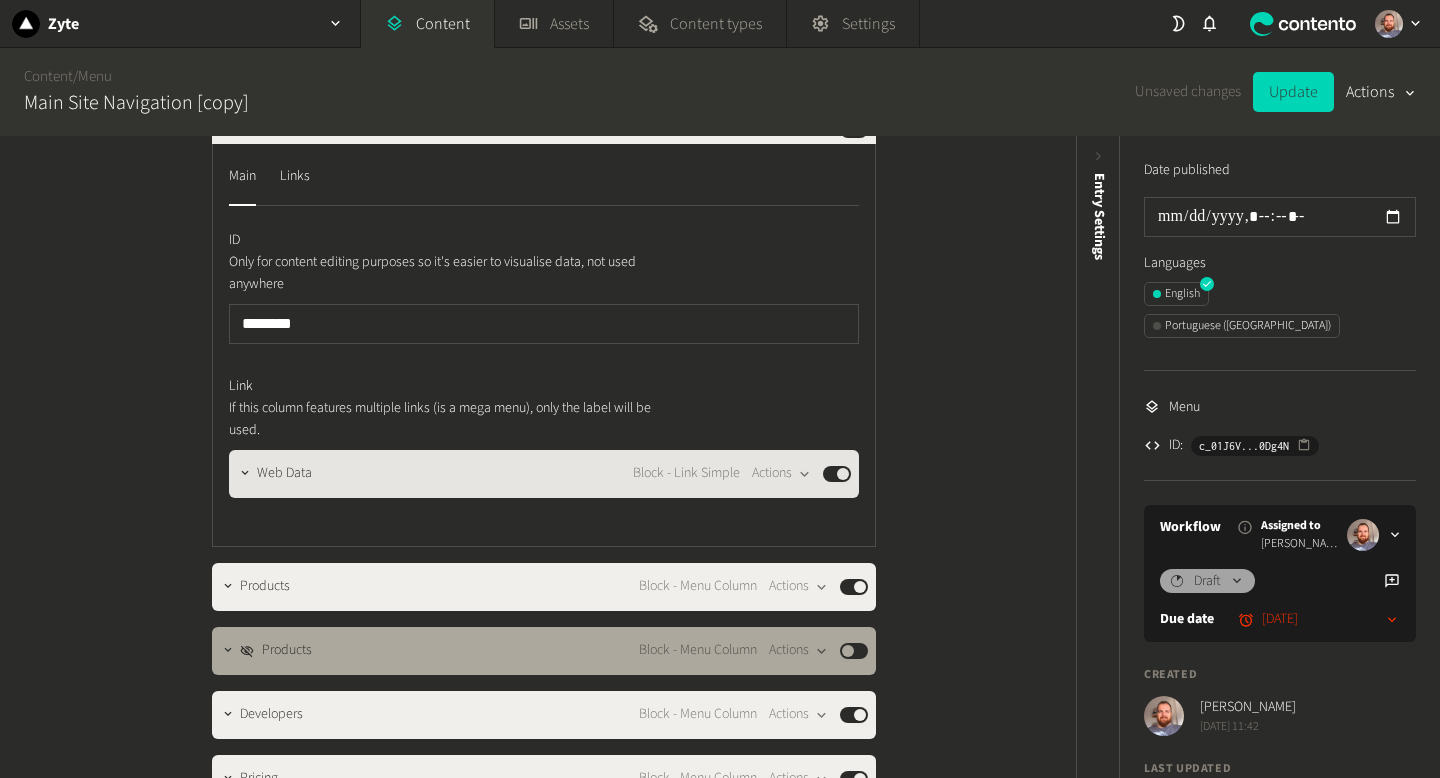 scroll, scrollTop: 73, scrollLeft: 0, axis: vertical 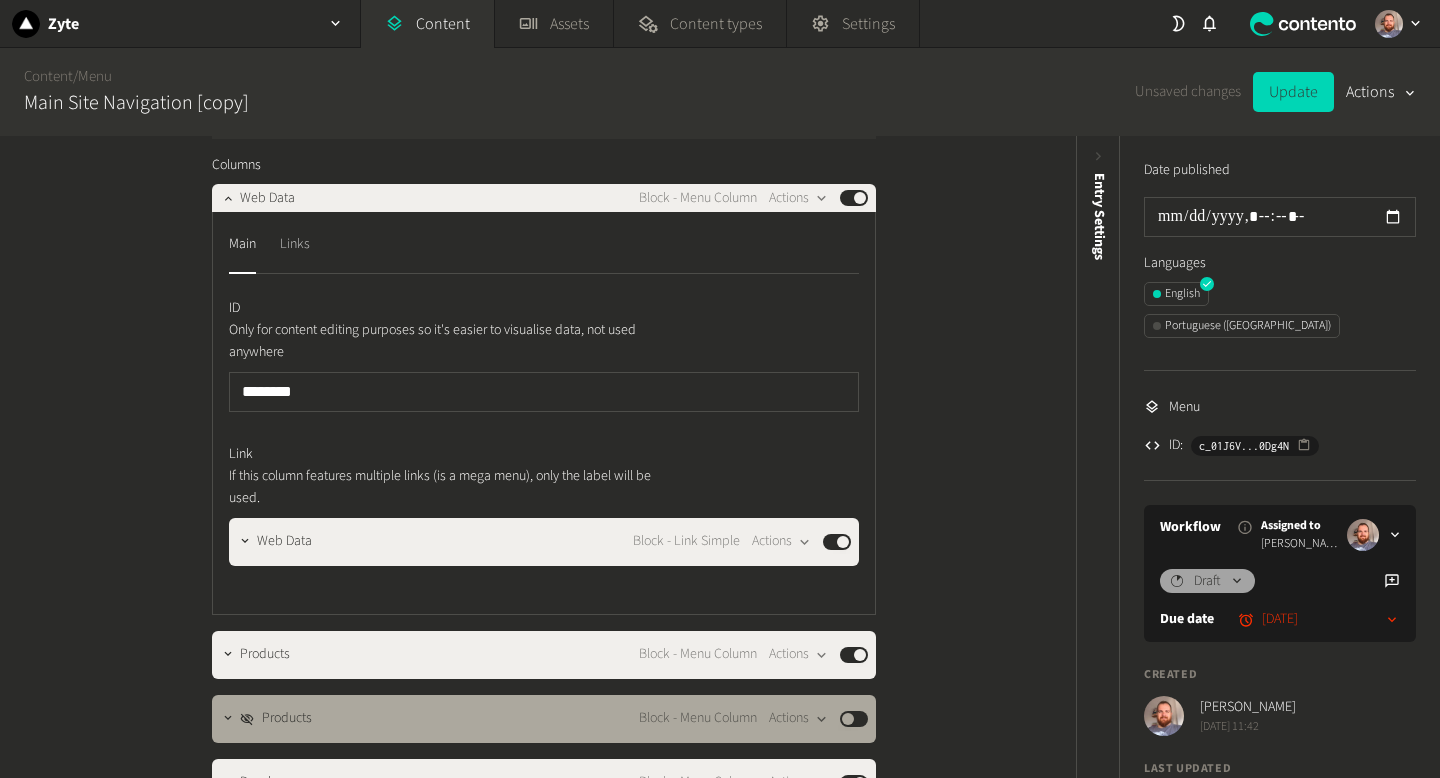 click on "Links" 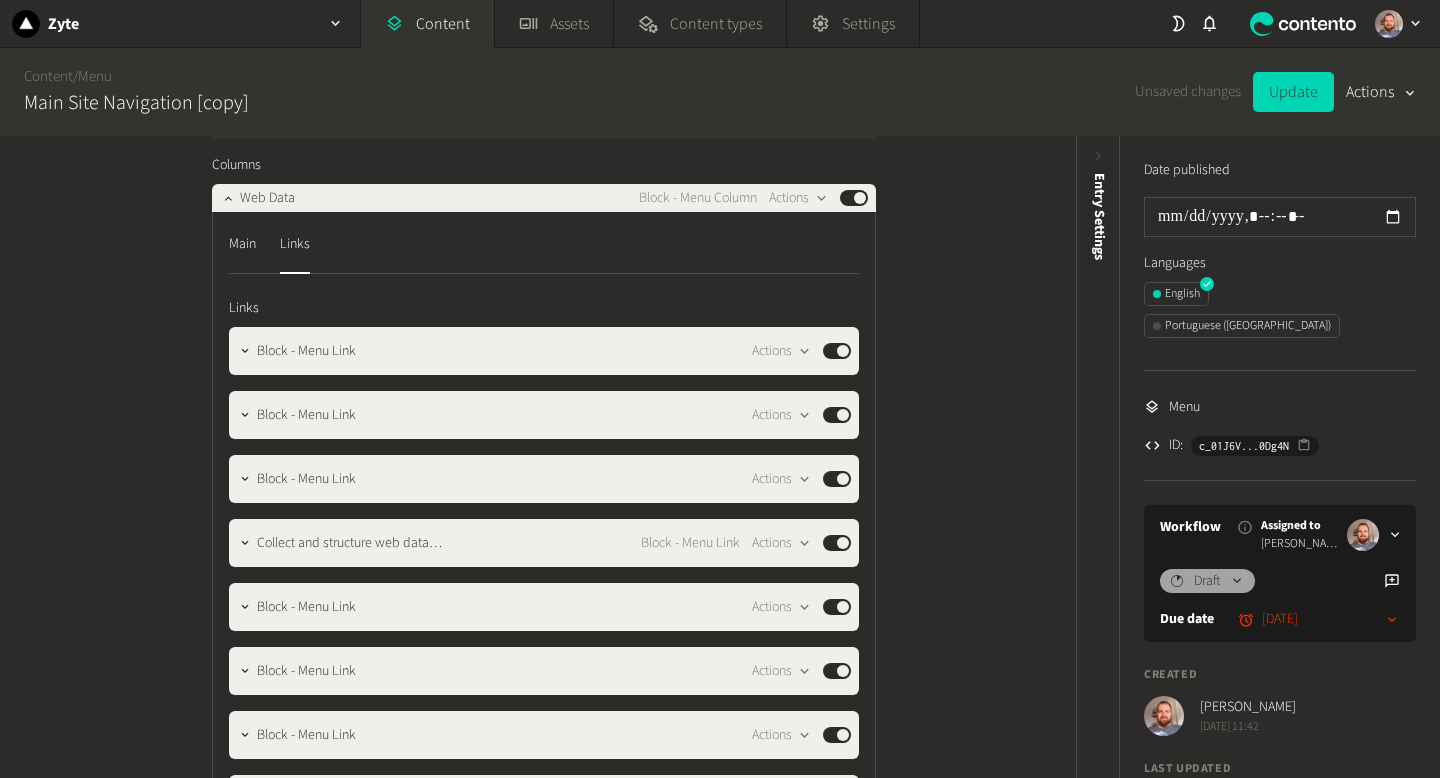 scroll, scrollTop: 95, scrollLeft: 0, axis: vertical 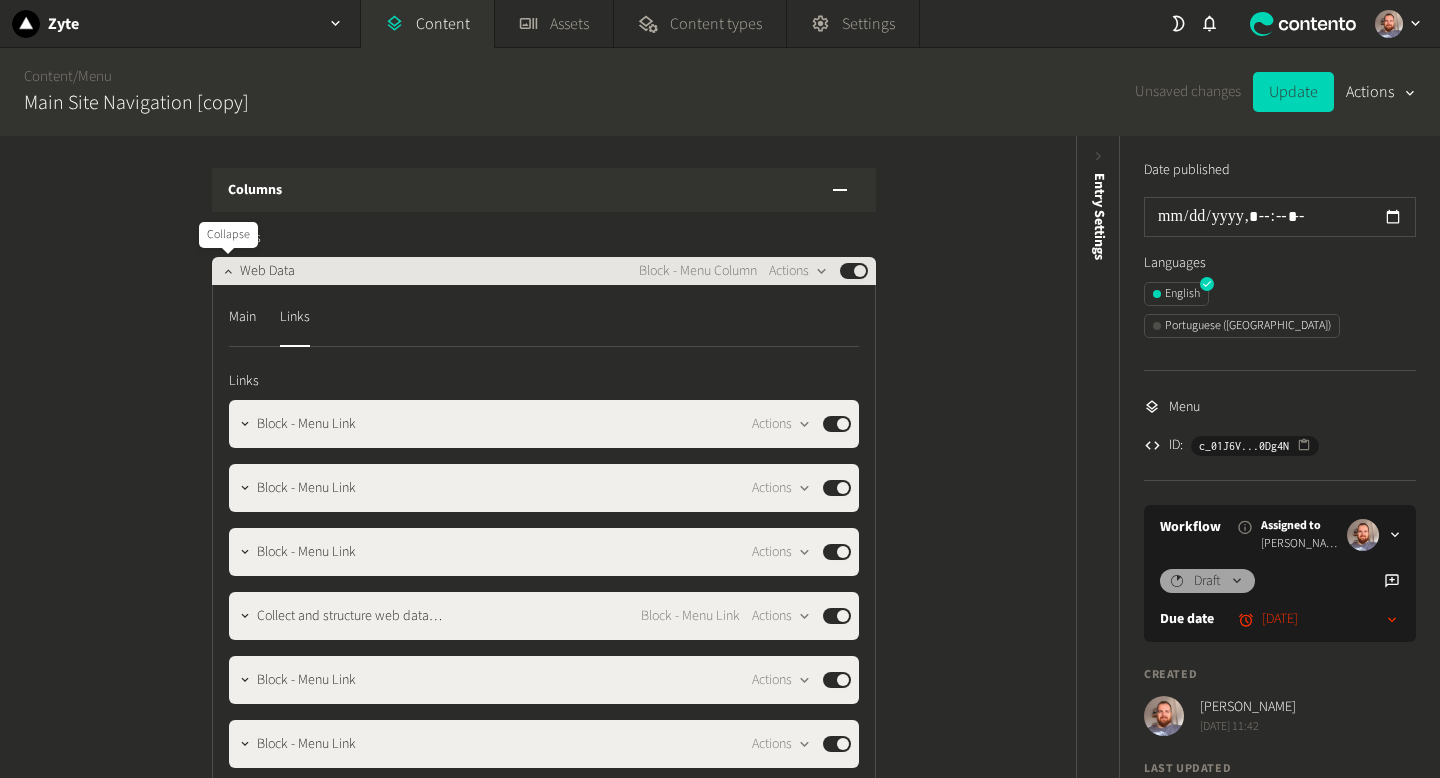 click 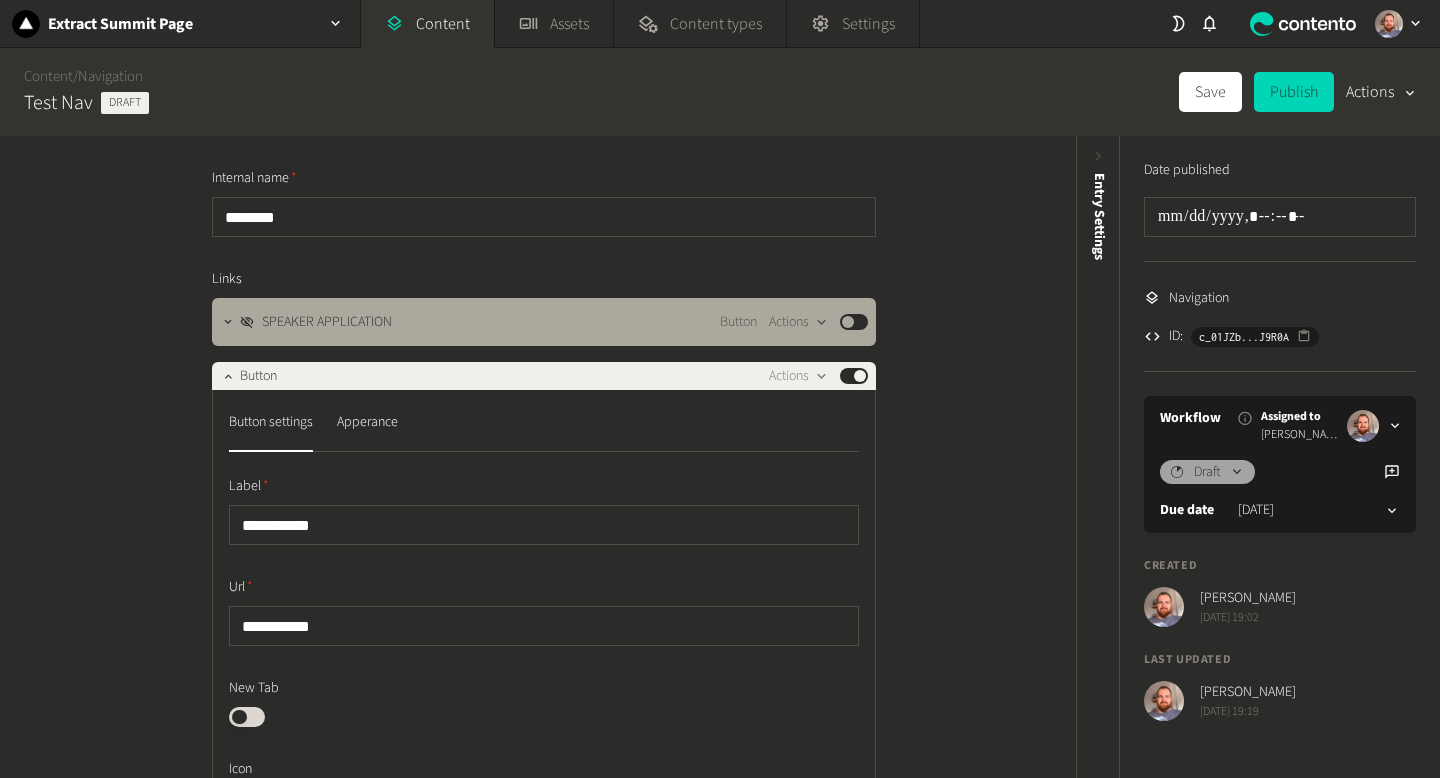 scroll, scrollTop: 0, scrollLeft: 0, axis: both 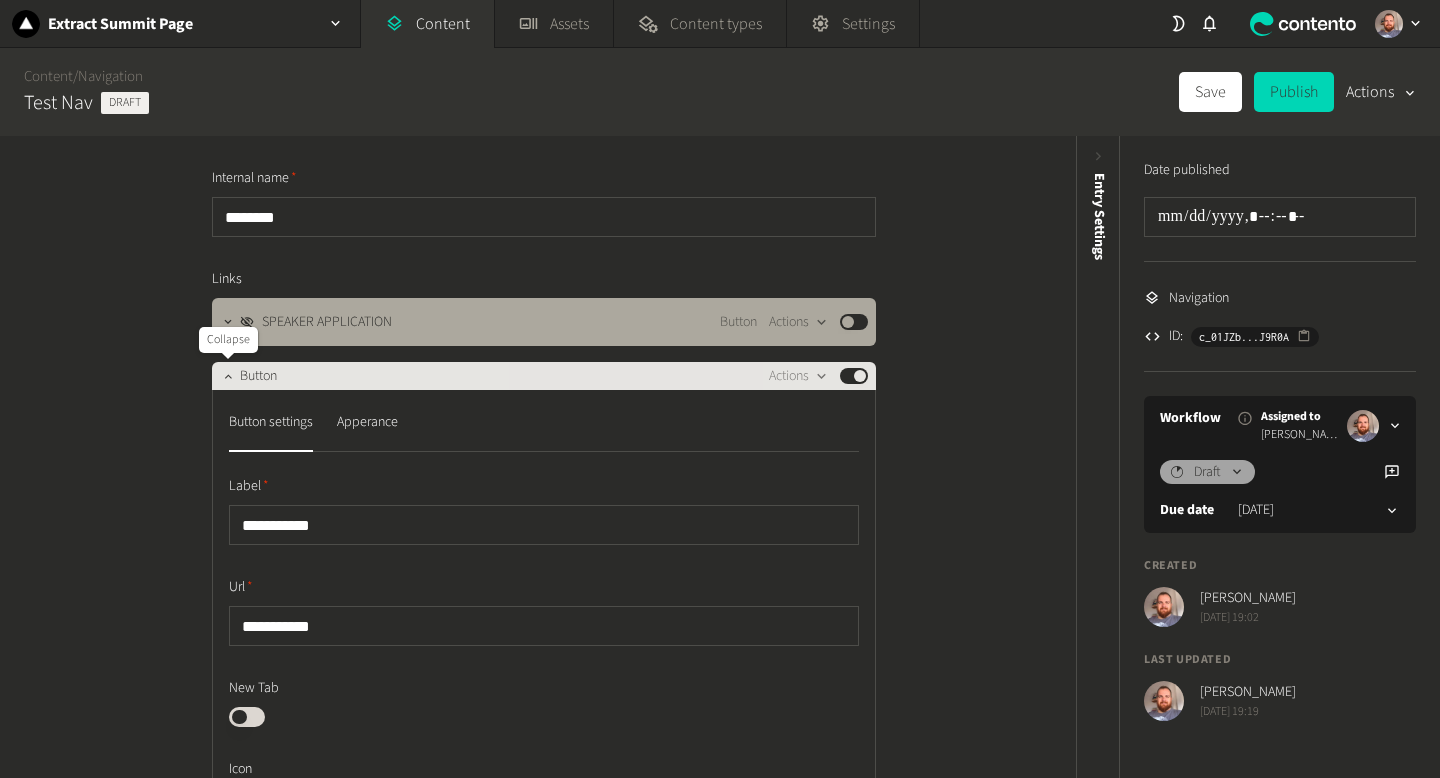 click 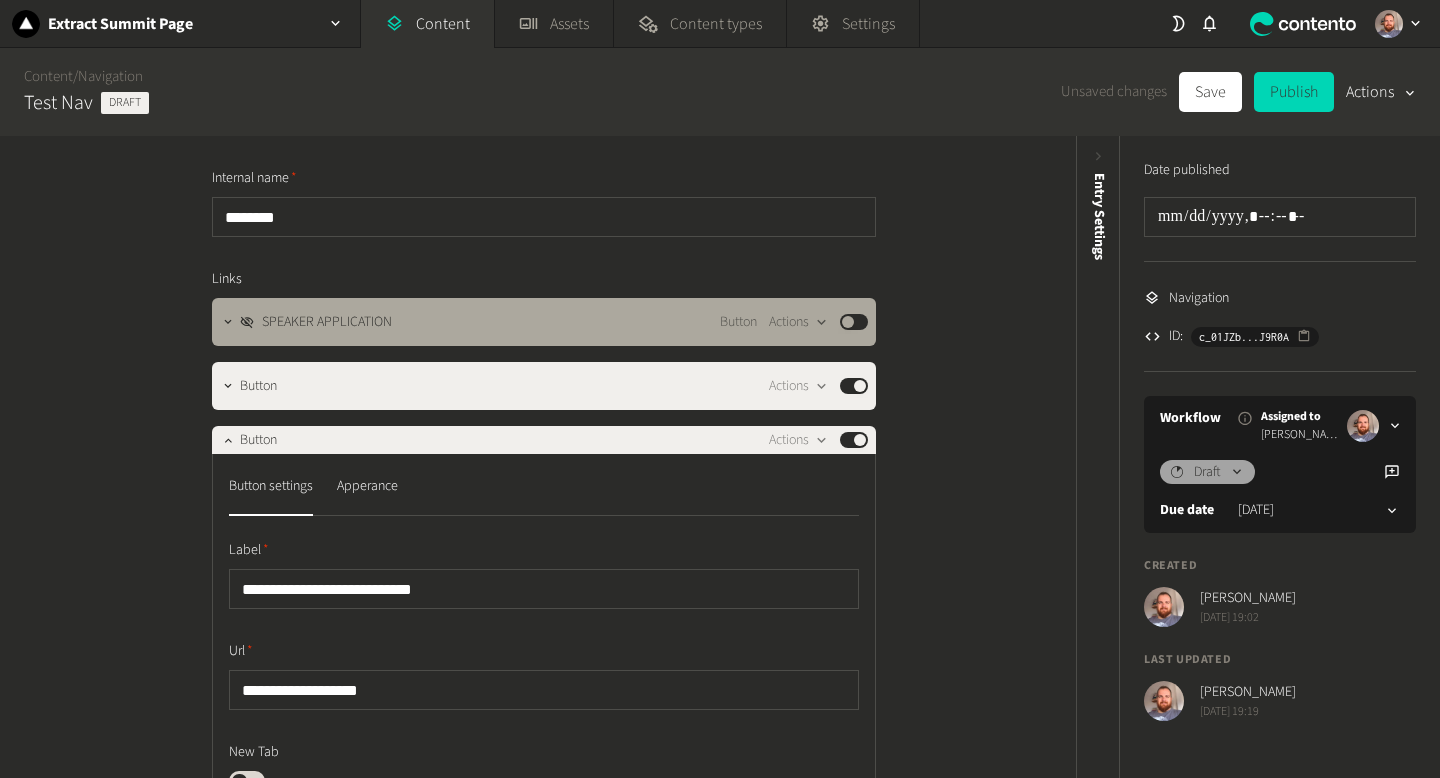 scroll, scrollTop: 63, scrollLeft: 0, axis: vertical 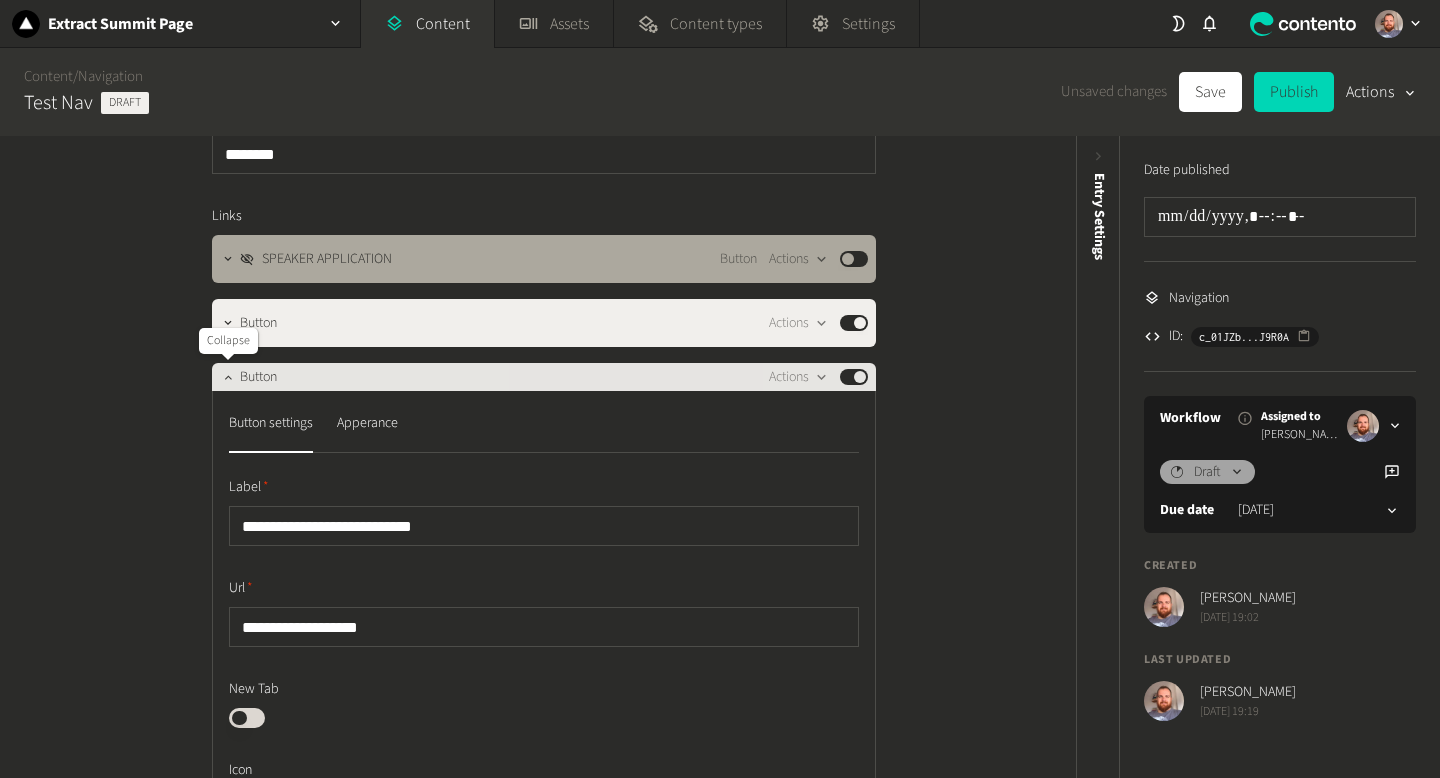 click 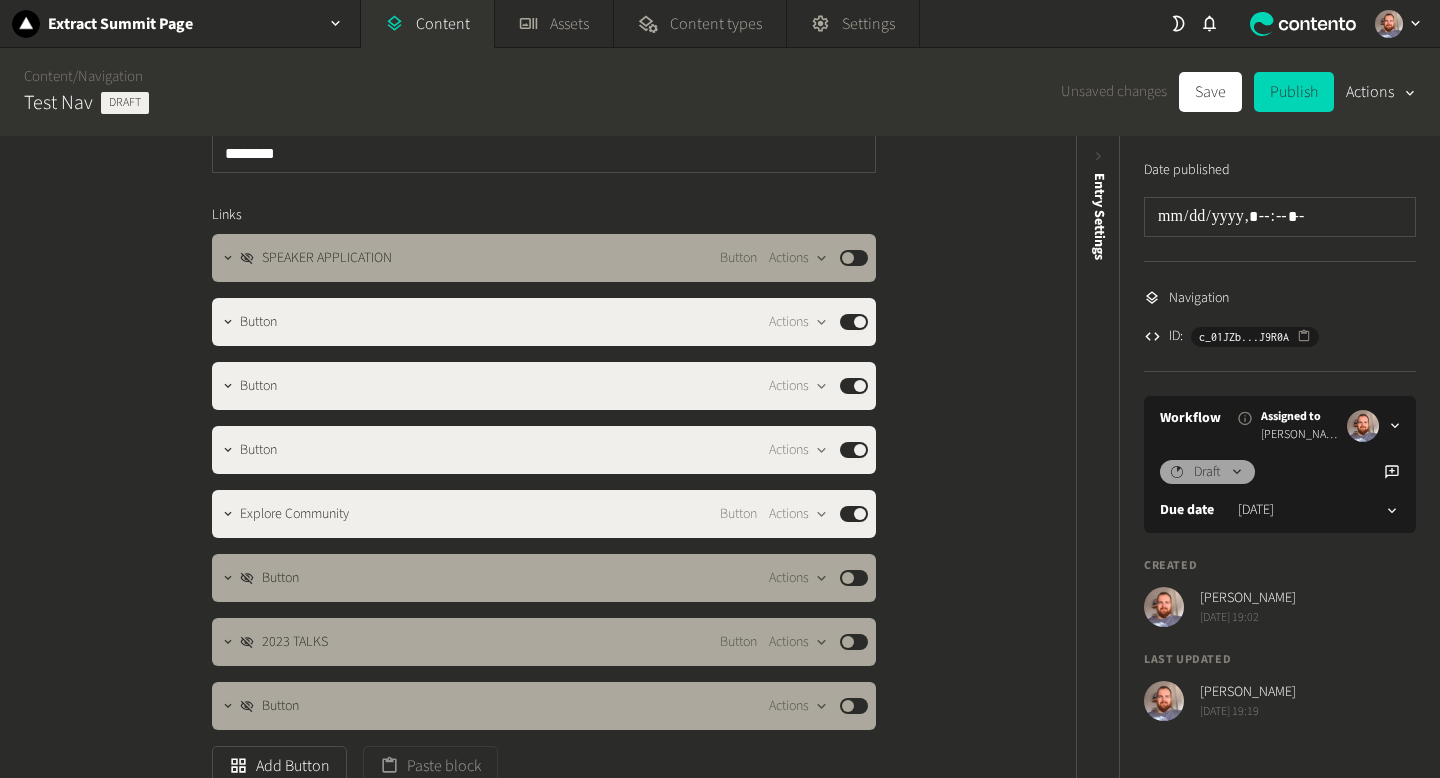 scroll, scrollTop: 48, scrollLeft: 0, axis: vertical 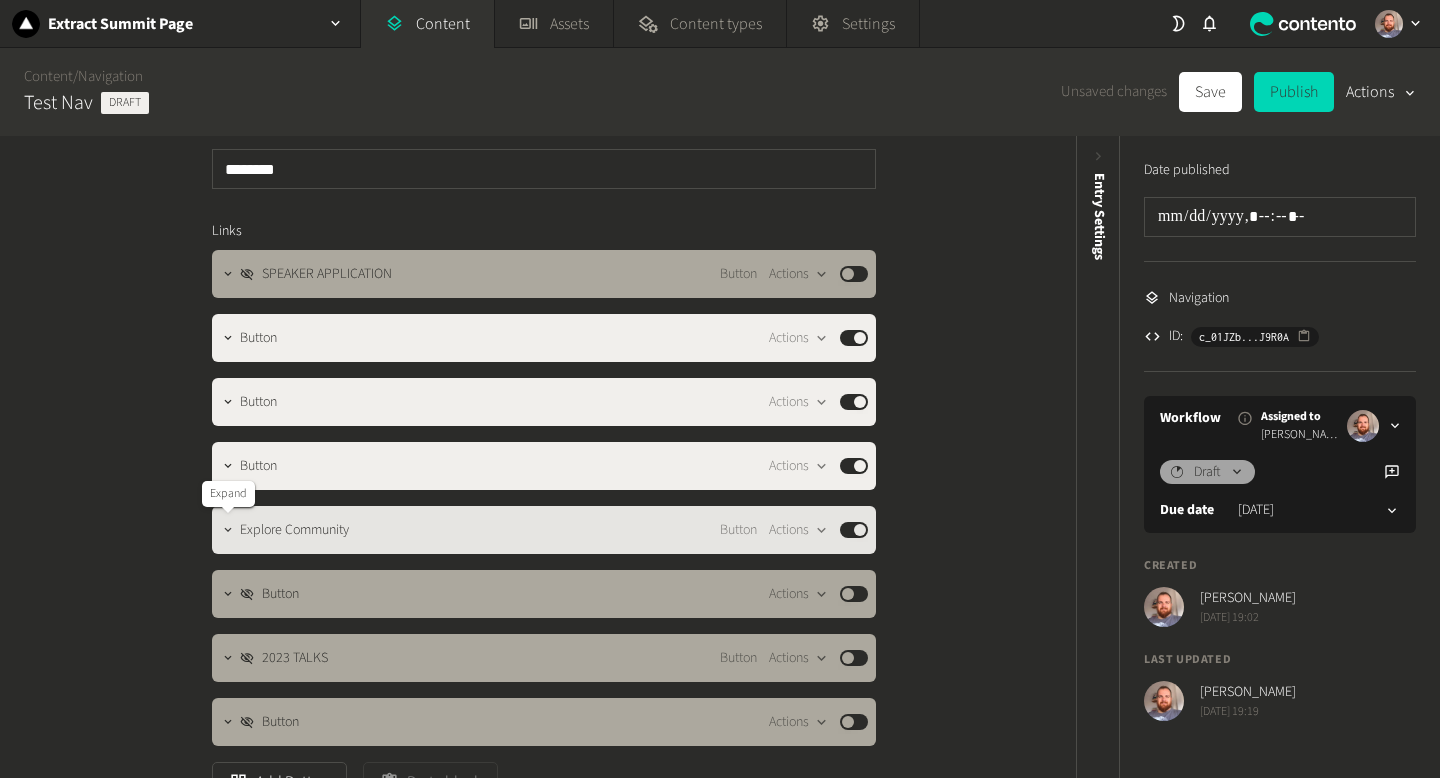 click 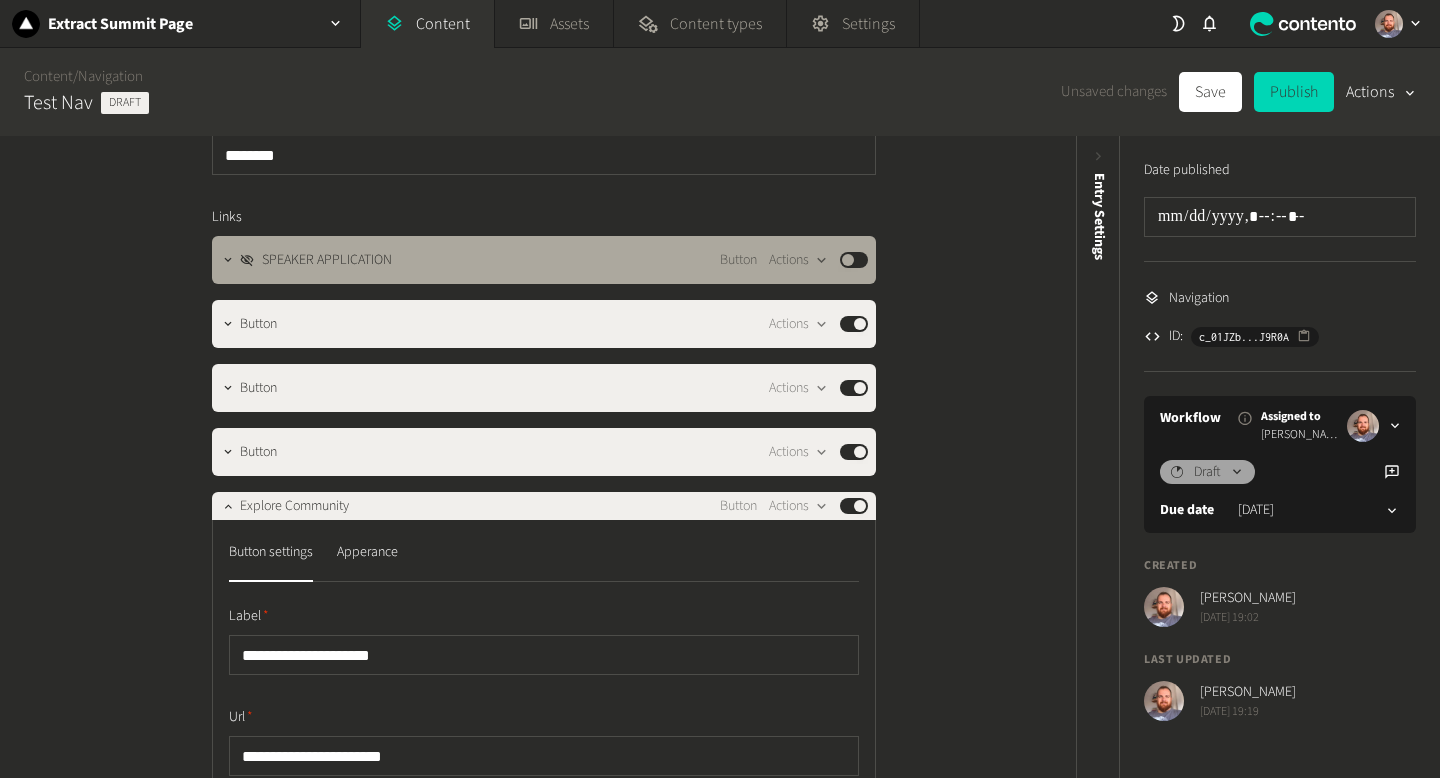 scroll, scrollTop: 63, scrollLeft: 0, axis: vertical 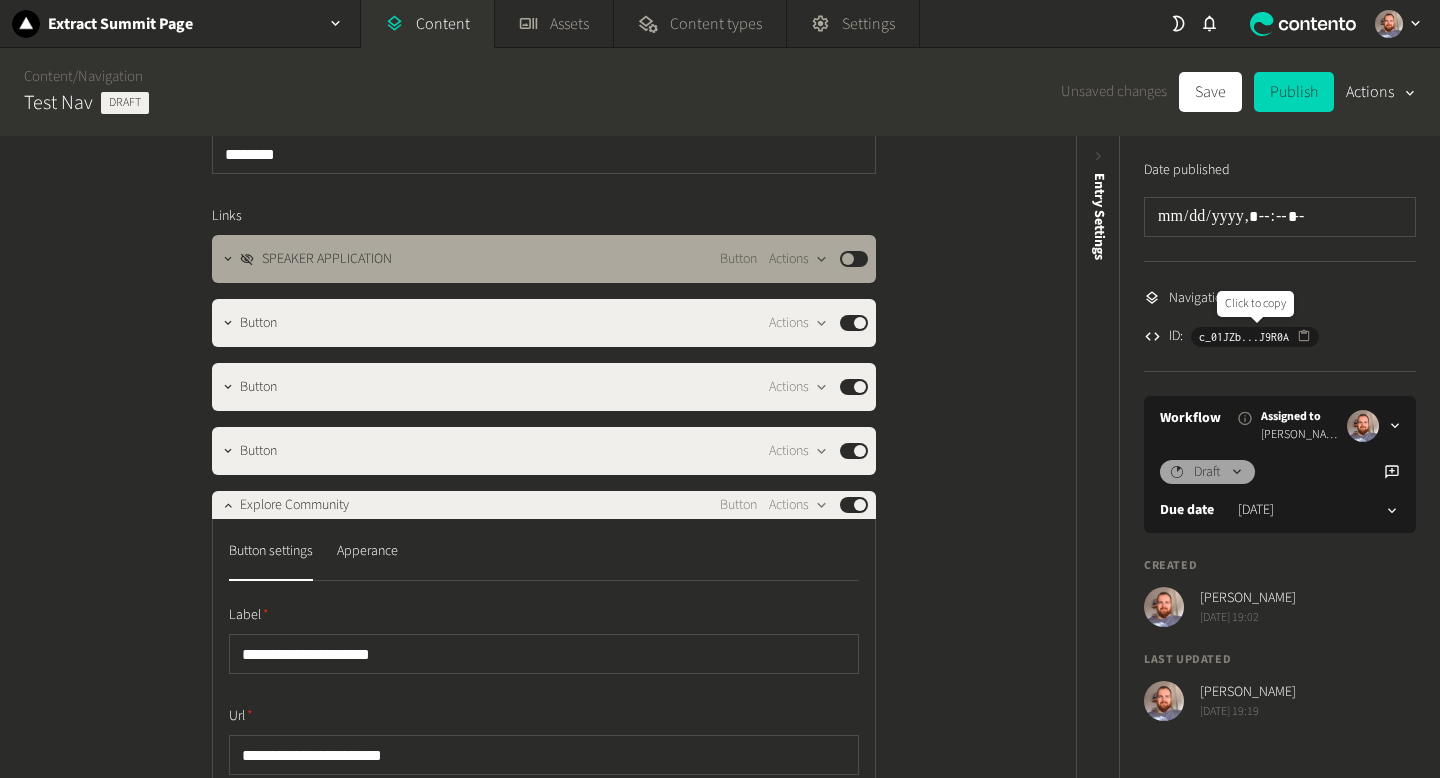 click 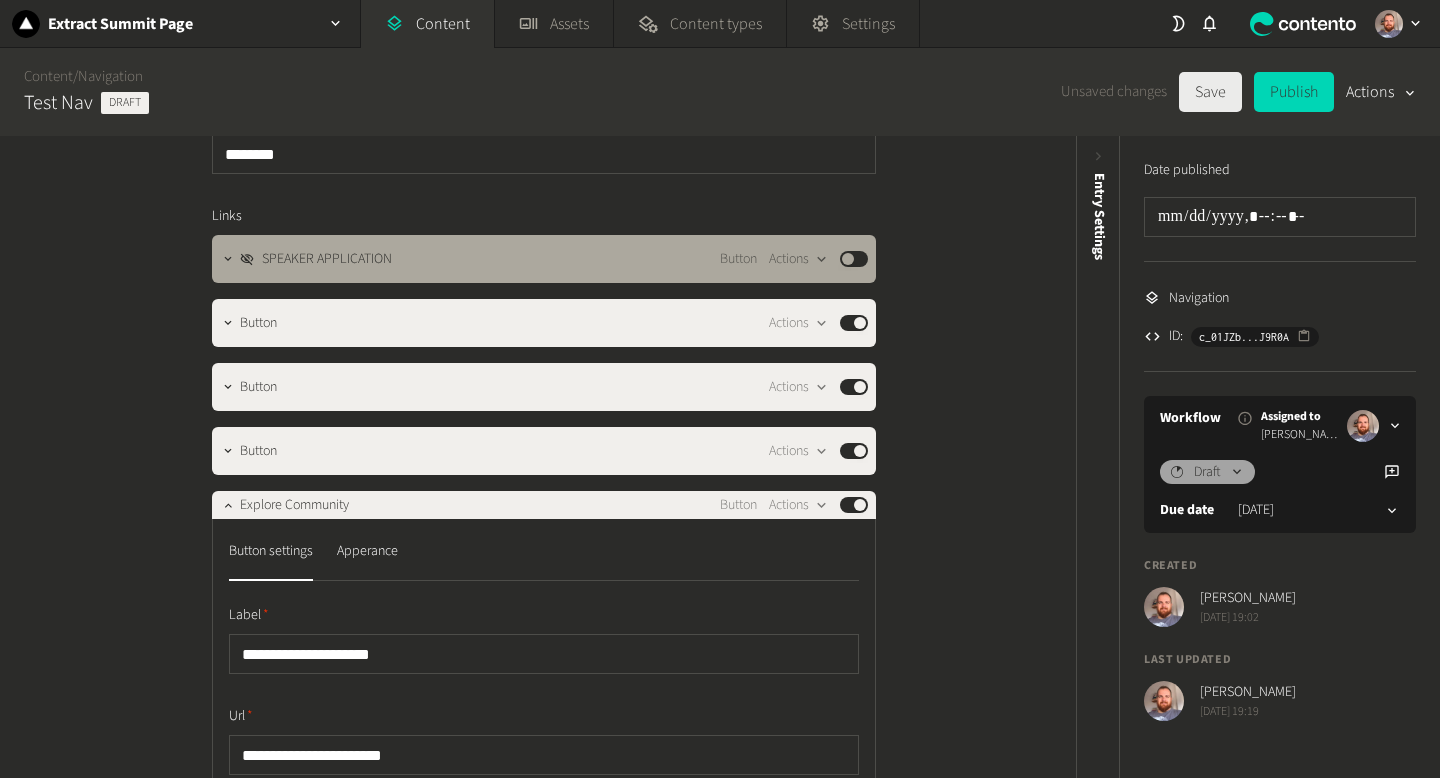 click on "Save" 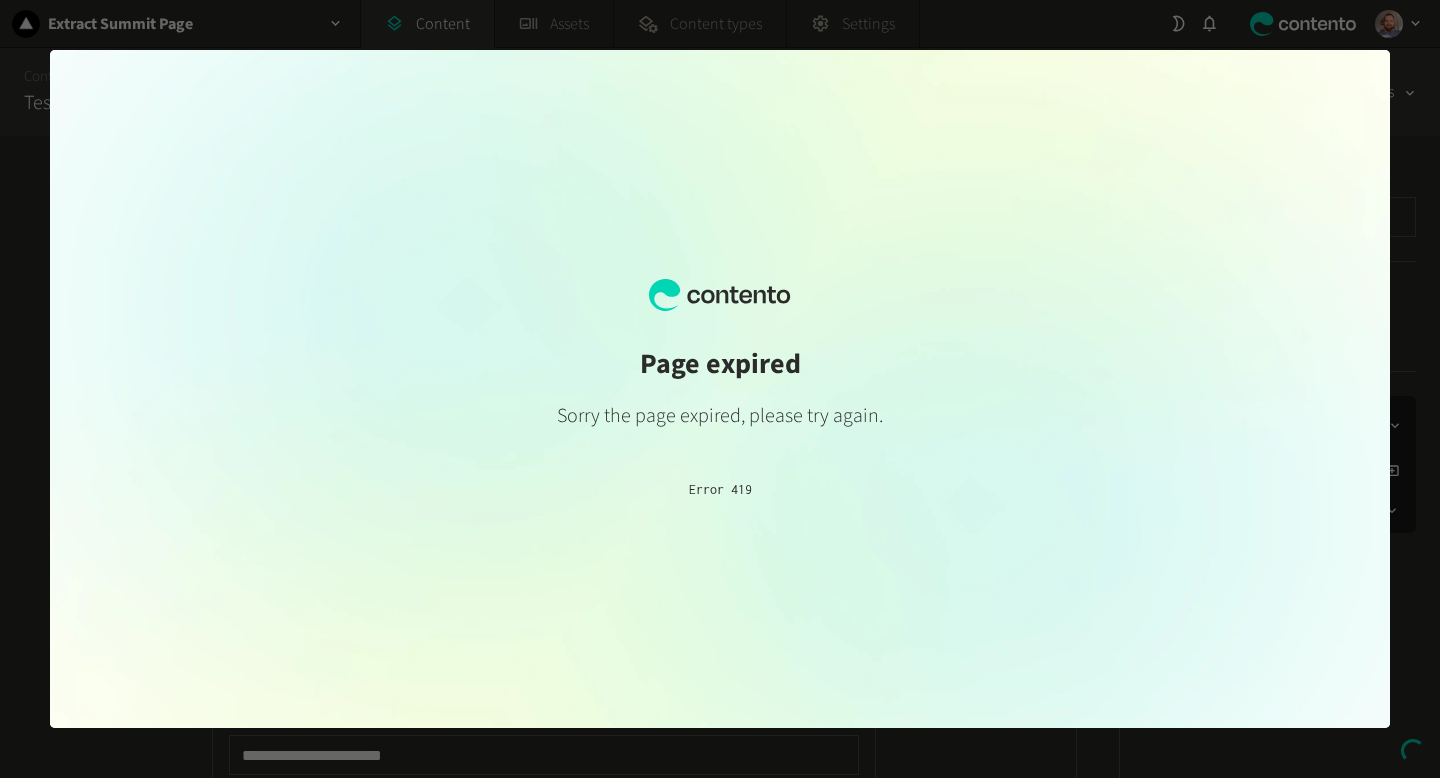 scroll, scrollTop: 0, scrollLeft: 0, axis: both 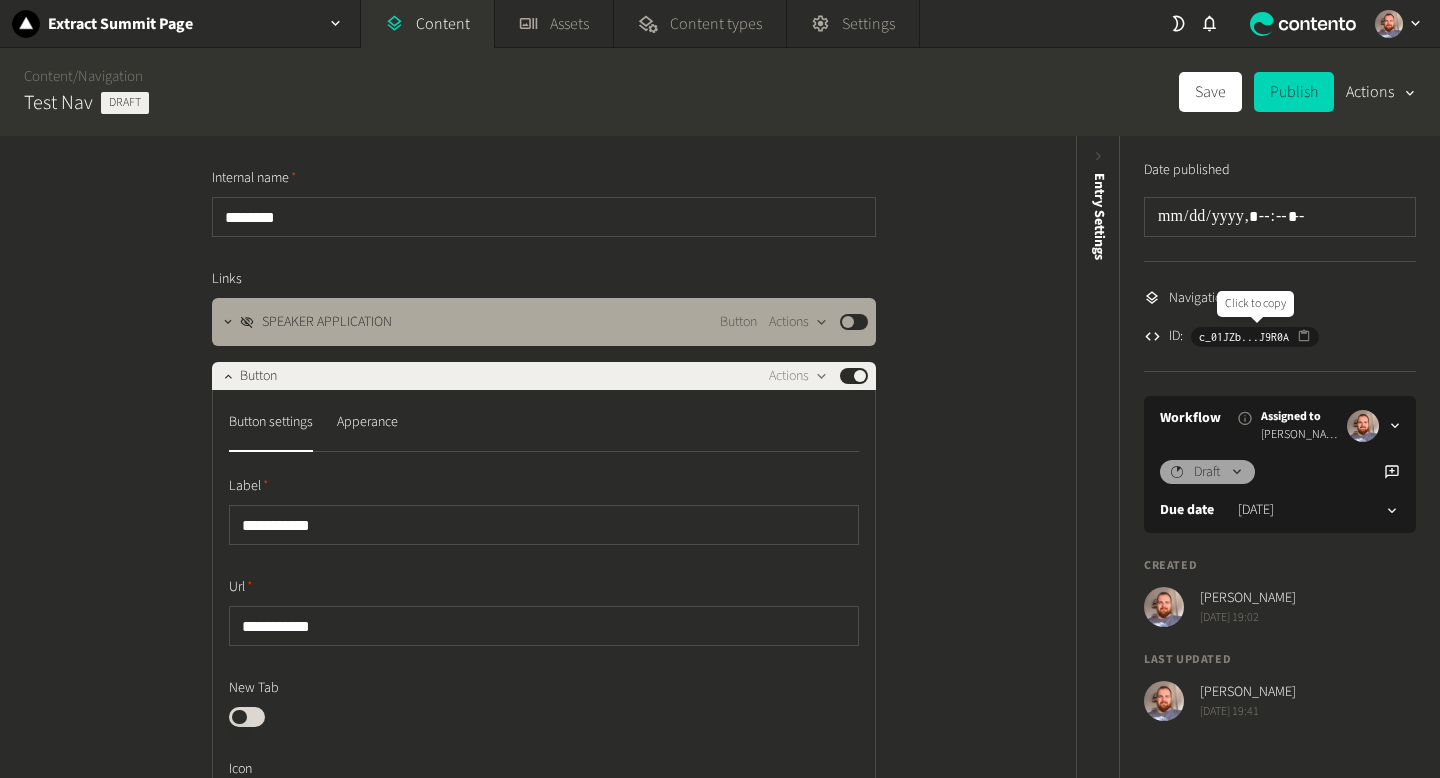 click 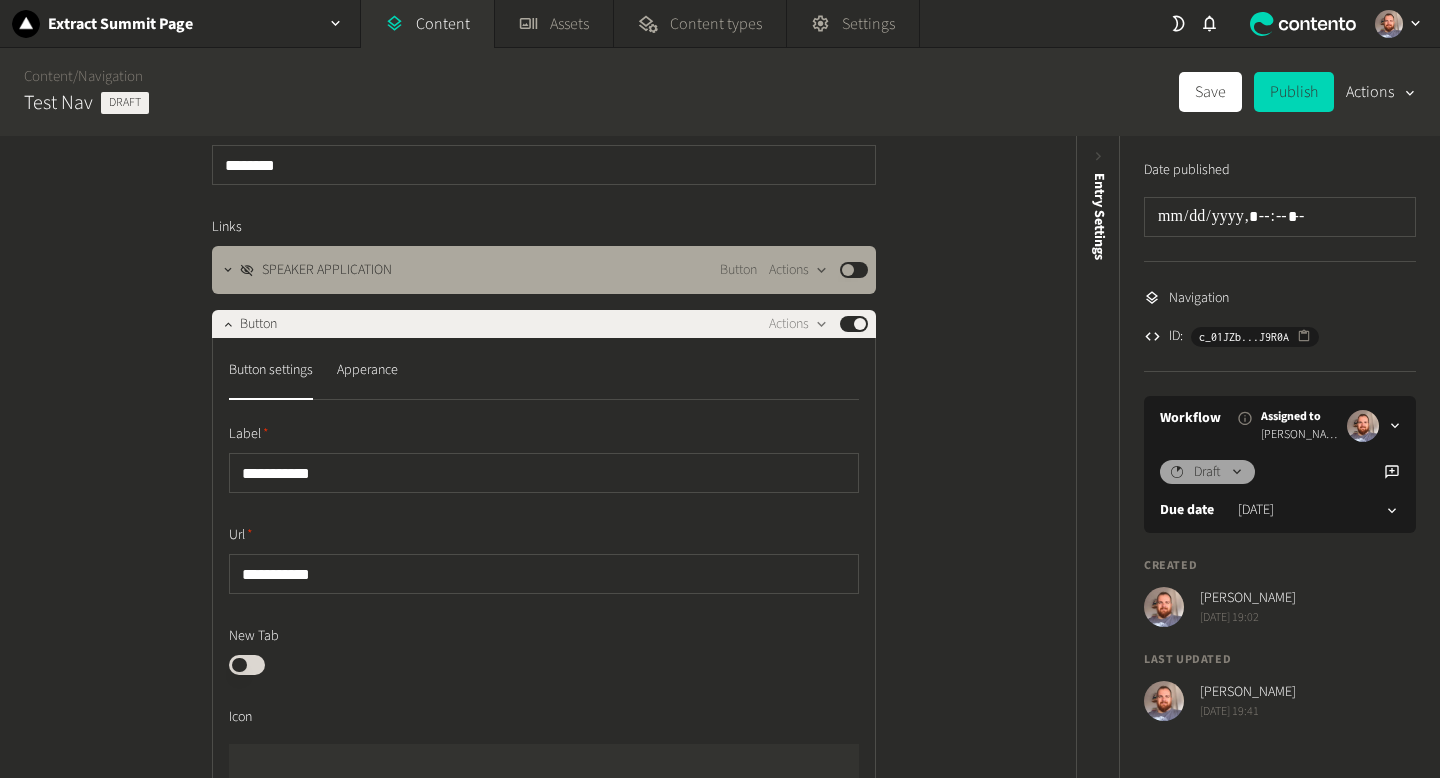 scroll, scrollTop: 0, scrollLeft: 0, axis: both 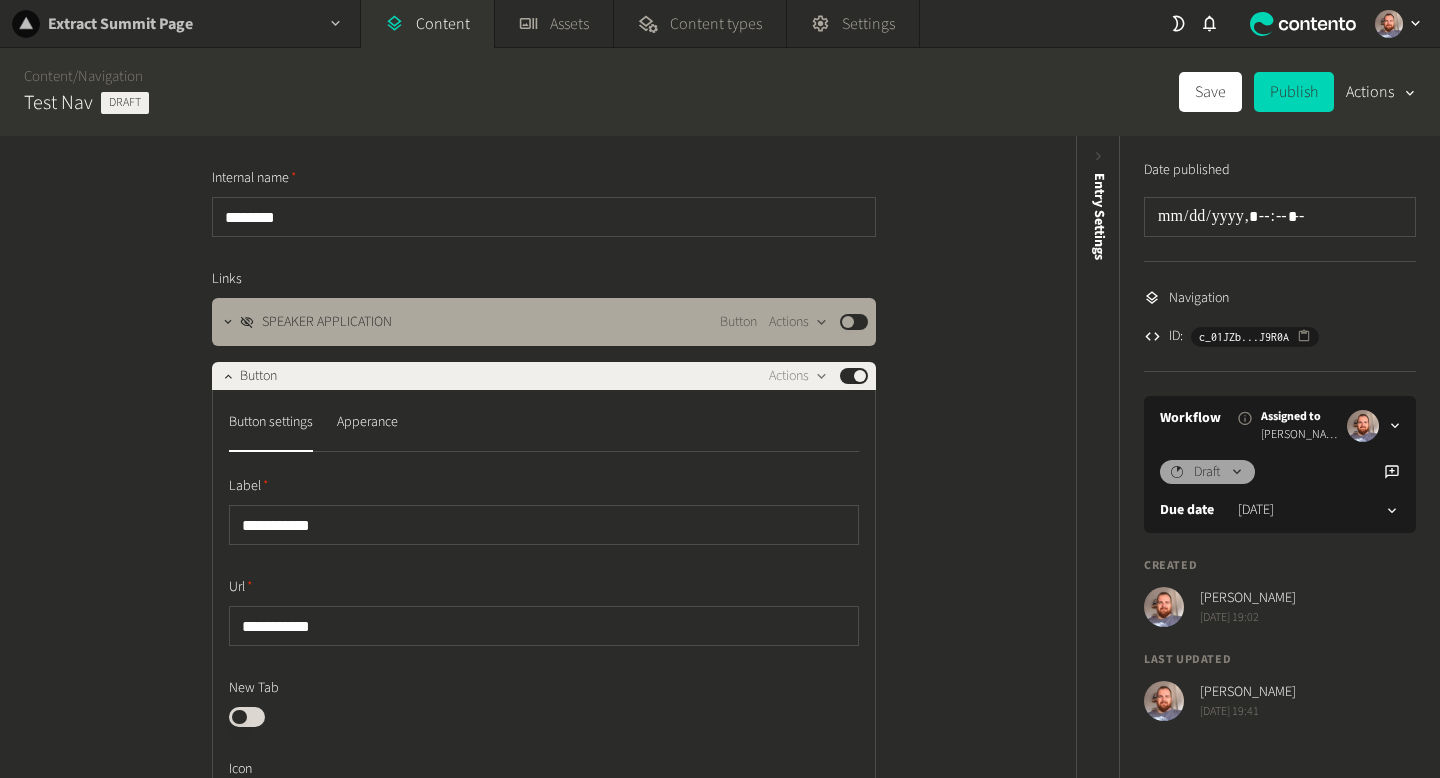 click on "Extract Summit Page" 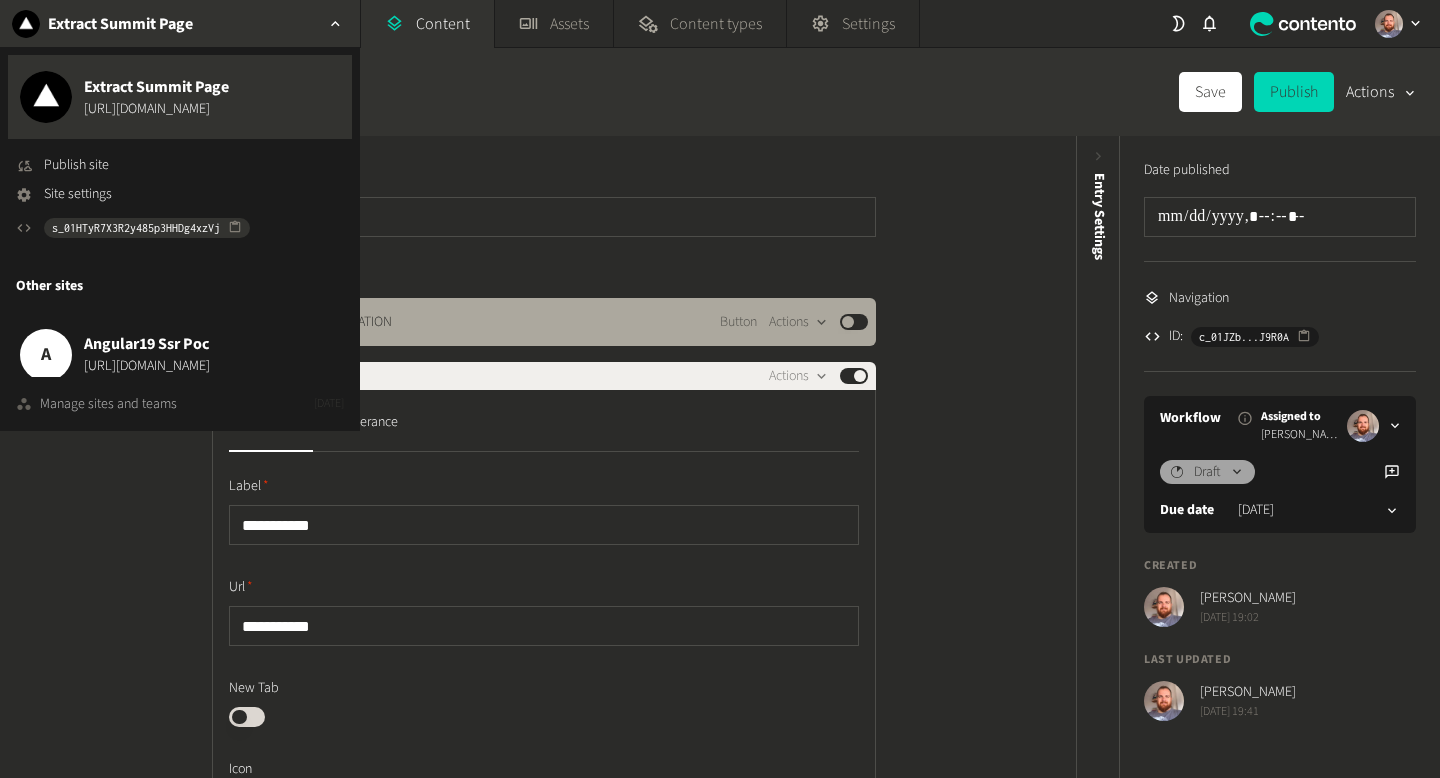 click on "Manage sites and teams" 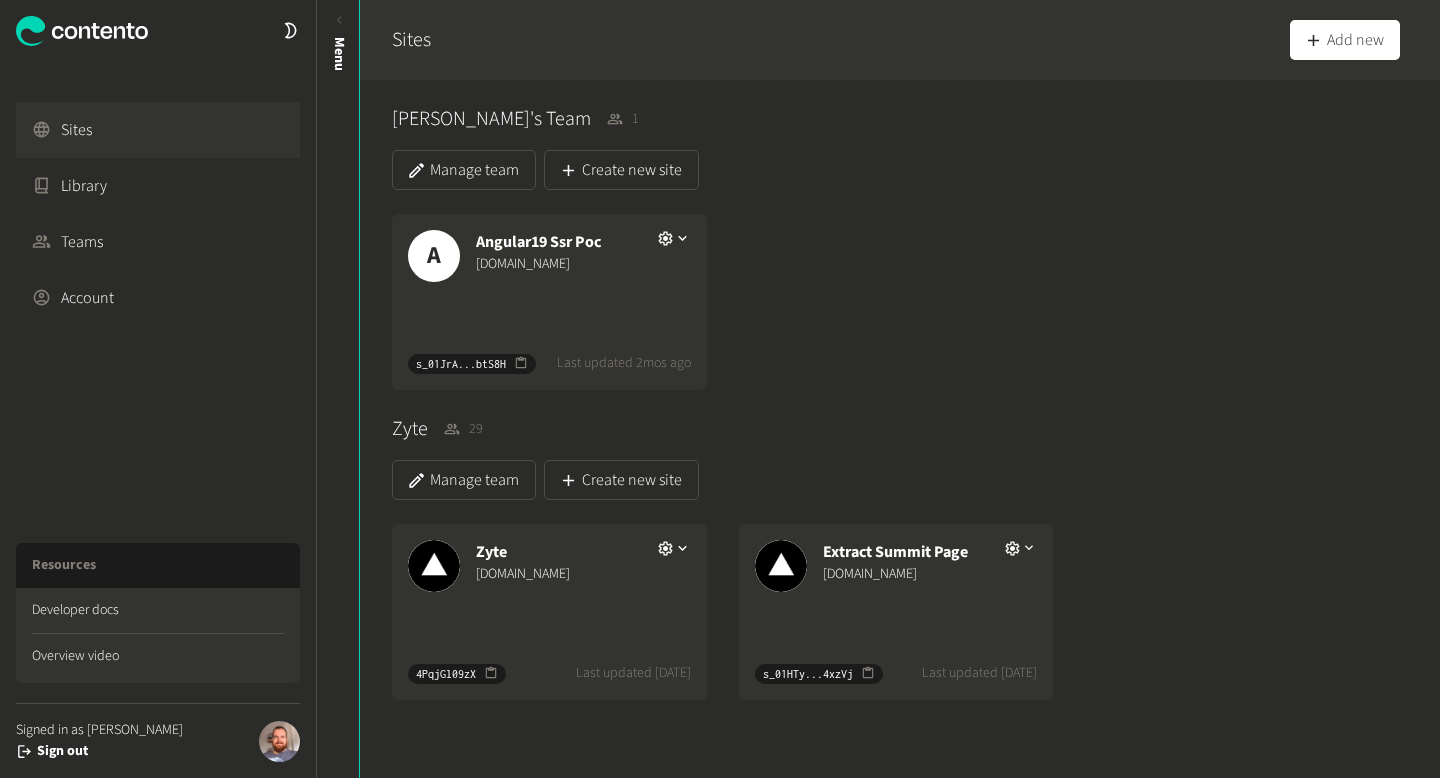 click on "Extract Summit Page dev.extractsummit.io" 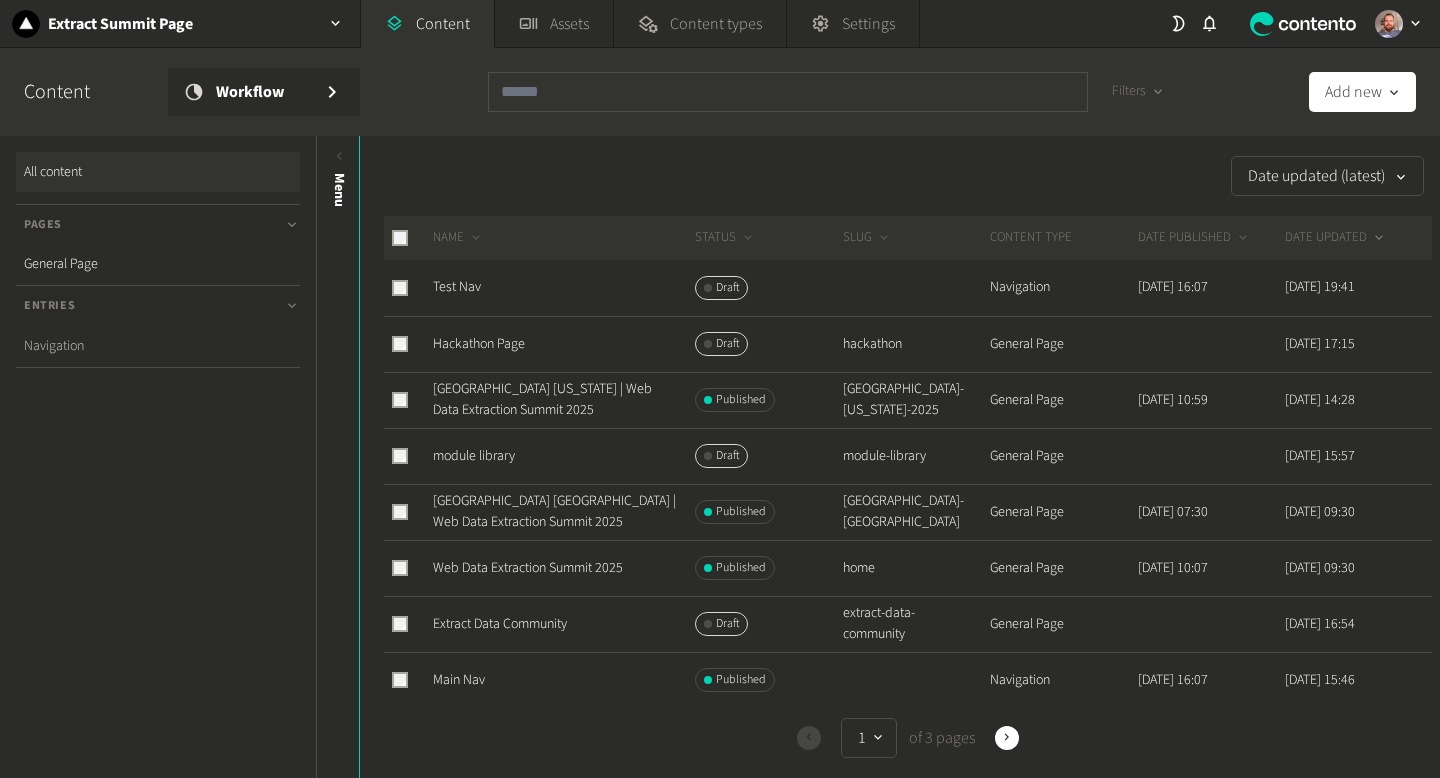 click on "Navigation" 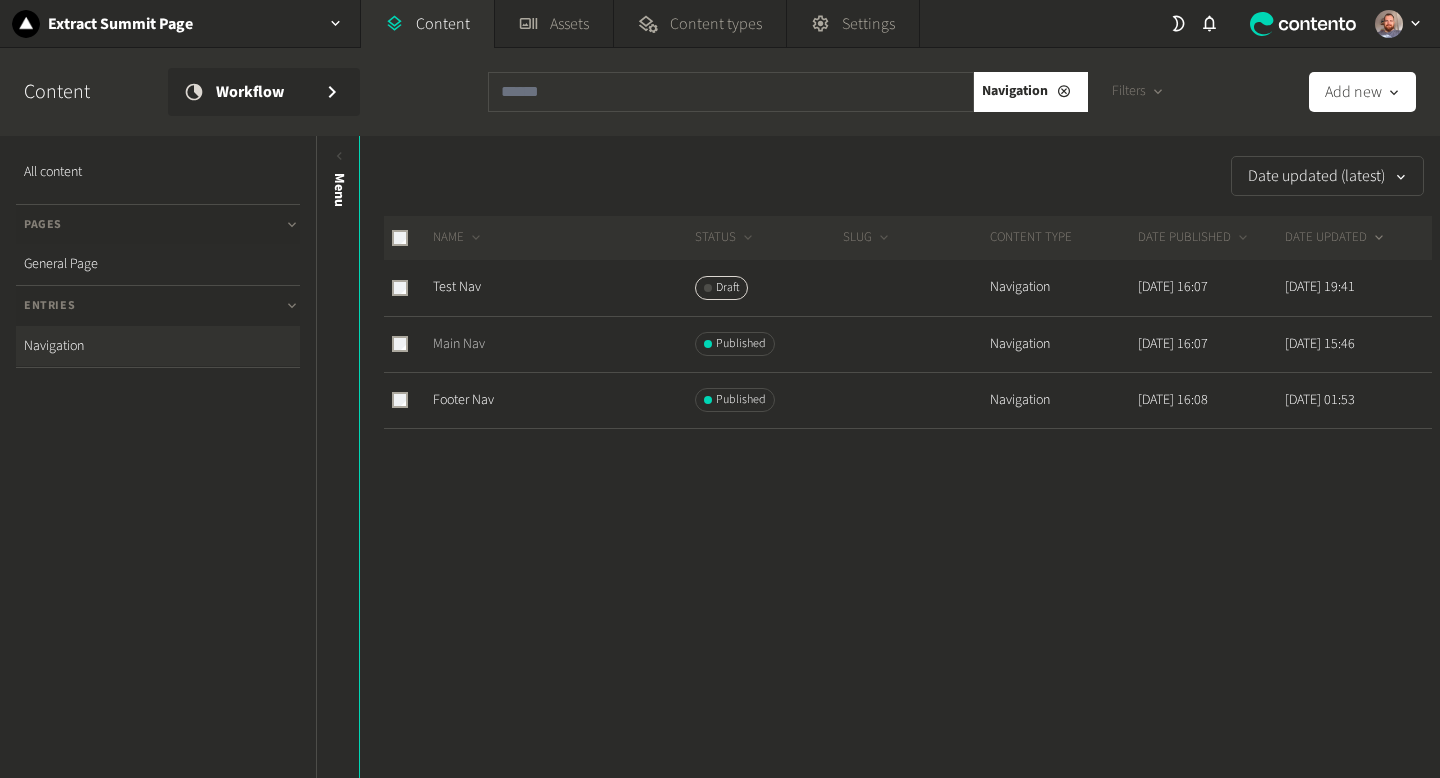 click on "Main Nav" 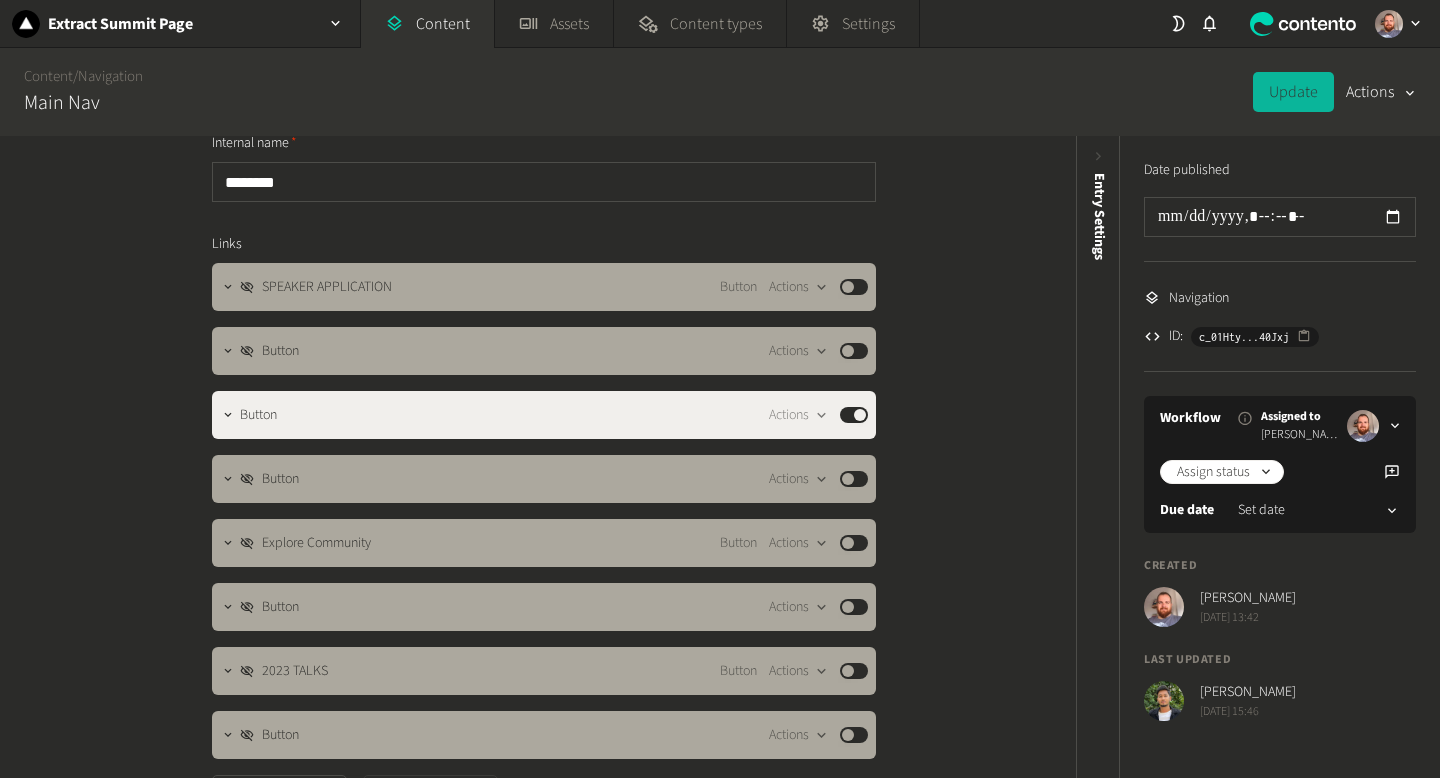 scroll, scrollTop: 34, scrollLeft: 0, axis: vertical 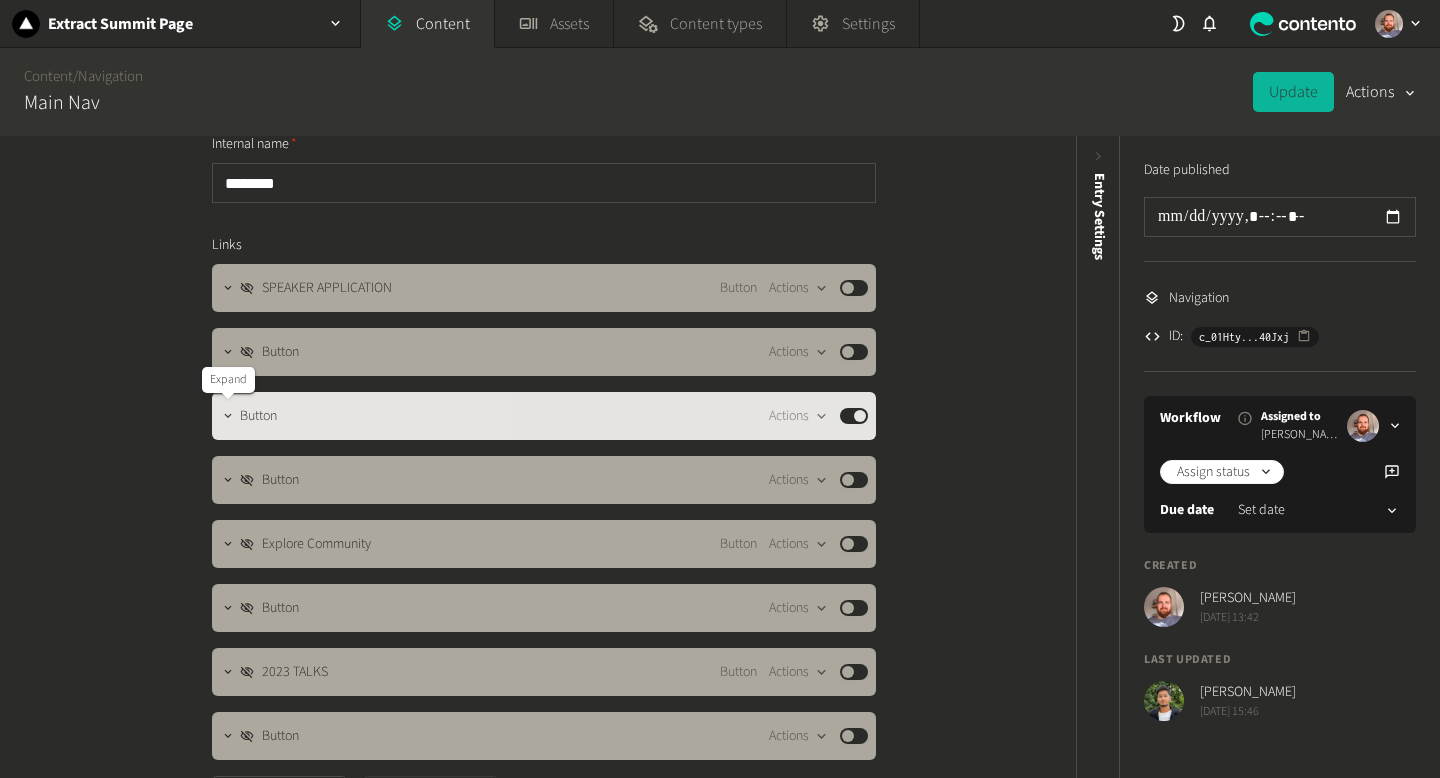 click 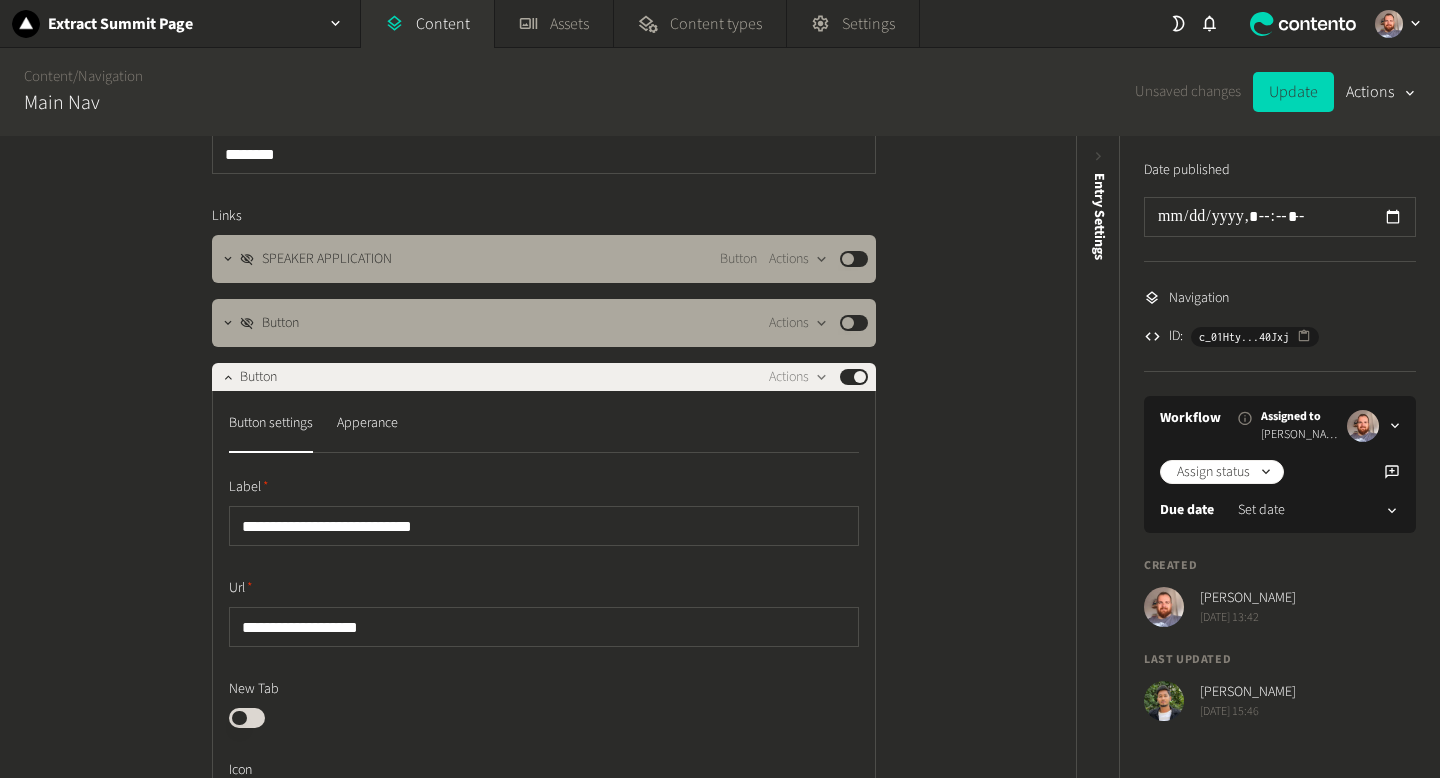 scroll, scrollTop: 48, scrollLeft: 0, axis: vertical 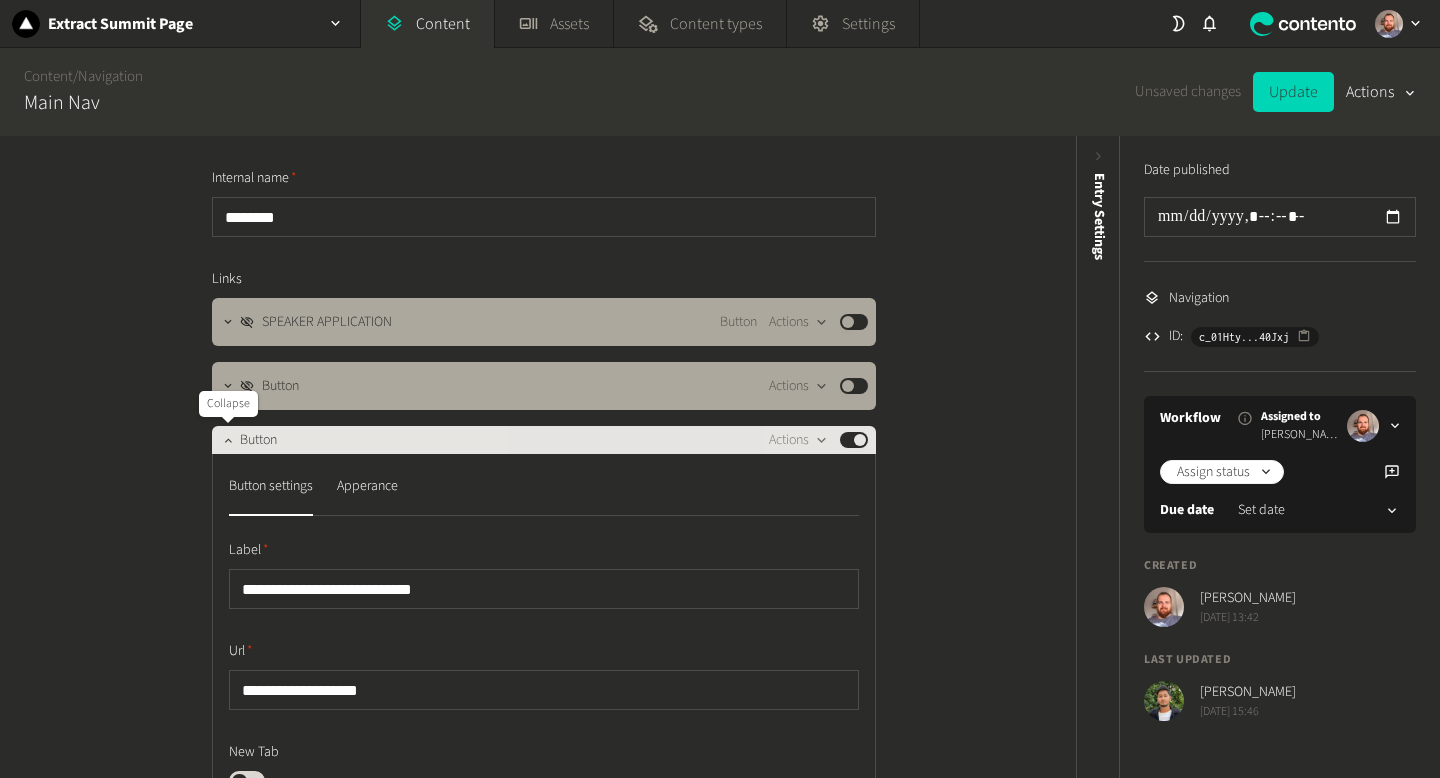 click 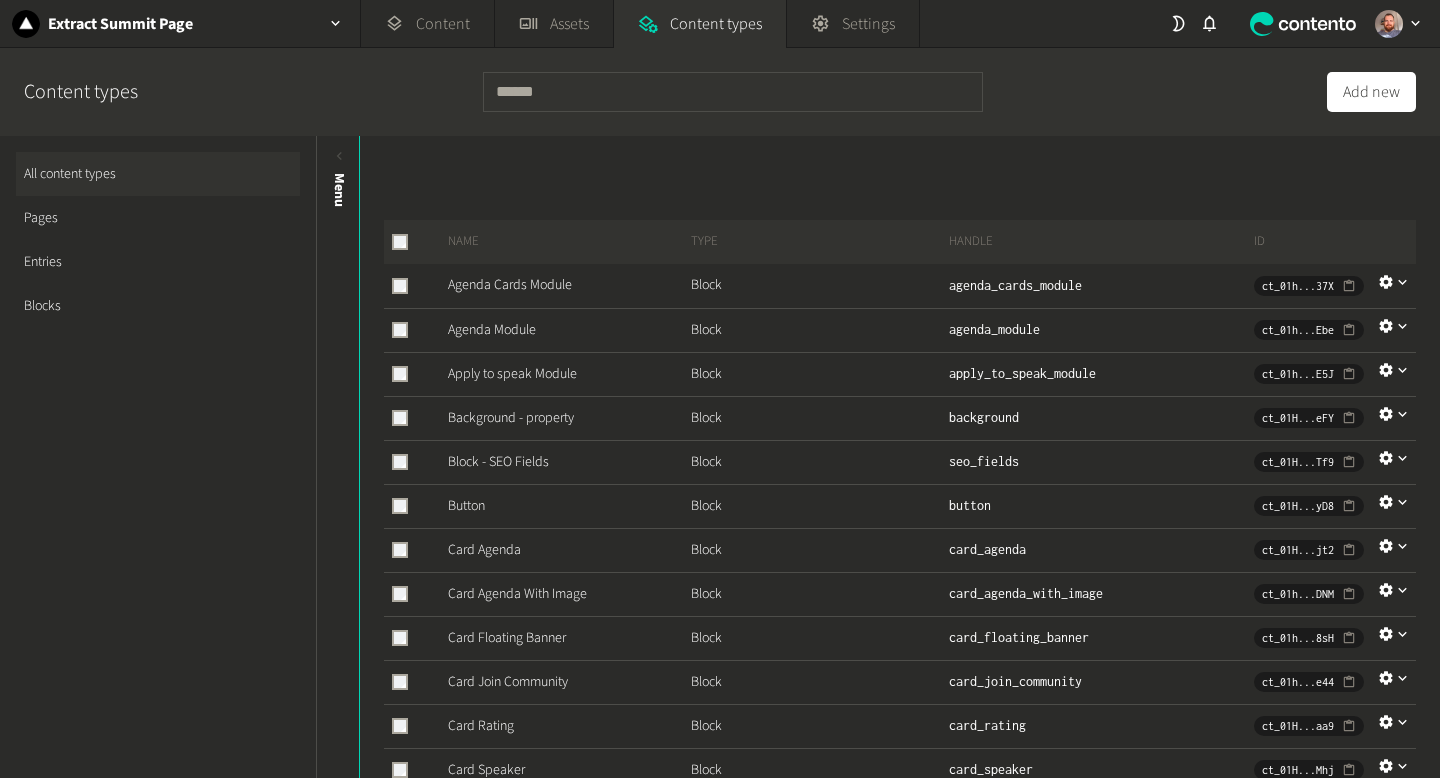 scroll, scrollTop: 0, scrollLeft: 0, axis: both 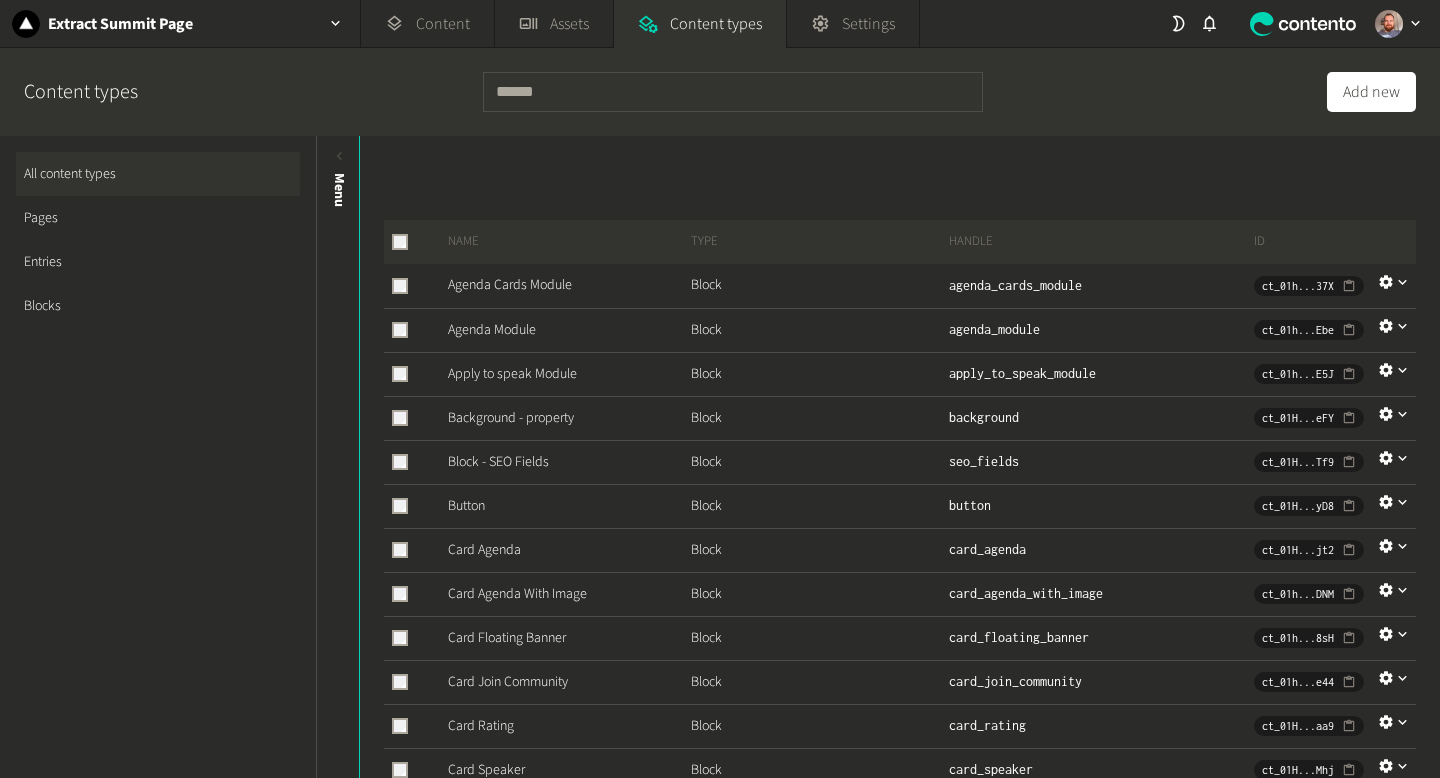 click on "Blocks" 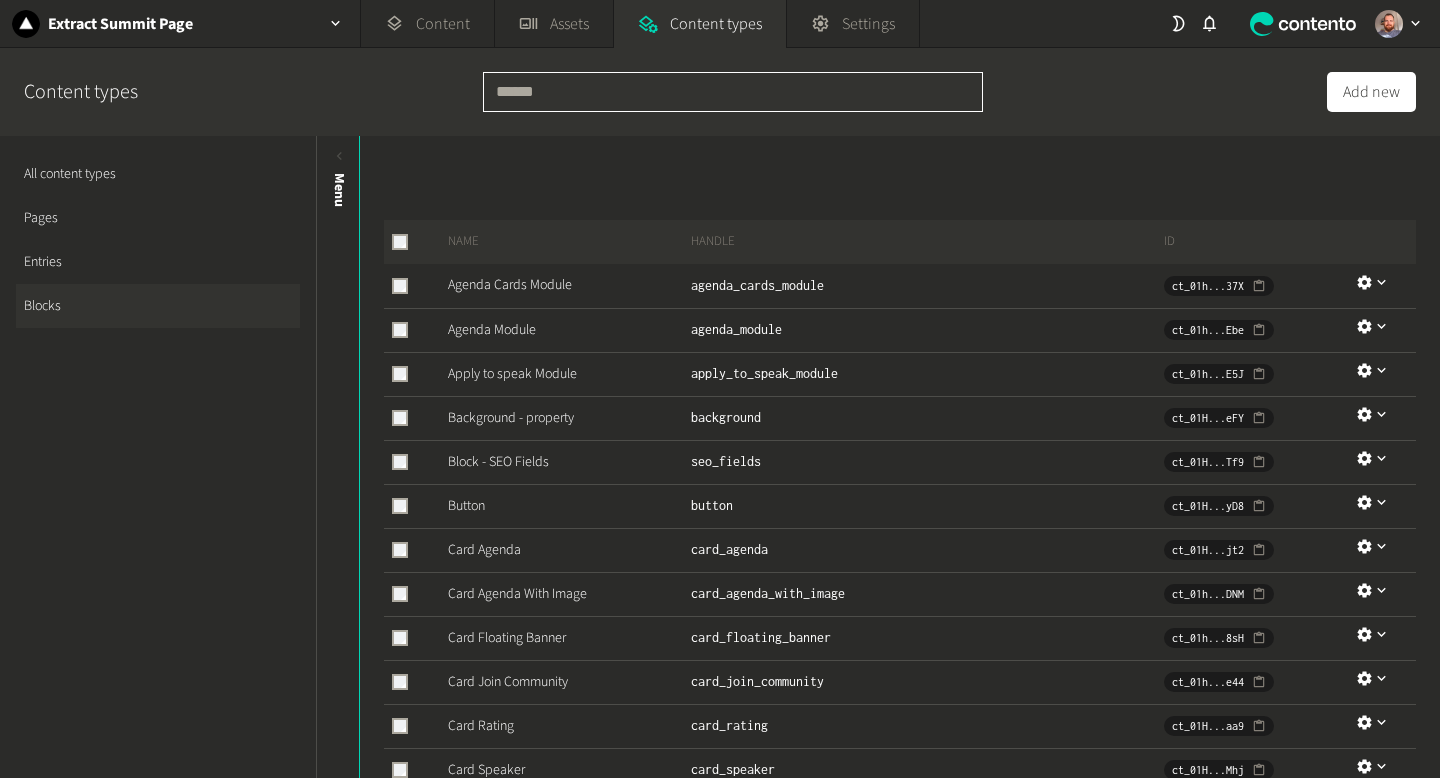 click 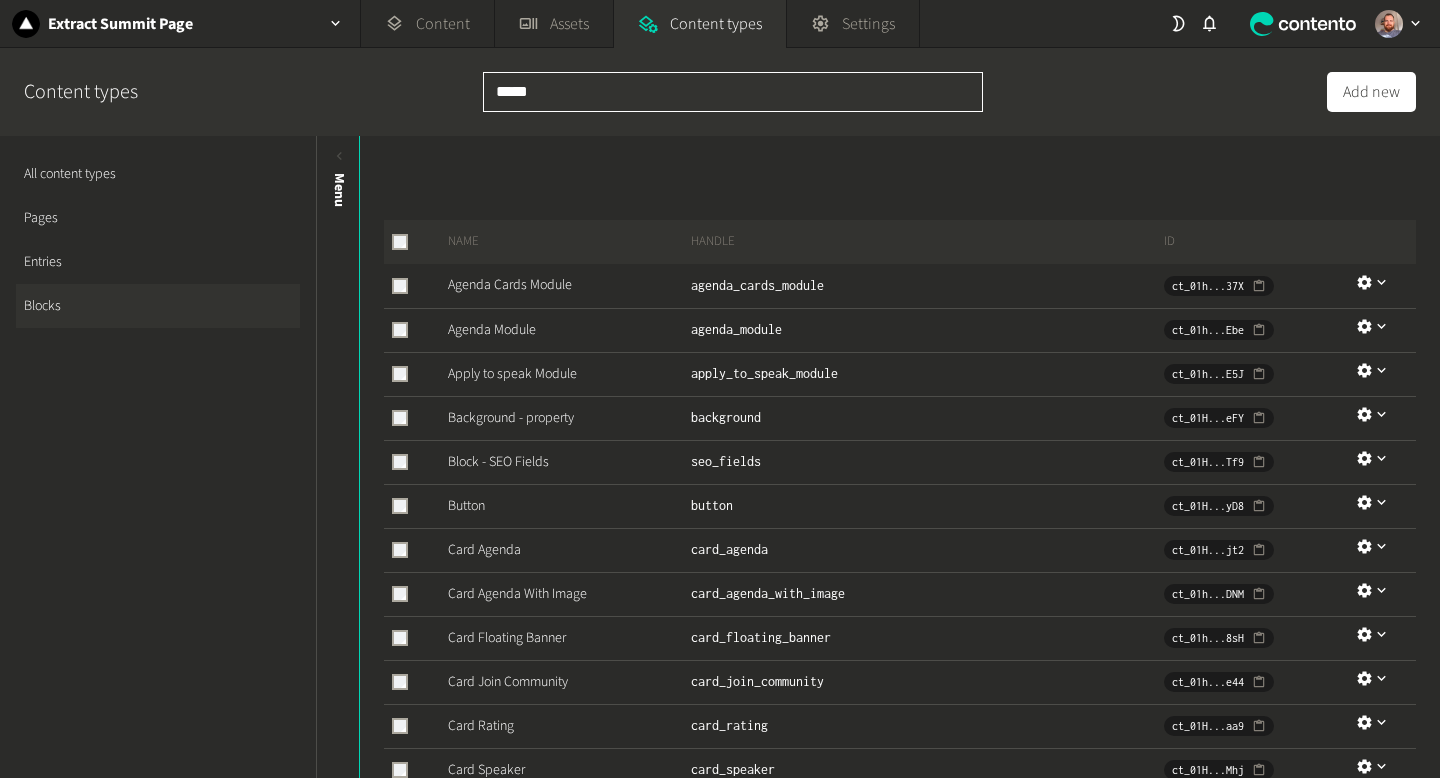 type on "******" 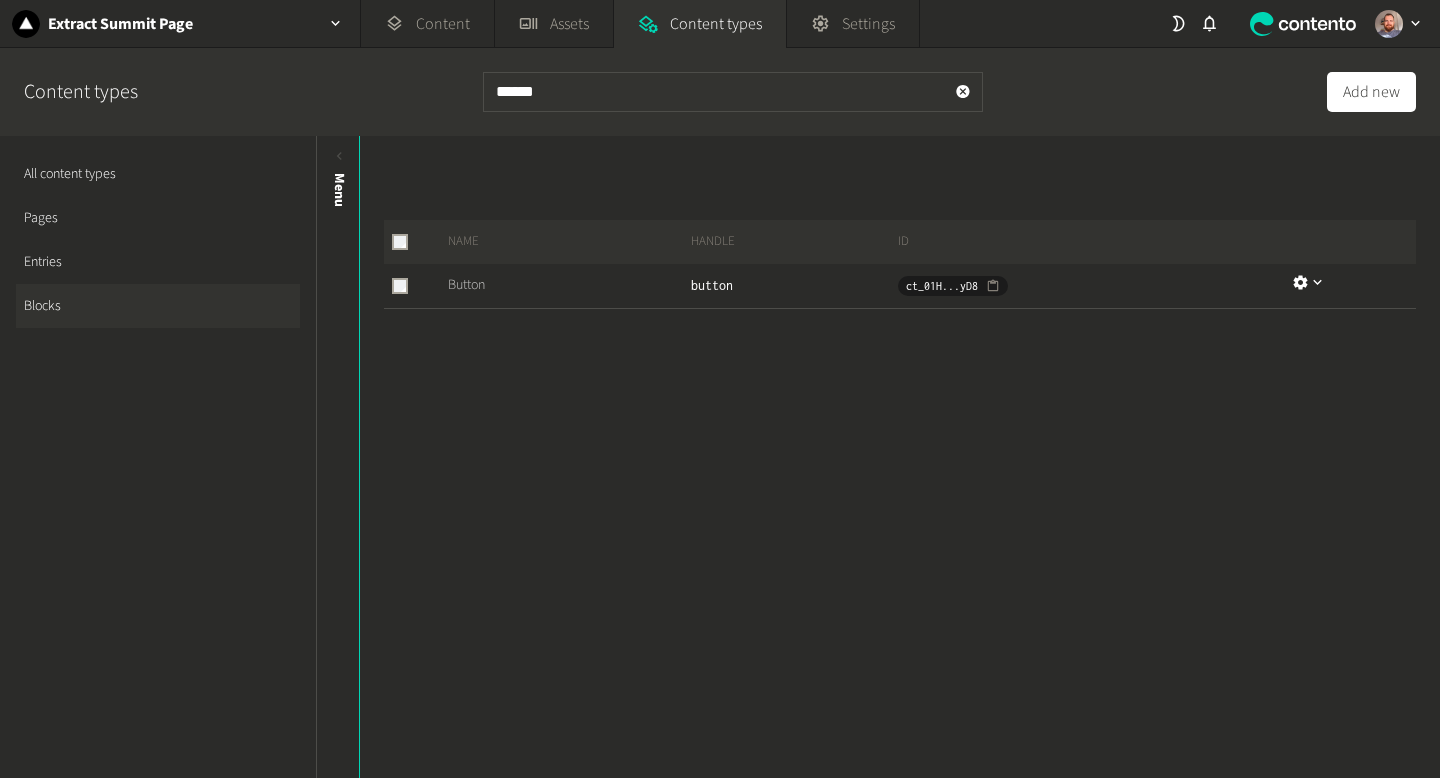click on "Button" 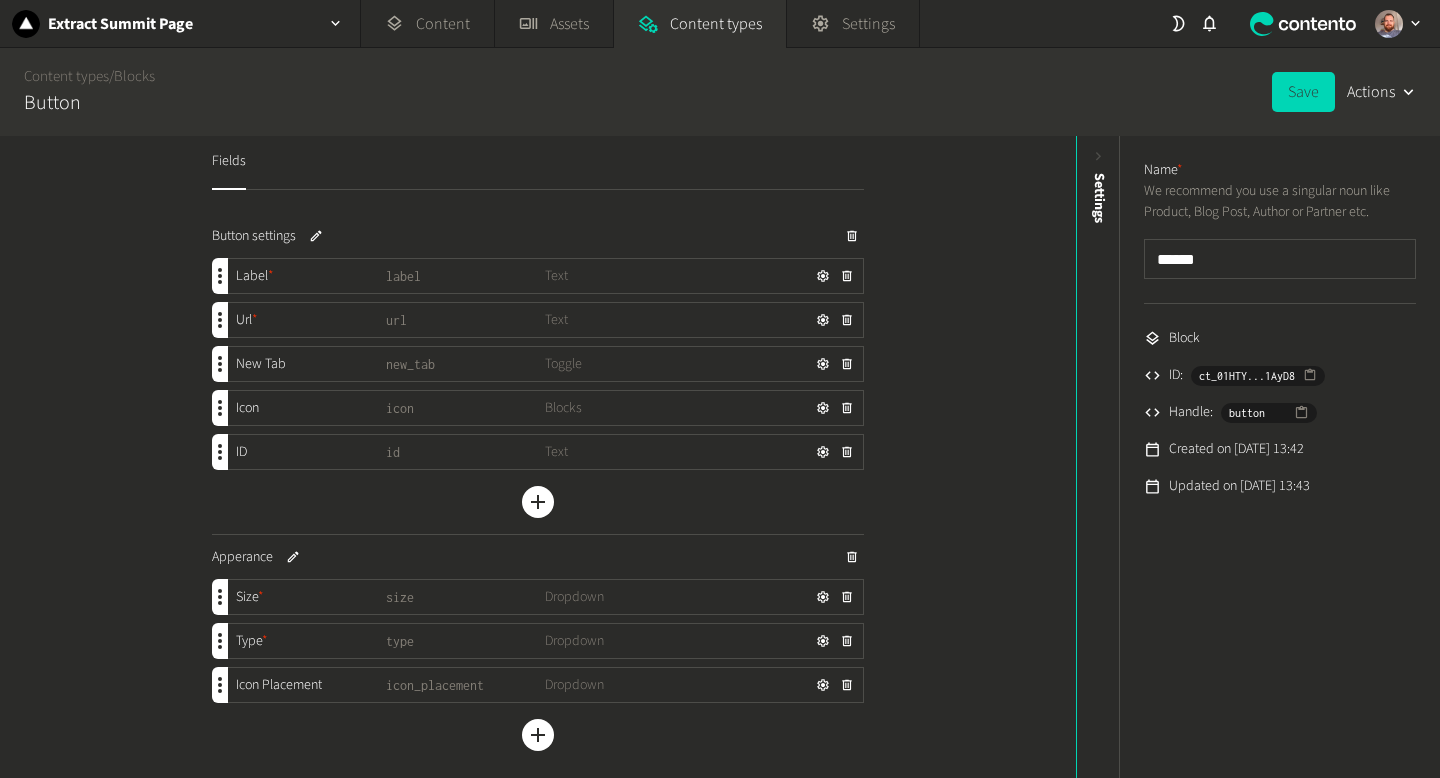 scroll, scrollTop: 0, scrollLeft: 0, axis: both 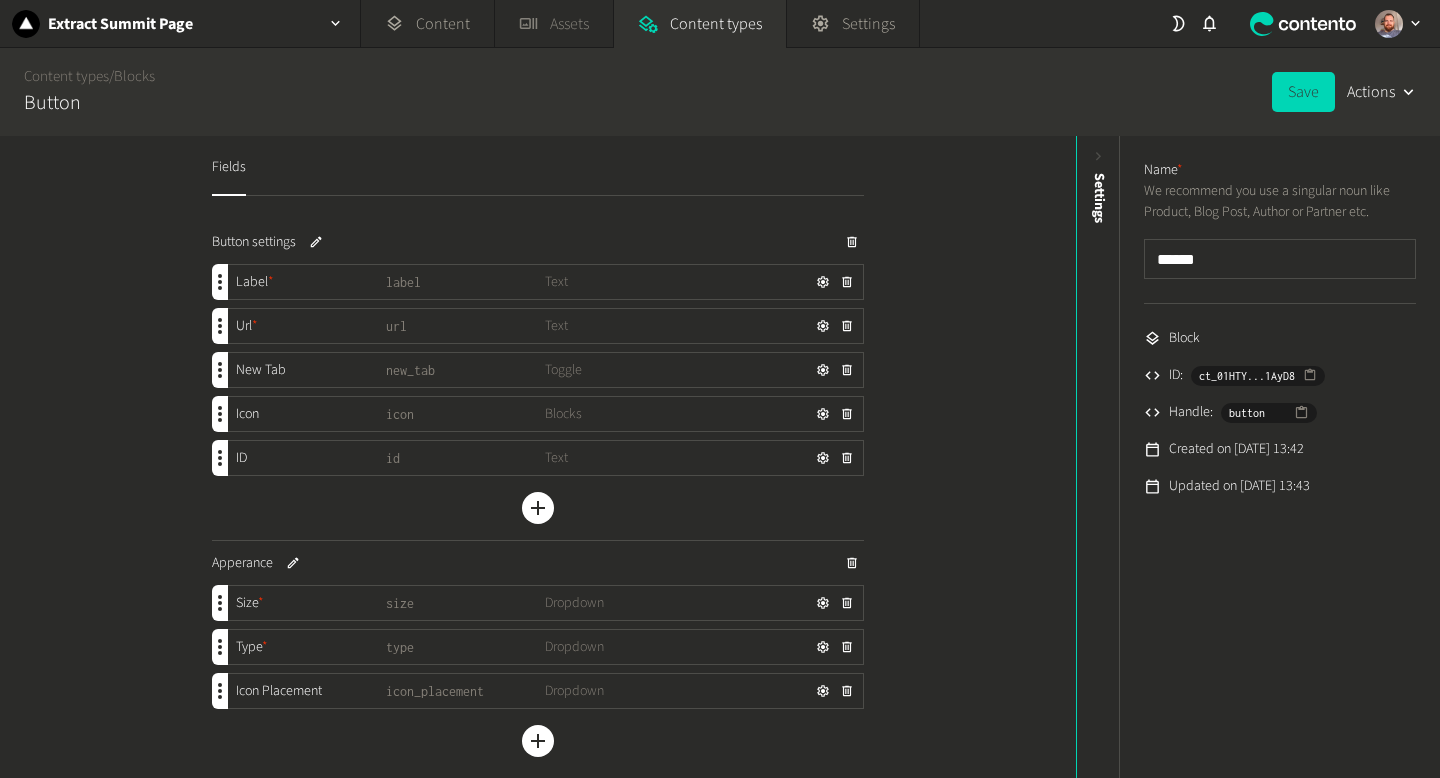 click on "Assets" 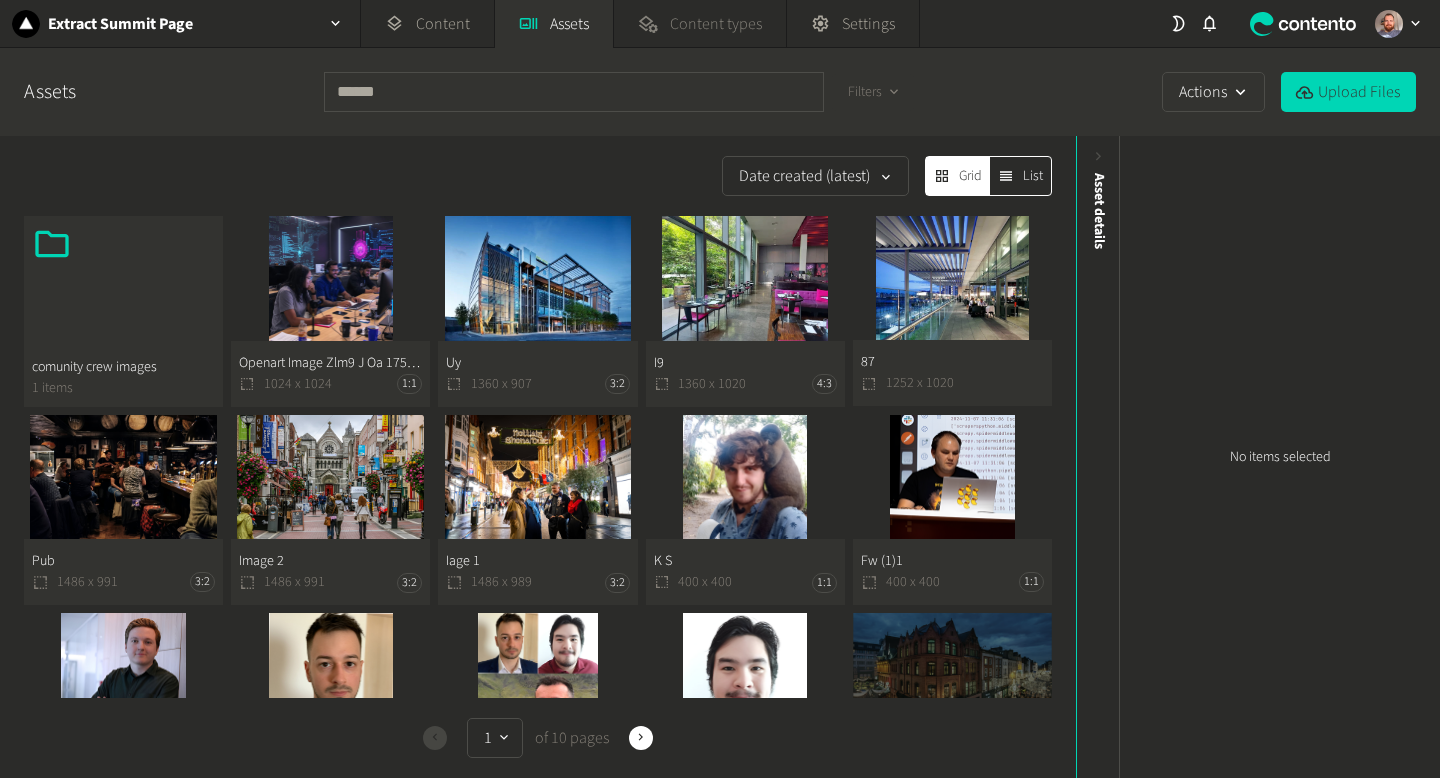 click on "Content types" 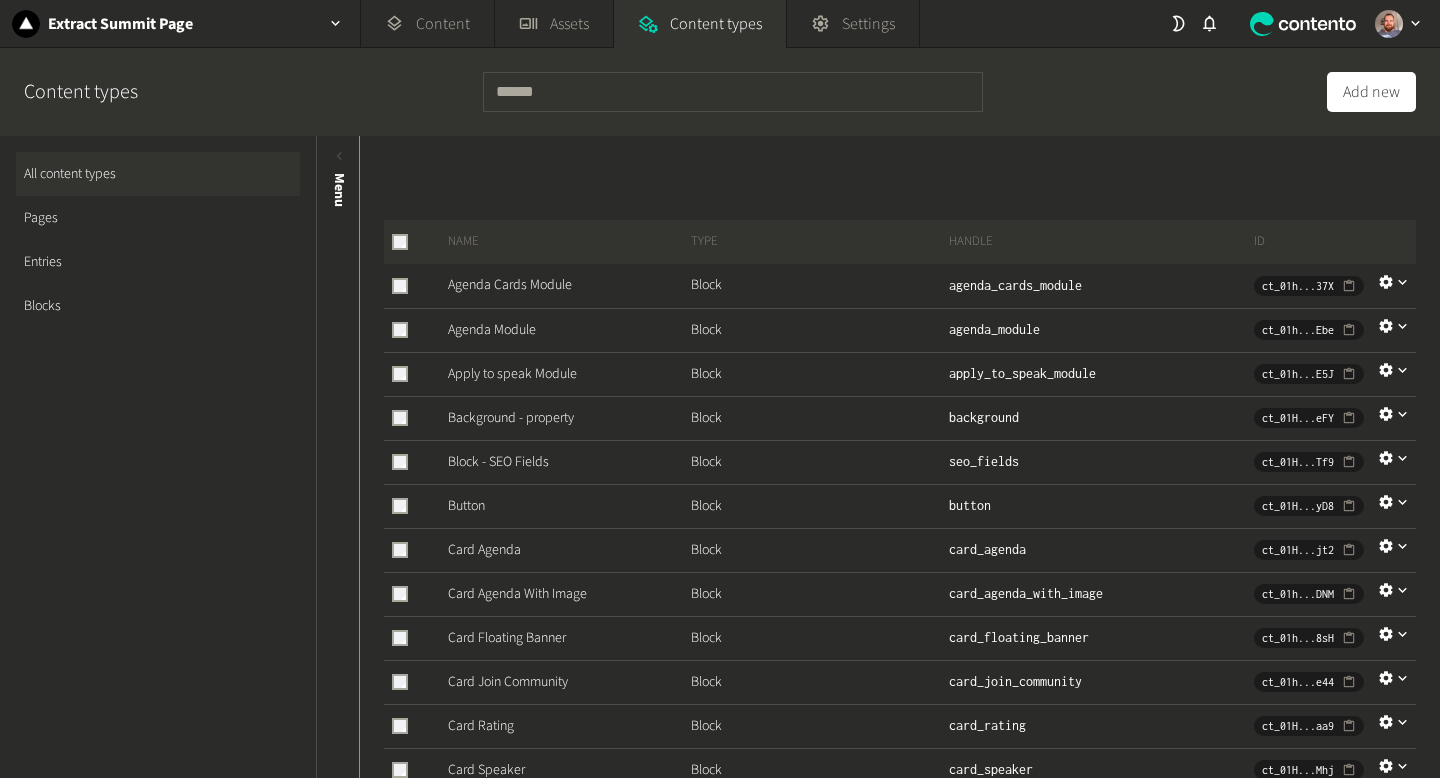 click on "Blocks" 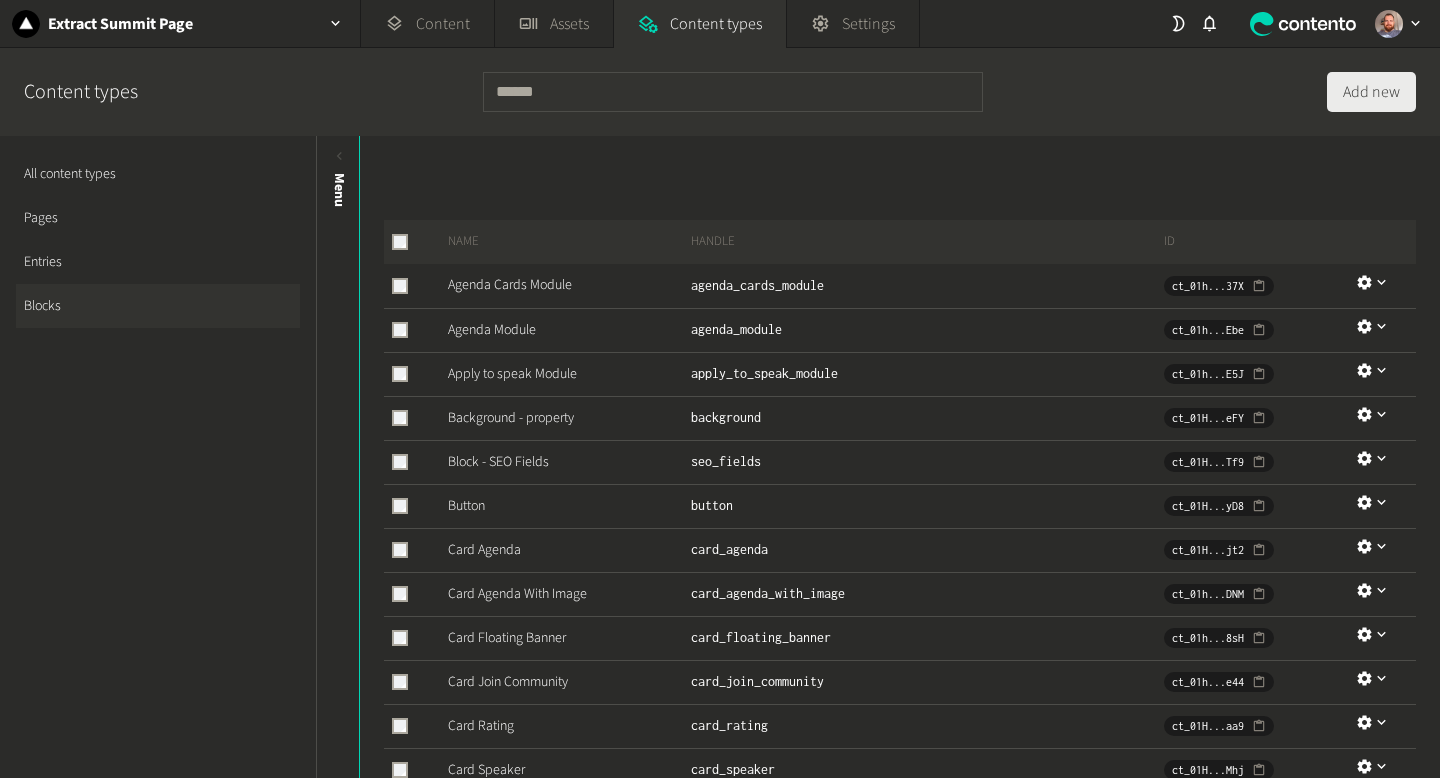 click on "Add new" 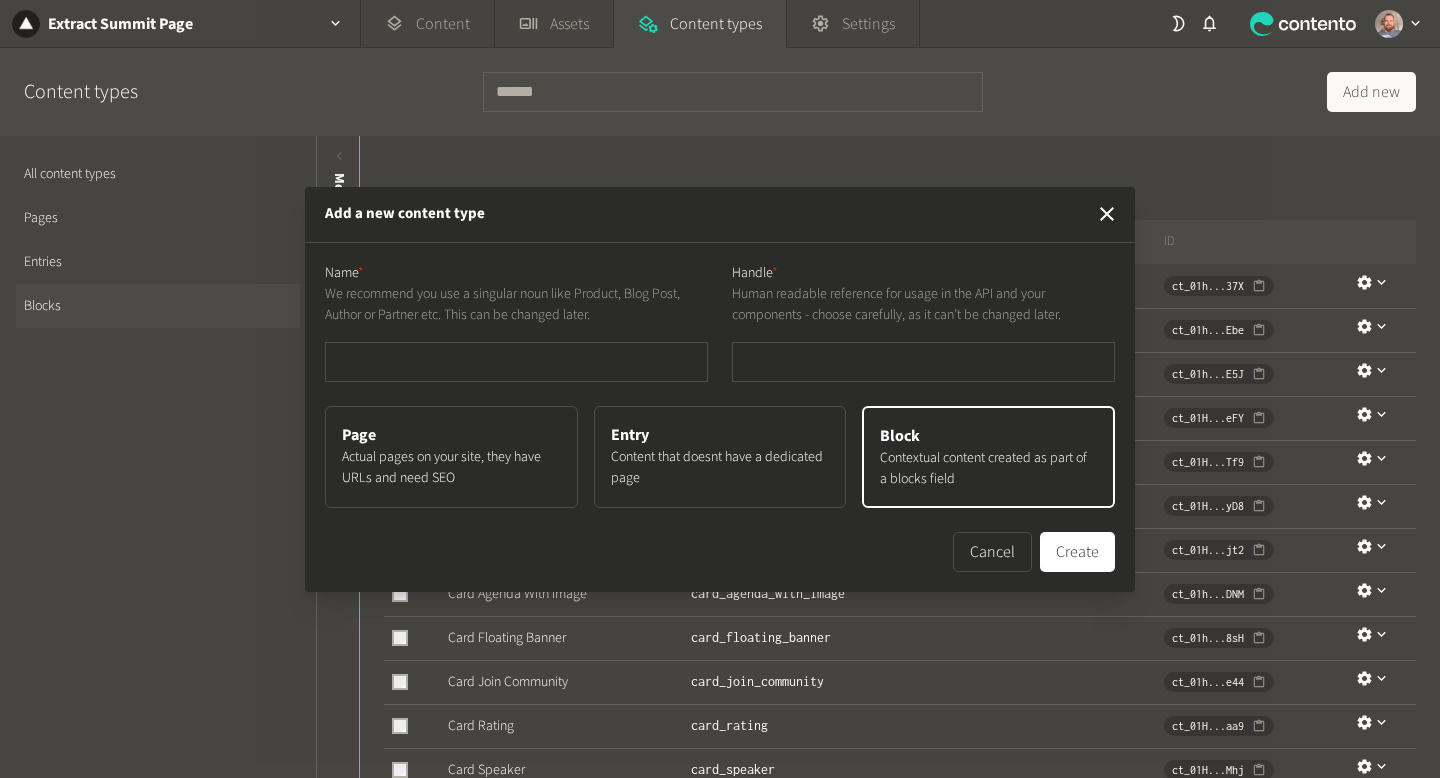 type on "*" 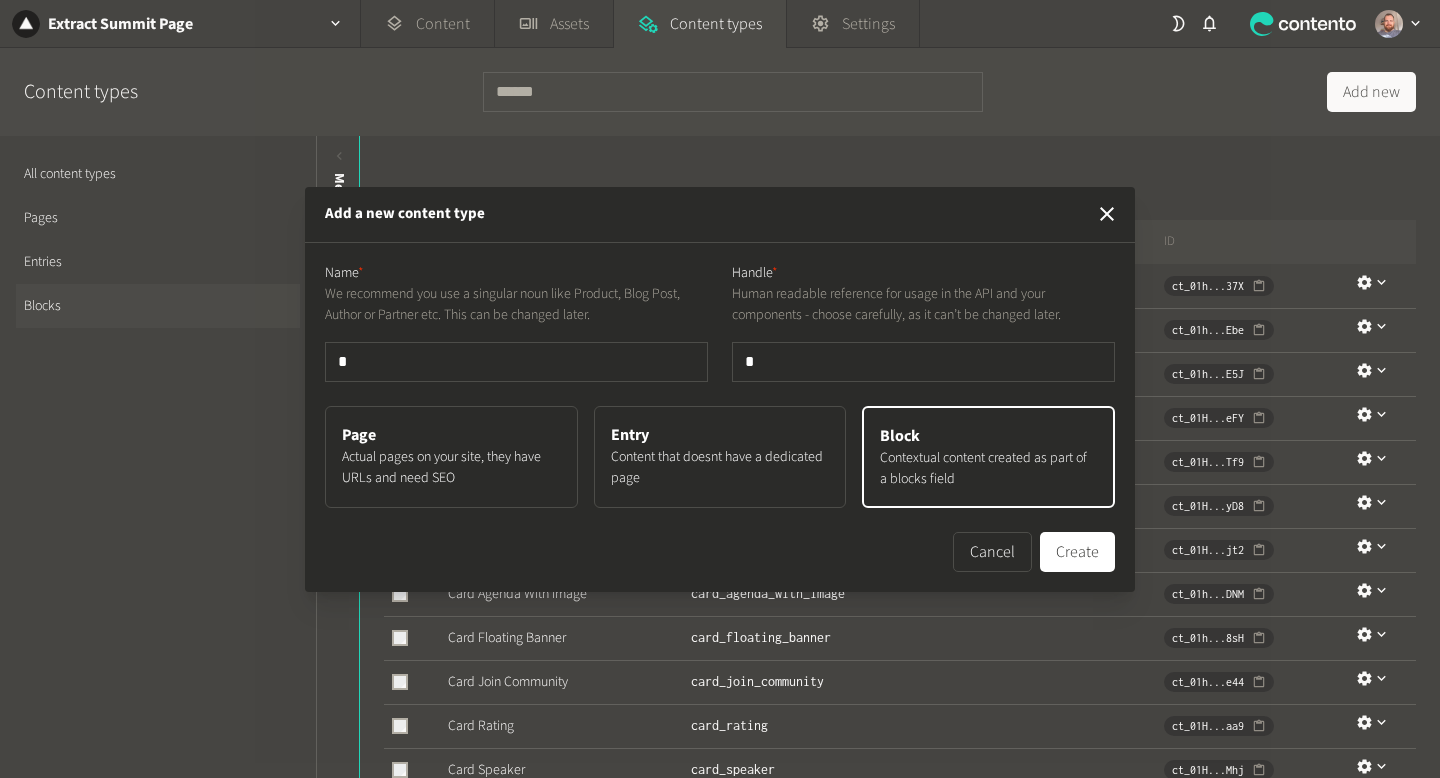 type on "**" 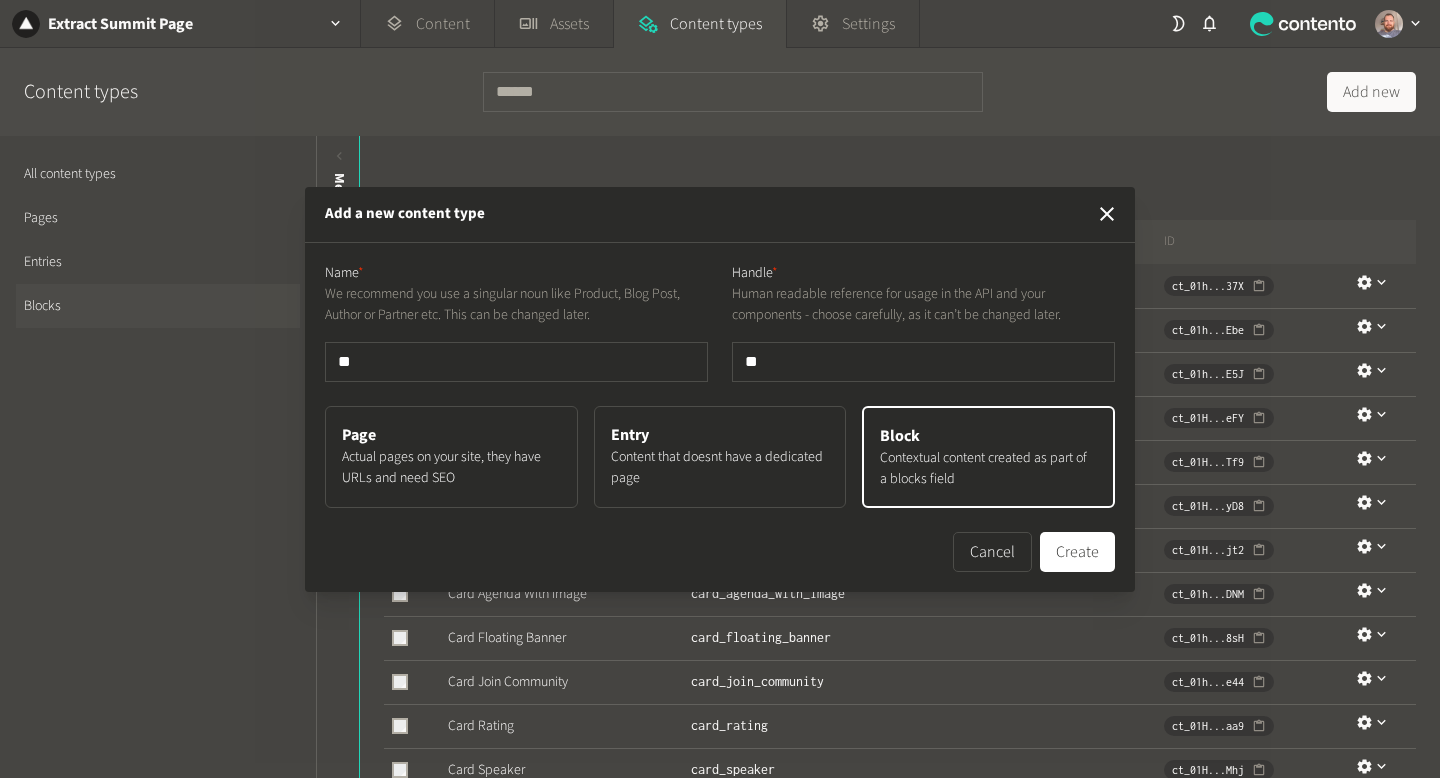 type on "***" 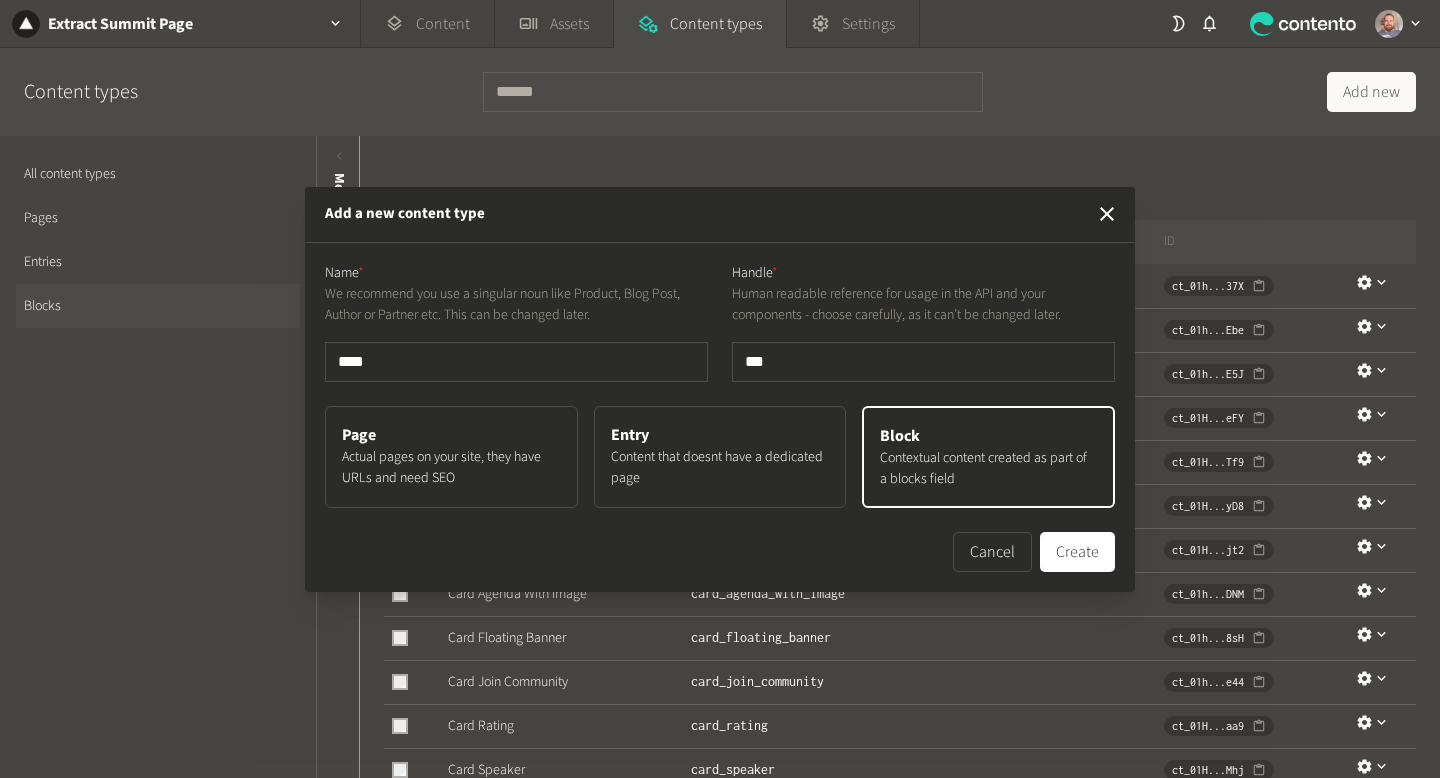 type on "*****" 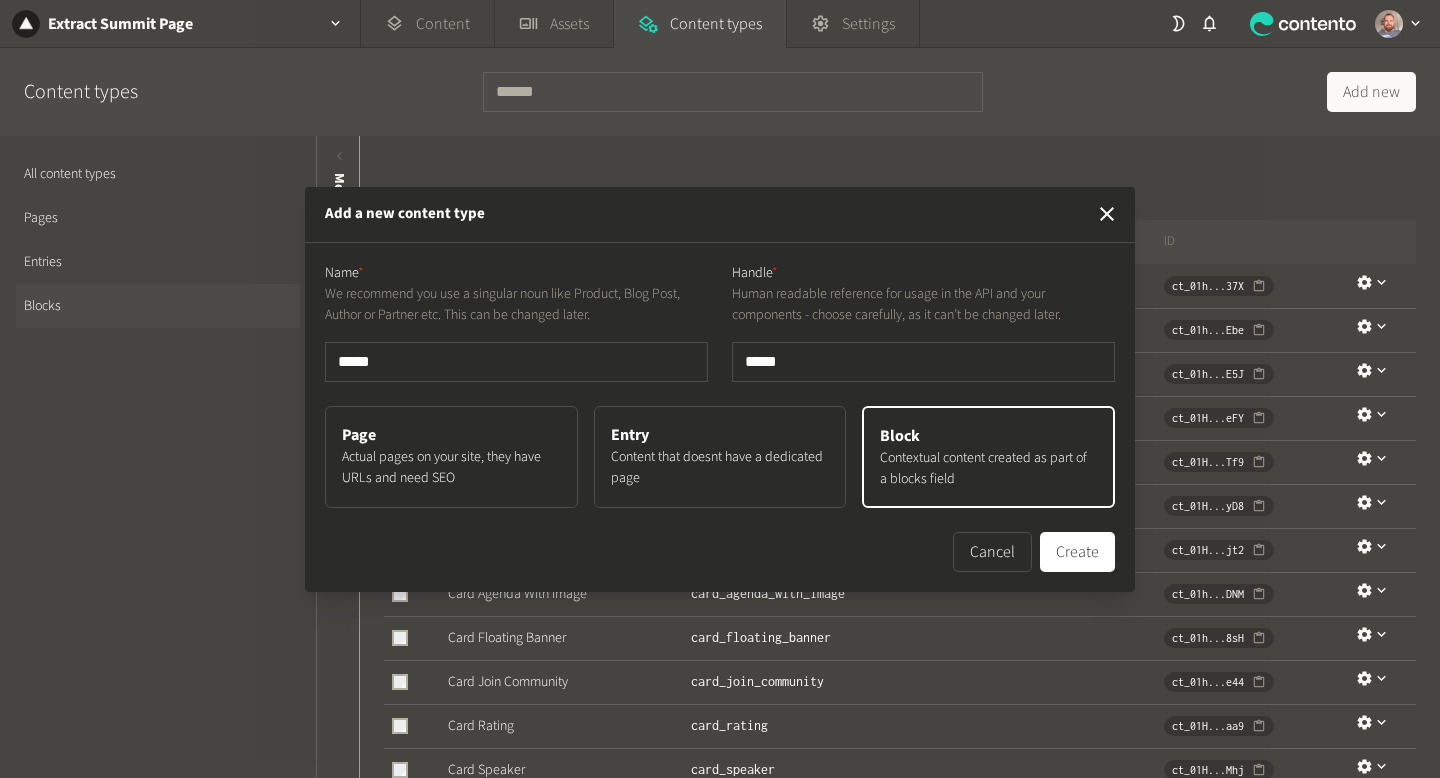 type on "******" 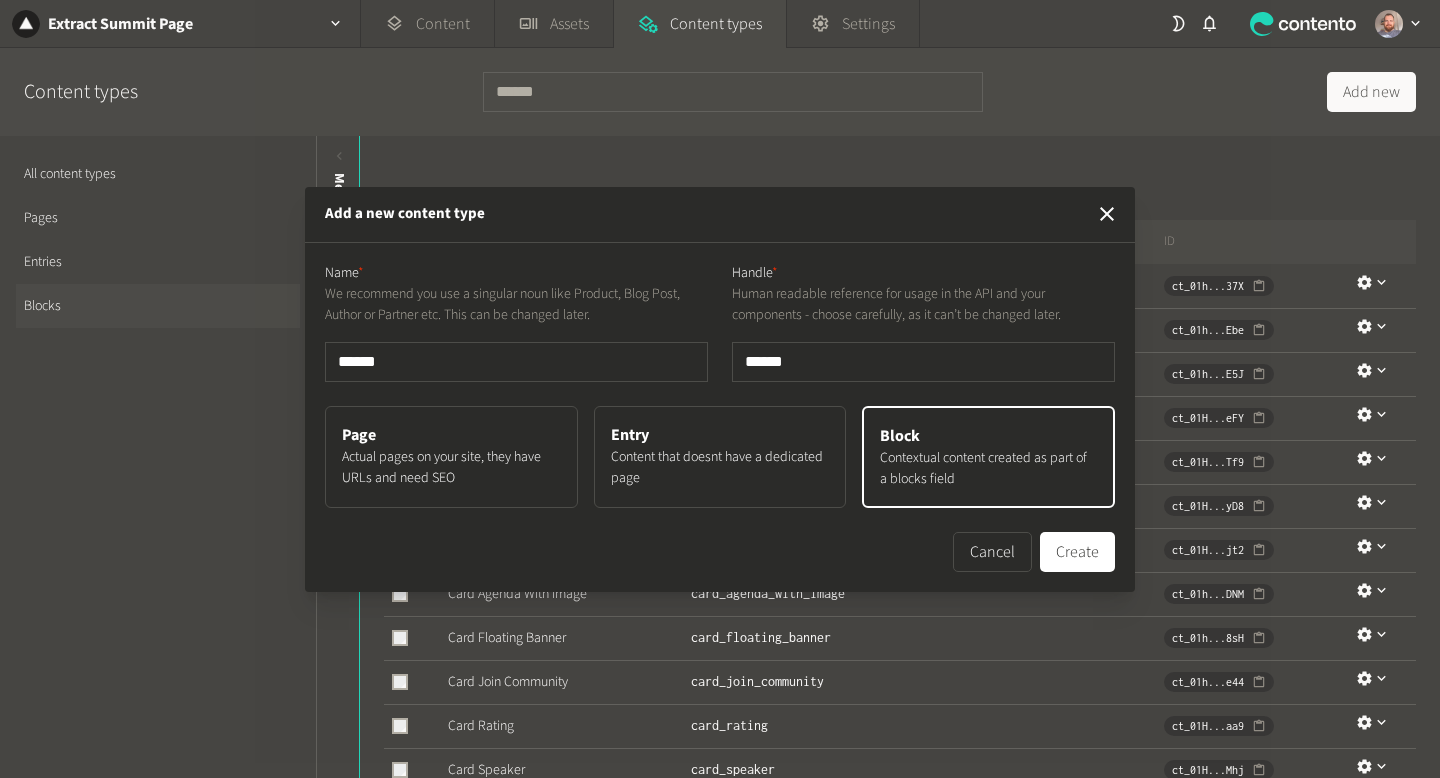 type on "*******" 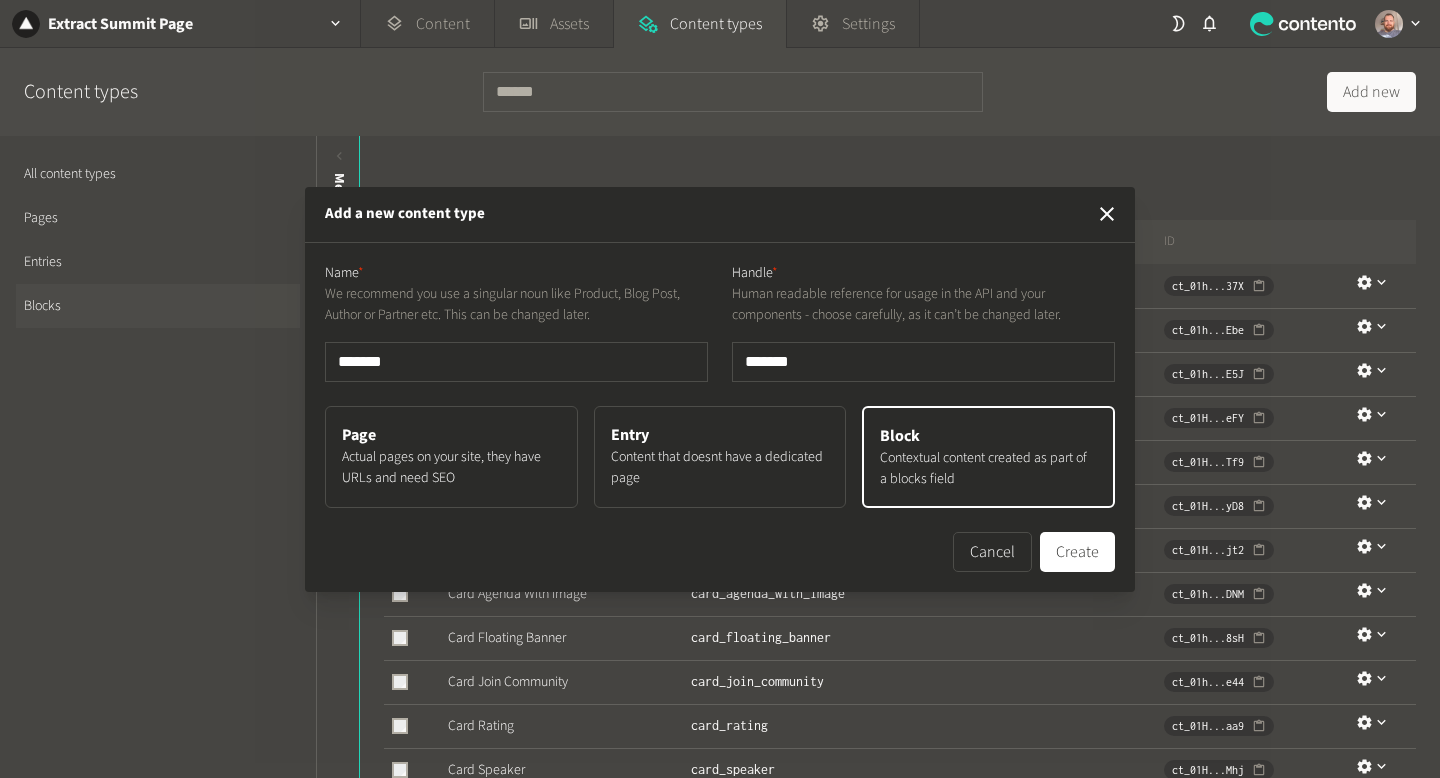 type on "********" 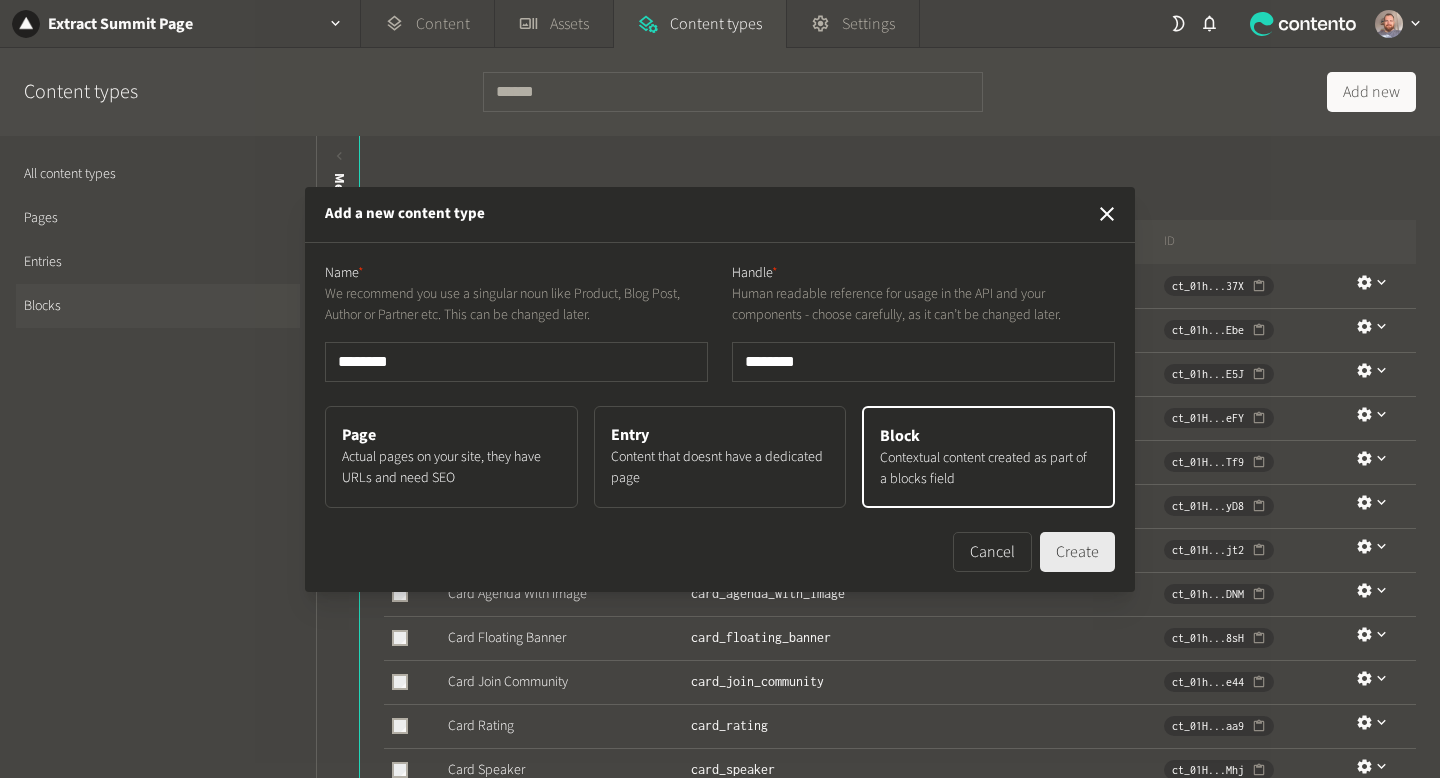 type on "********" 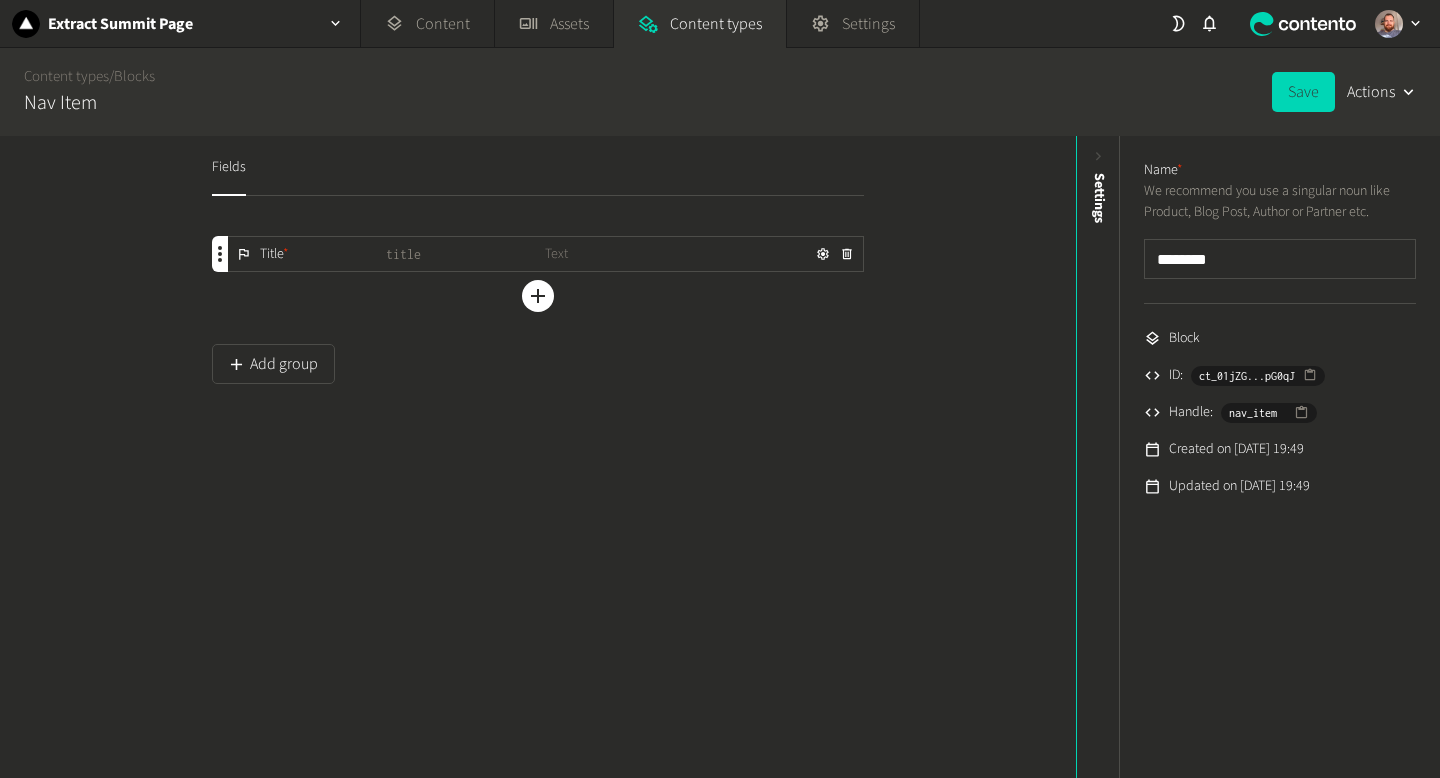 scroll, scrollTop: 0, scrollLeft: 0, axis: both 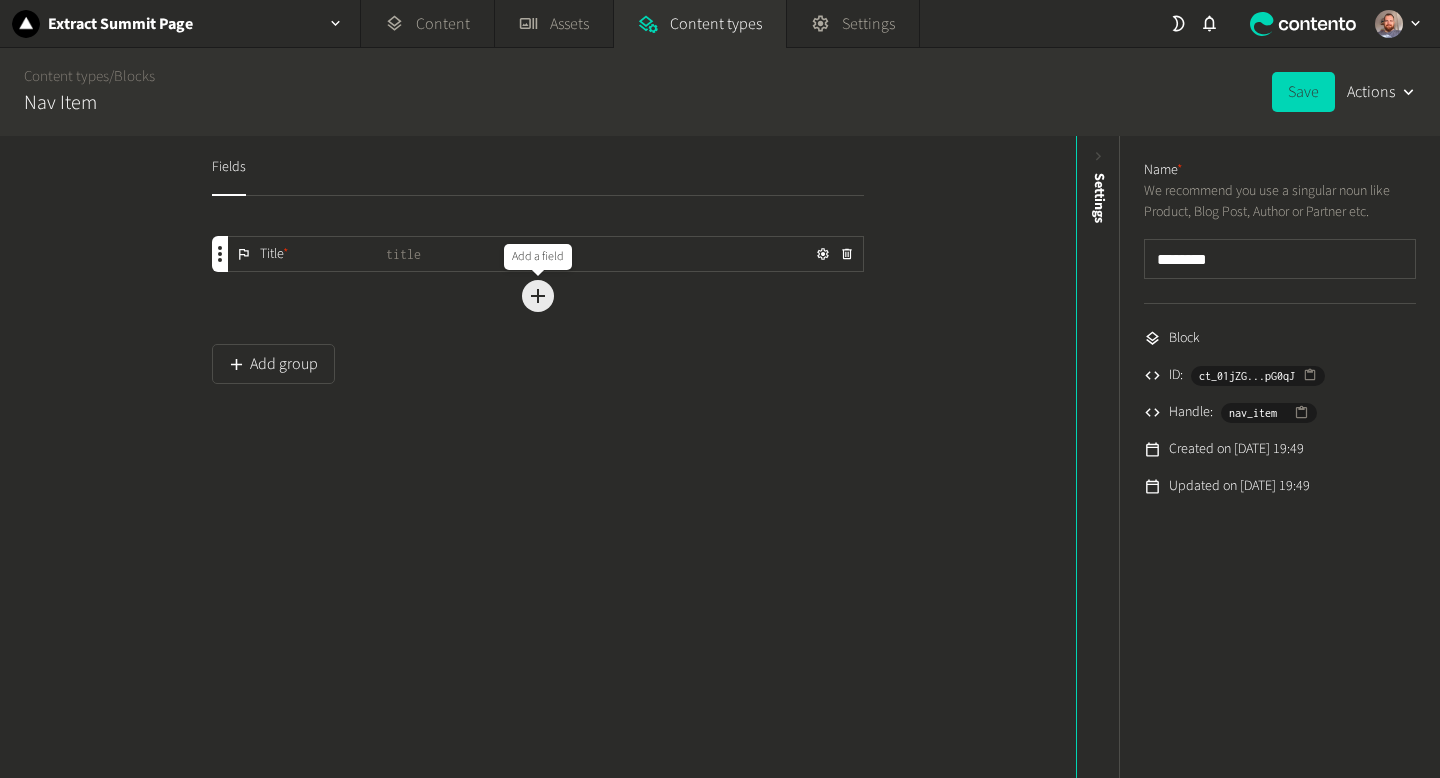 click 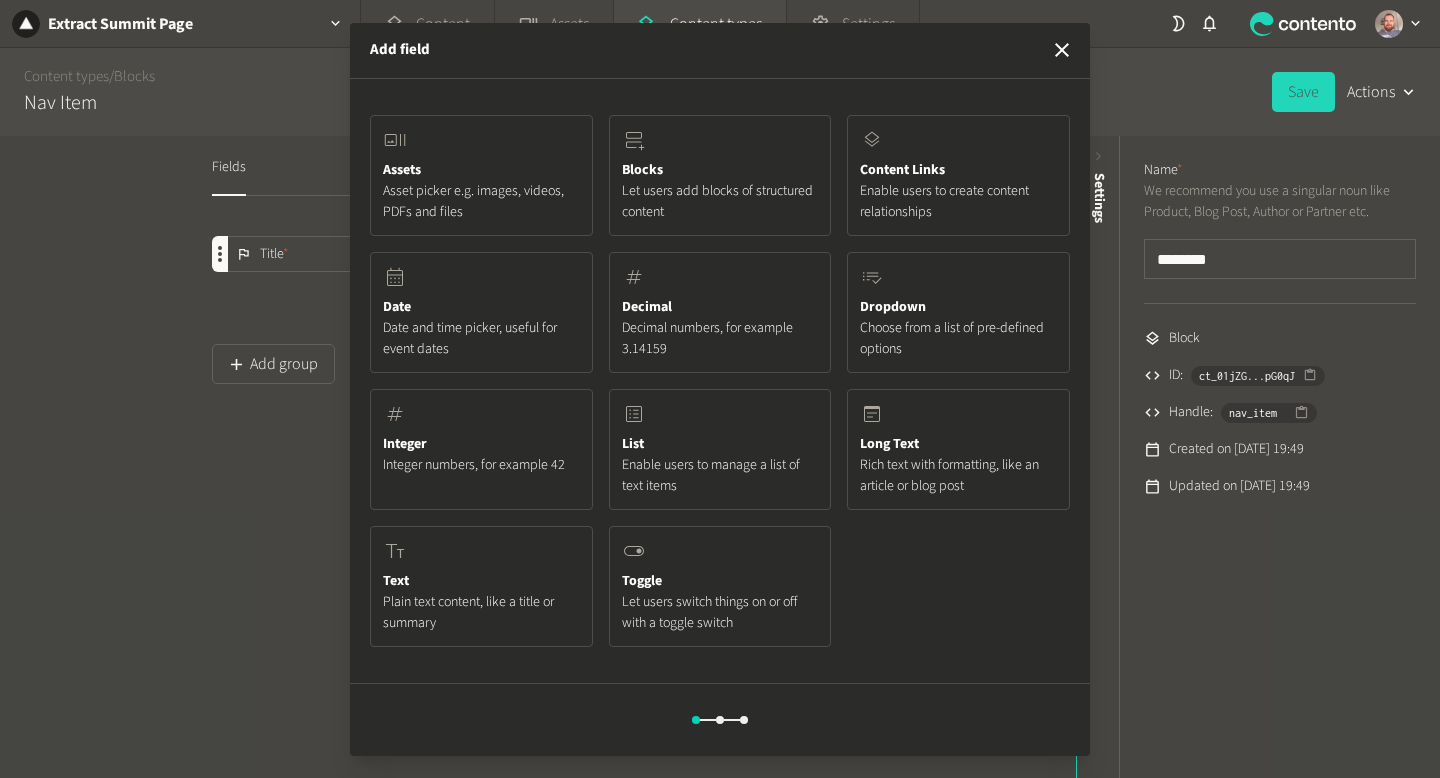 click on "Add field Assets Asset picker e.g. images, videos, PDFs and files Blocks Let users add blocks of structured content Content Links Enable users to create content relationships Date Date and time picker, useful for event dates Decimal Decimal numbers, for example 3.14159 Dropdown Choose from a list of pre-defined options Integer Integer numbers, for example 42 List Enable users to manage a list of text items Long Text Rich text with formatting, like an article or blog post Text Plain text content, like a title or summary Toggle Let users switch things on or off with a toggle switch" at bounding box center (720, 389) 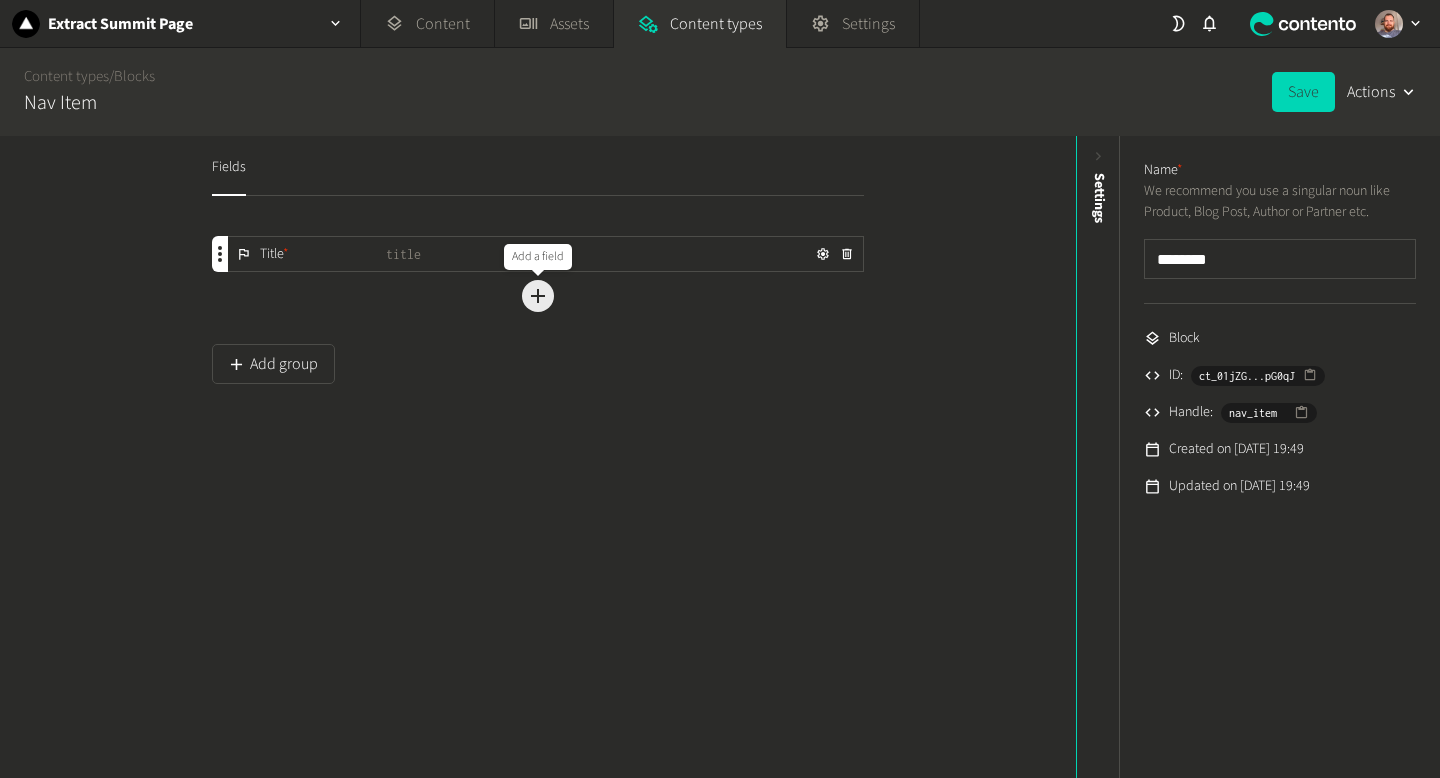 click 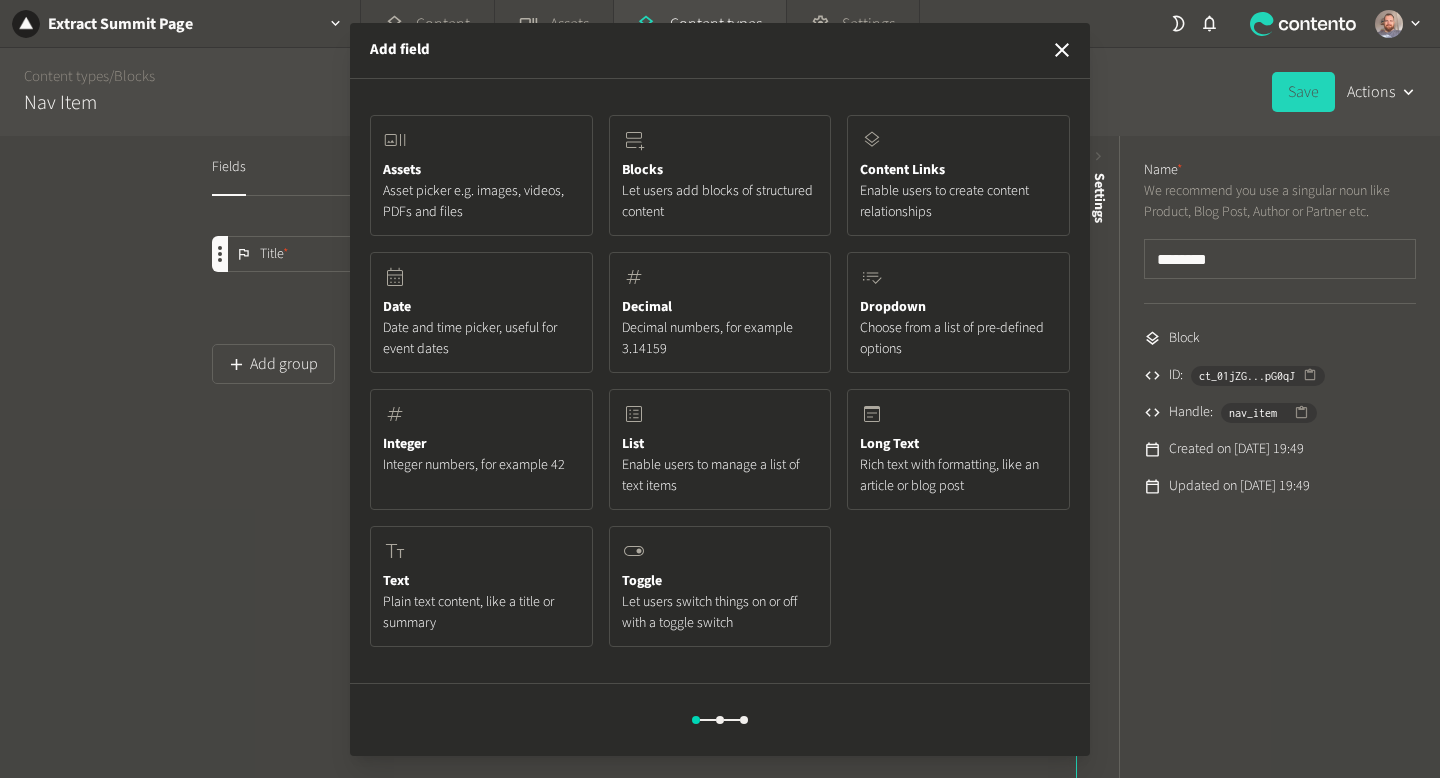 click on "Add field Assets Asset picker e.g. images, videos, PDFs and files Blocks Let users add blocks of structured content Content Links Enable users to create content relationships Date Date and time picker, useful for event dates Decimal Decimal numbers, for example 3.14159 Dropdown Choose from a list of pre-defined options Integer Integer numbers, for example 42 List Enable users to manage a list of text items Long Text Rich text with formatting, like an article or blog post Text Plain text content, like a title or summary Toggle Let users switch things on or off with a toggle switch" at bounding box center [720, 389] 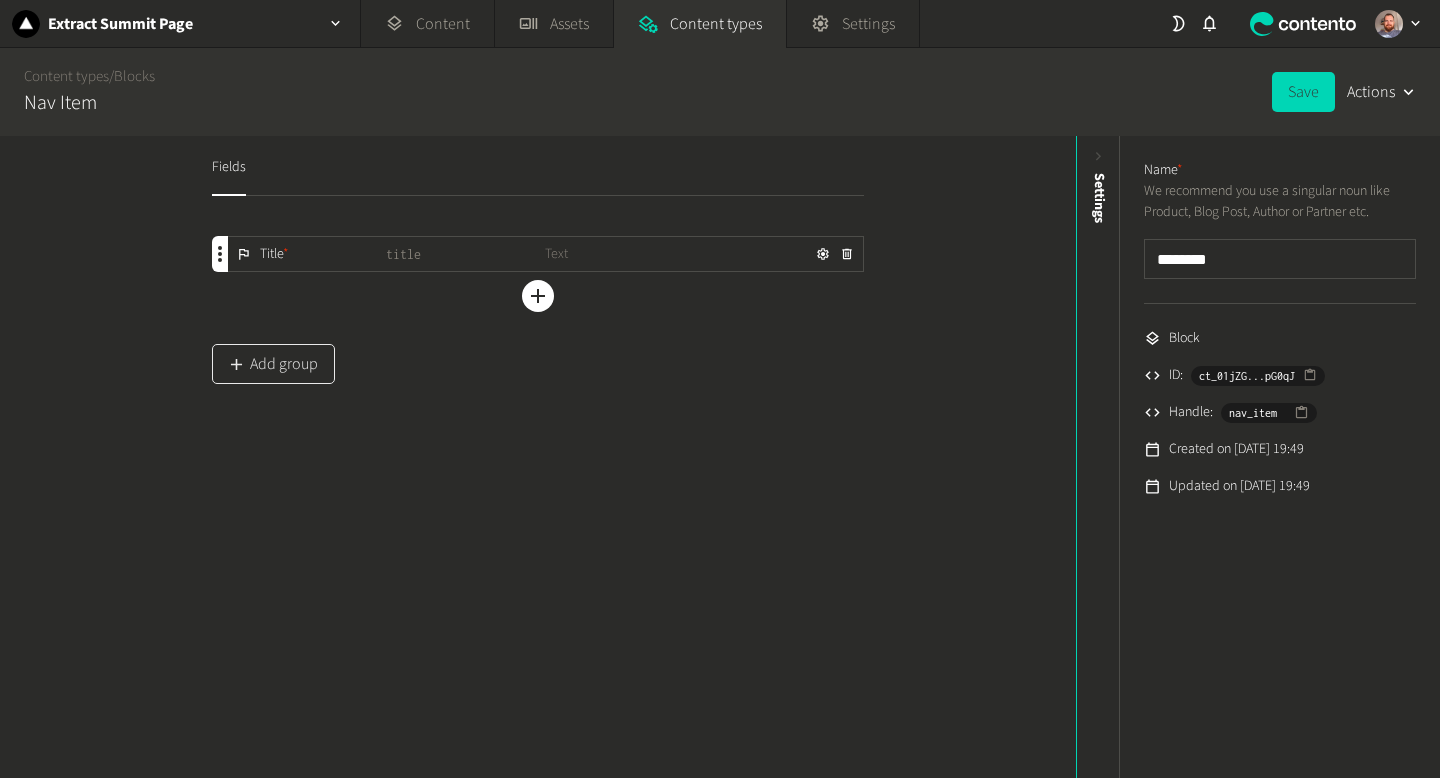 click on "Add group" 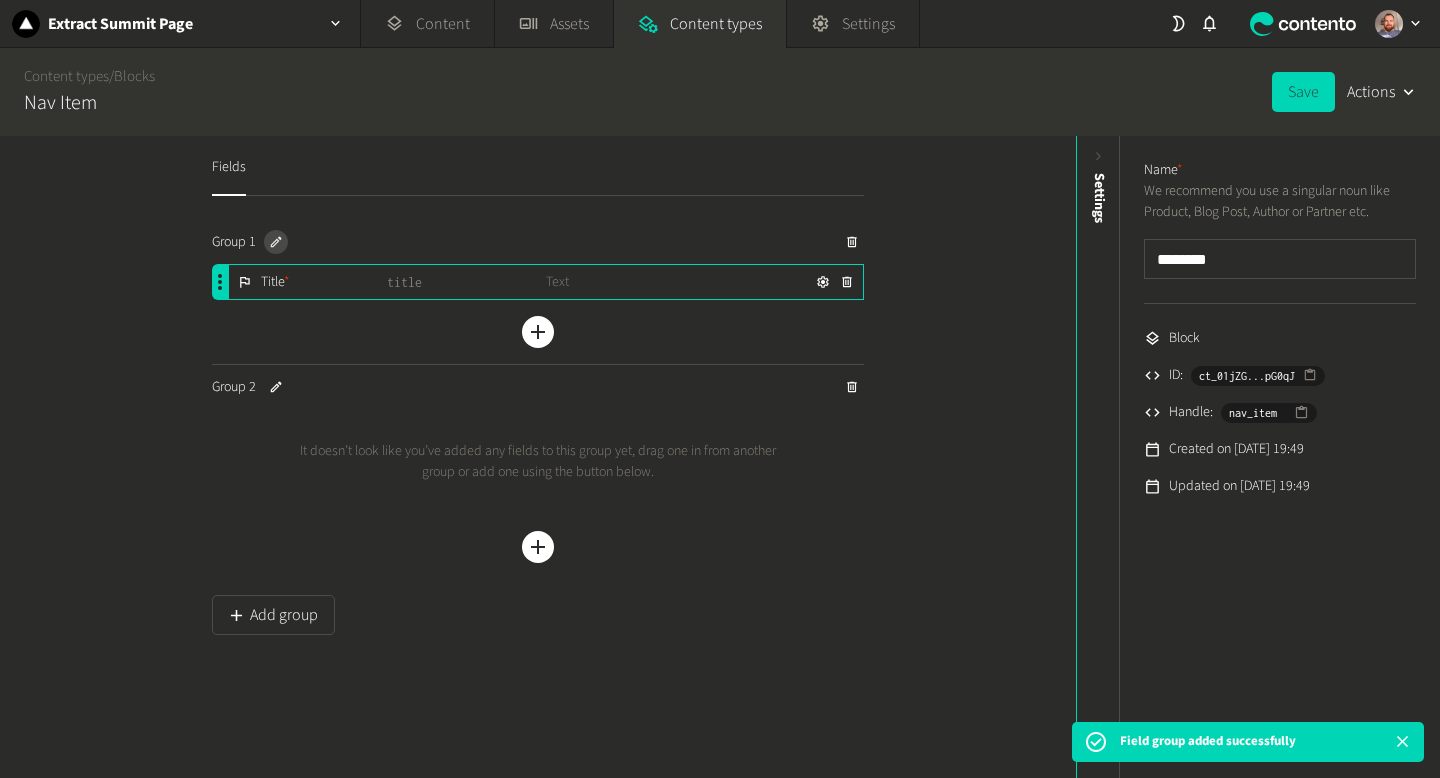 click 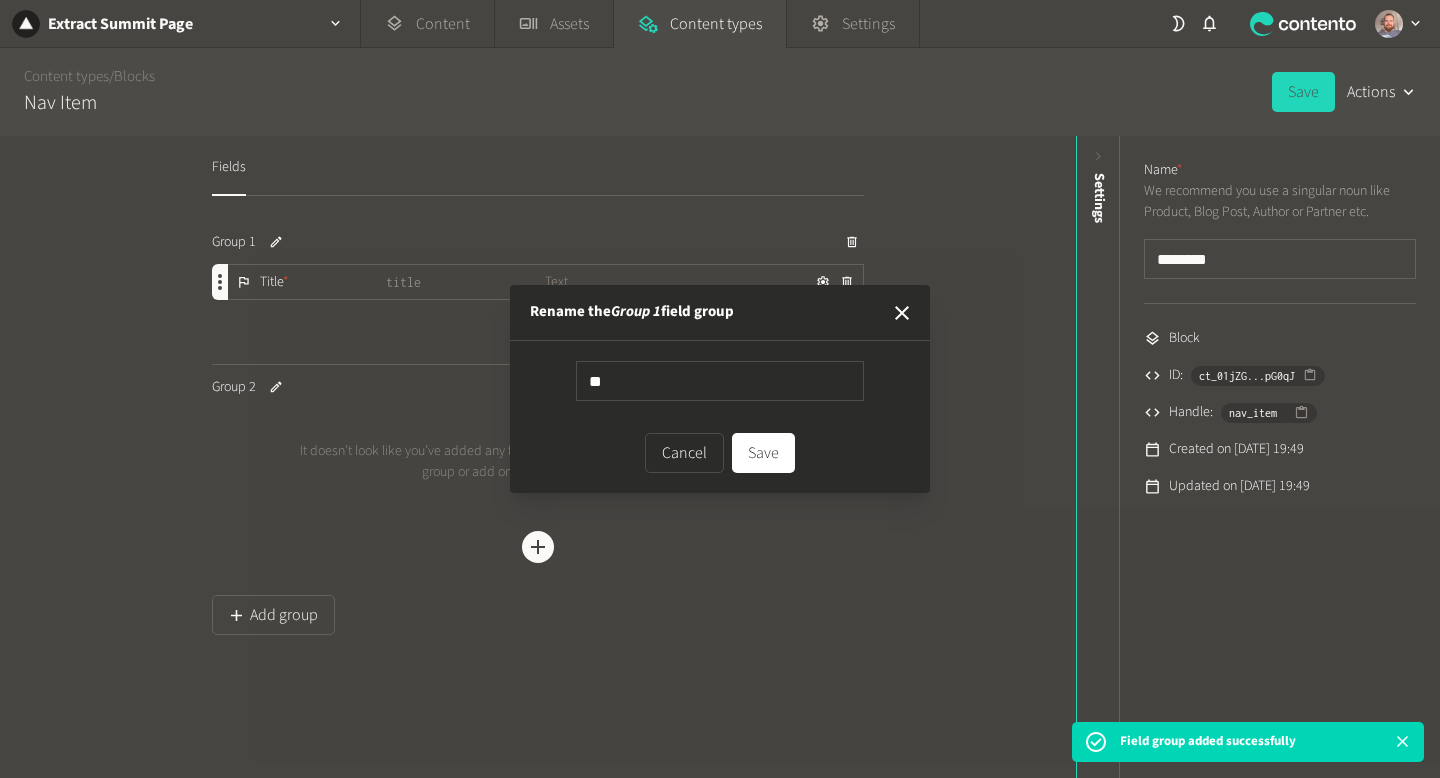 type on "*" 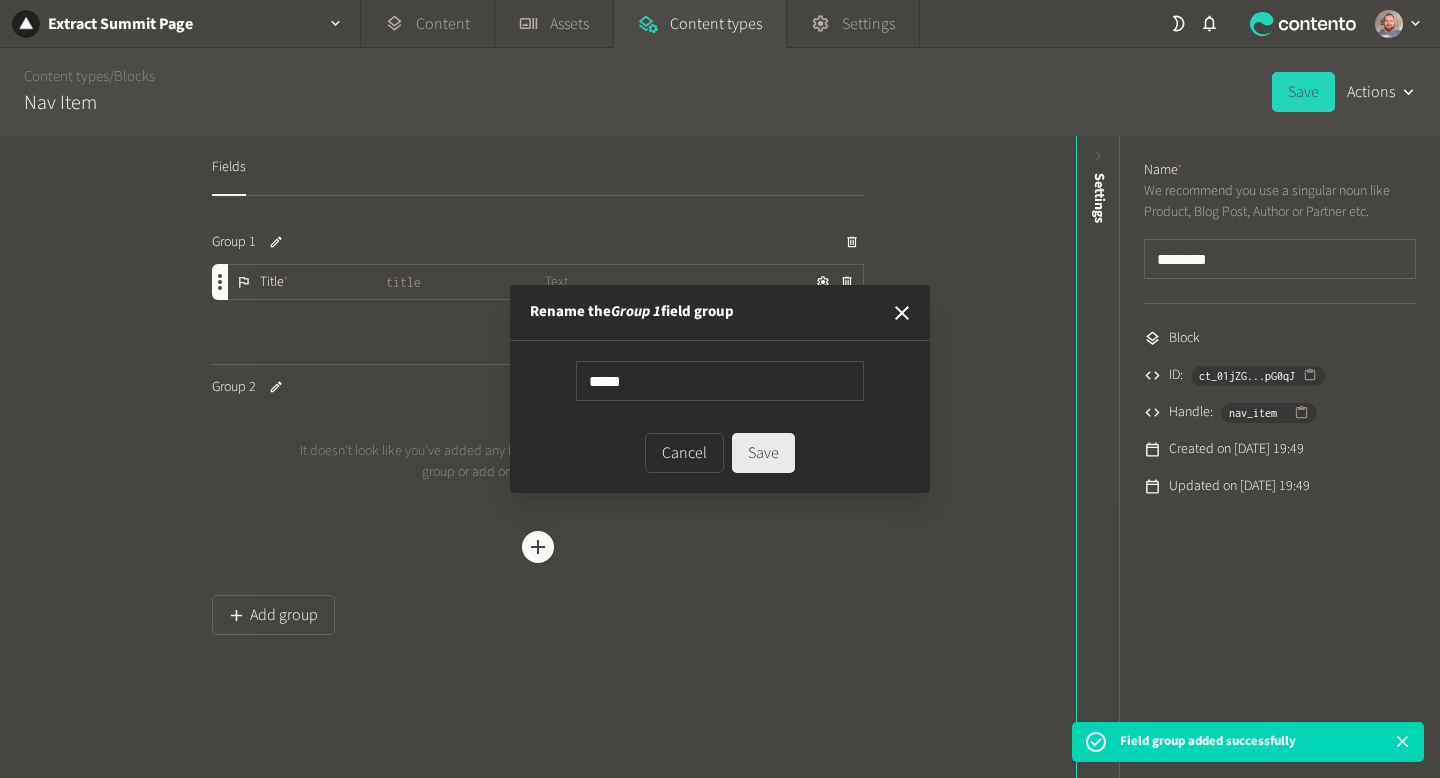 type on "*****" 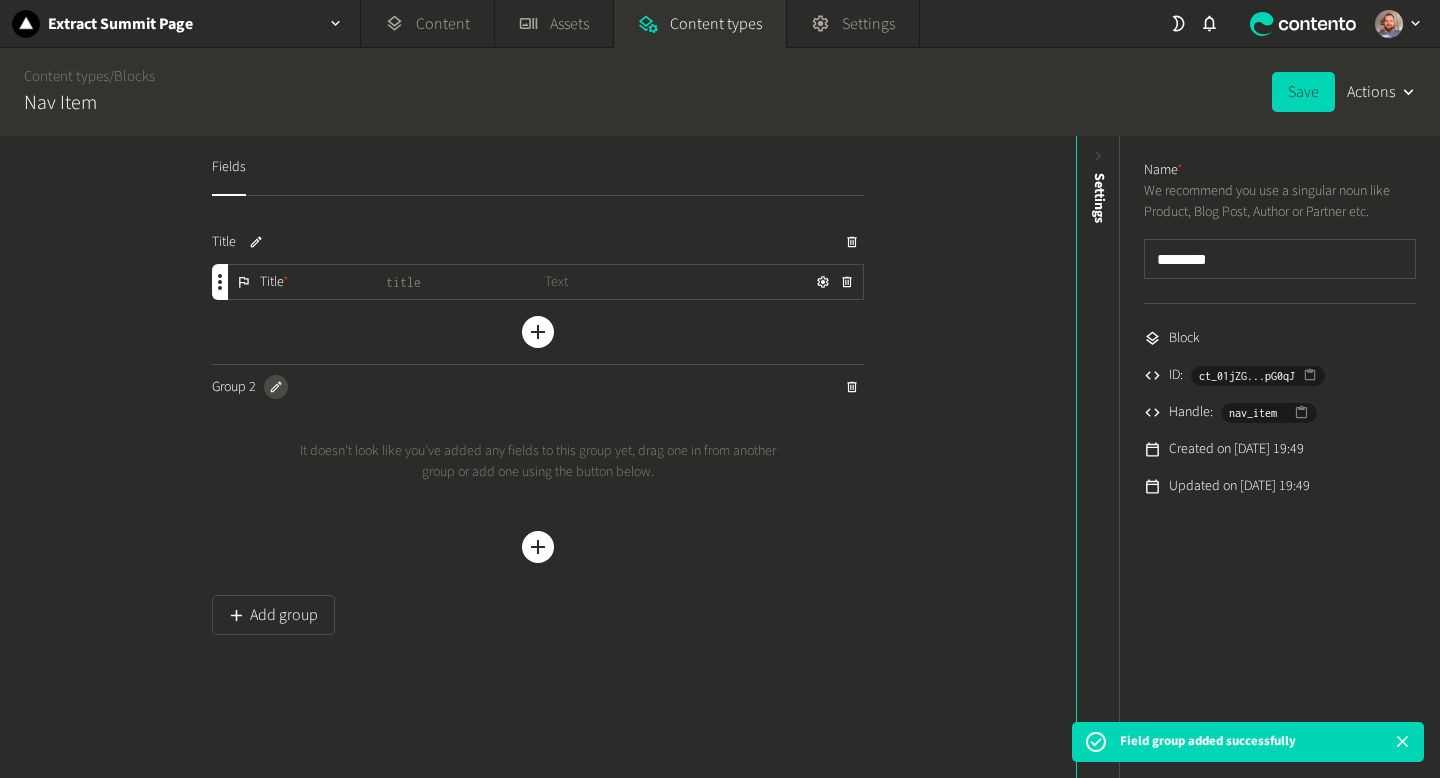click 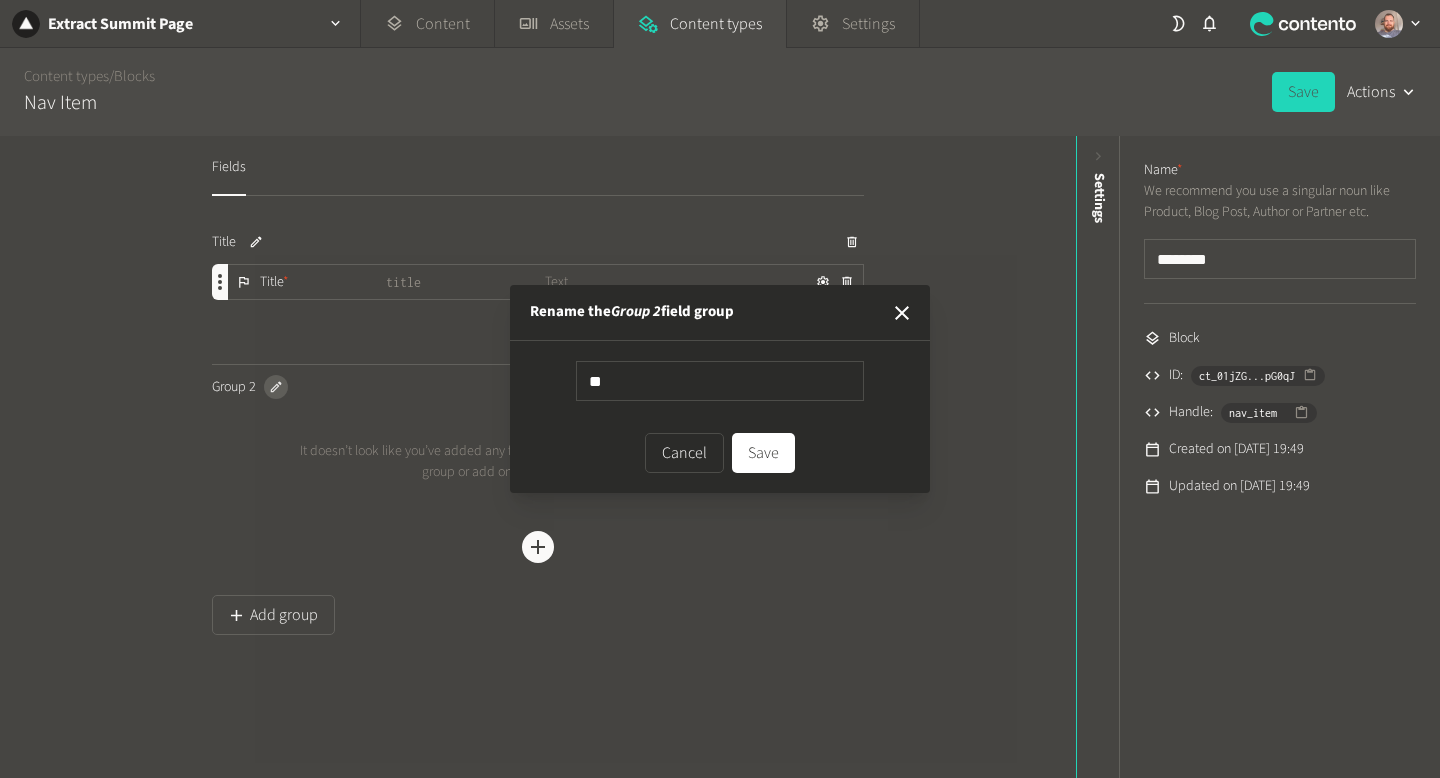 type on "*" 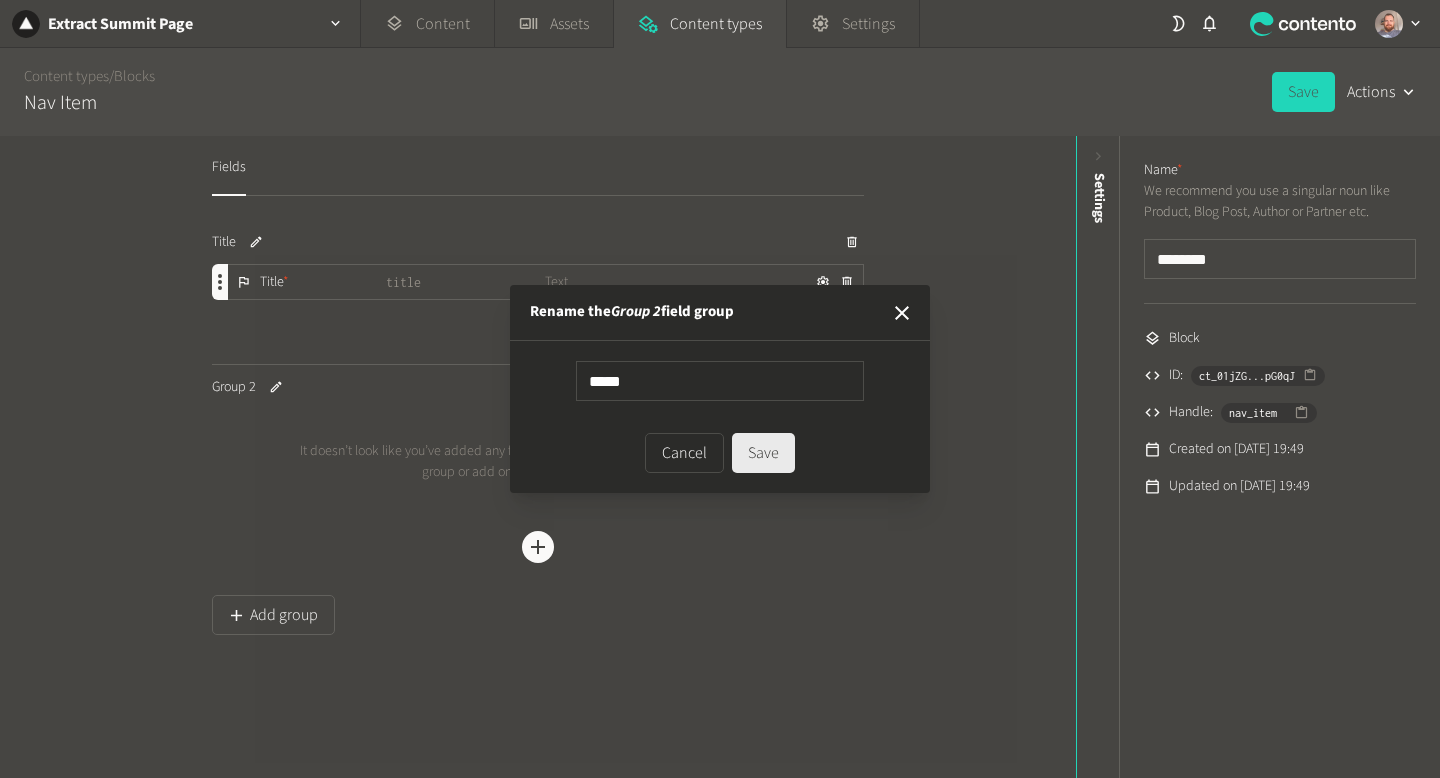 type on "*****" 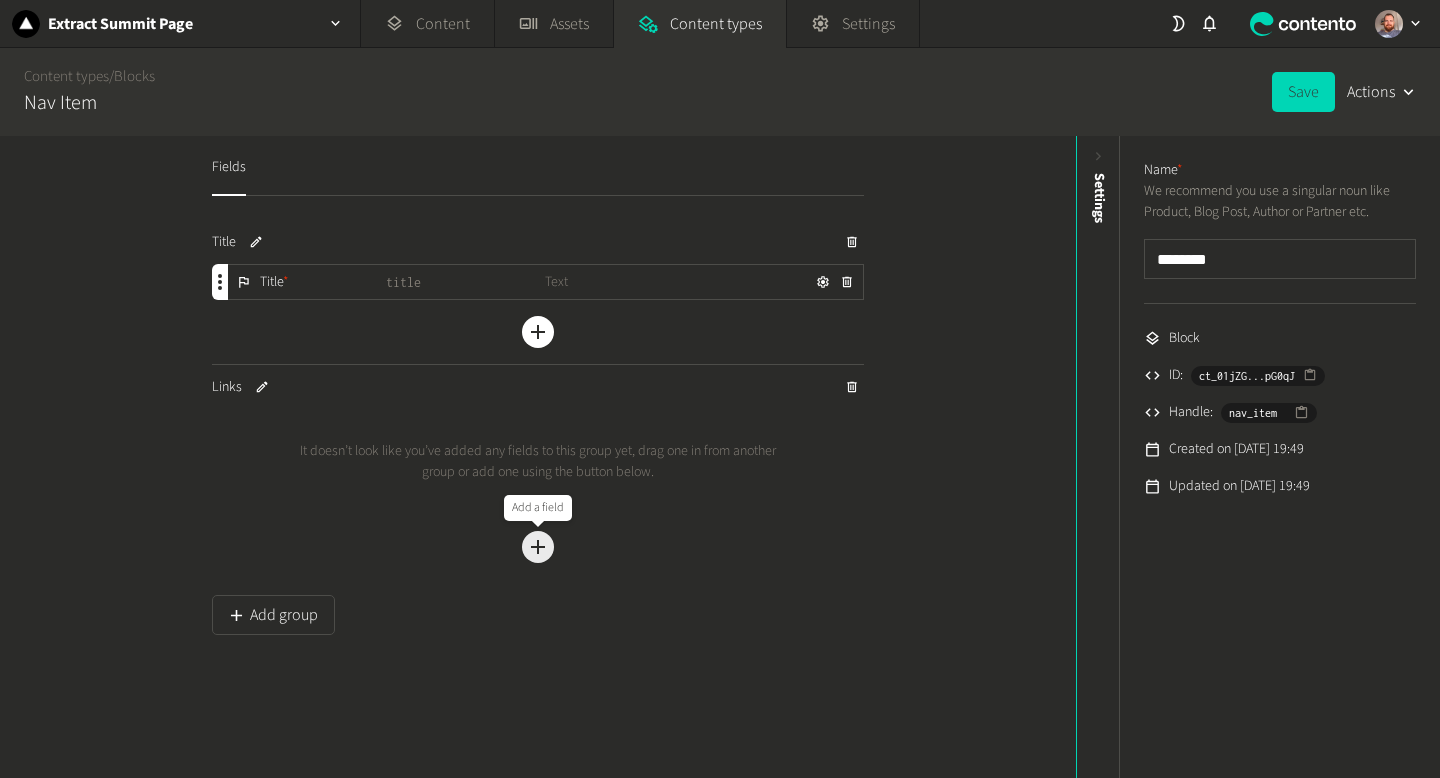 click 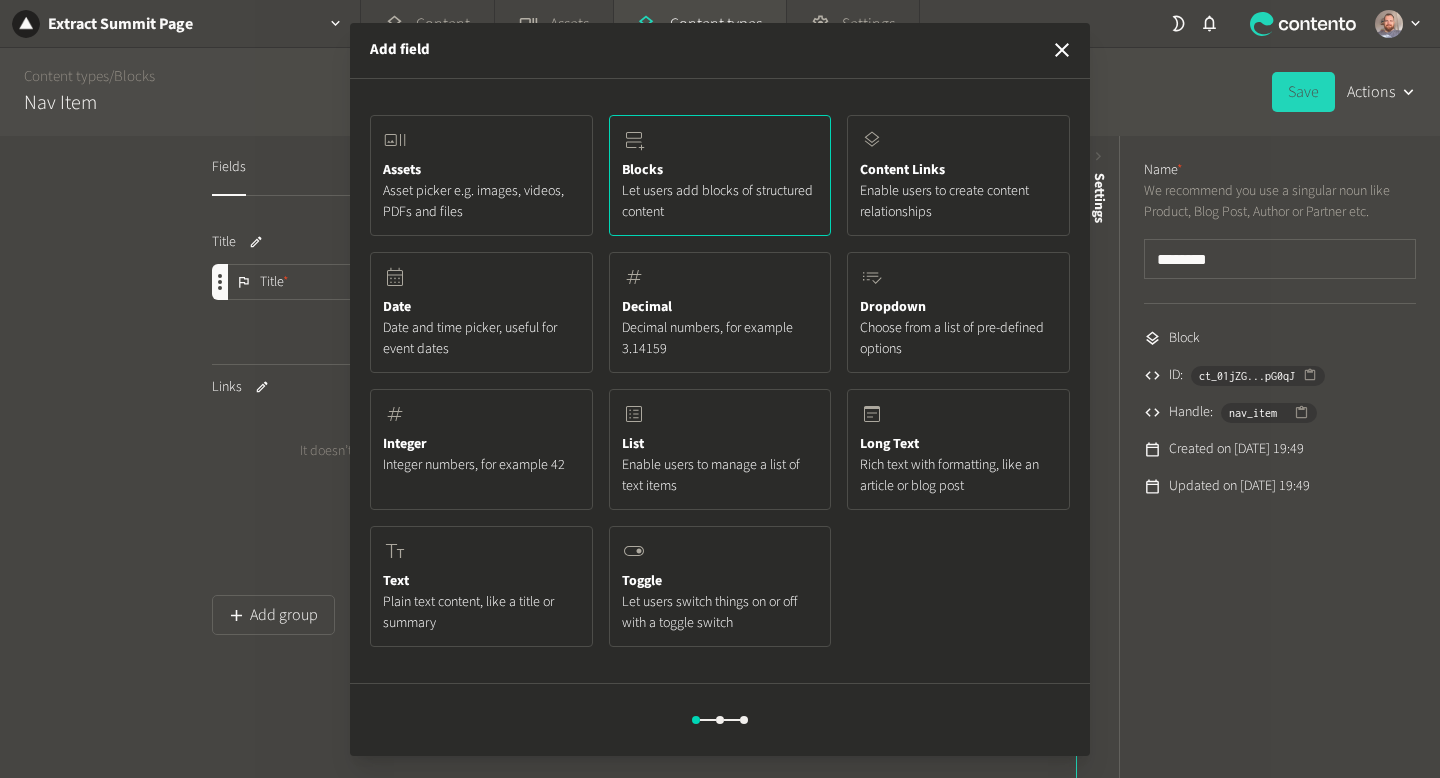 click on "Blocks Let users add blocks of structured content" 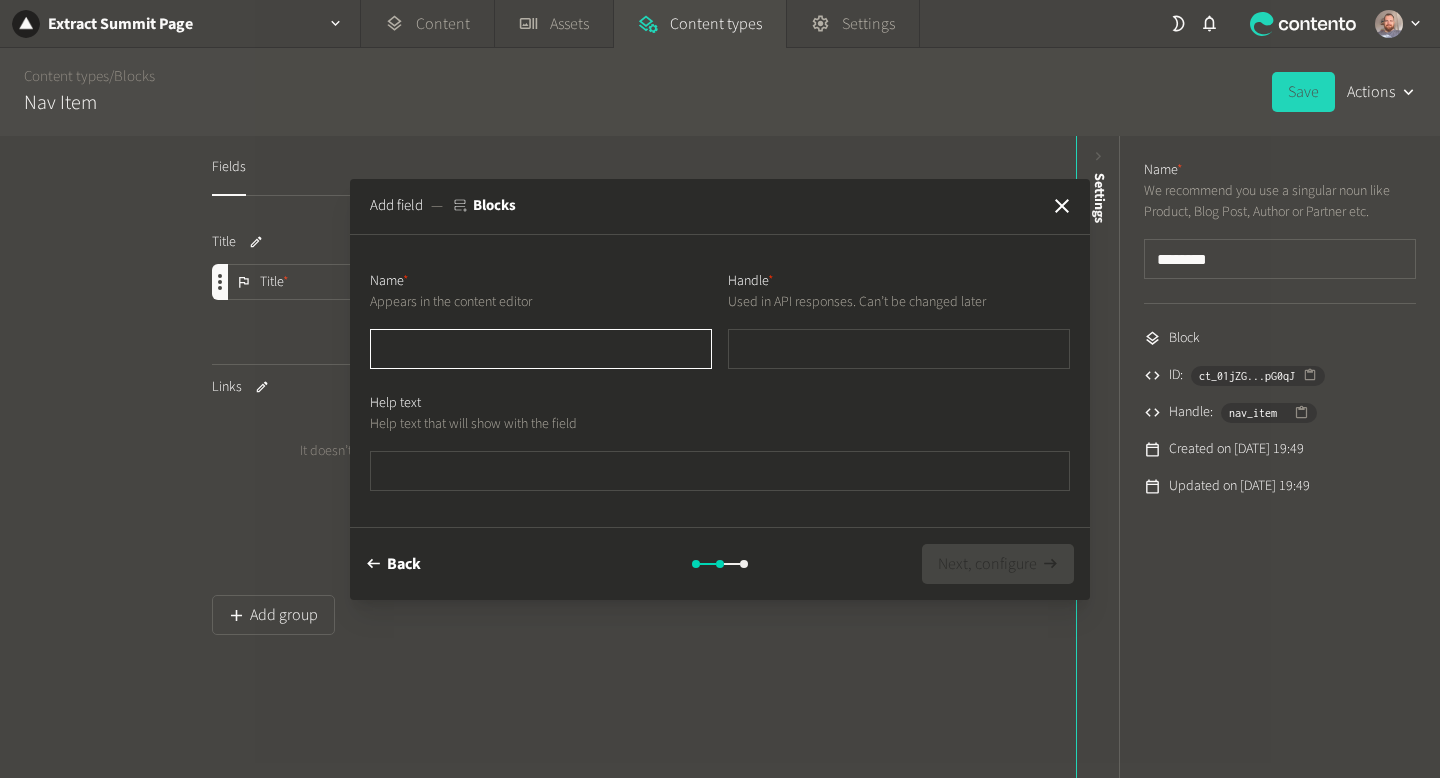 type on "*" 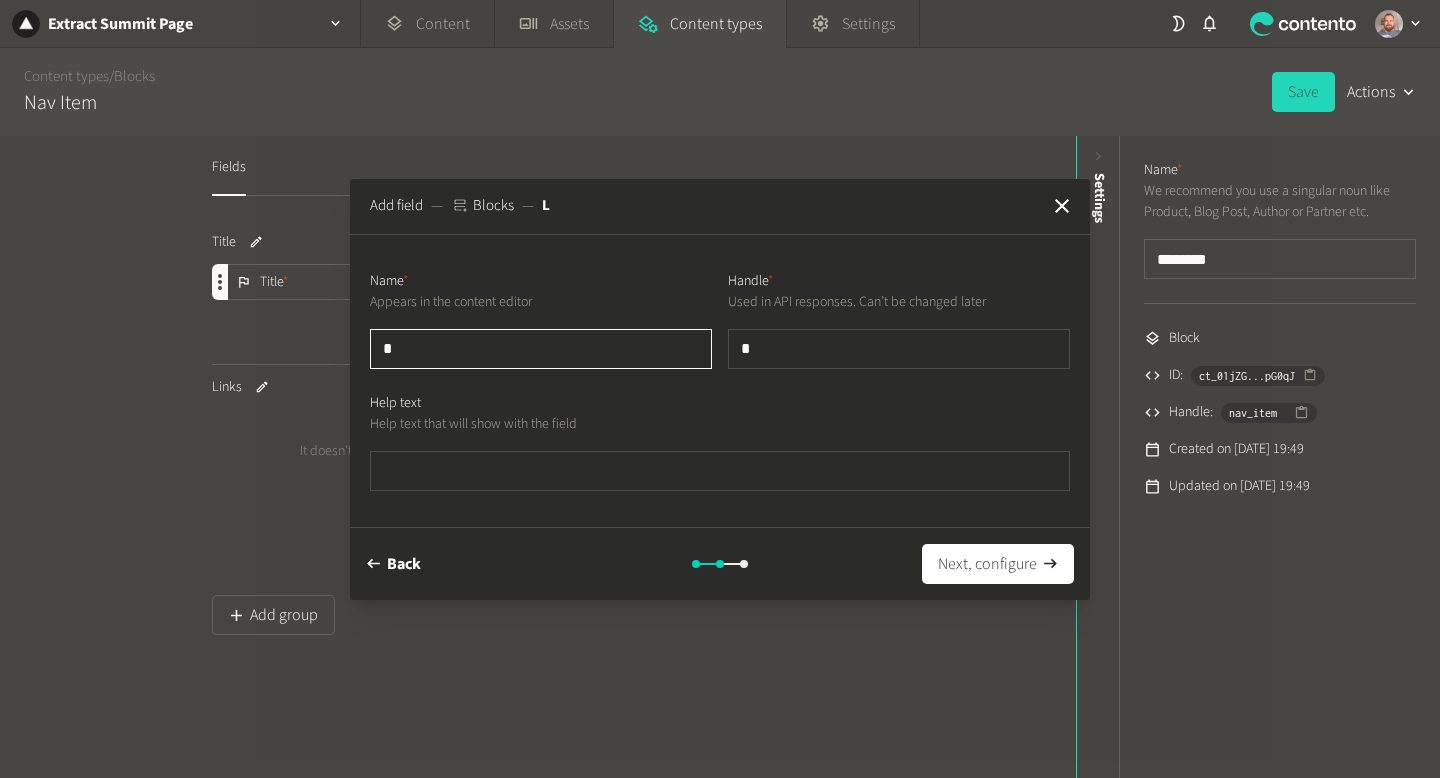 type on "**" 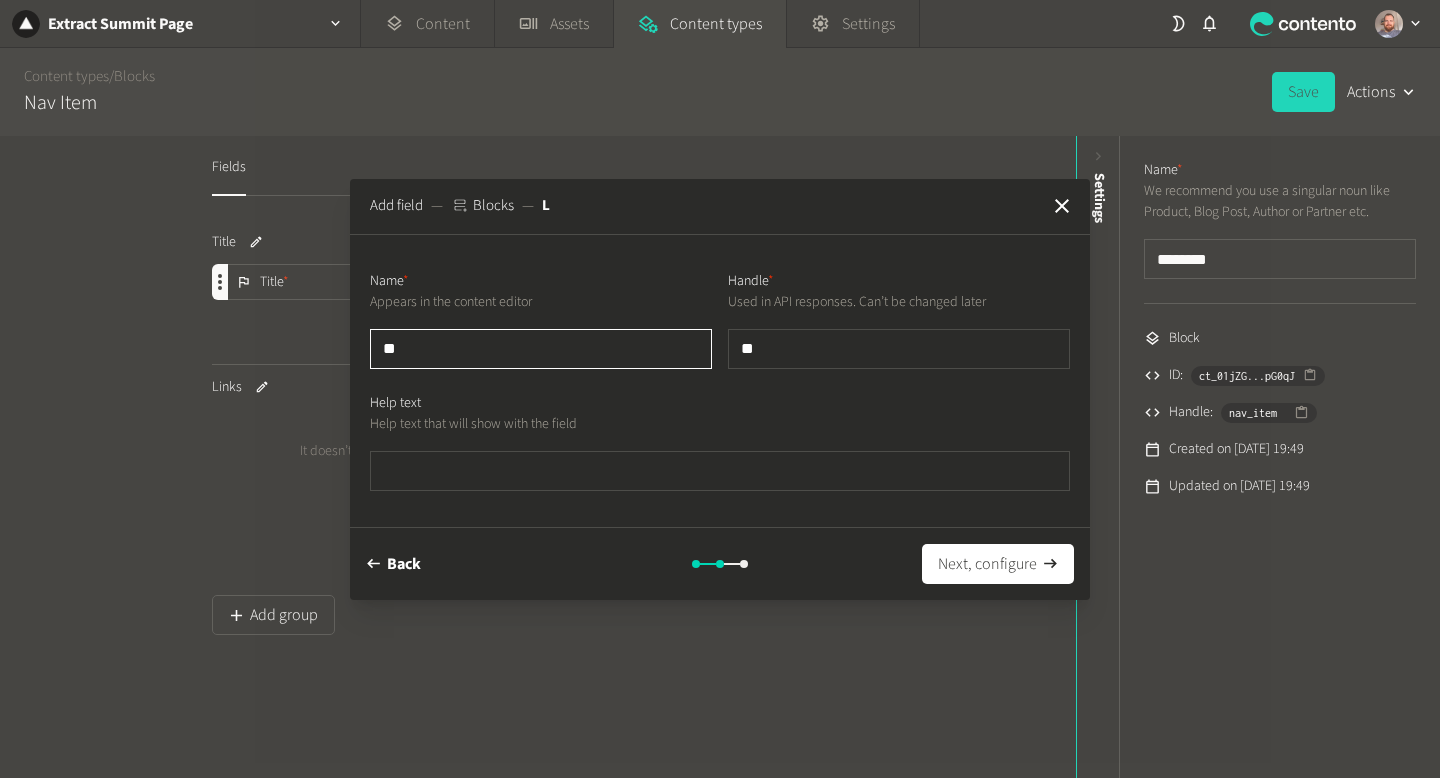 type on "***" 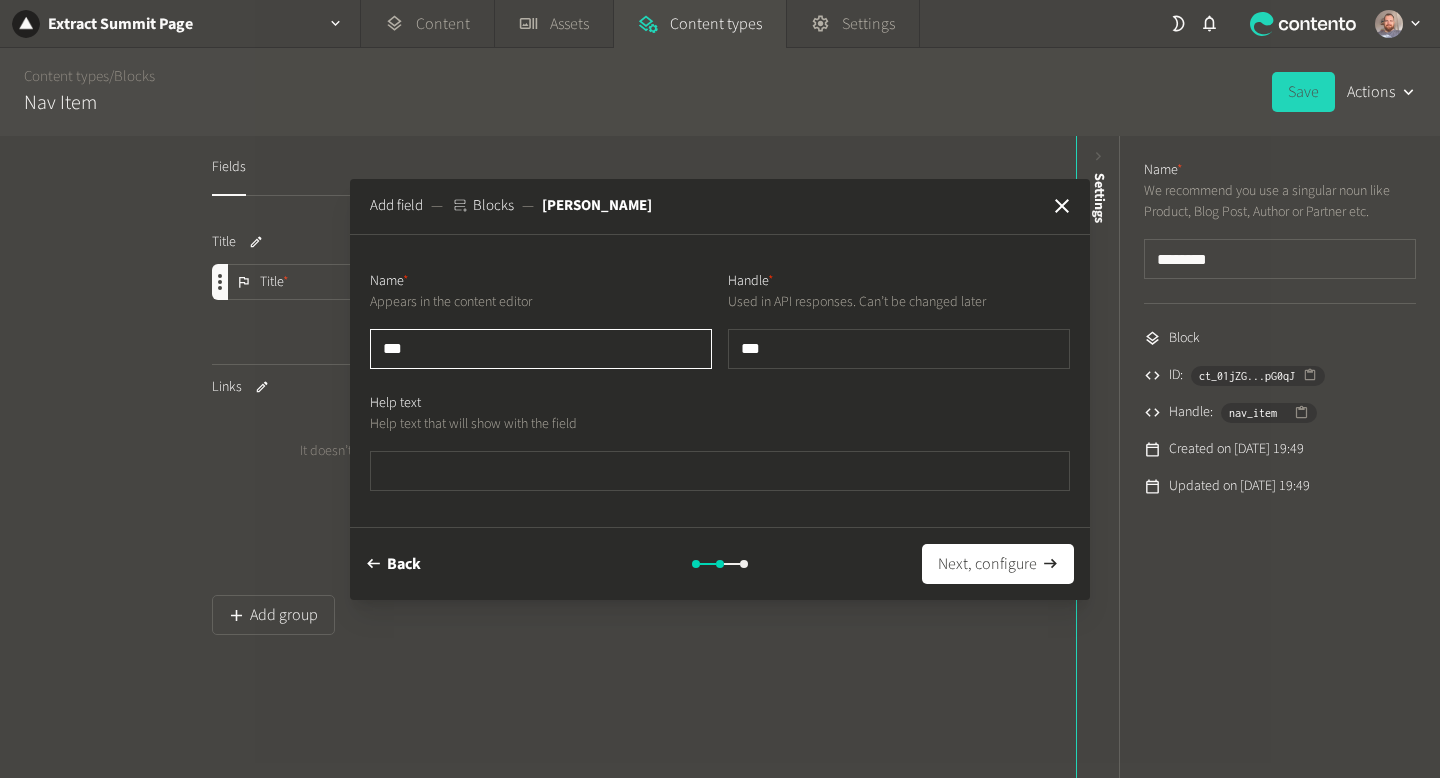 type on "****" 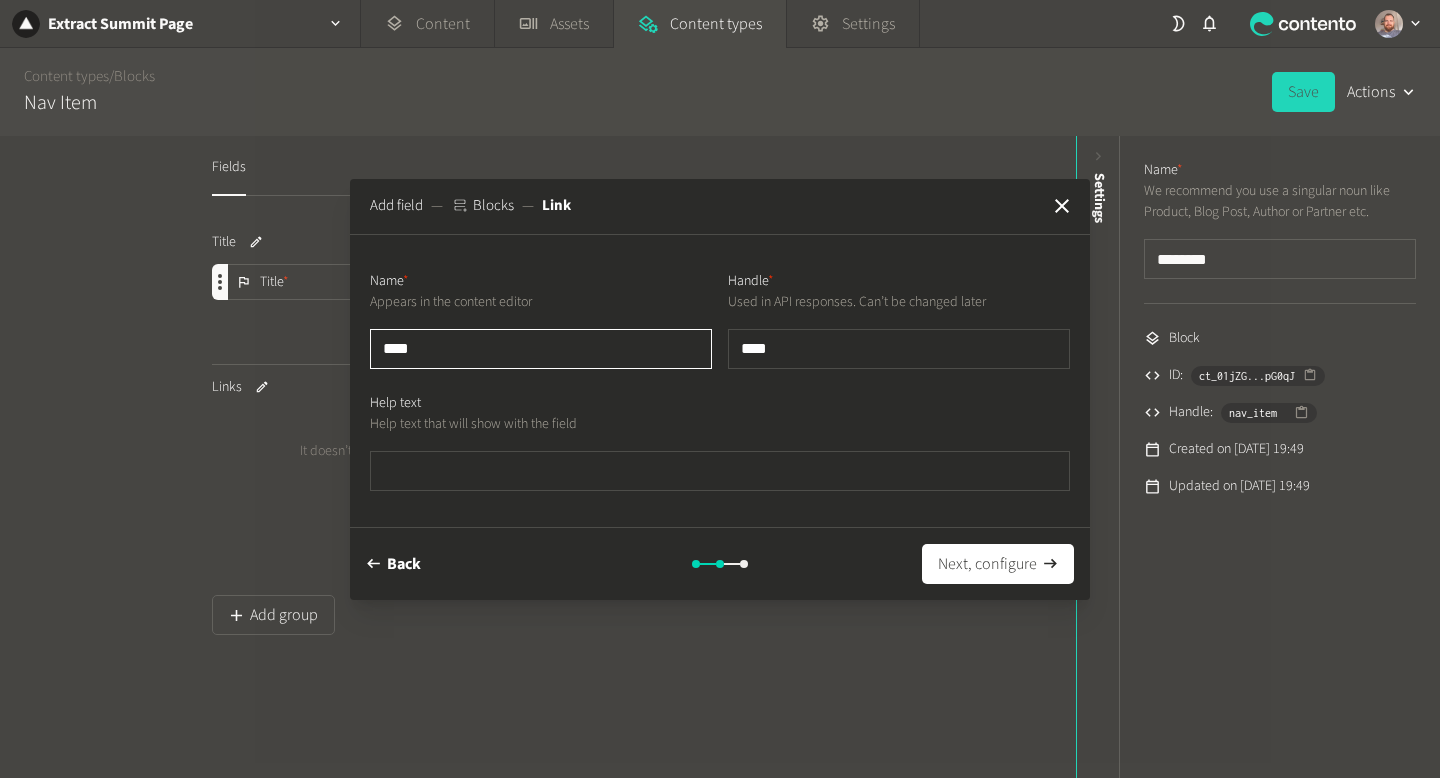 type on "*****" 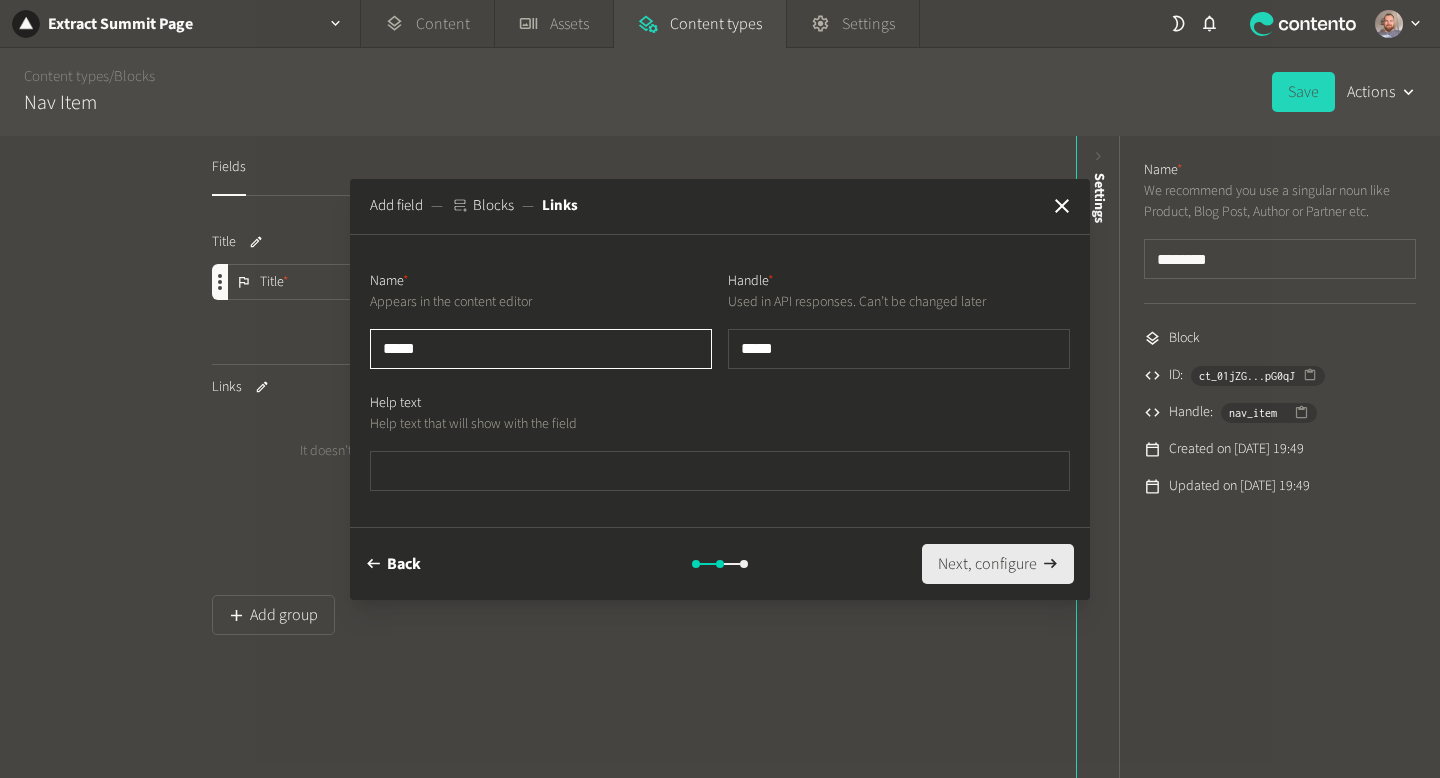 type on "*****" 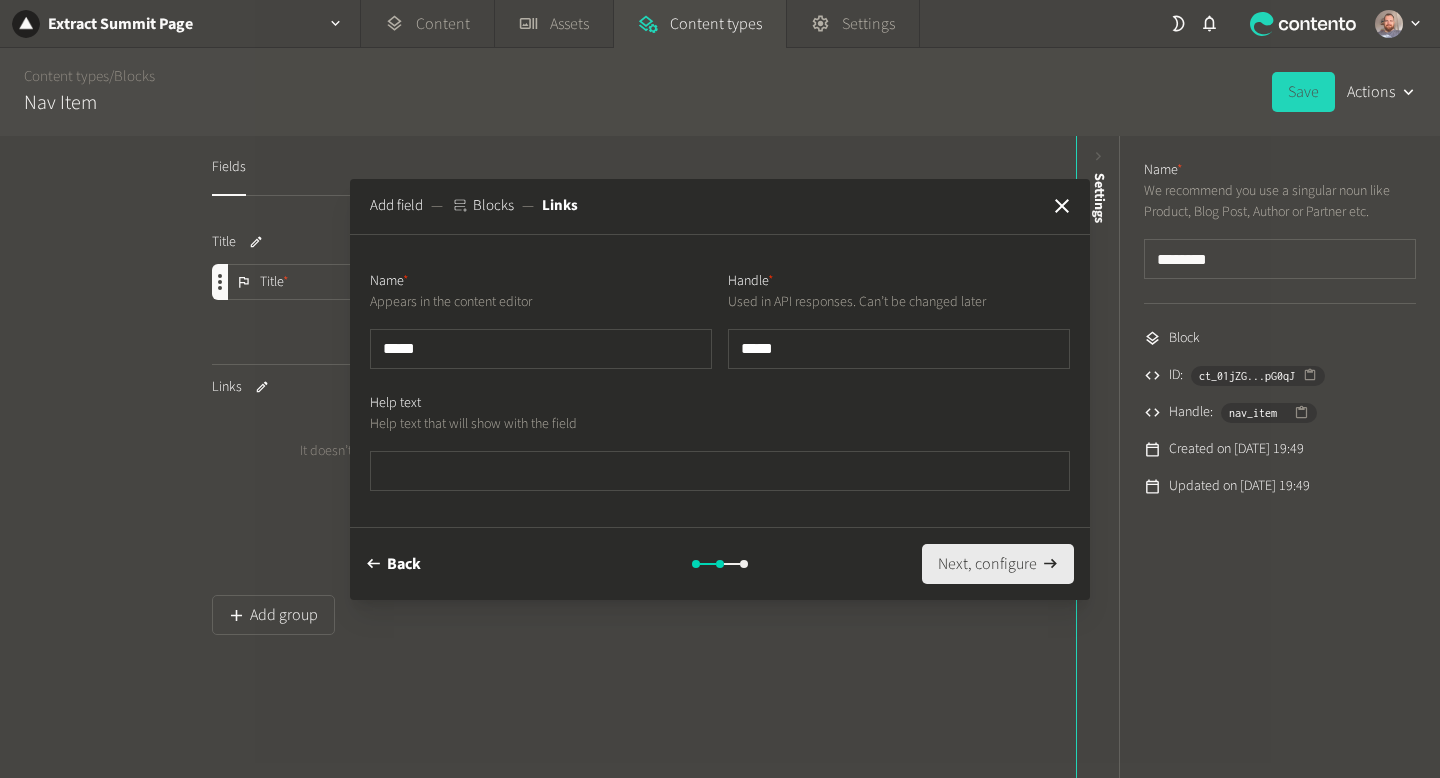 click on "Next, configure" at bounding box center (998, 564) 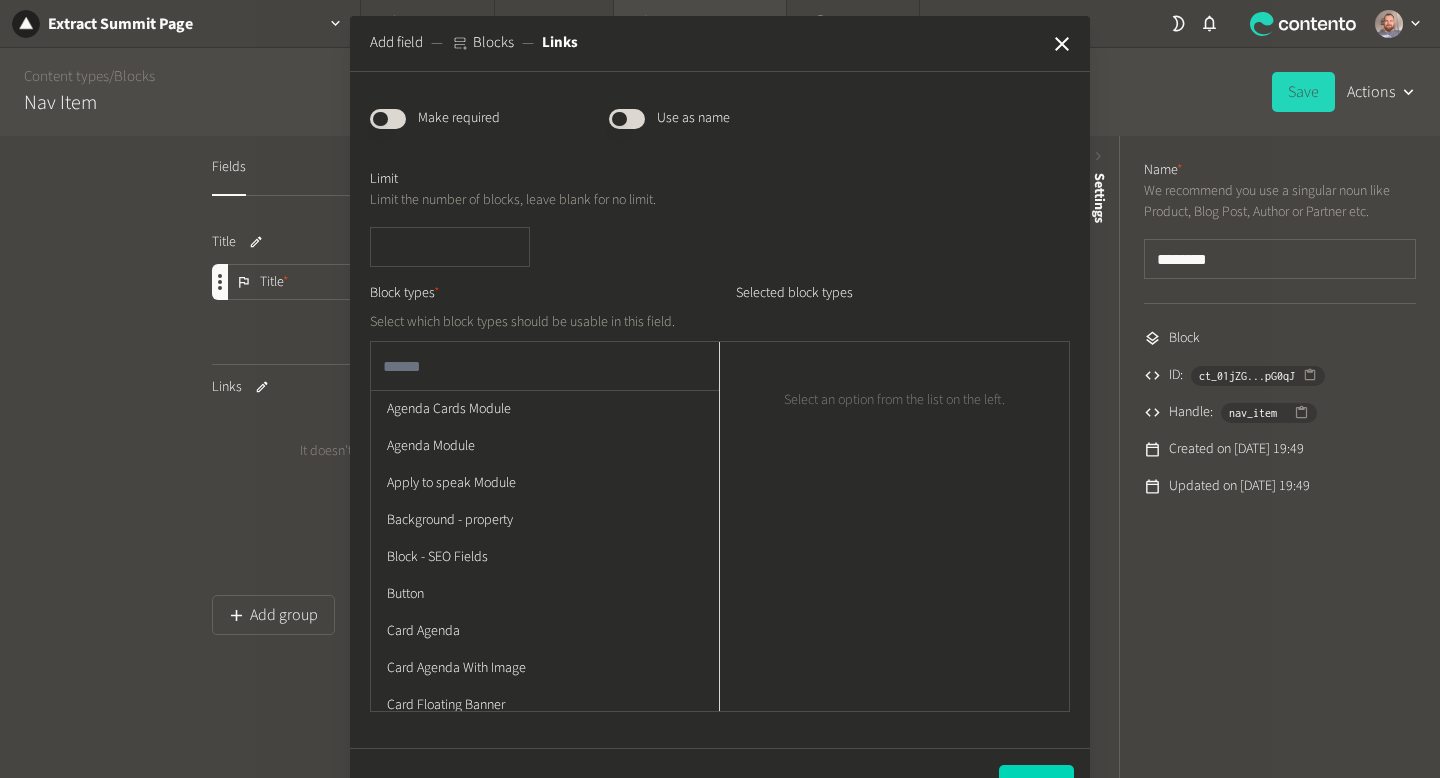click at bounding box center (545, 366) 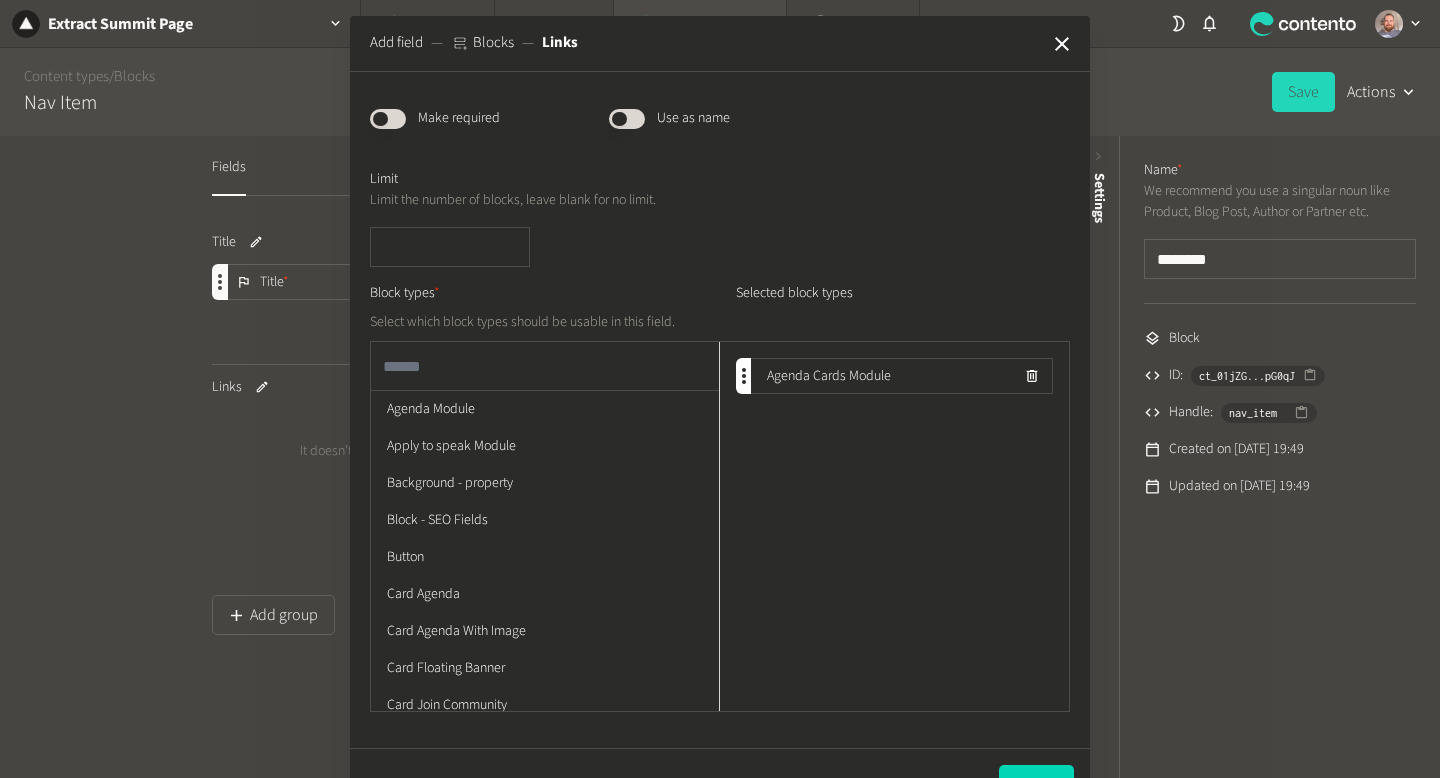 click at bounding box center (545, 366) 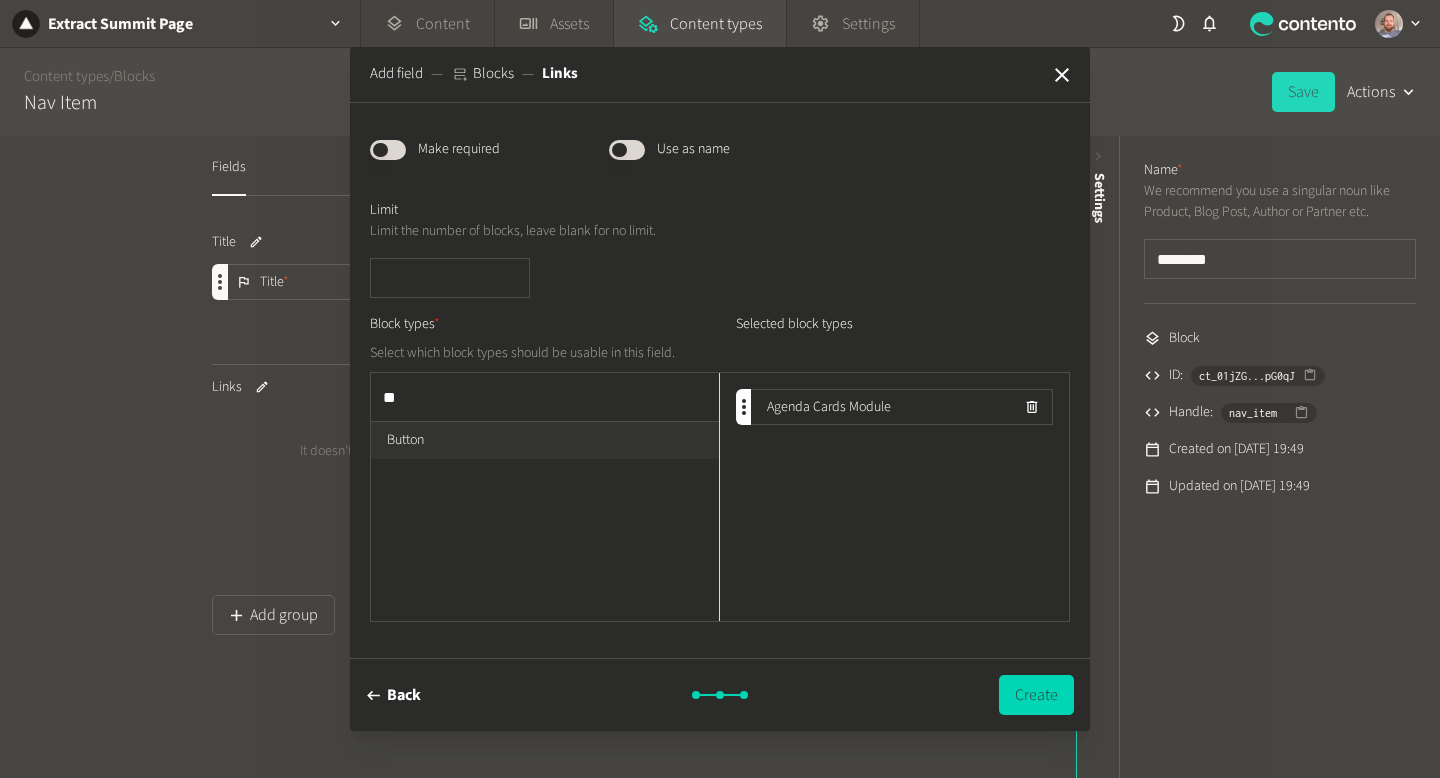type on "***" 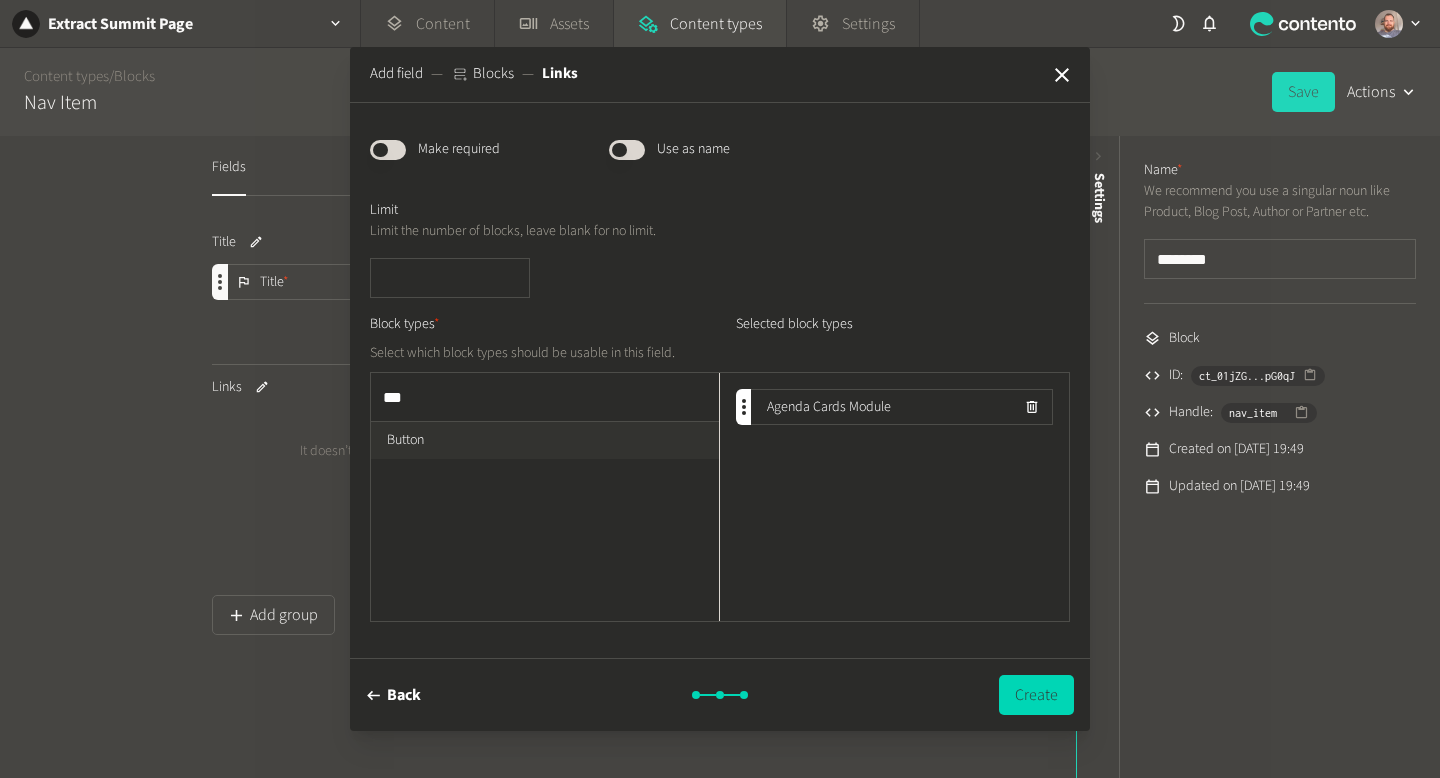 type 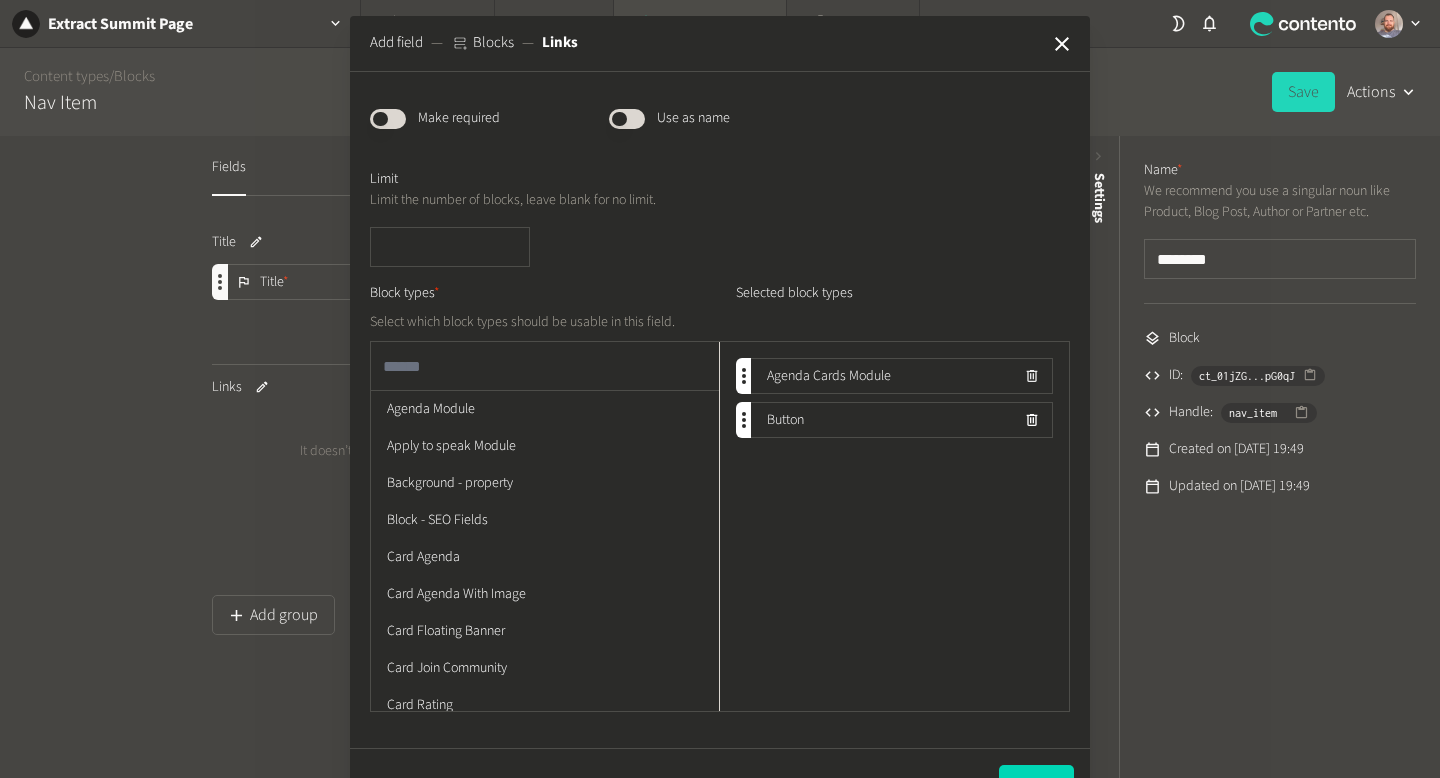 click 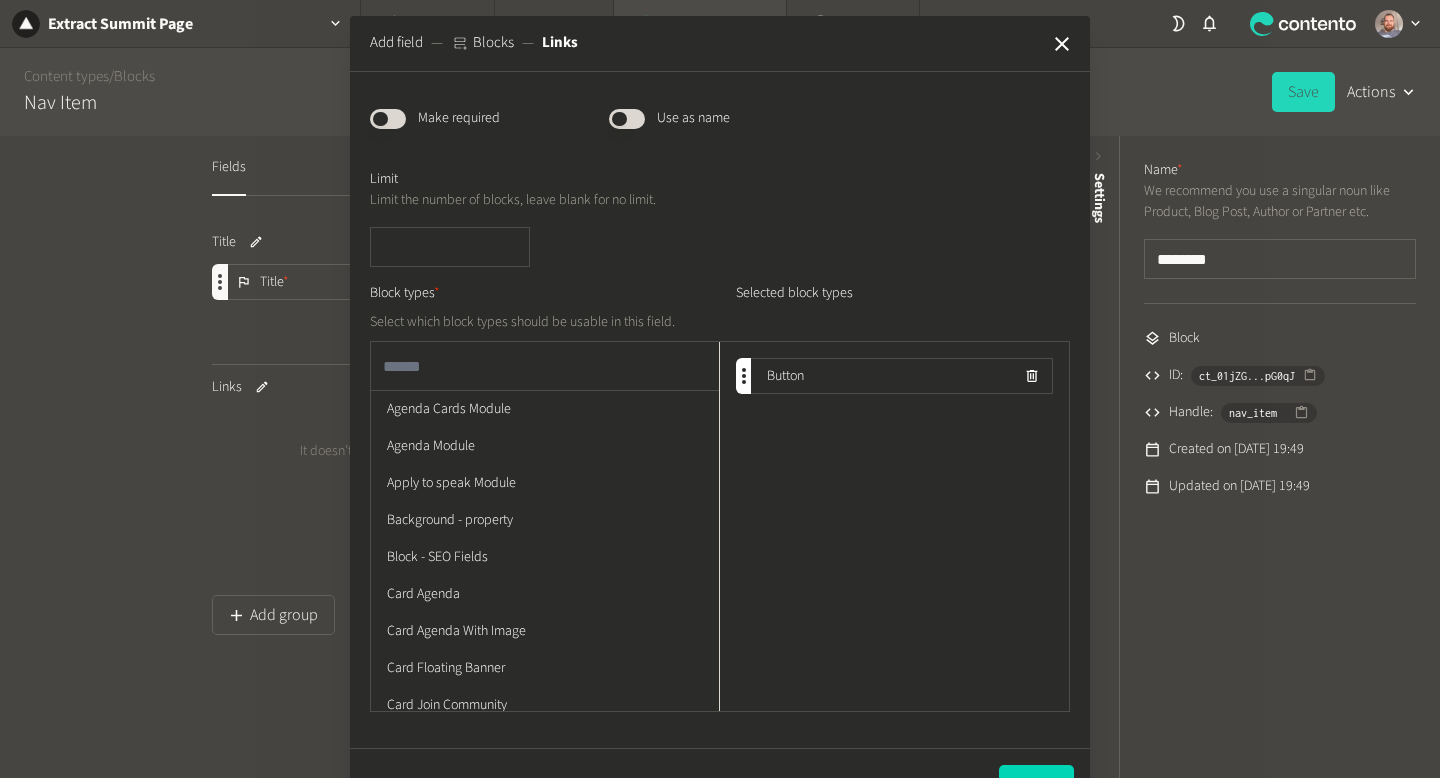 scroll, scrollTop: 59, scrollLeft: 0, axis: vertical 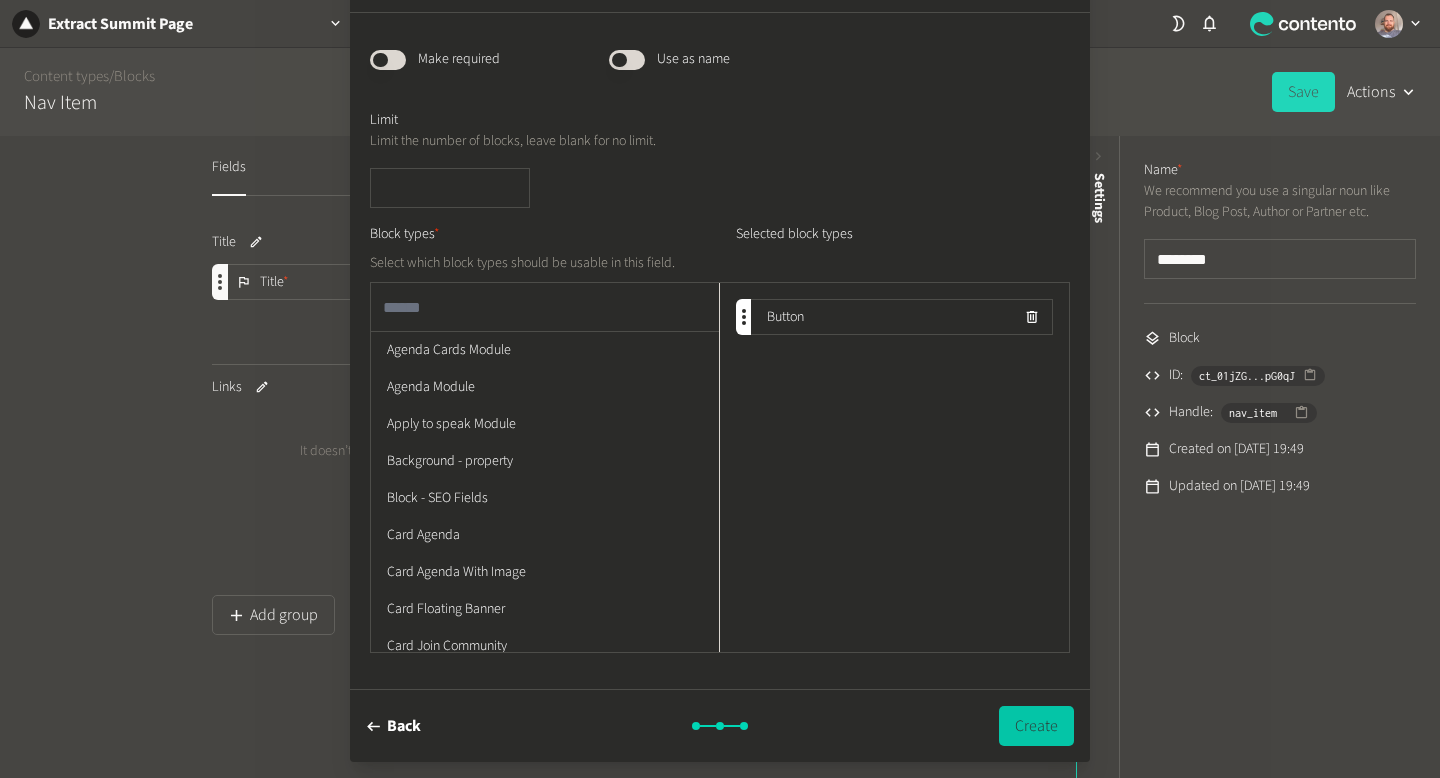 click on "Create" at bounding box center (1036, 726) 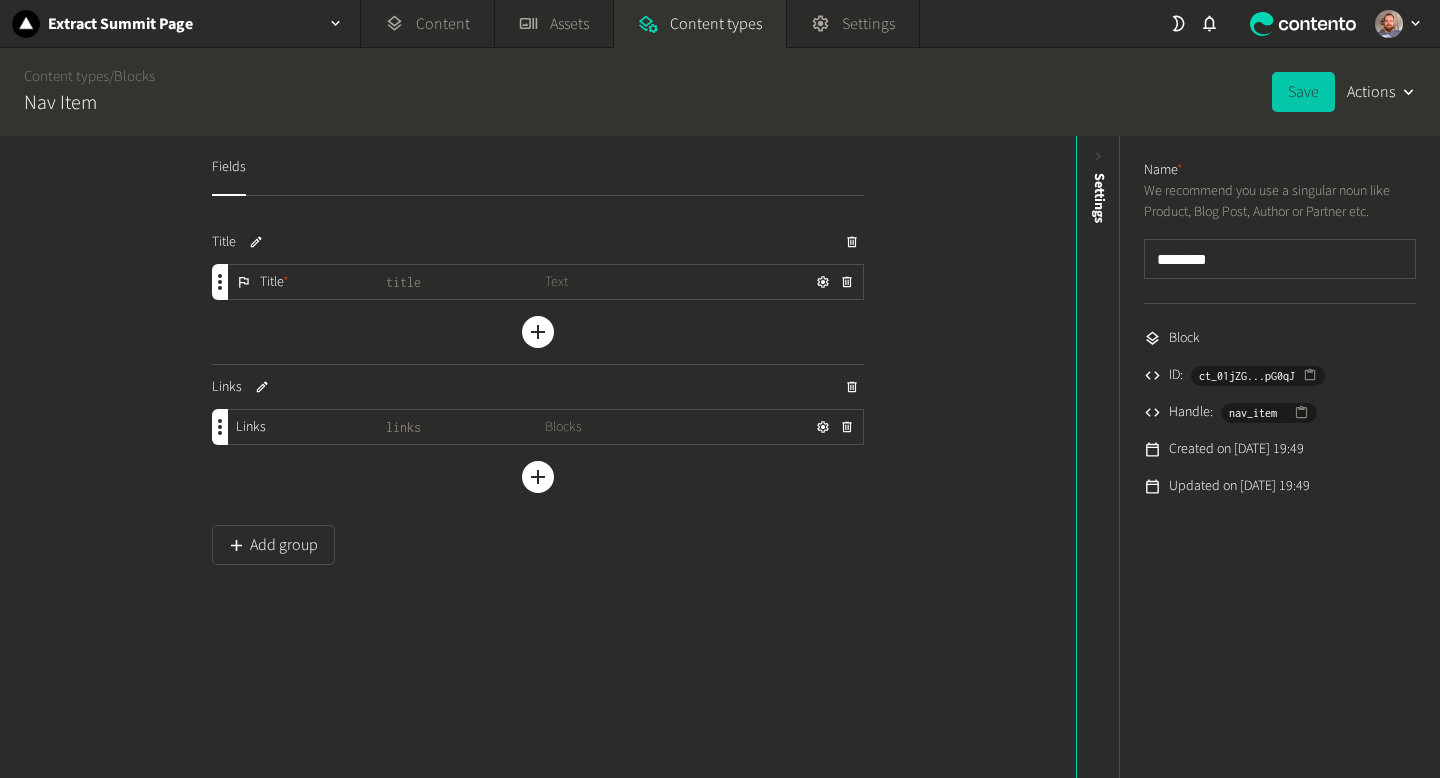 click on "Save" 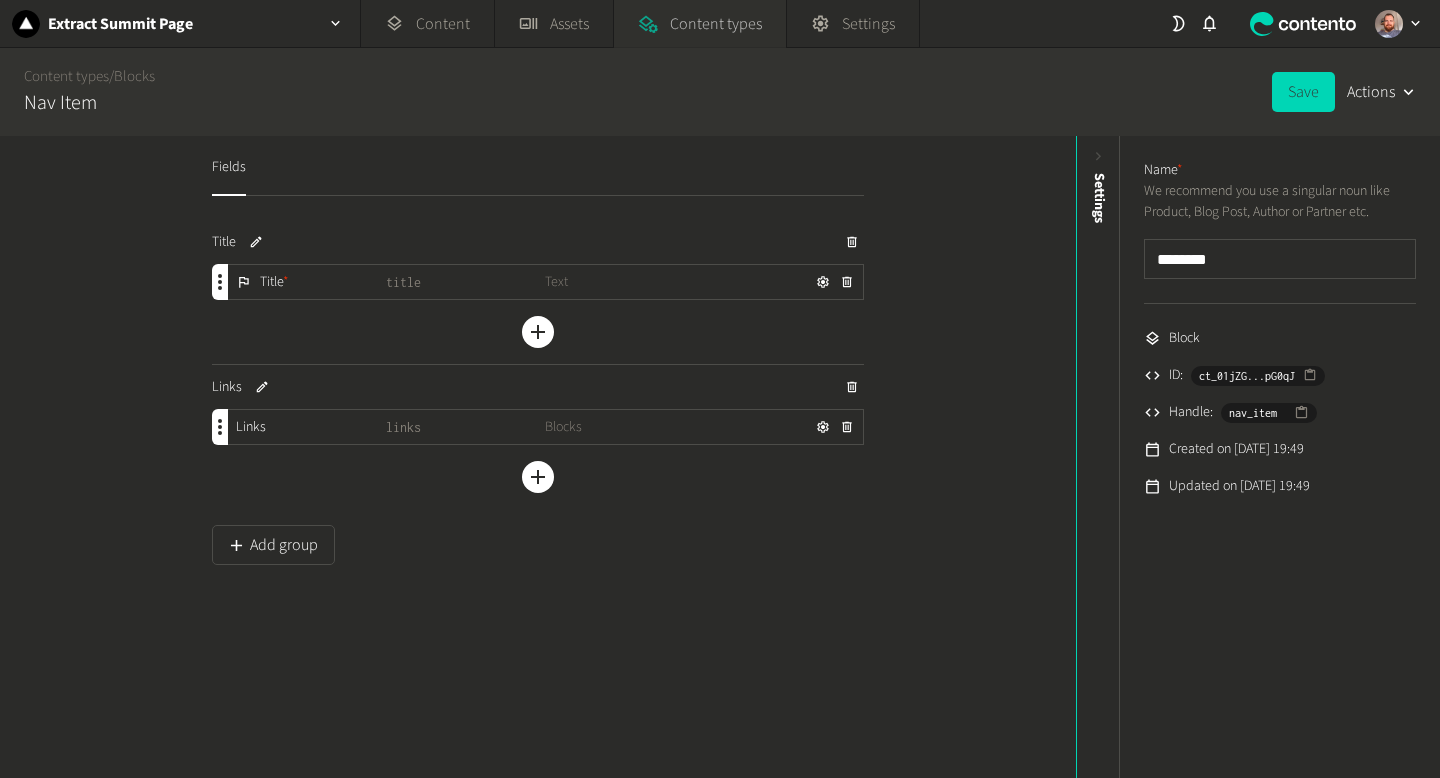 click on "Content types" 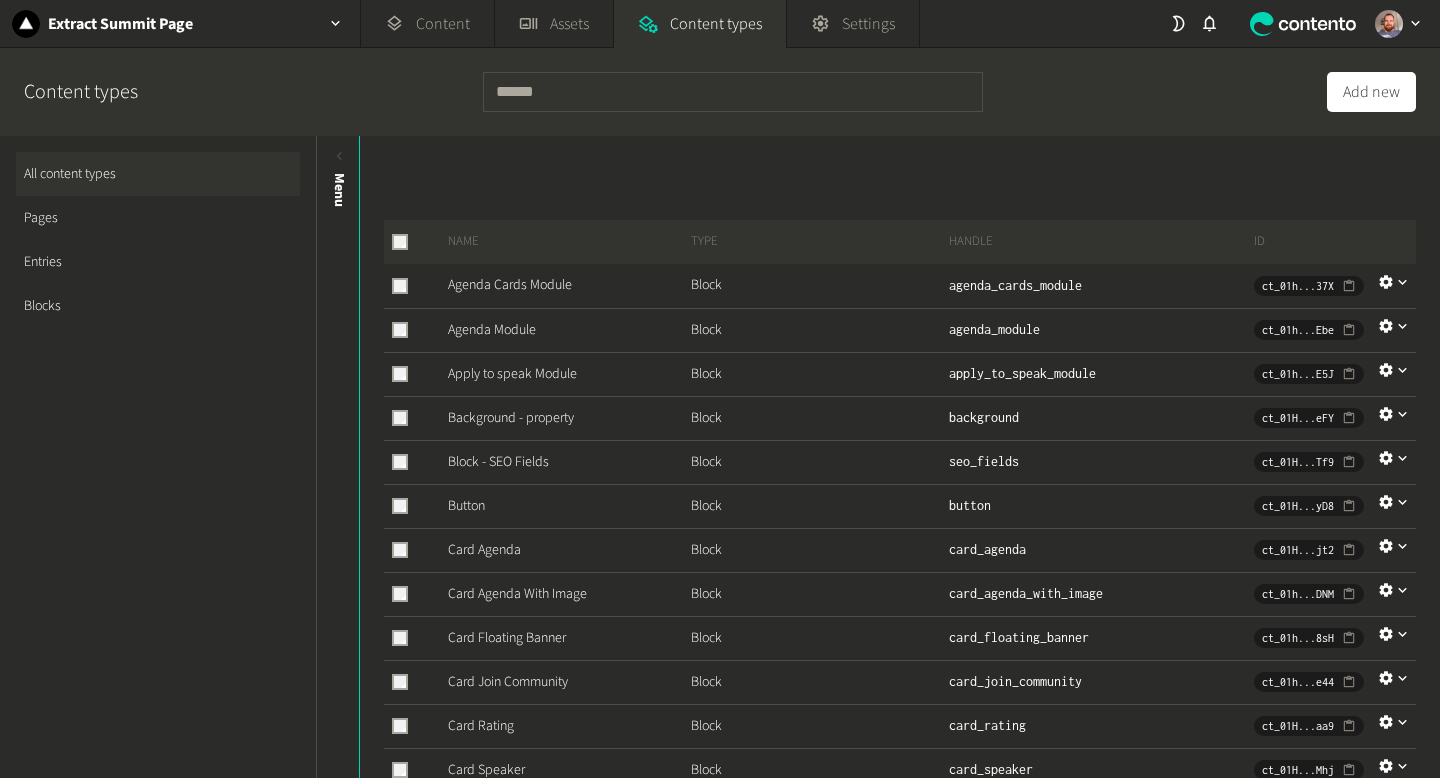 click on "Blocks" 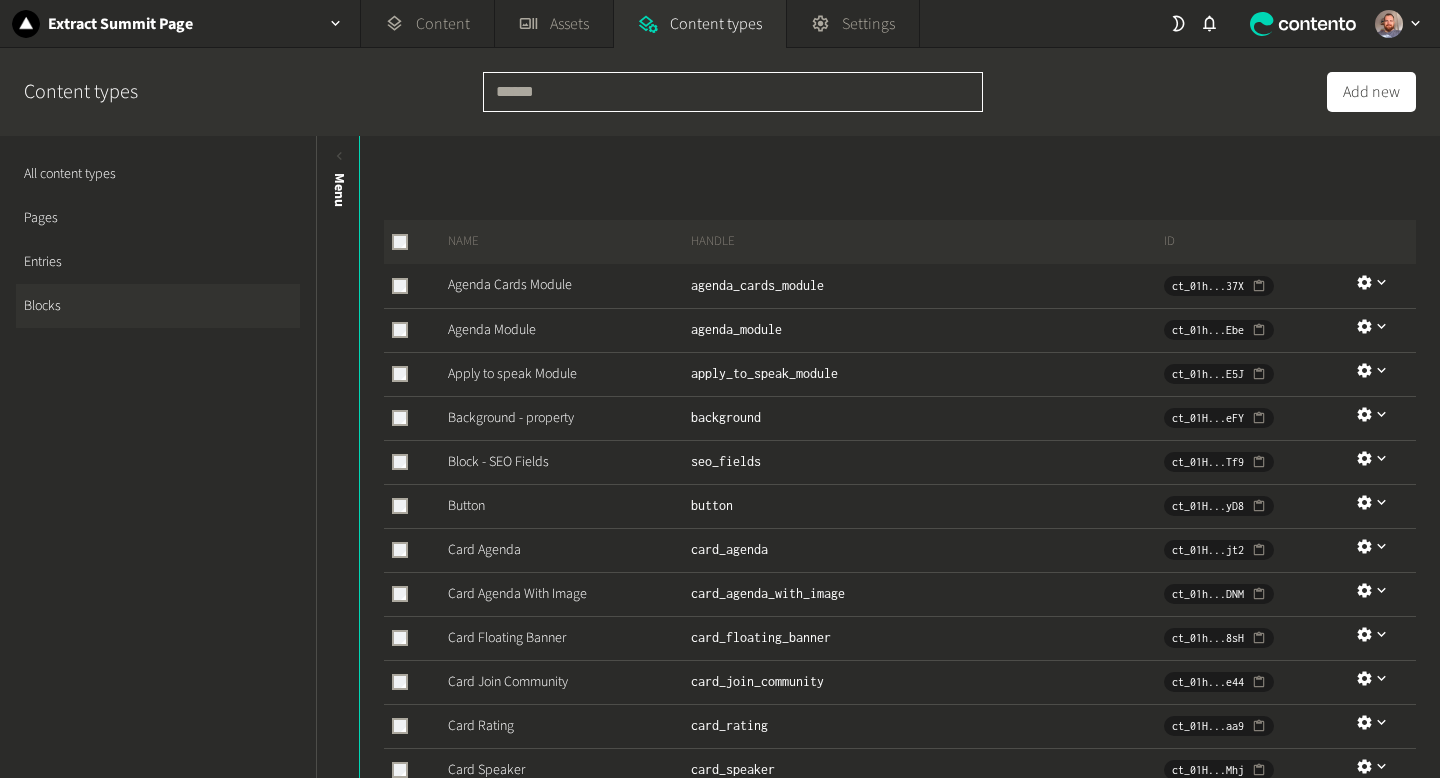 click 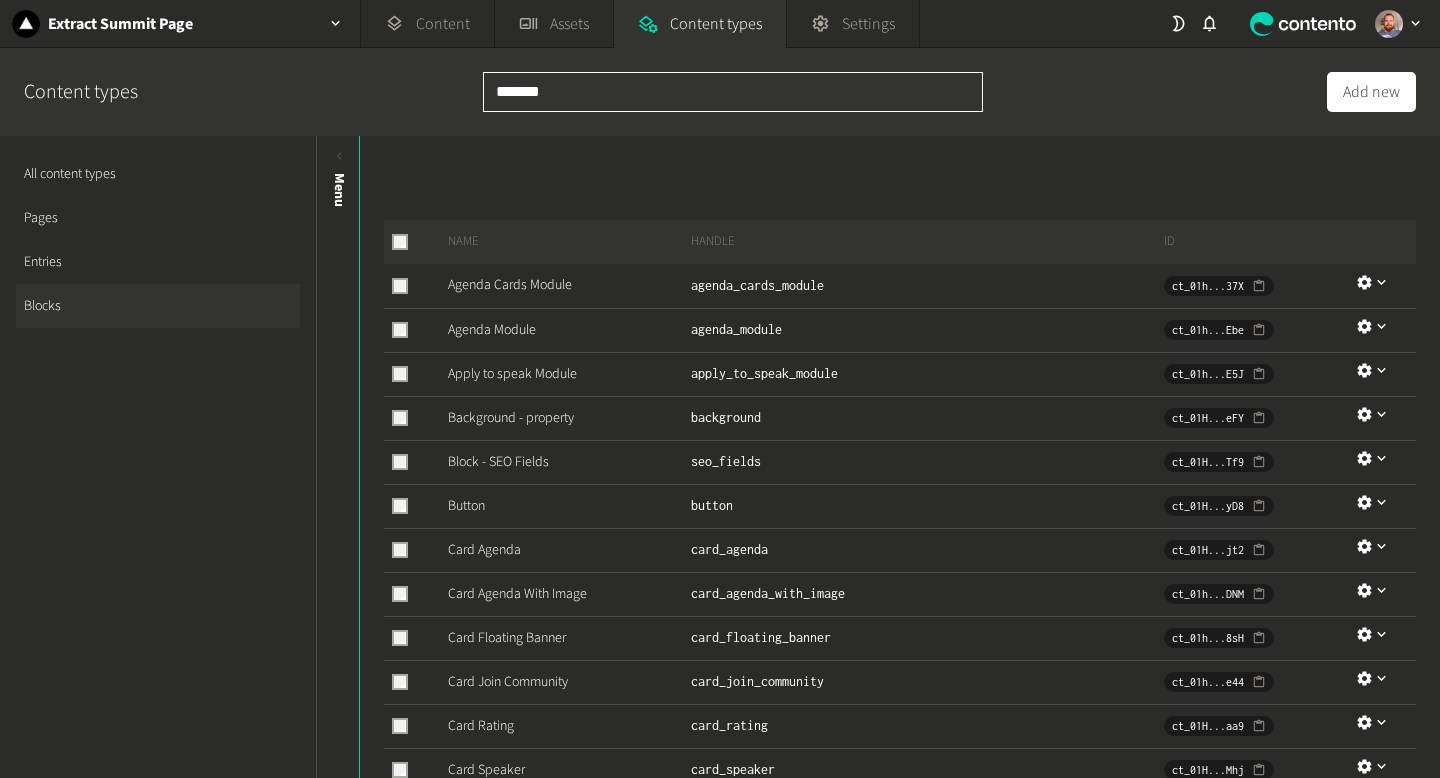 type on "********" 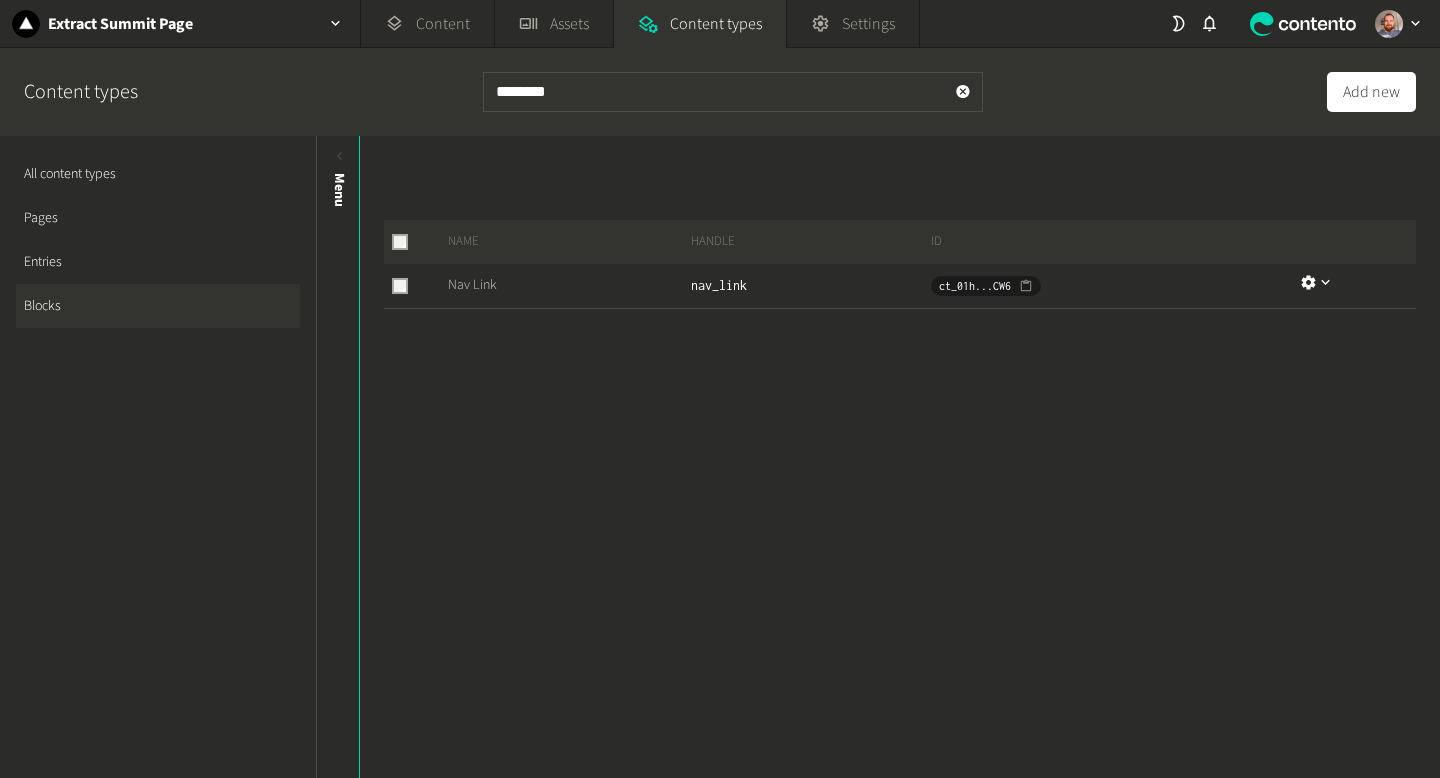 click on "Nav Link" 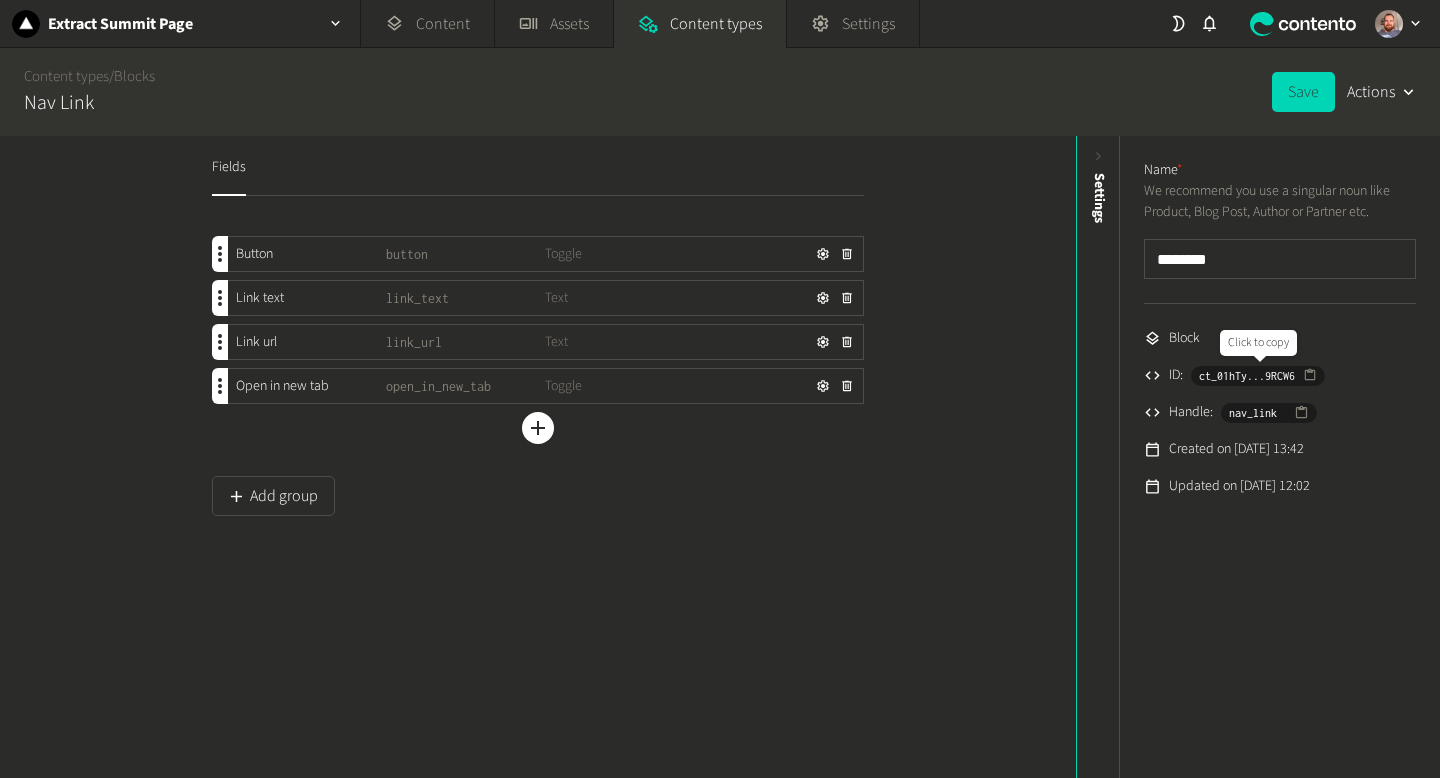 click on "ct_01hTy...9RCW6" 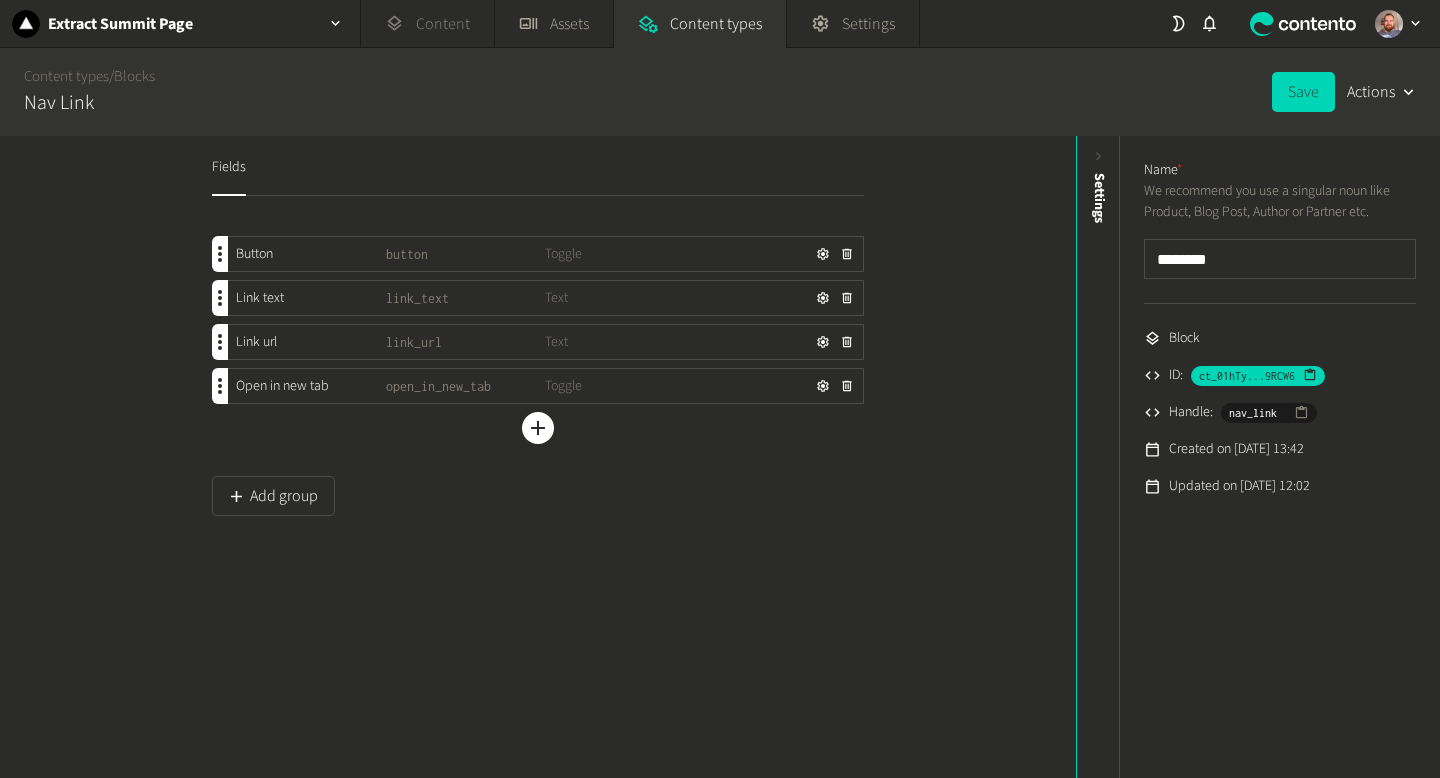 click on "Content" 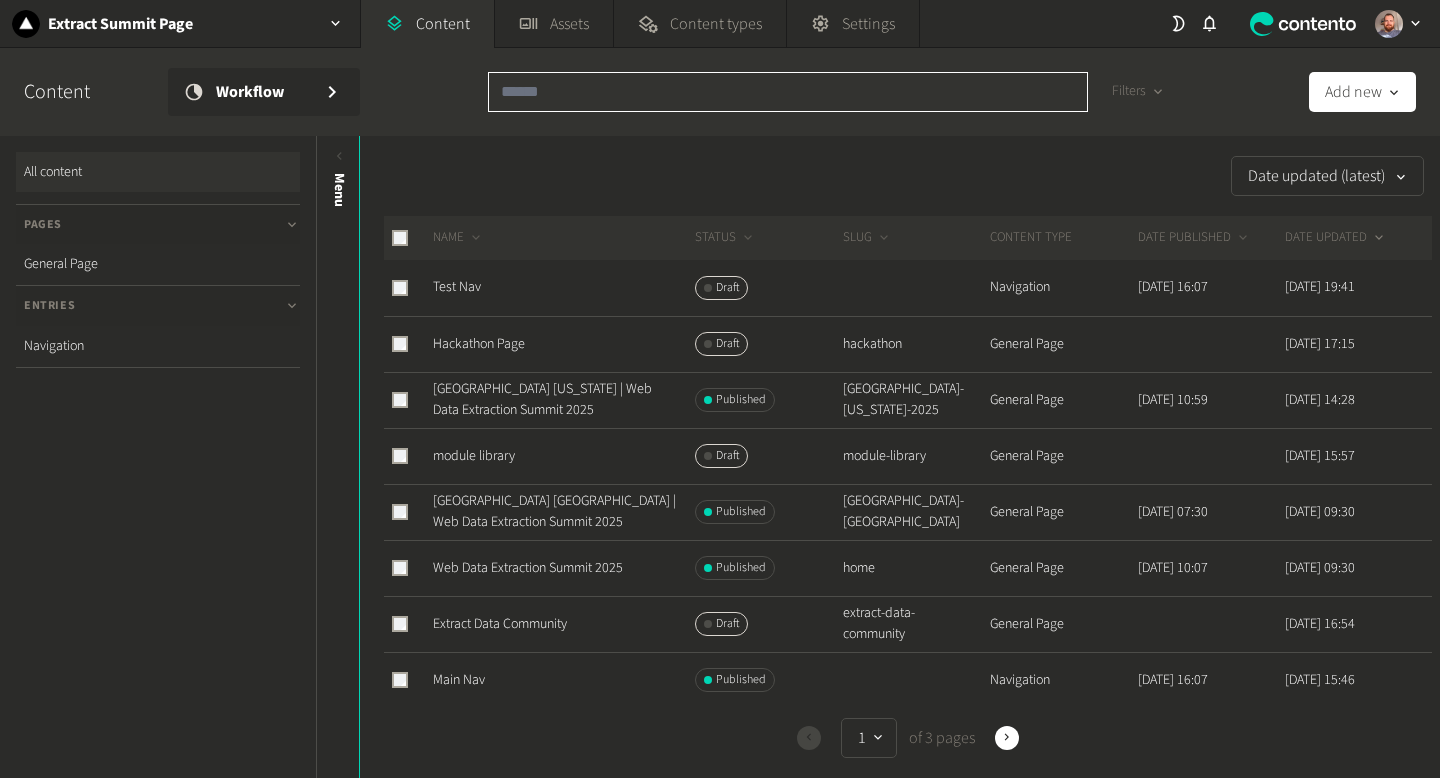 click 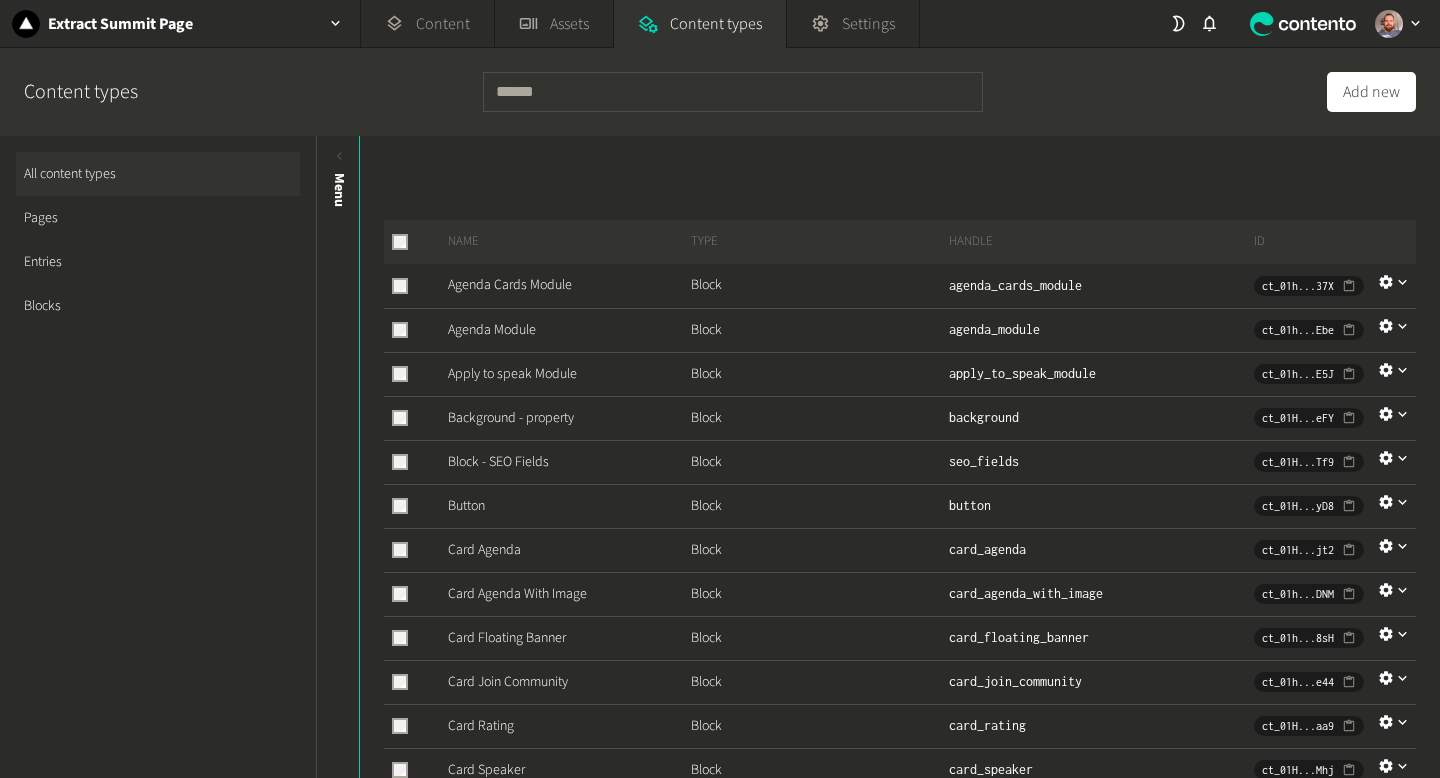 scroll, scrollTop: 0, scrollLeft: 0, axis: both 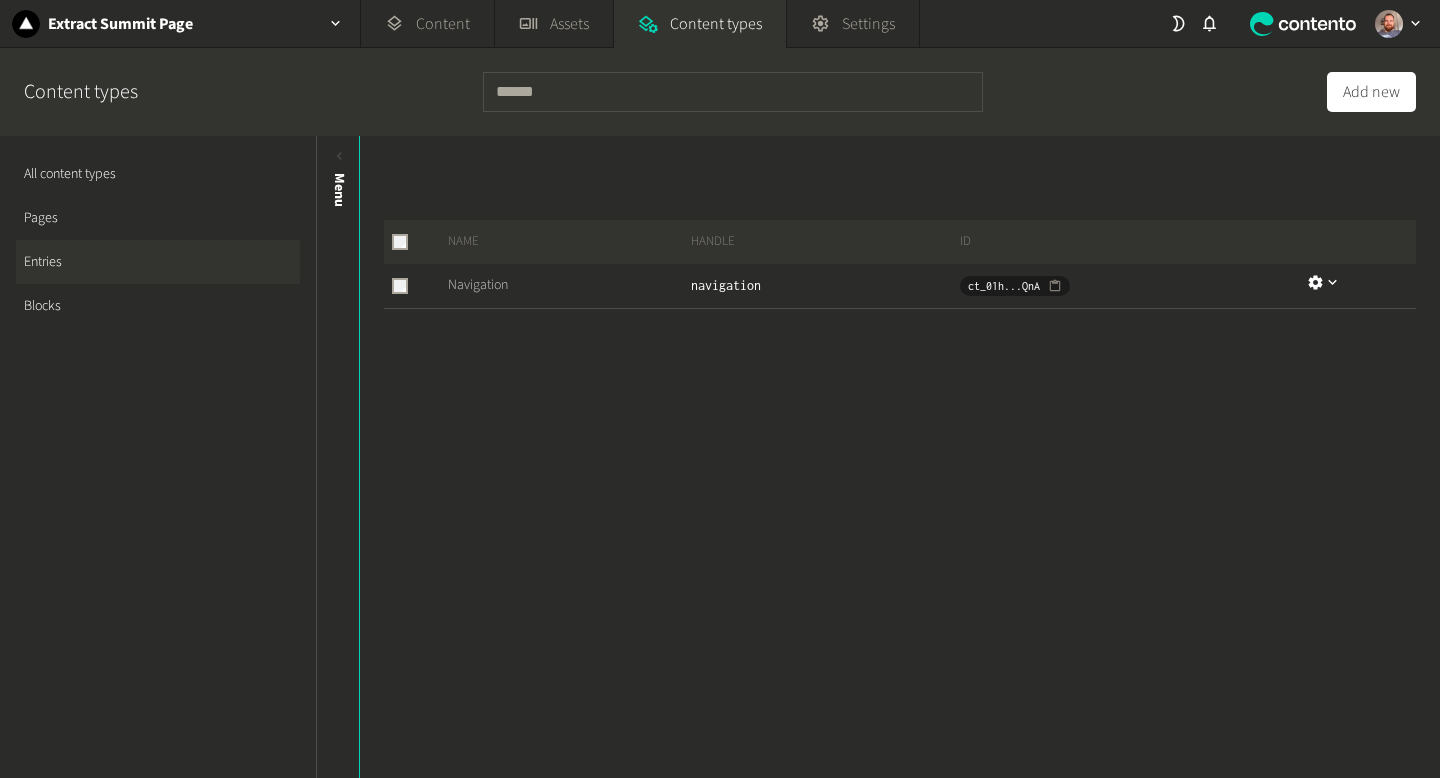 click on "Navigation" 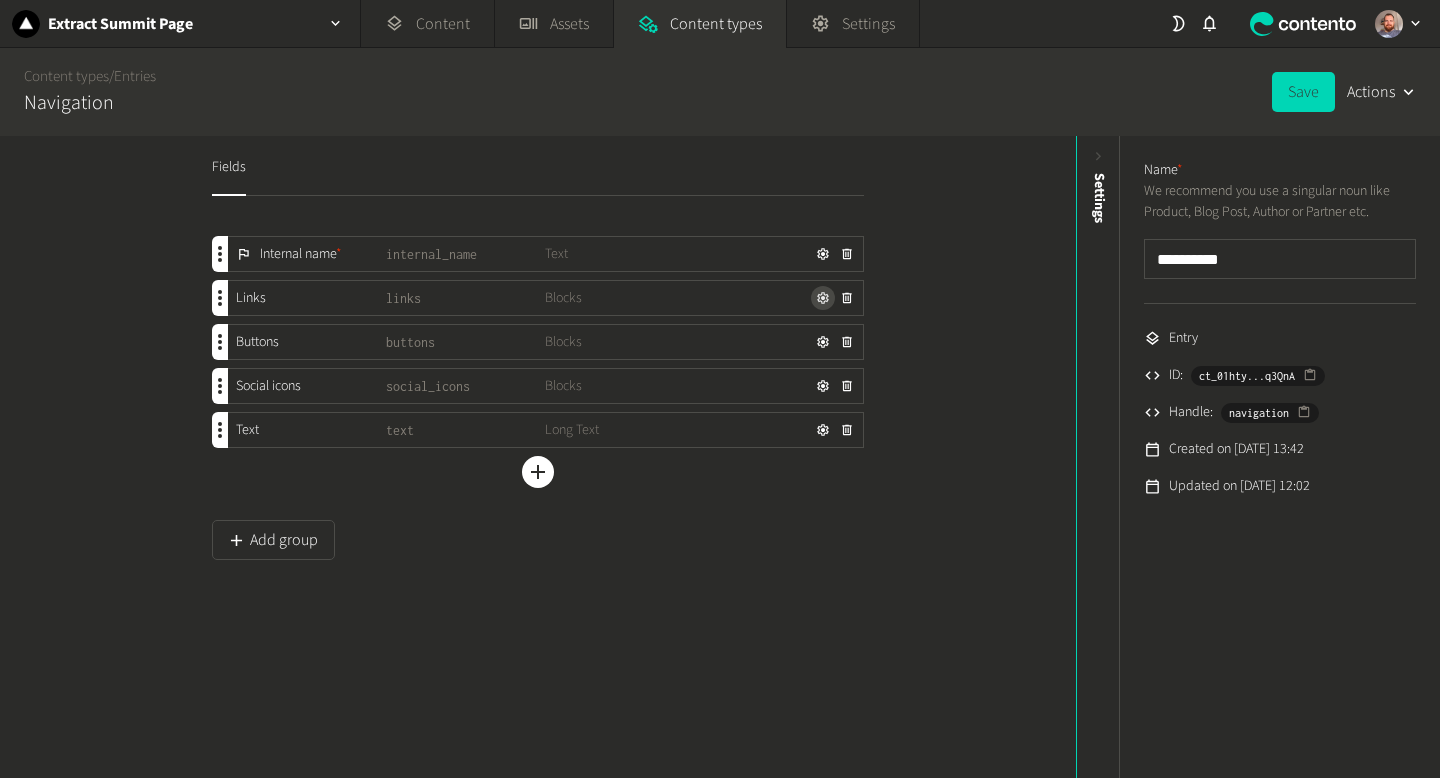 click 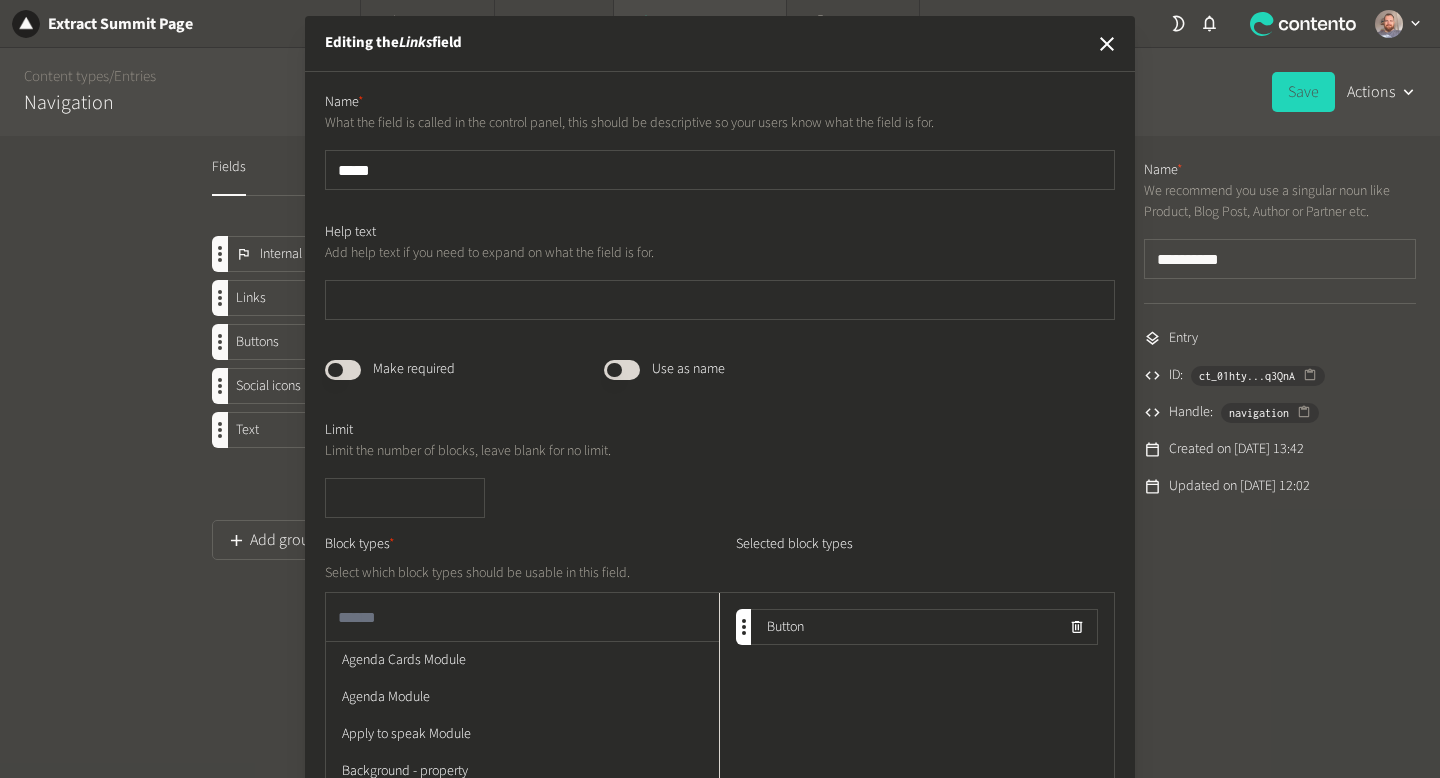 scroll, scrollTop: 5, scrollLeft: 0, axis: vertical 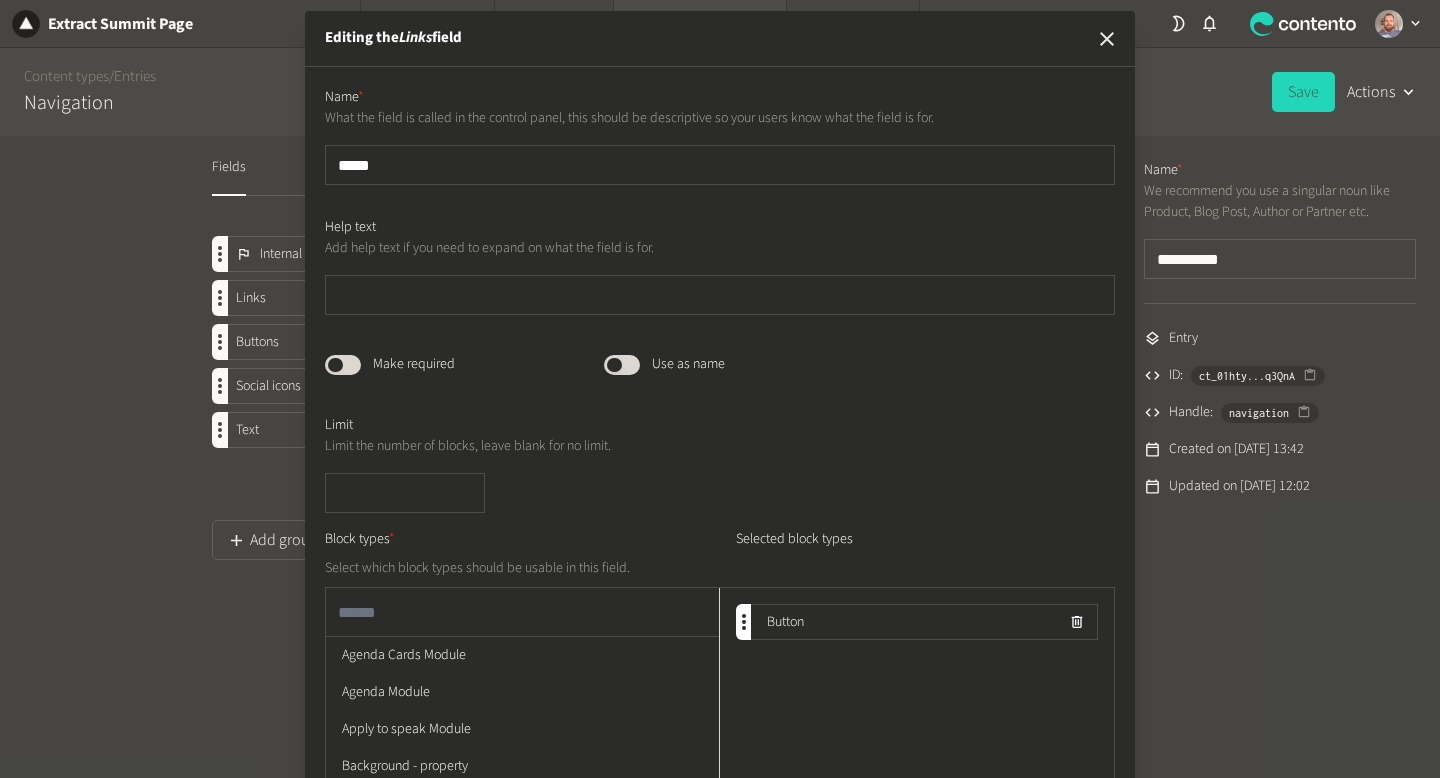 click 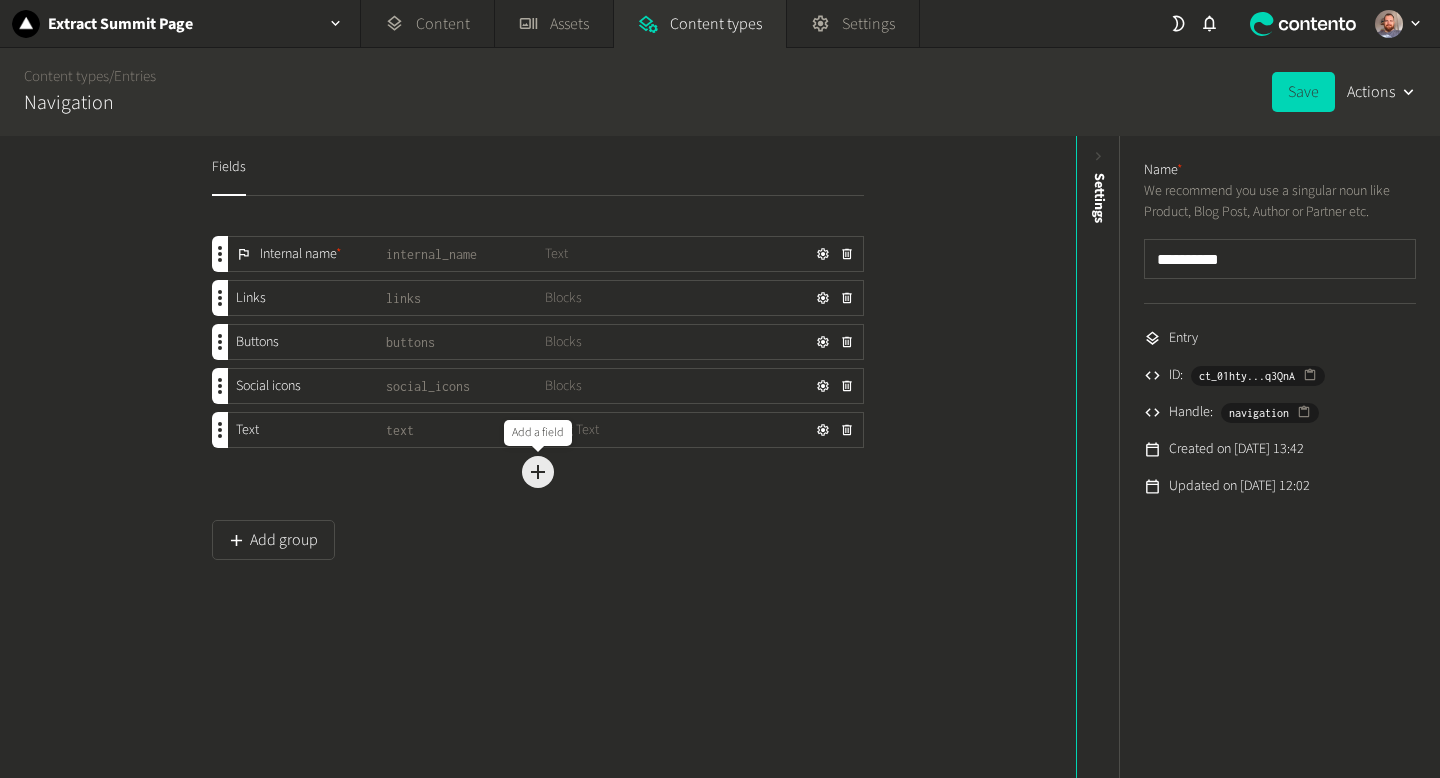 click 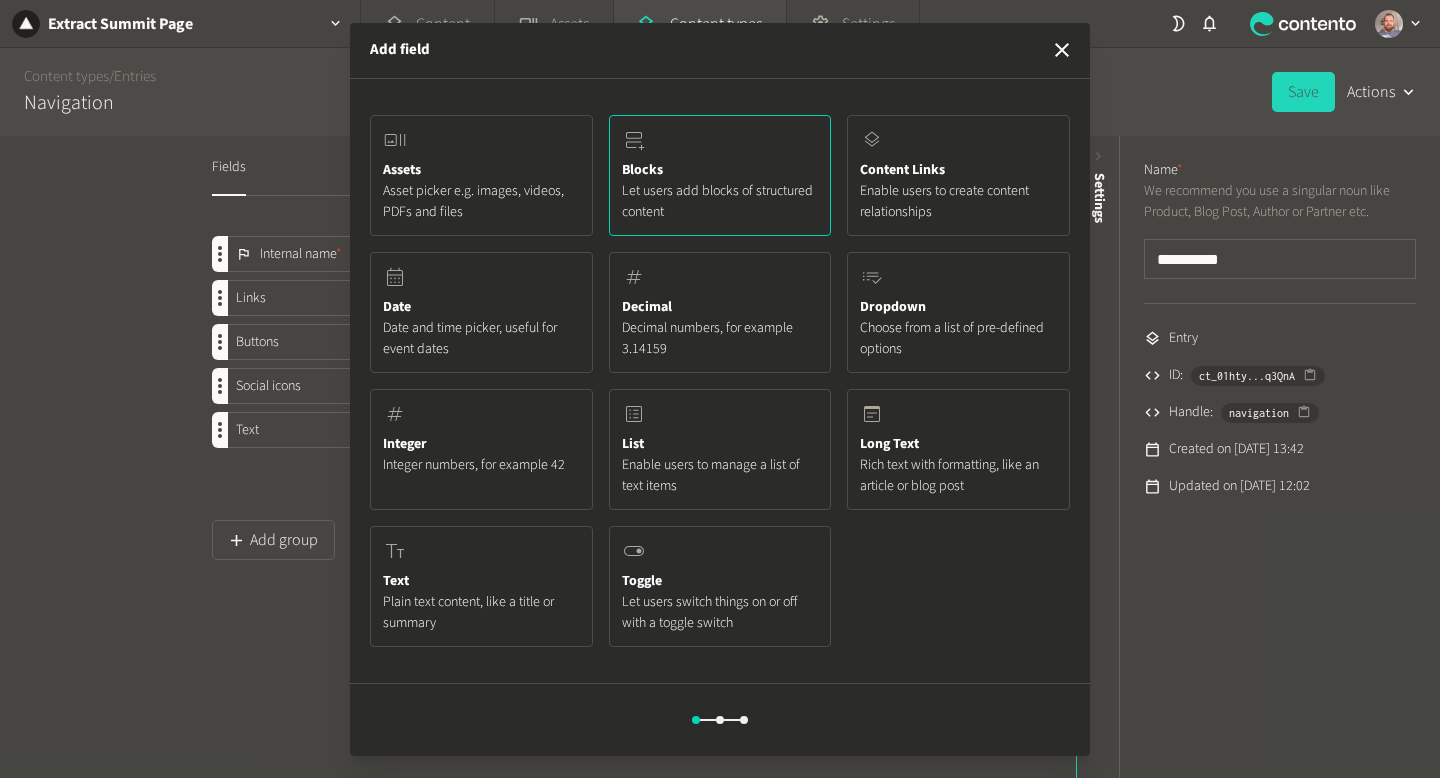 click on "Let users add blocks of structured content" at bounding box center (720, 202) 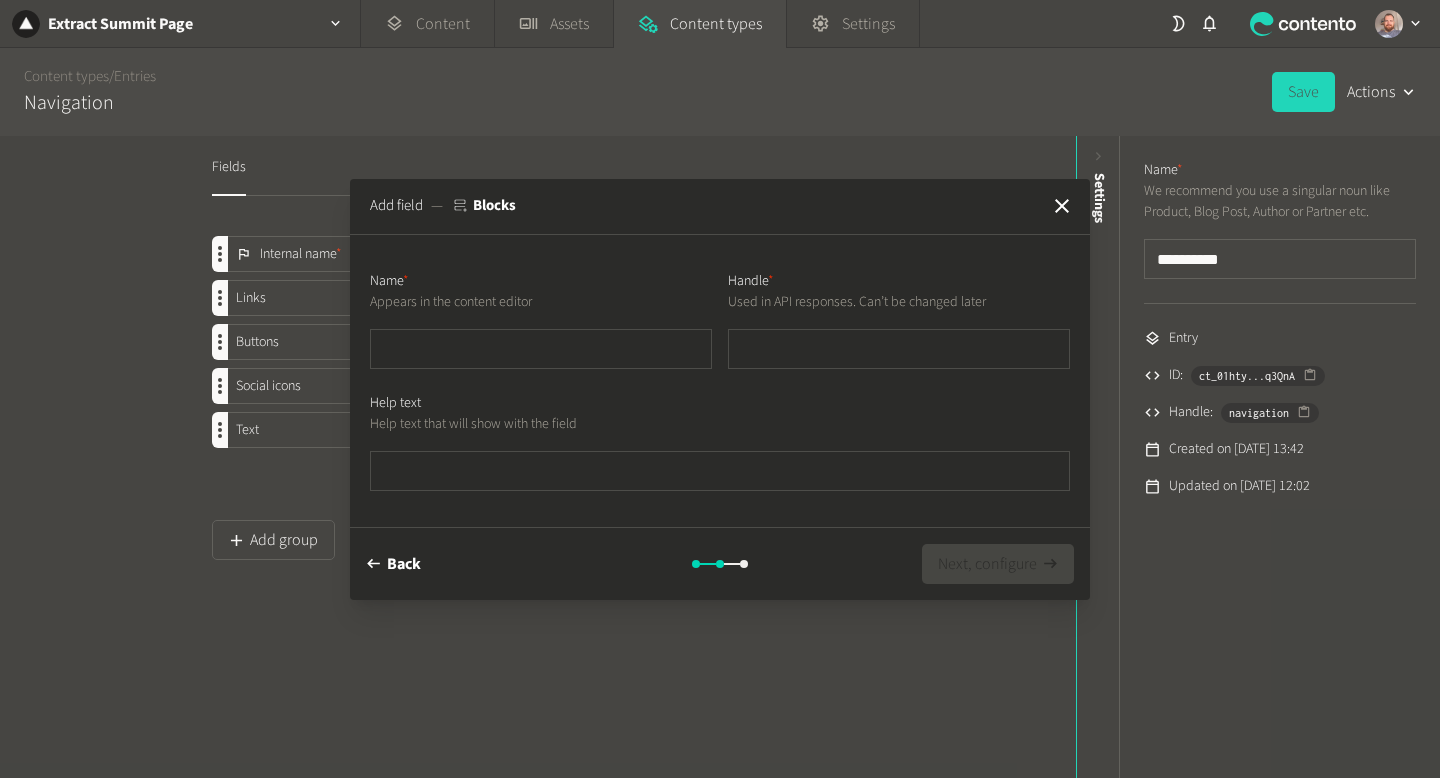 type on "*" 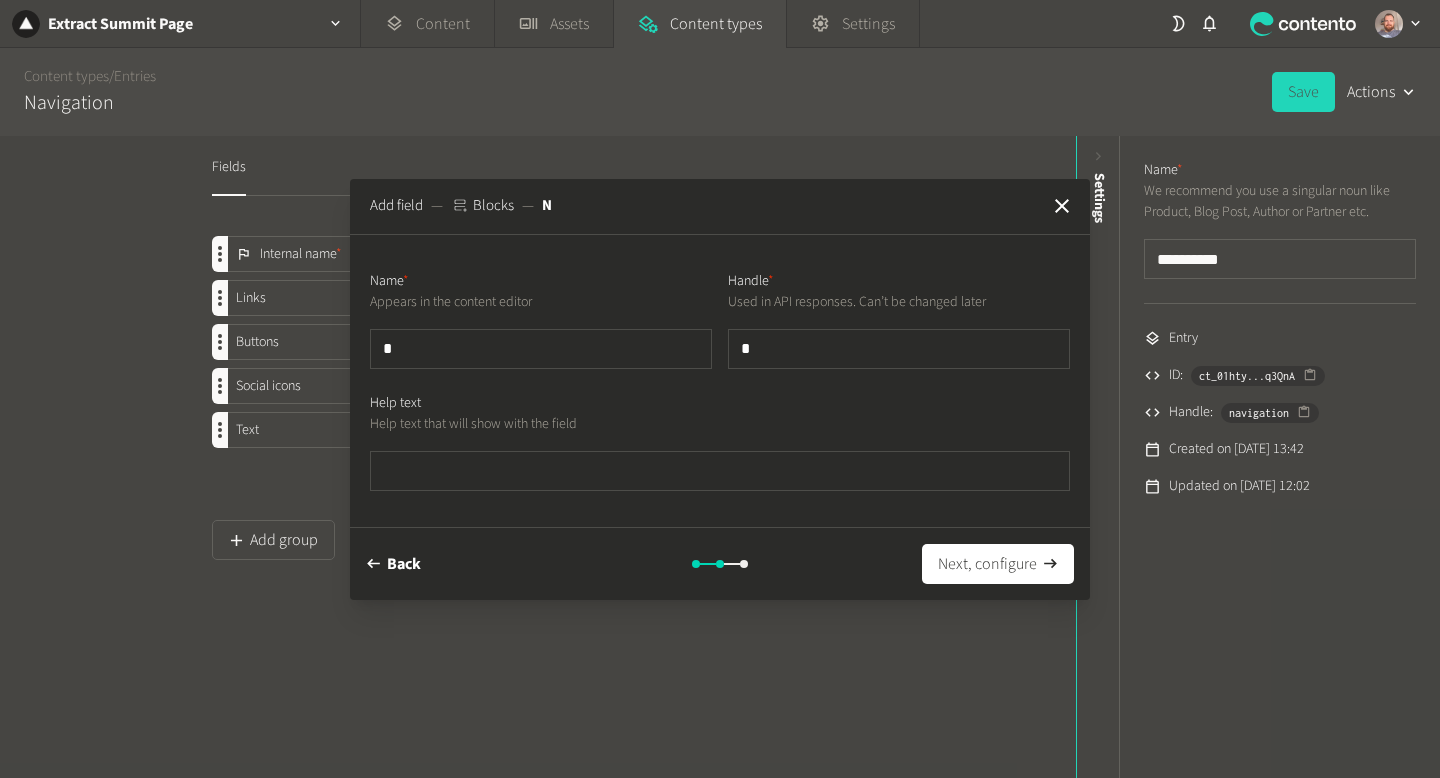 type on "**" 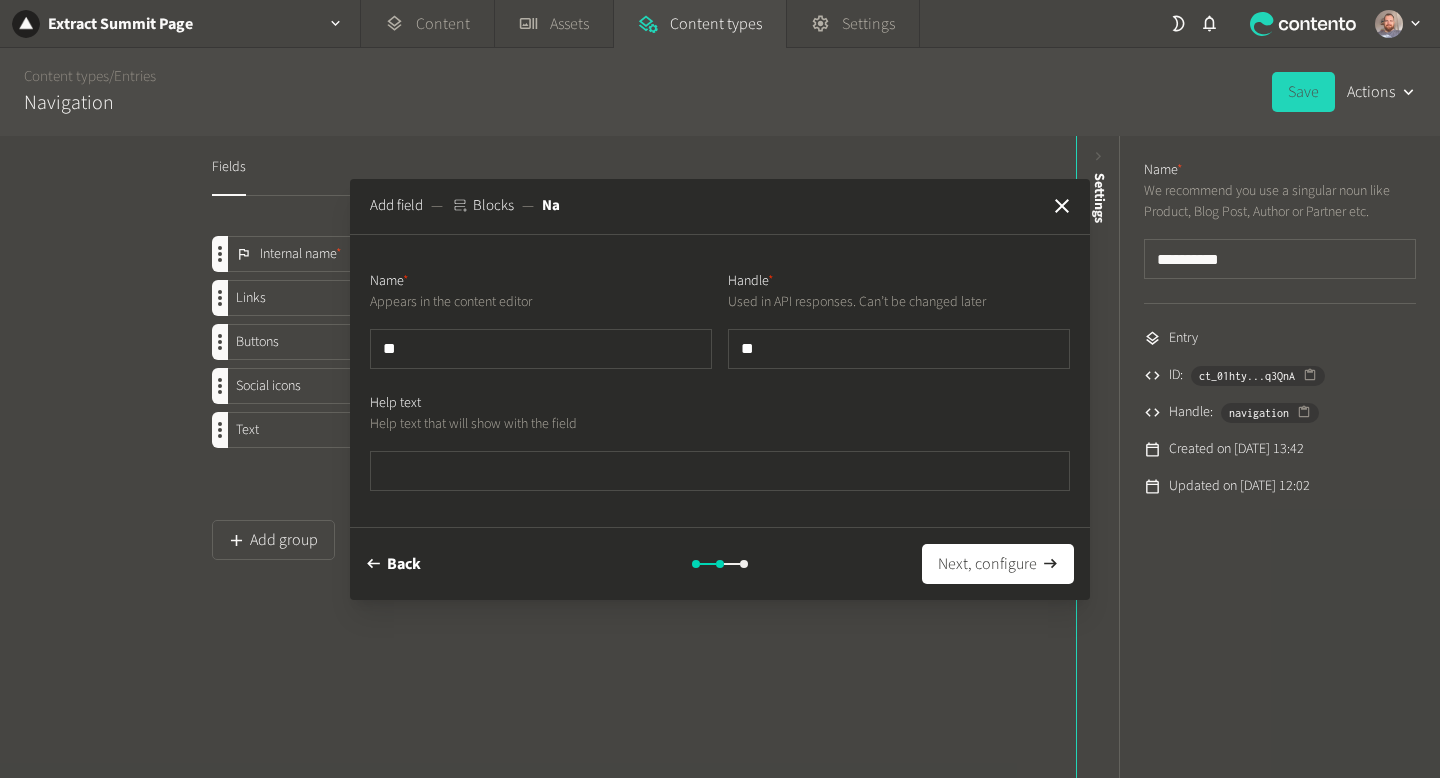 type on "***" 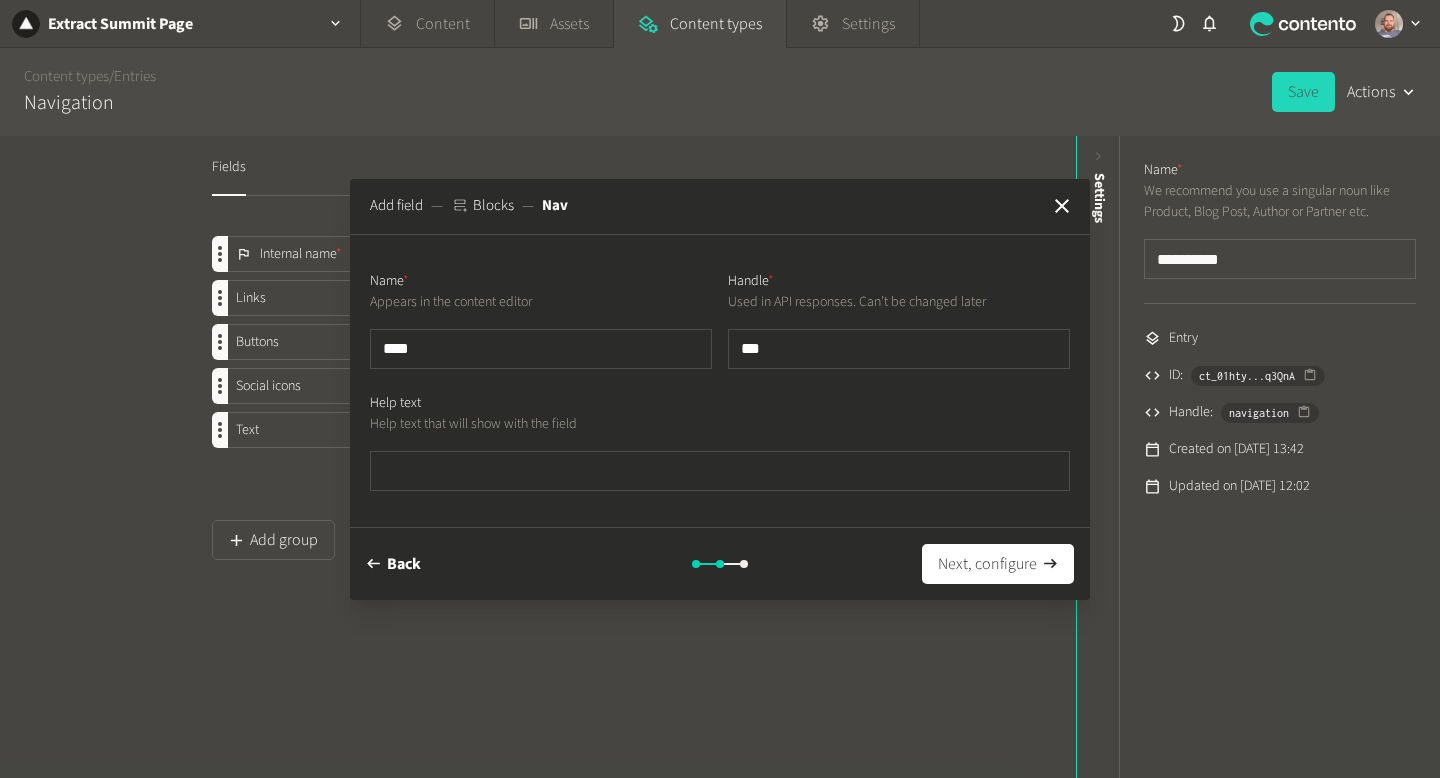 type on "*****" 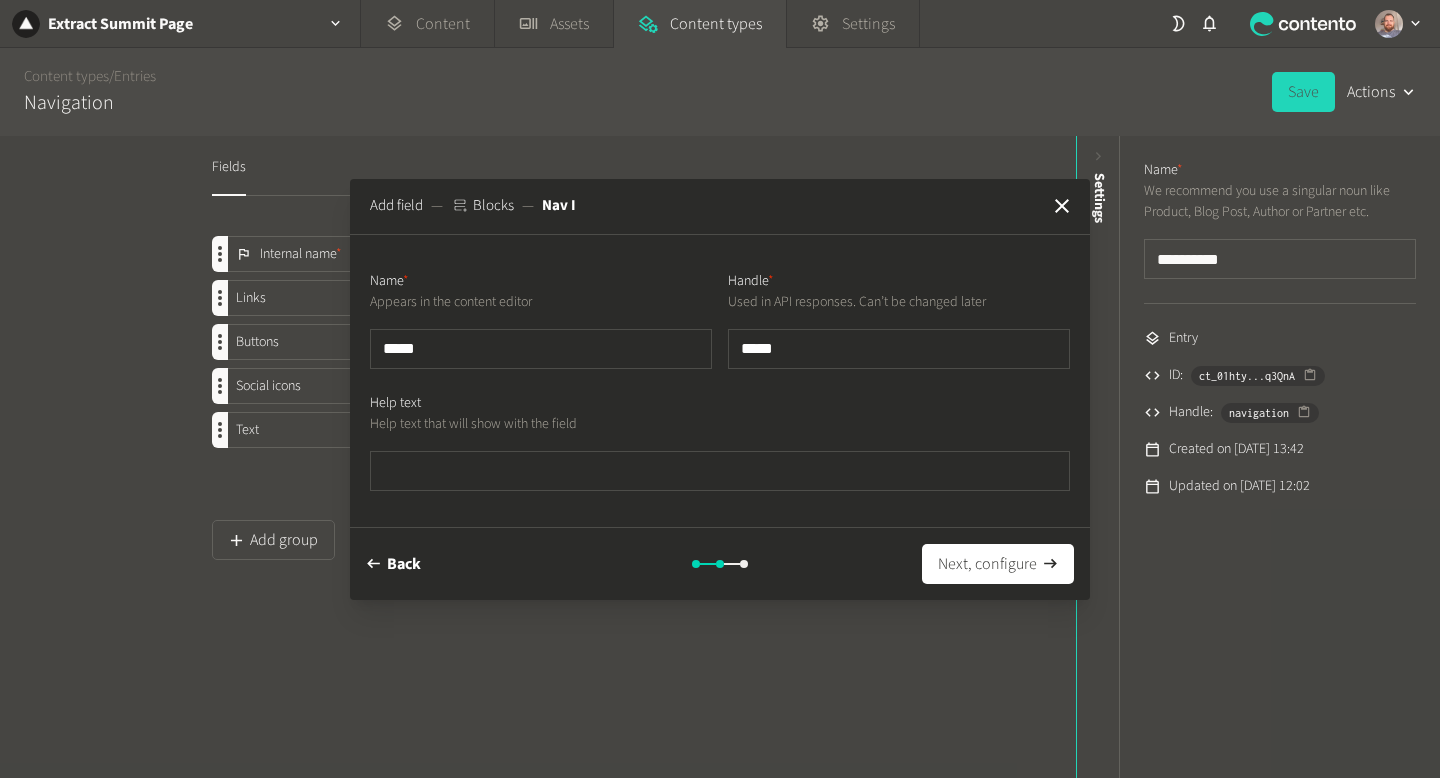 type on "******" 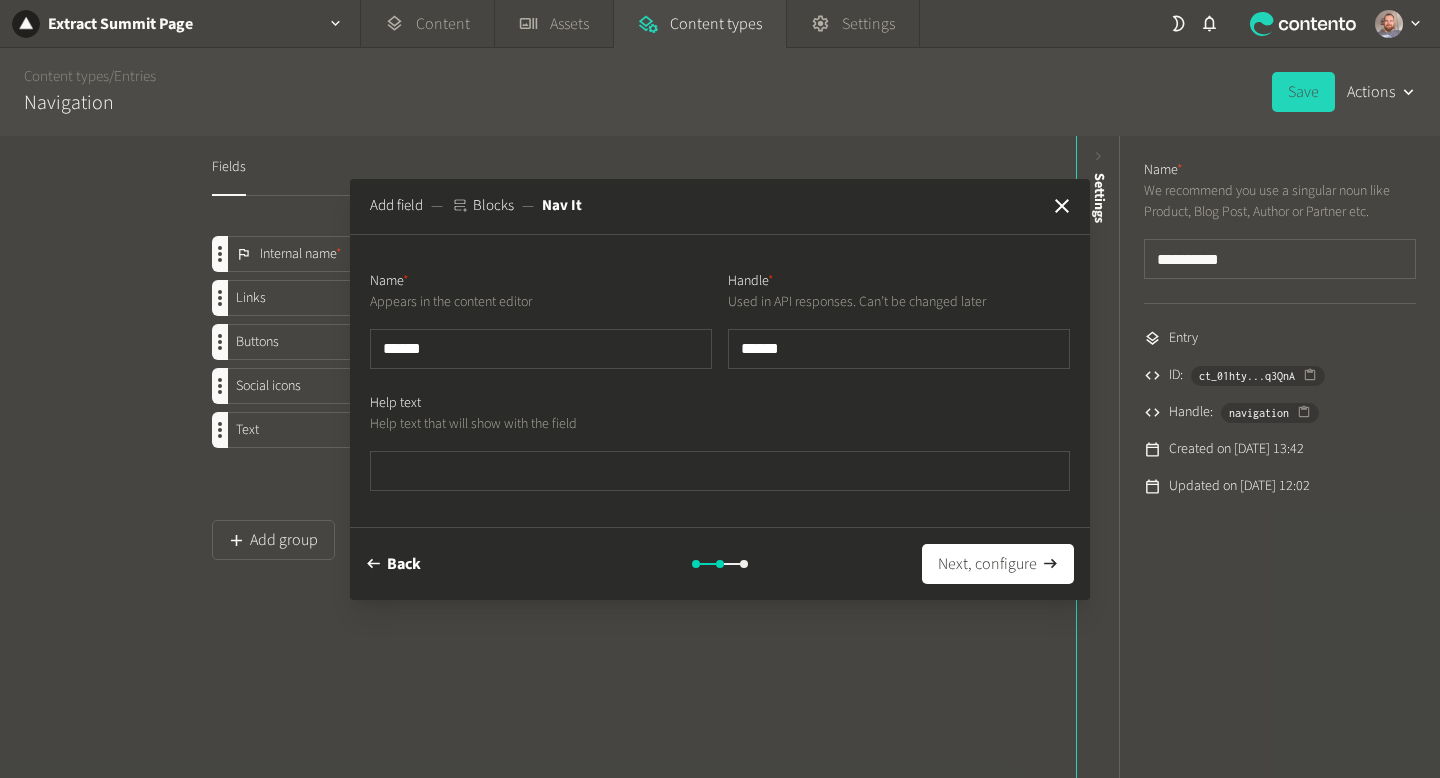 type on "*******" 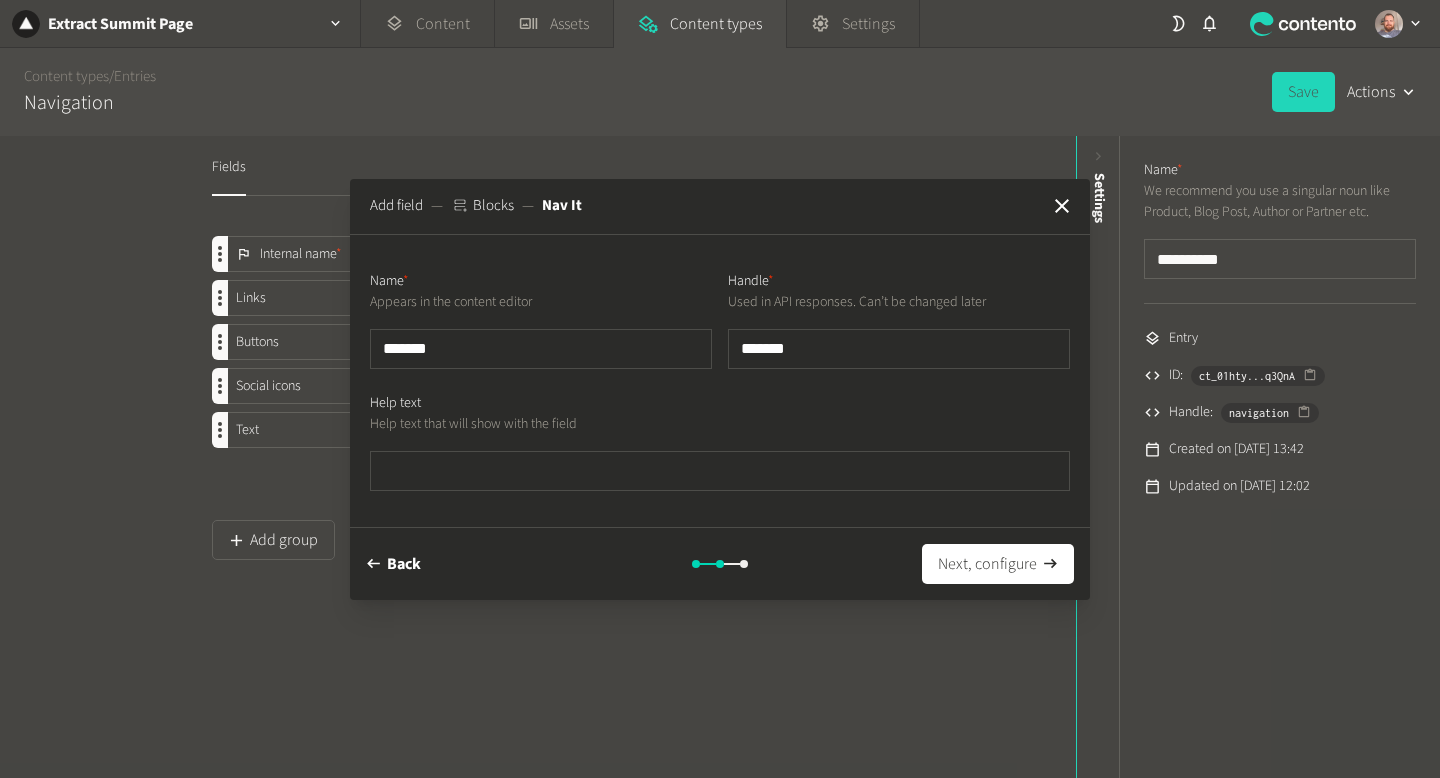 type on "********" 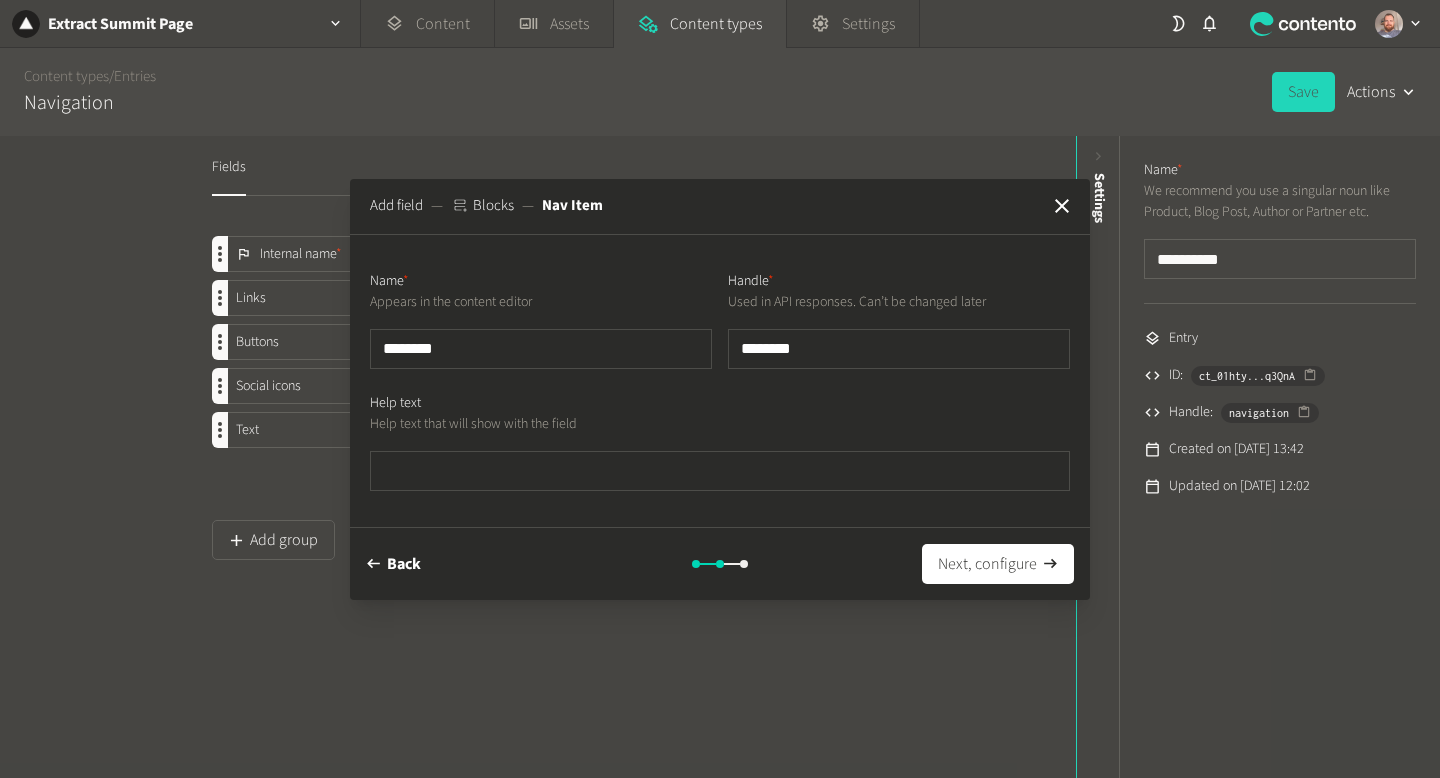 type on "*********" 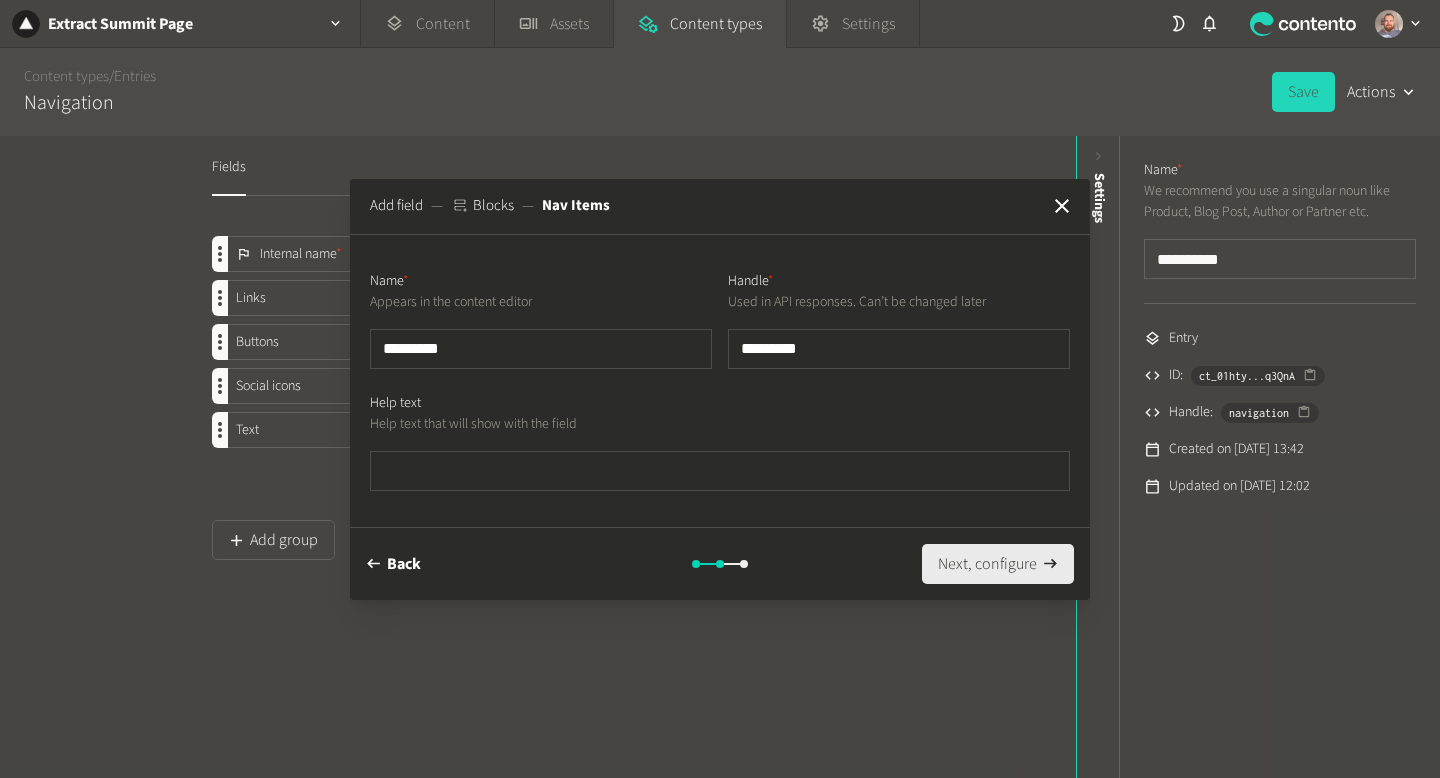 type on "*********" 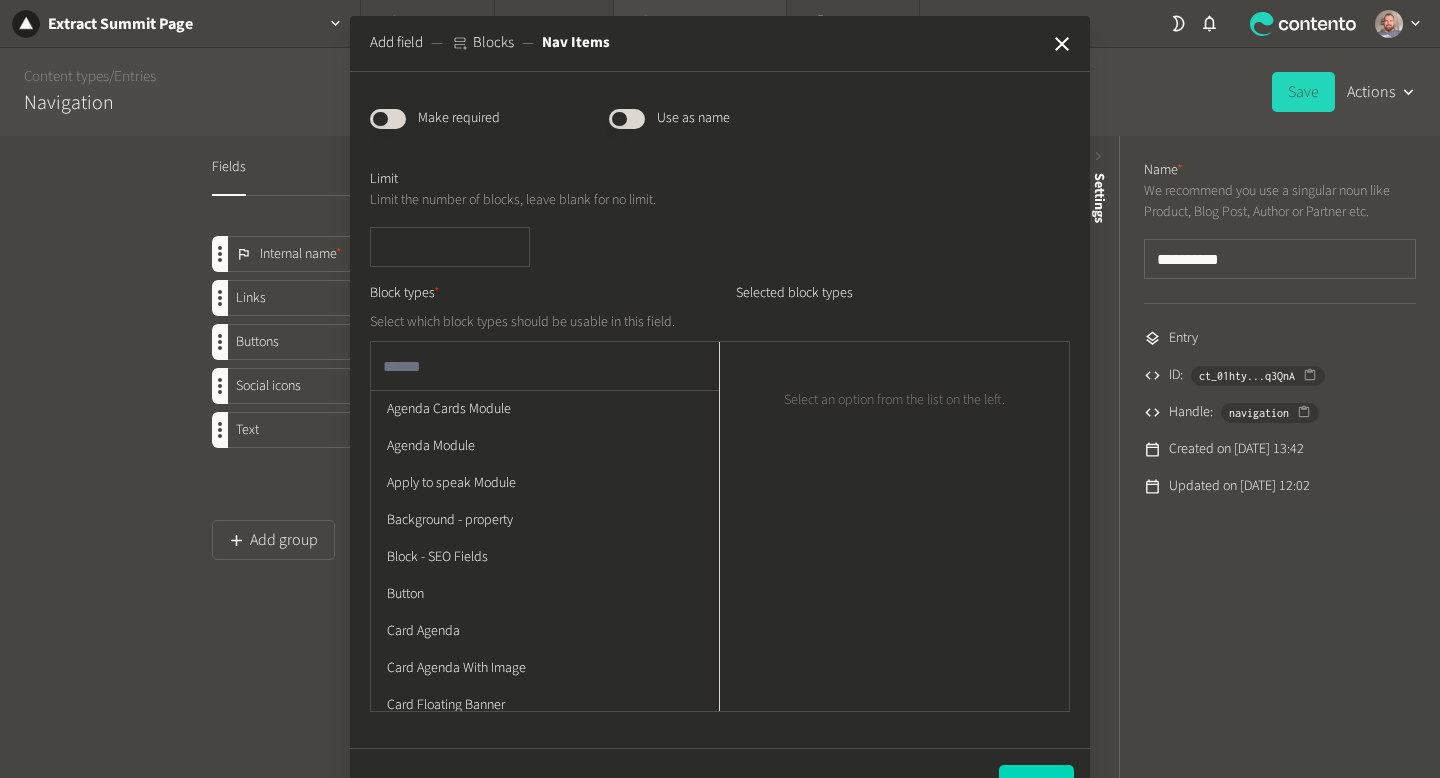 click at bounding box center [545, 366] 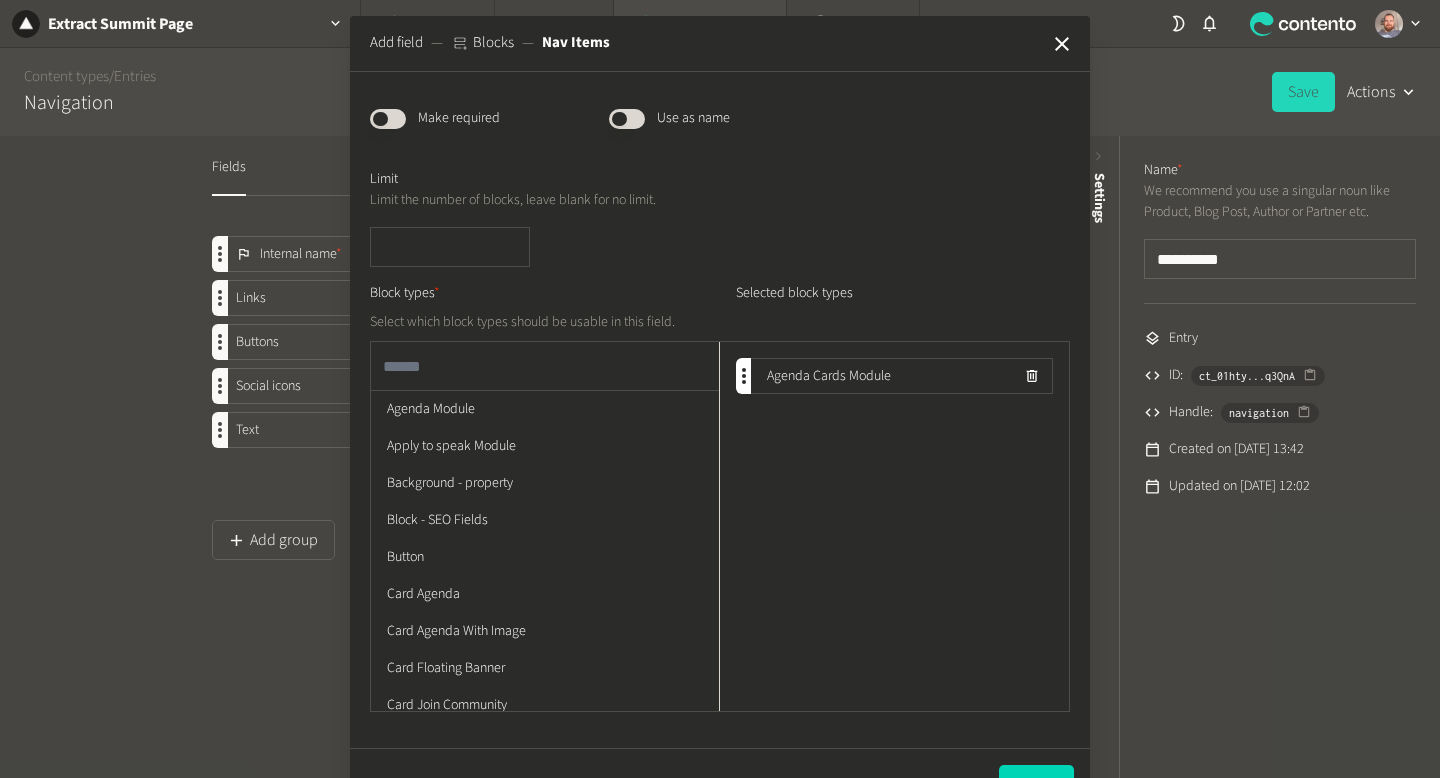 click at bounding box center [545, 366] 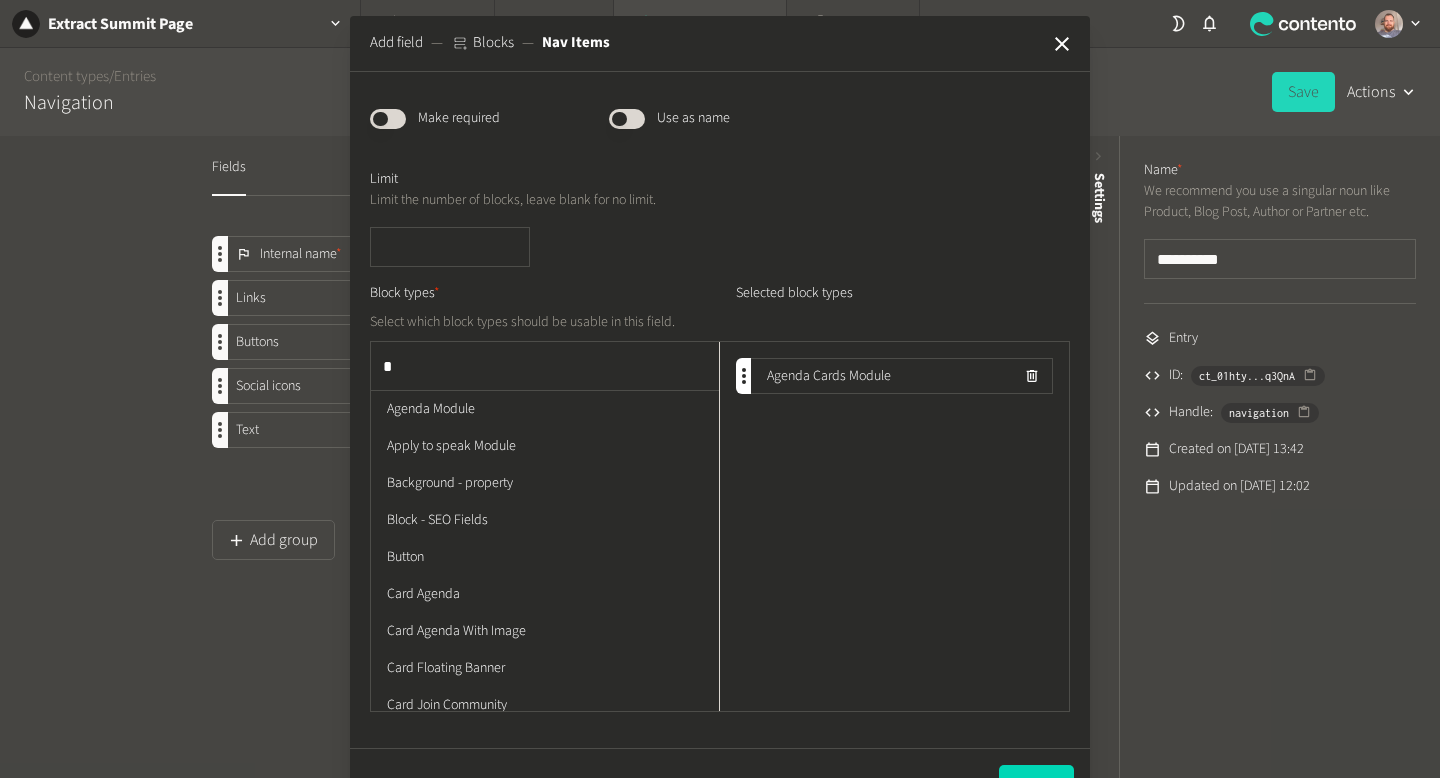 type on "**" 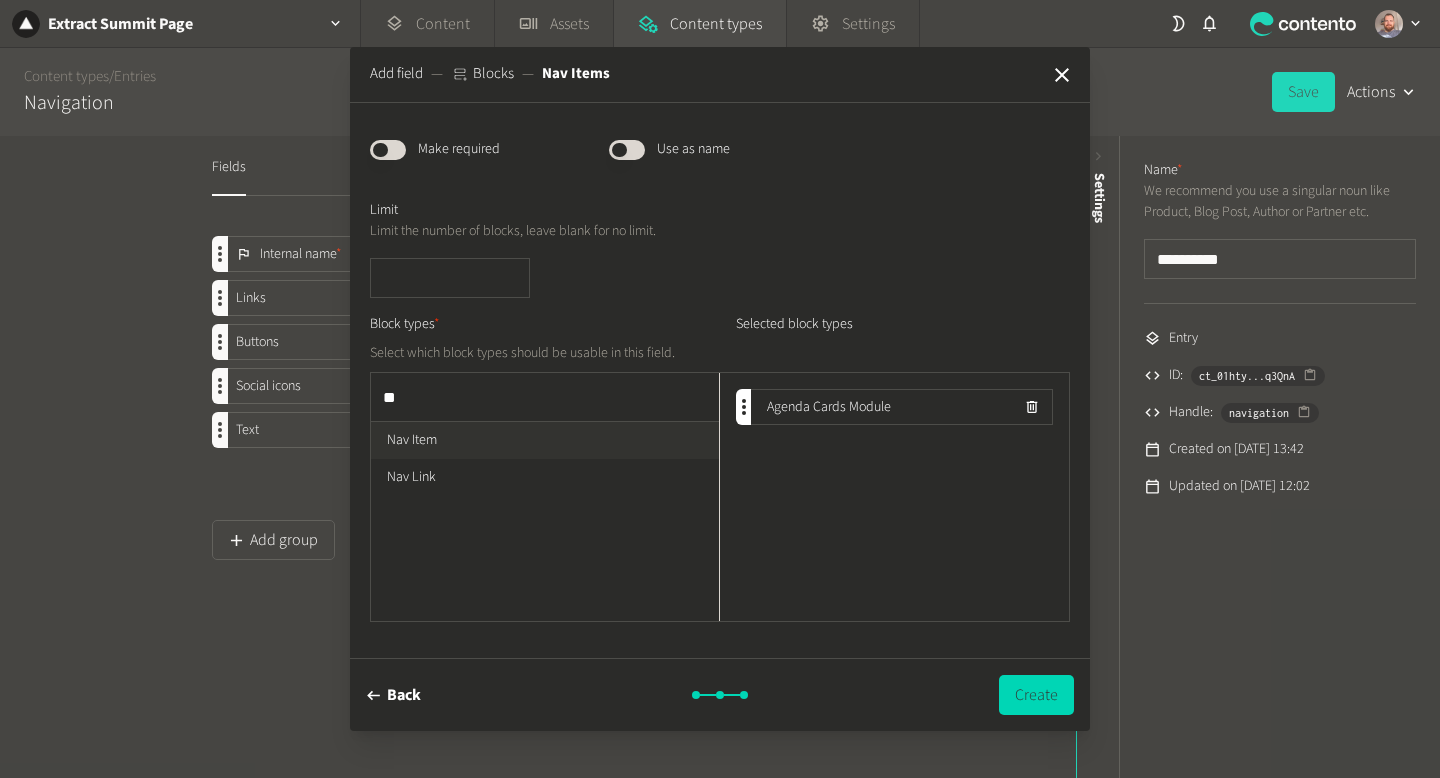 type 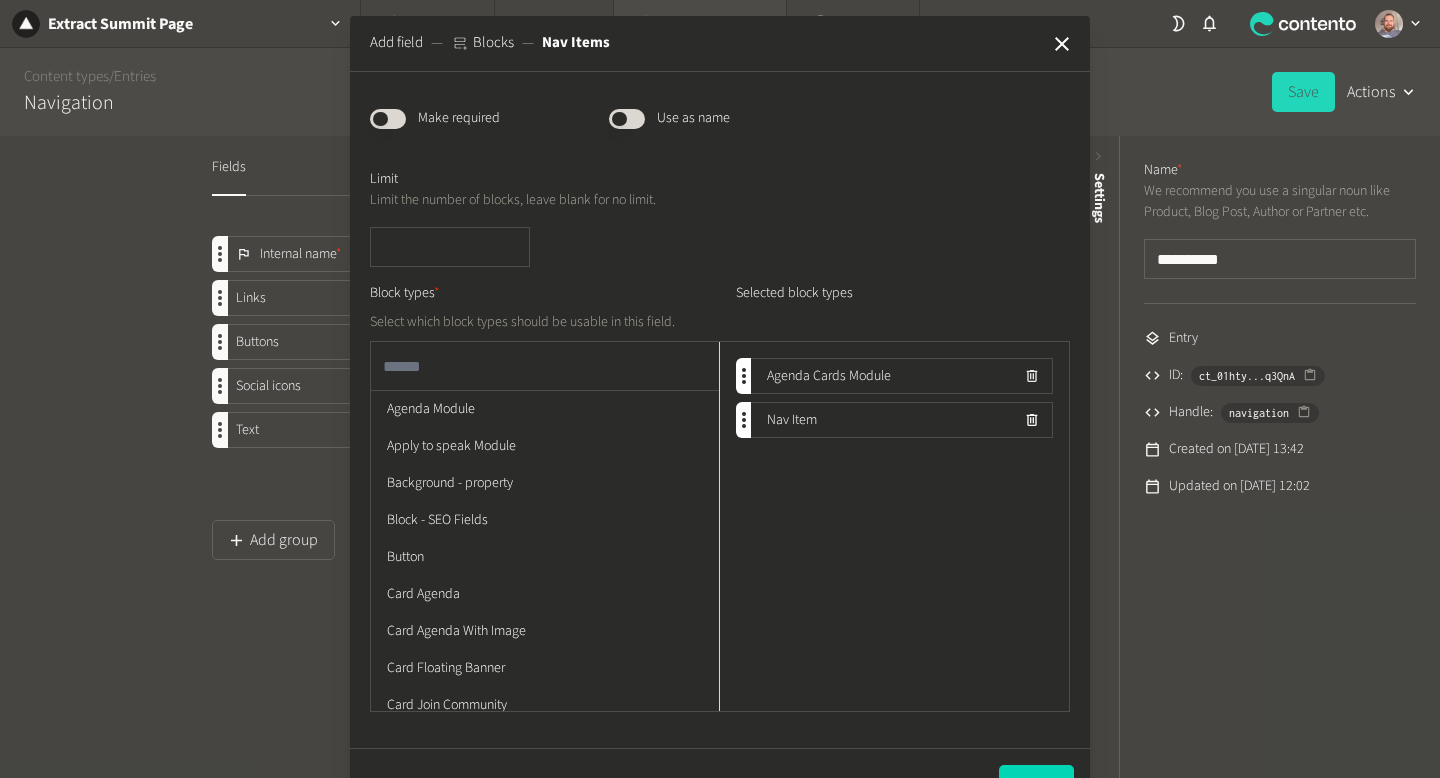 click 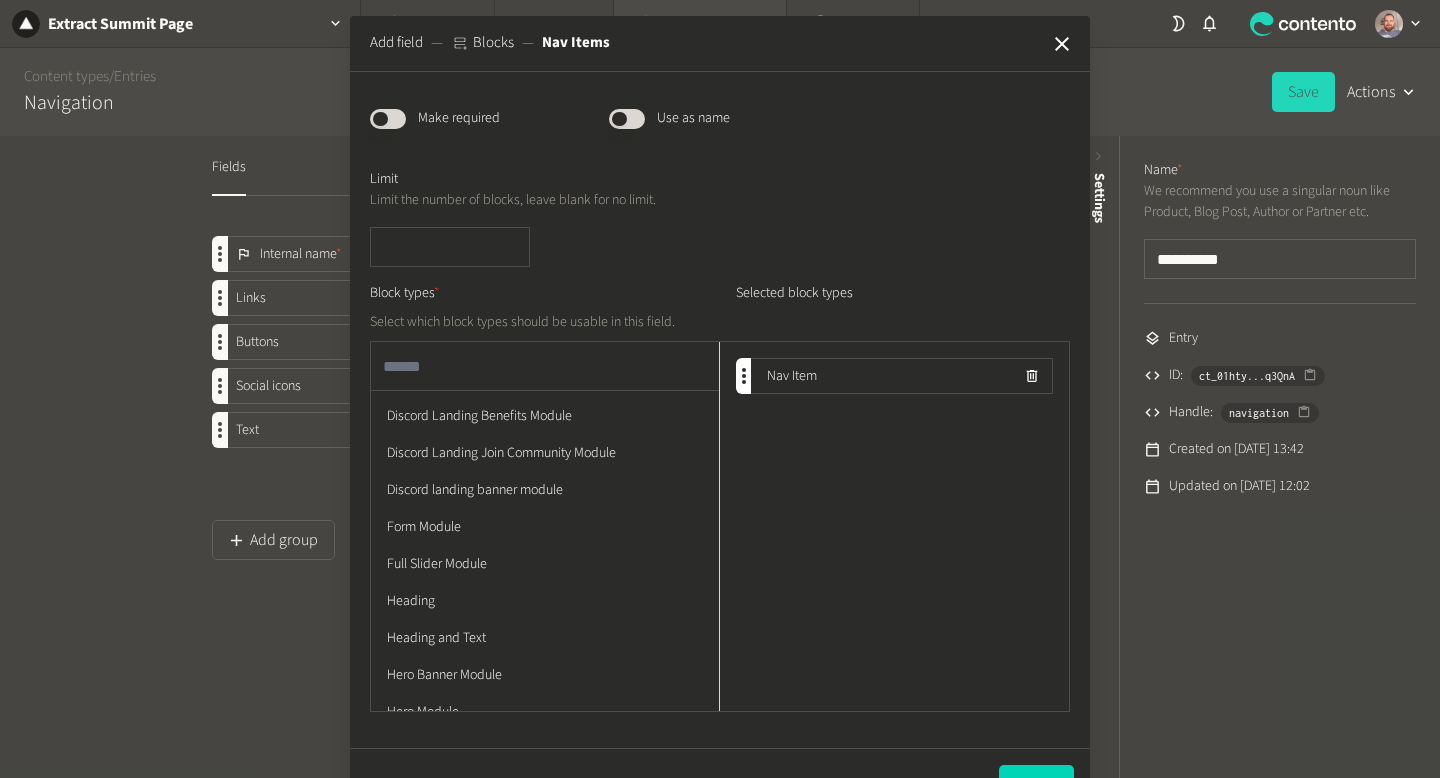 scroll, scrollTop: 1789, scrollLeft: 0, axis: vertical 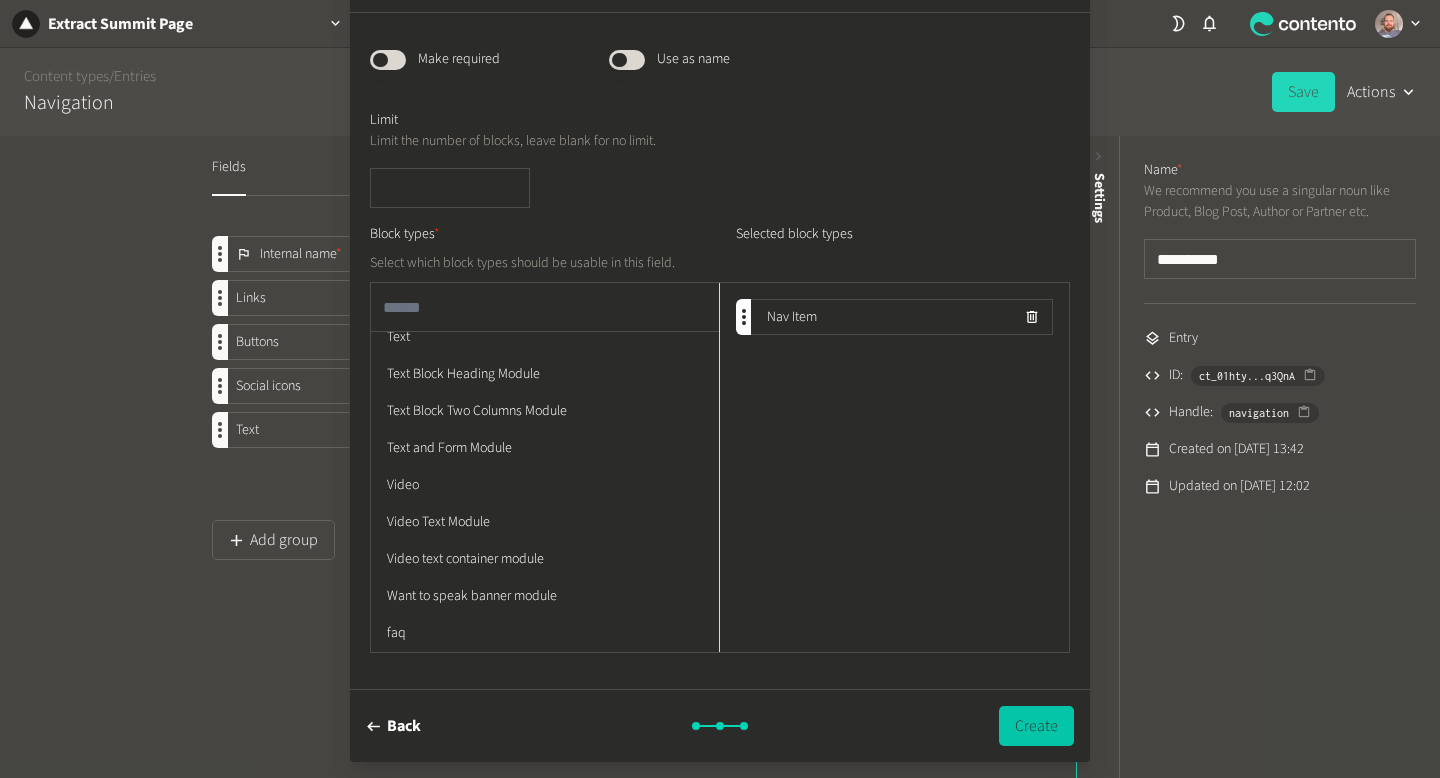 click on "Create" at bounding box center [1036, 726] 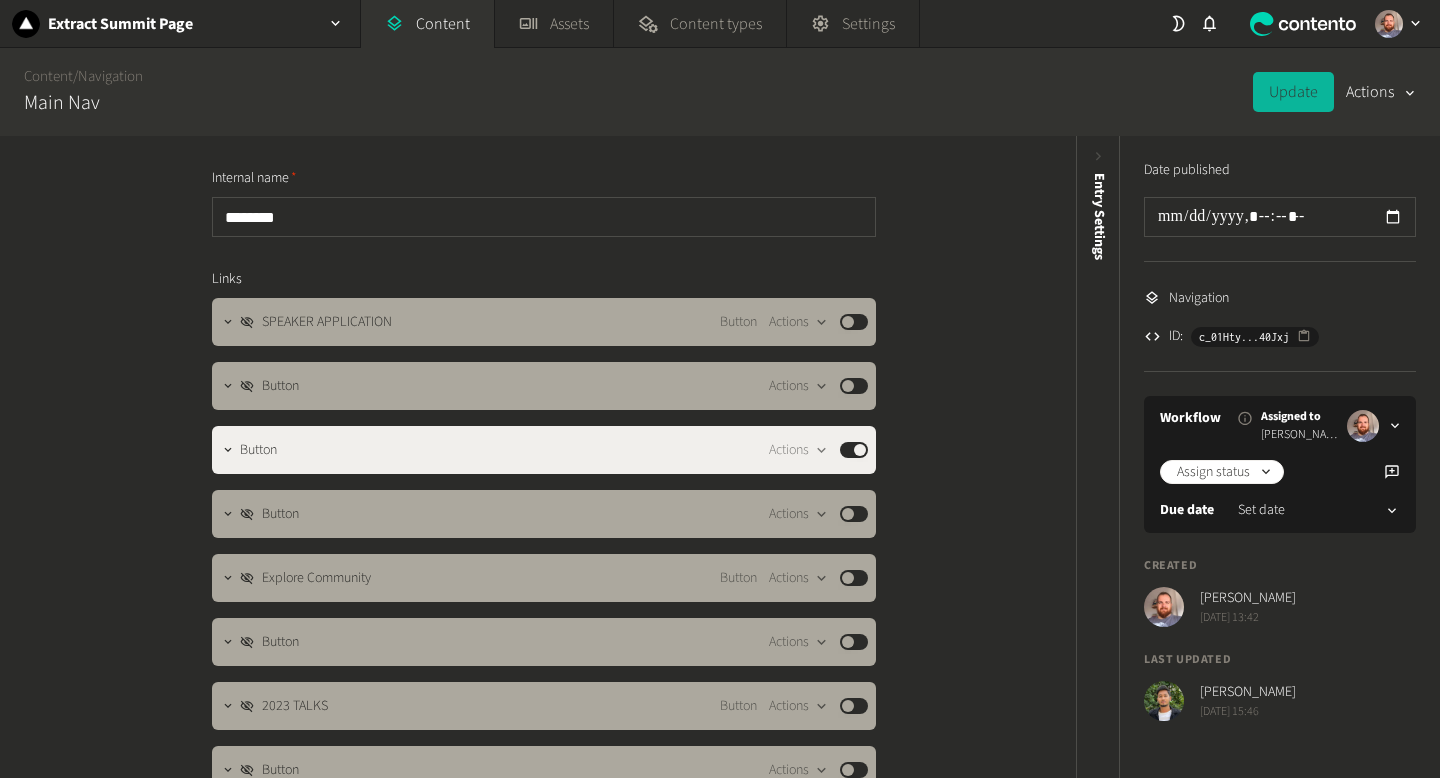 scroll, scrollTop: 0, scrollLeft: 0, axis: both 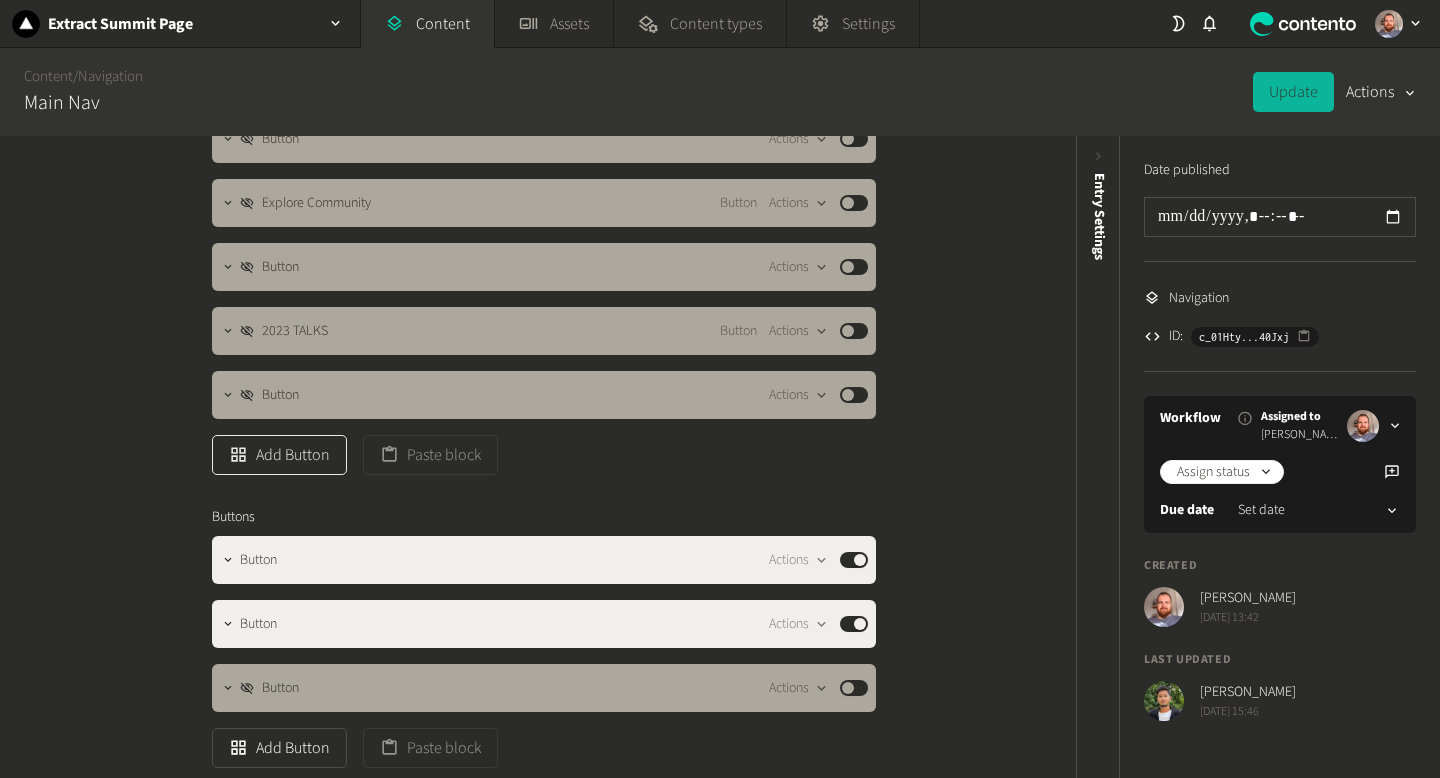 click on "Add Button" 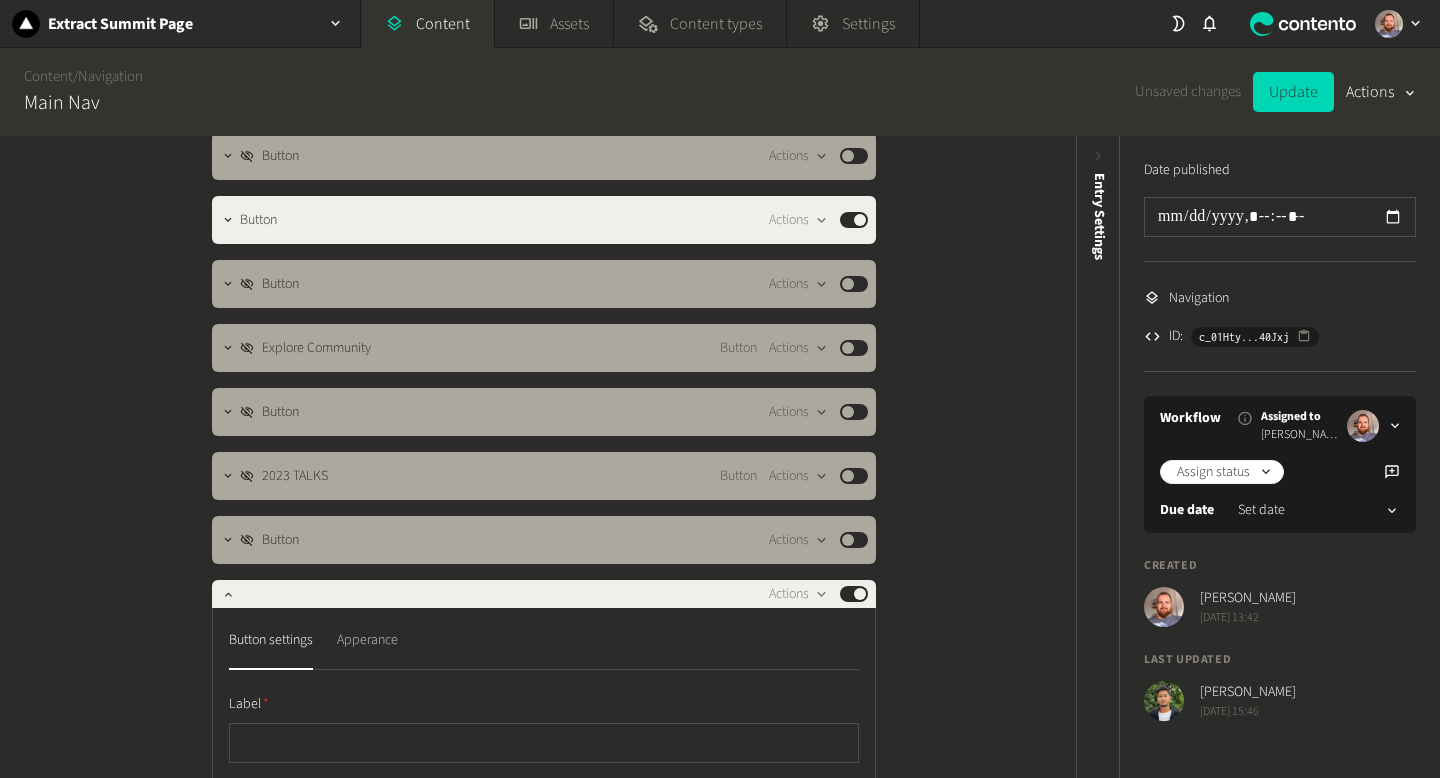 scroll, scrollTop: 139, scrollLeft: 0, axis: vertical 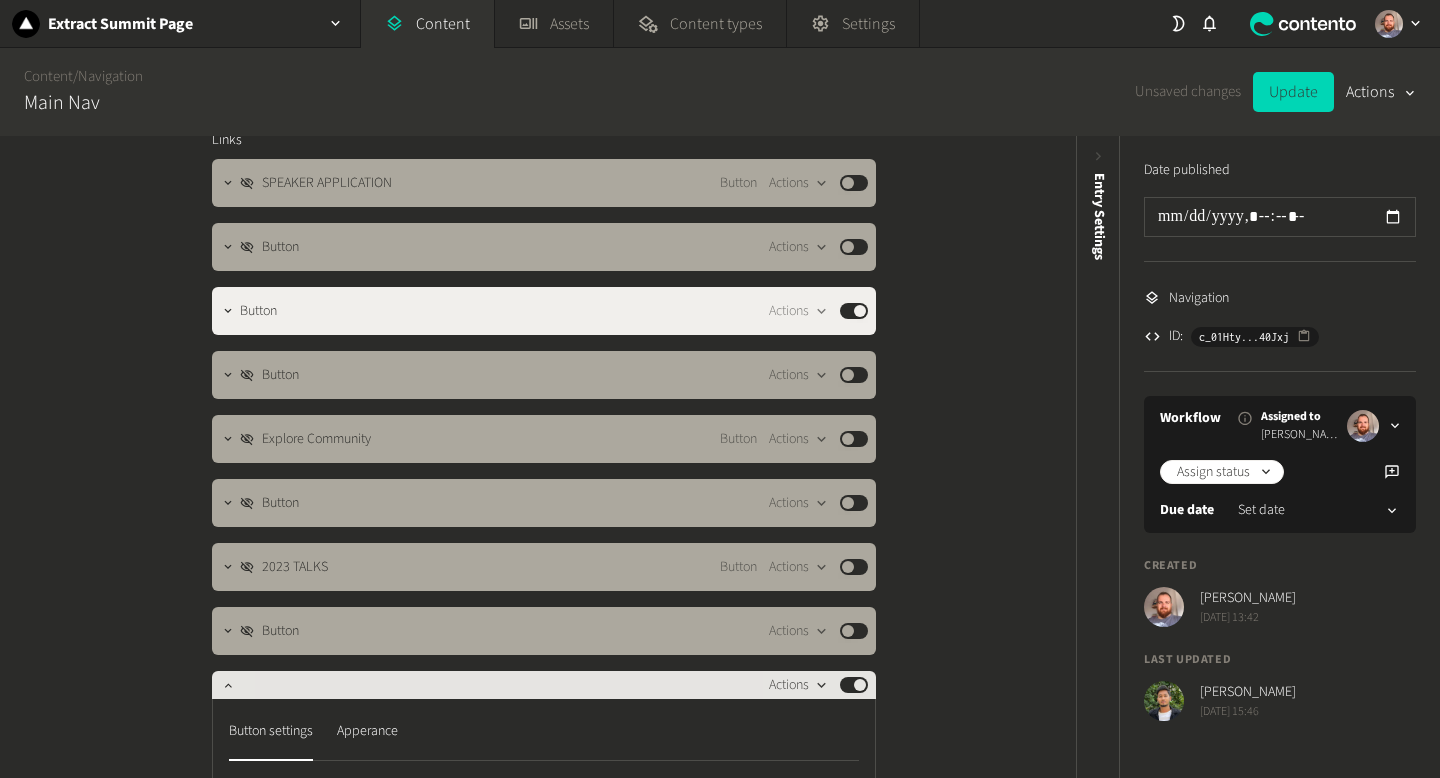 click 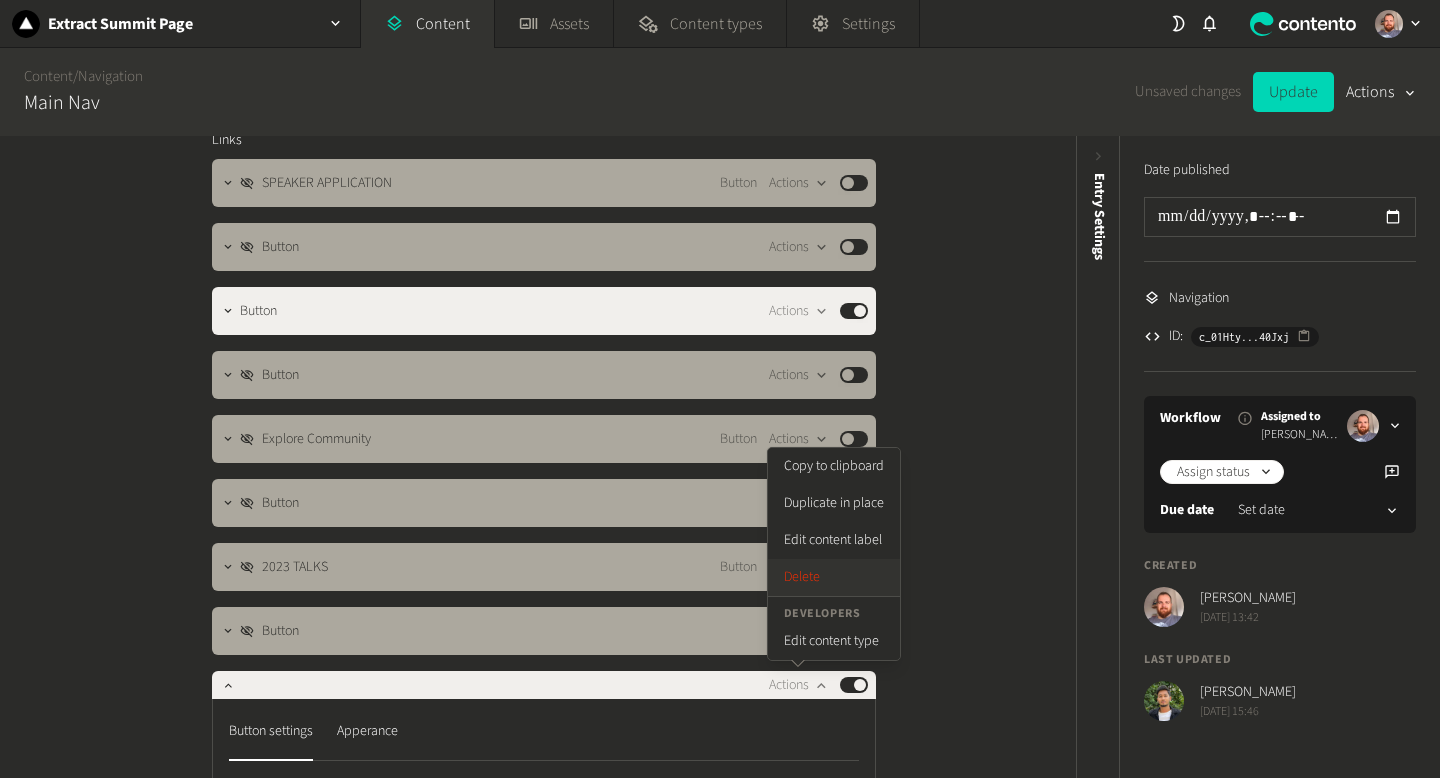 click on "Delete" 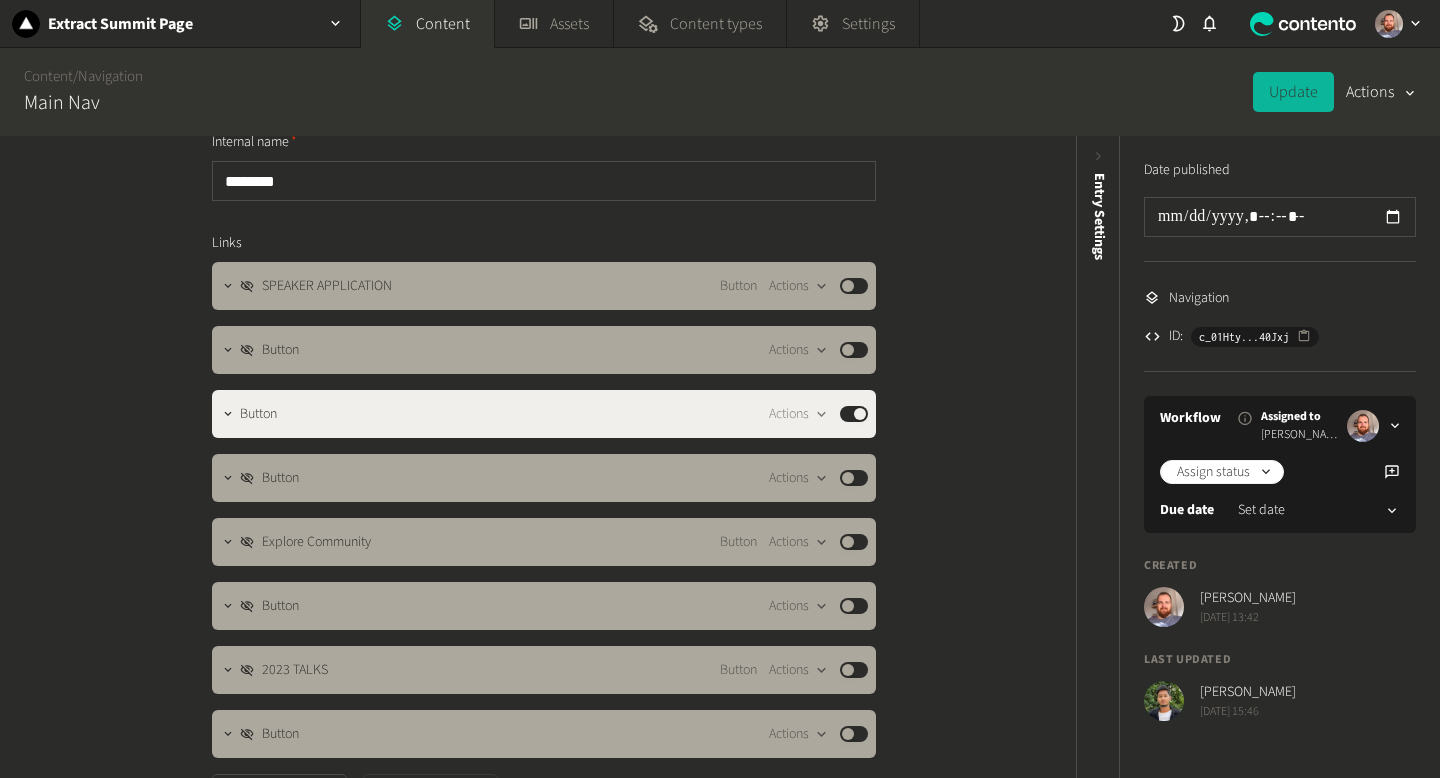 scroll, scrollTop: 0, scrollLeft: 0, axis: both 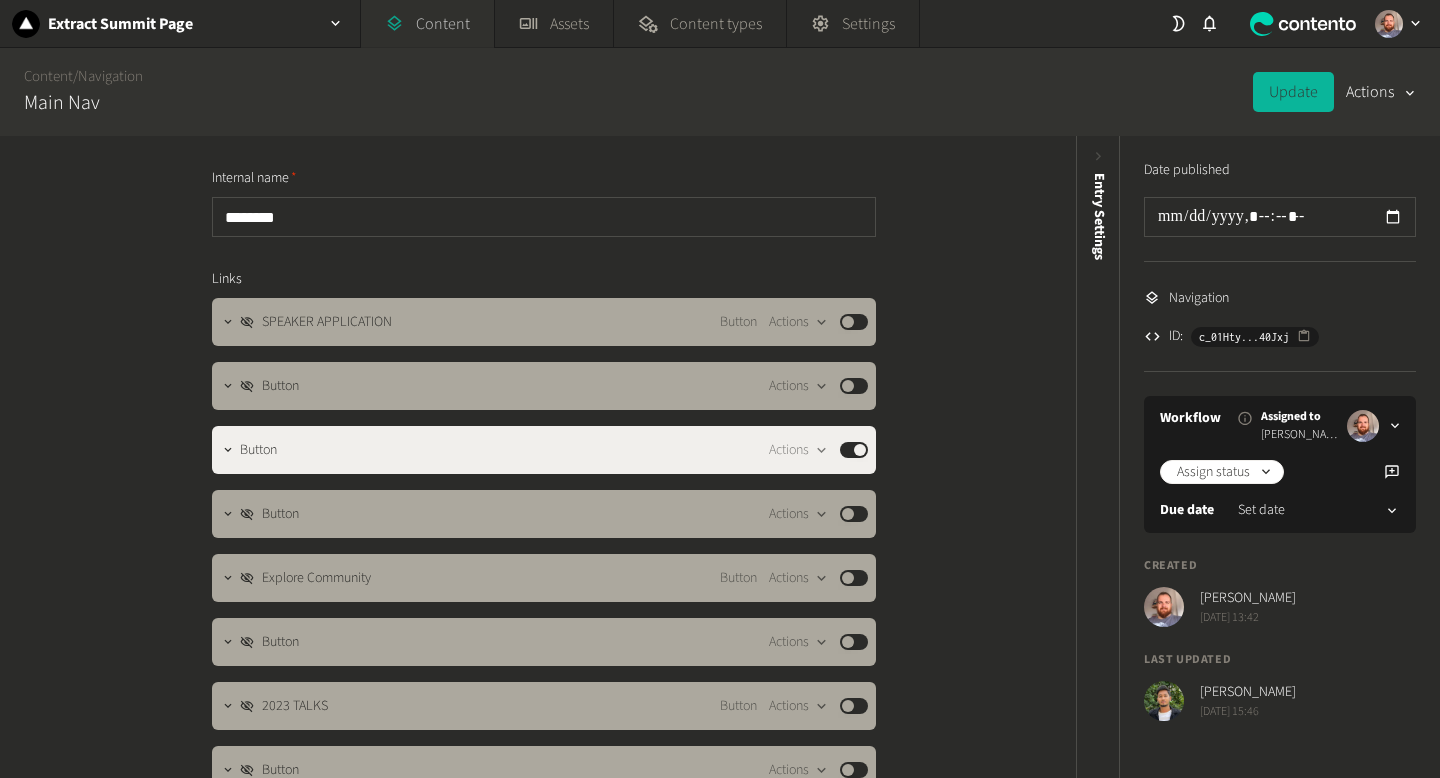 click on "Content" 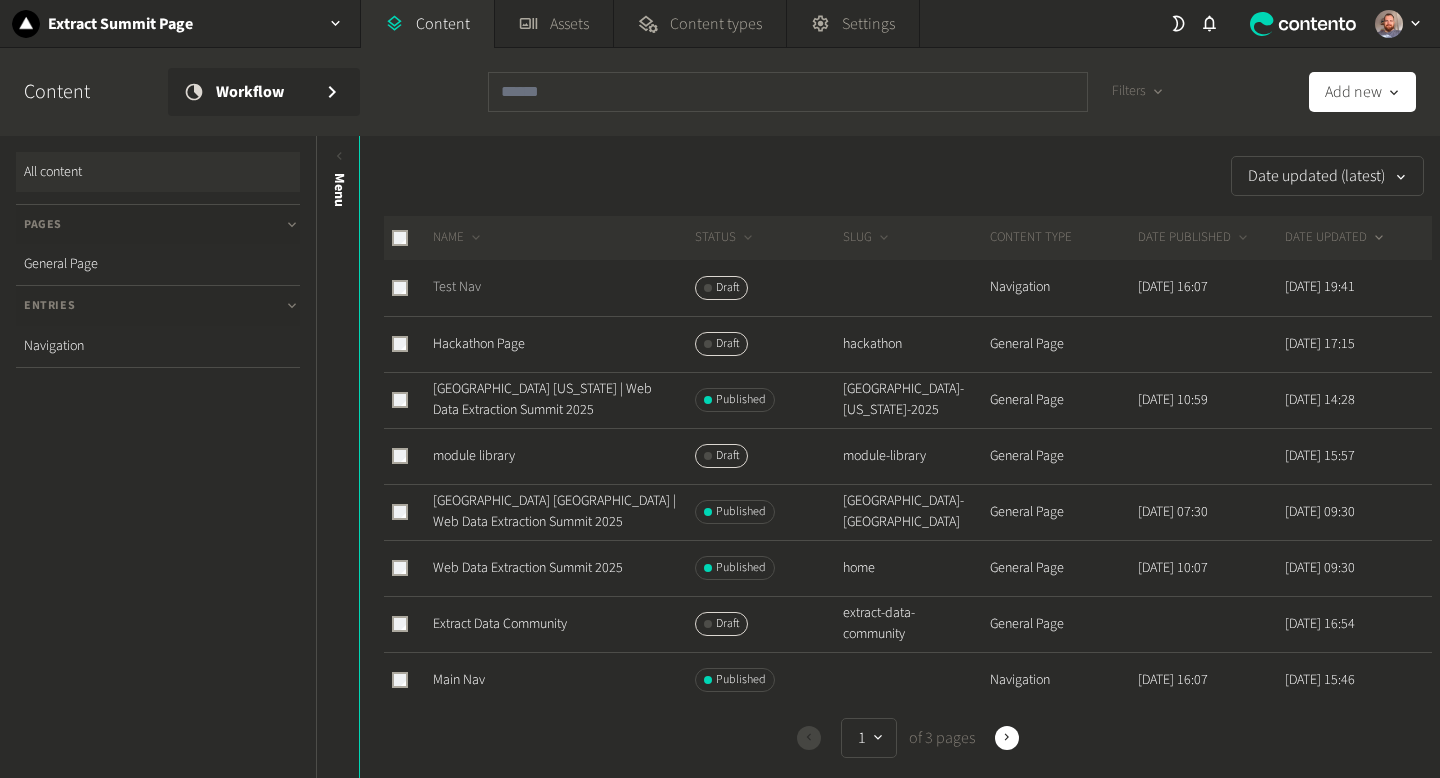 click on "Test Nav" 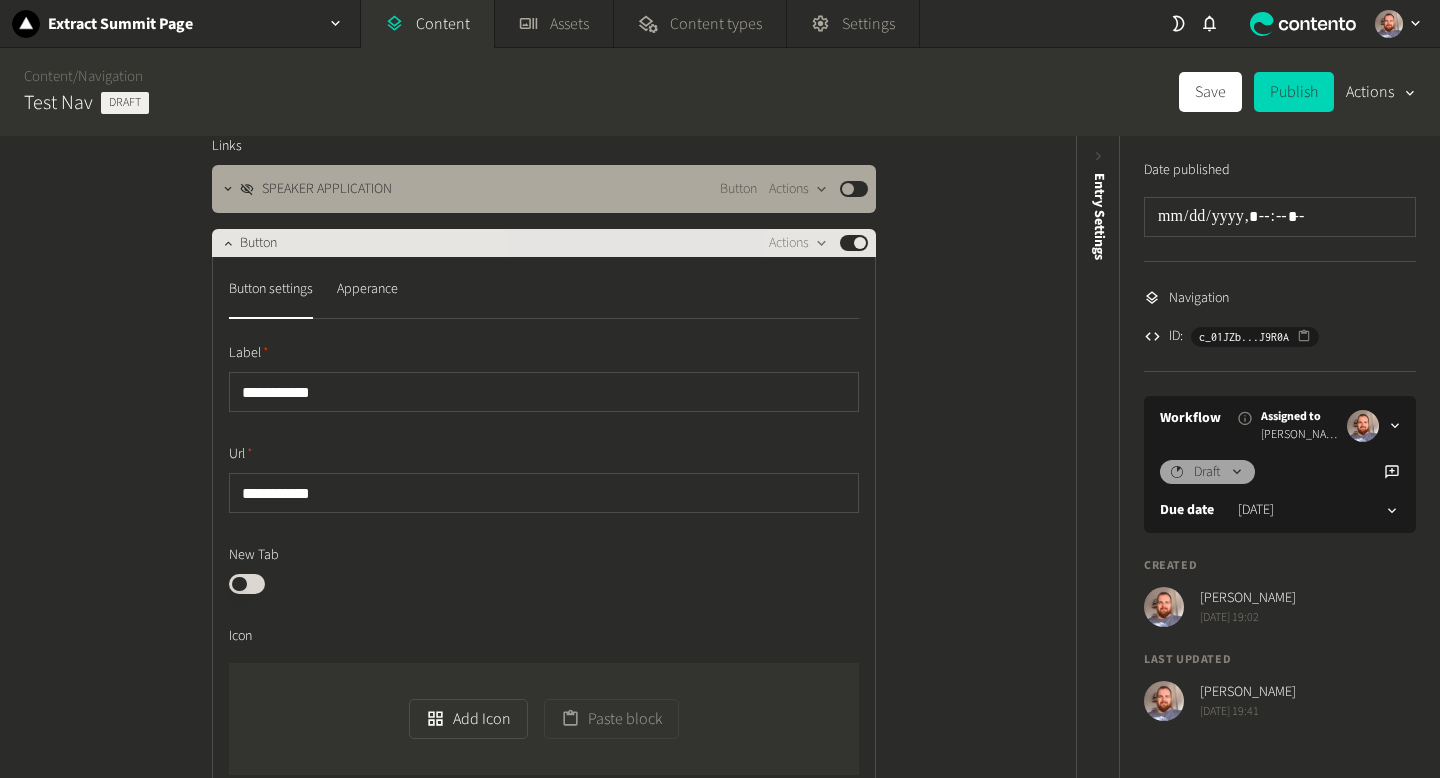 scroll, scrollTop: 122, scrollLeft: 0, axis: vertical 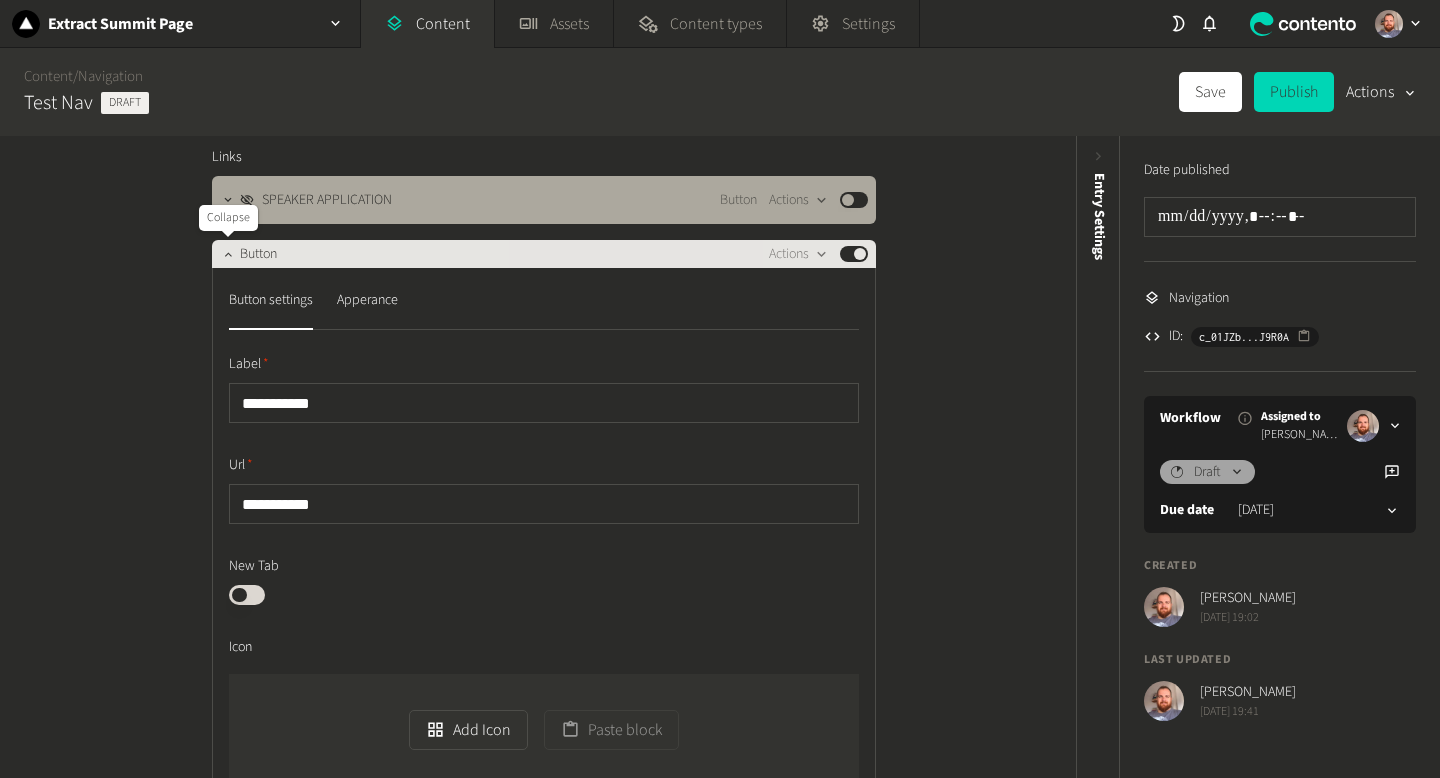 click 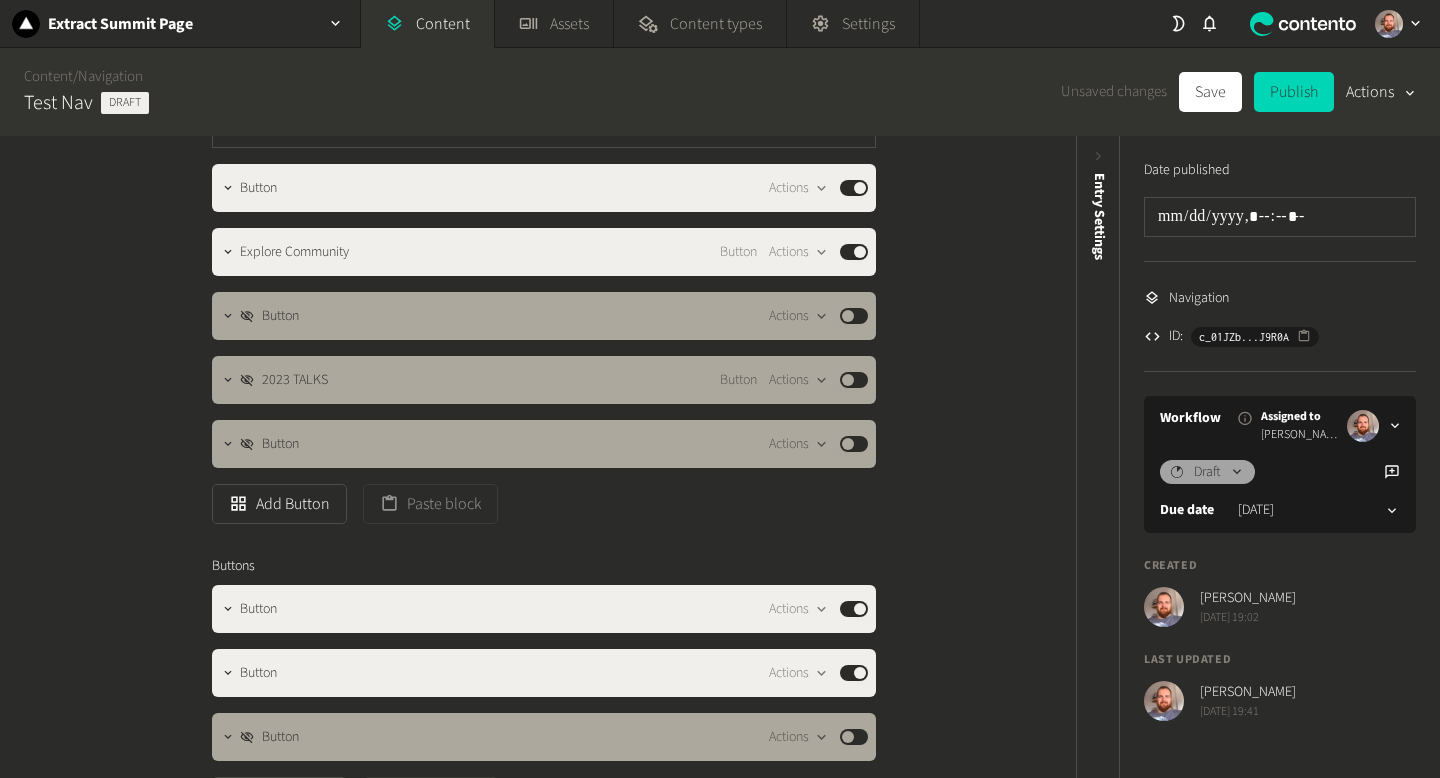 scroll, scrollTop: 969, scrollLeft: 0, axis: vertical 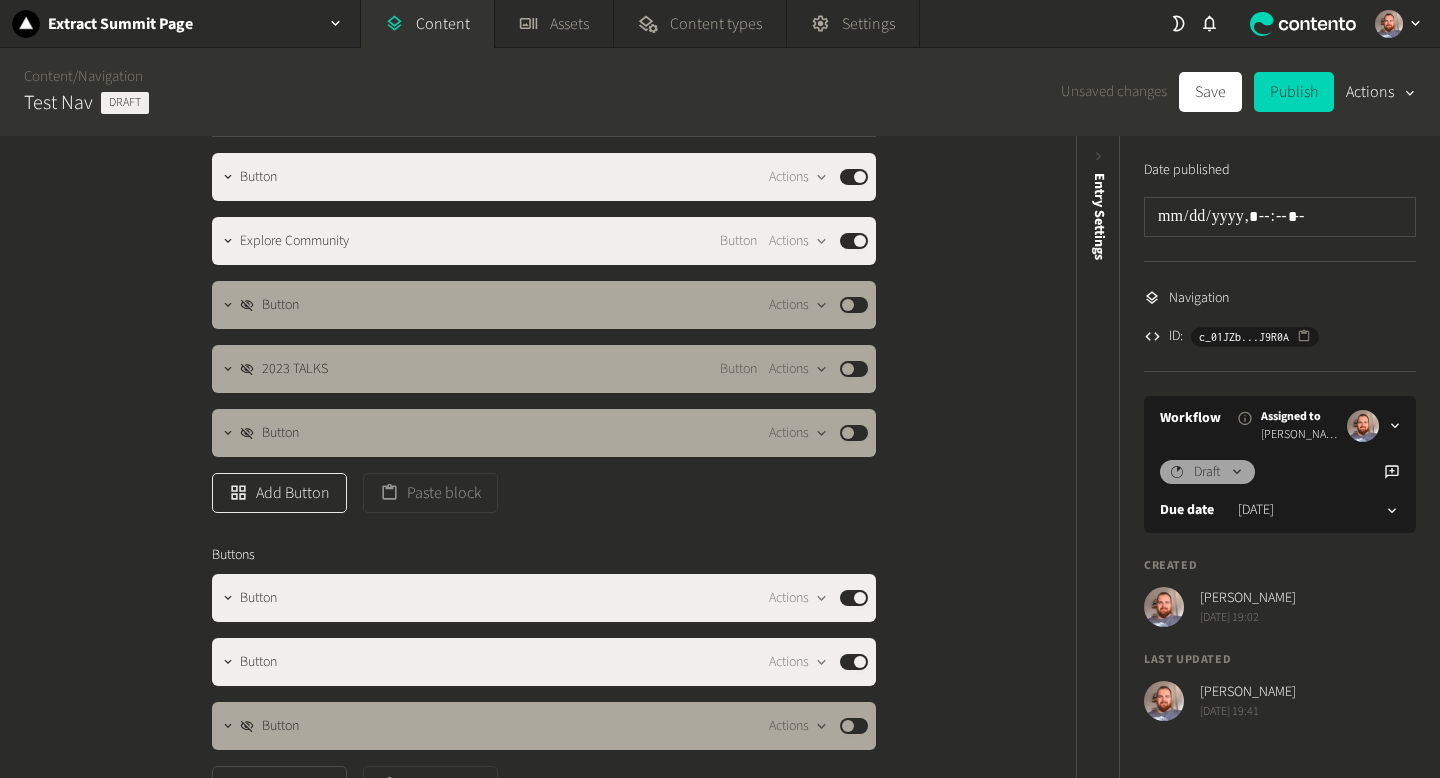 click on "Add Button" 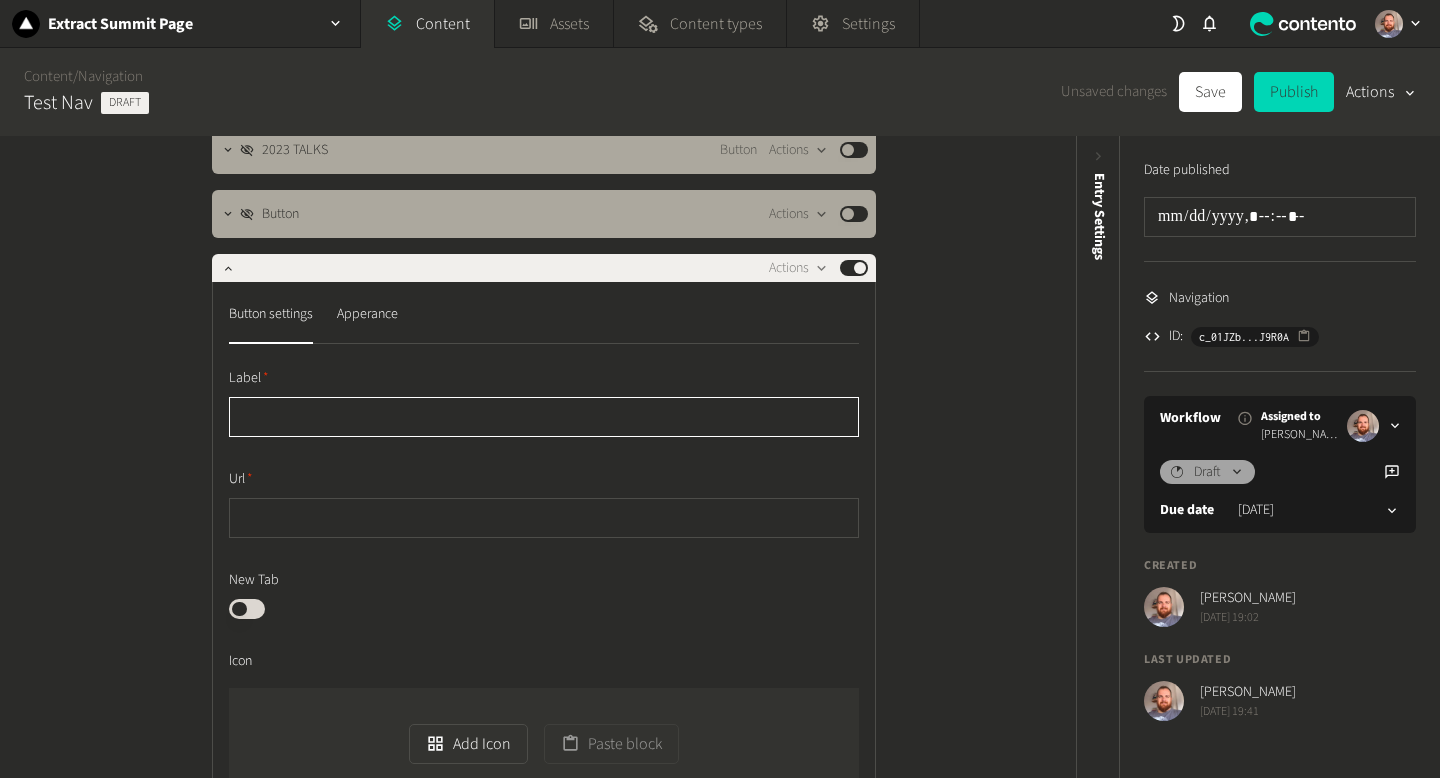 scroll, scrollTop: 966, scrollLeft: 0, axis: vertical 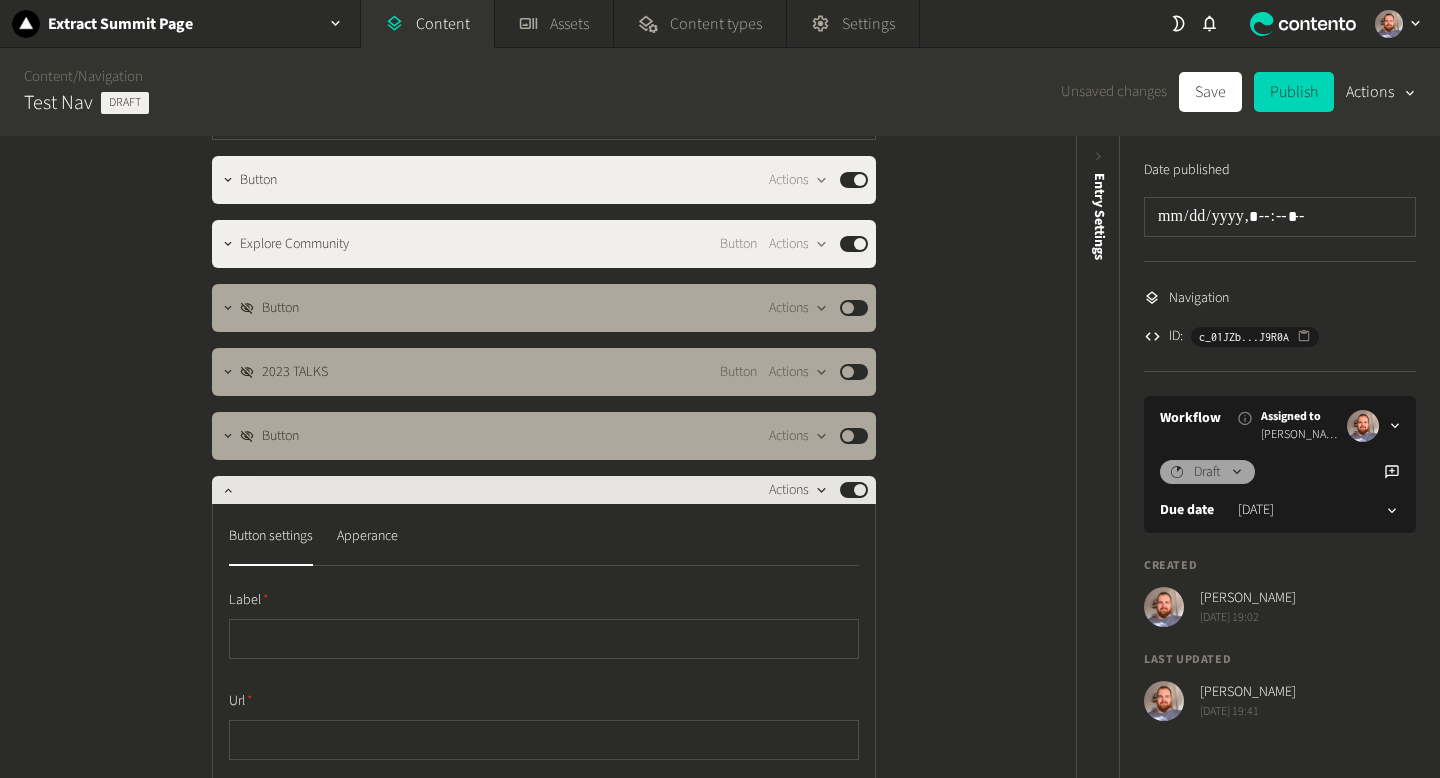 click 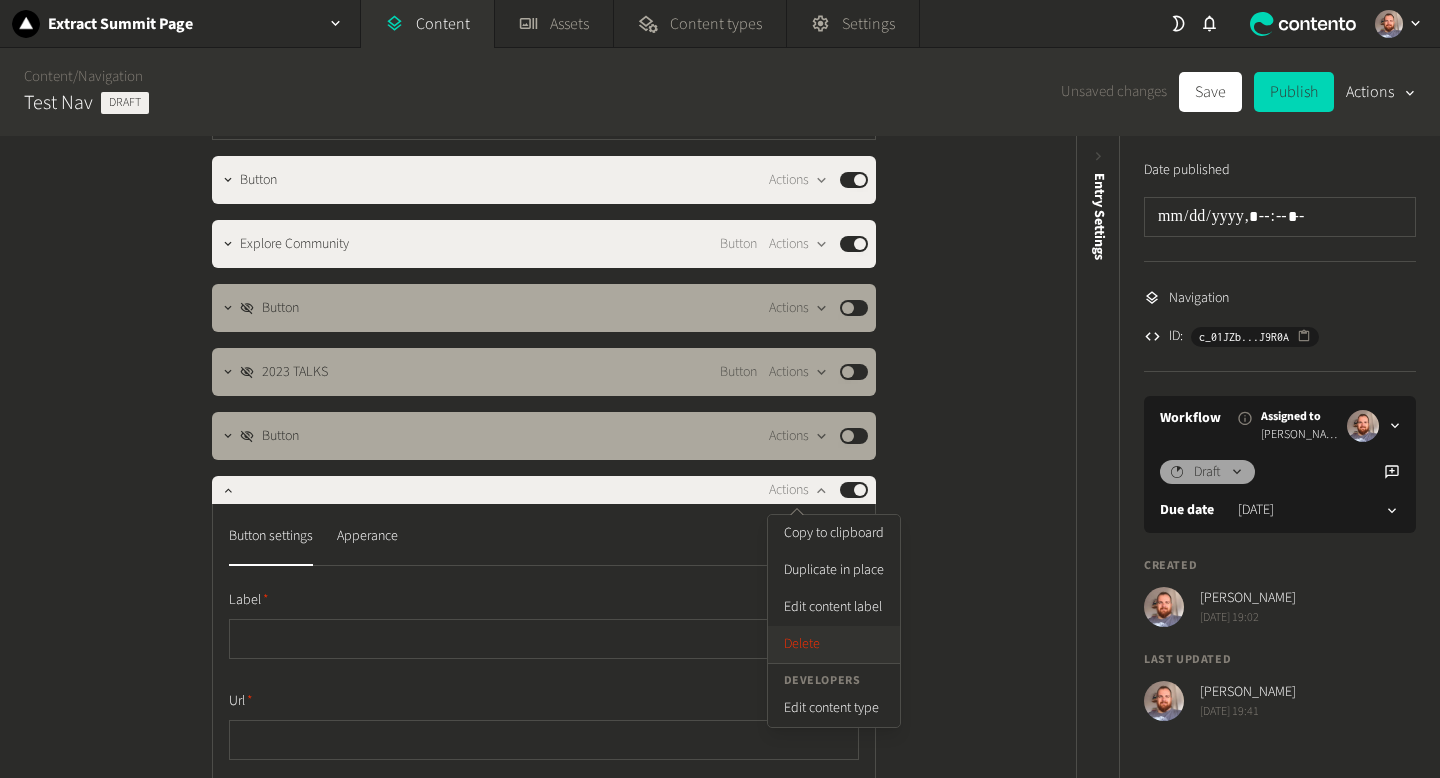 click on "Delete" 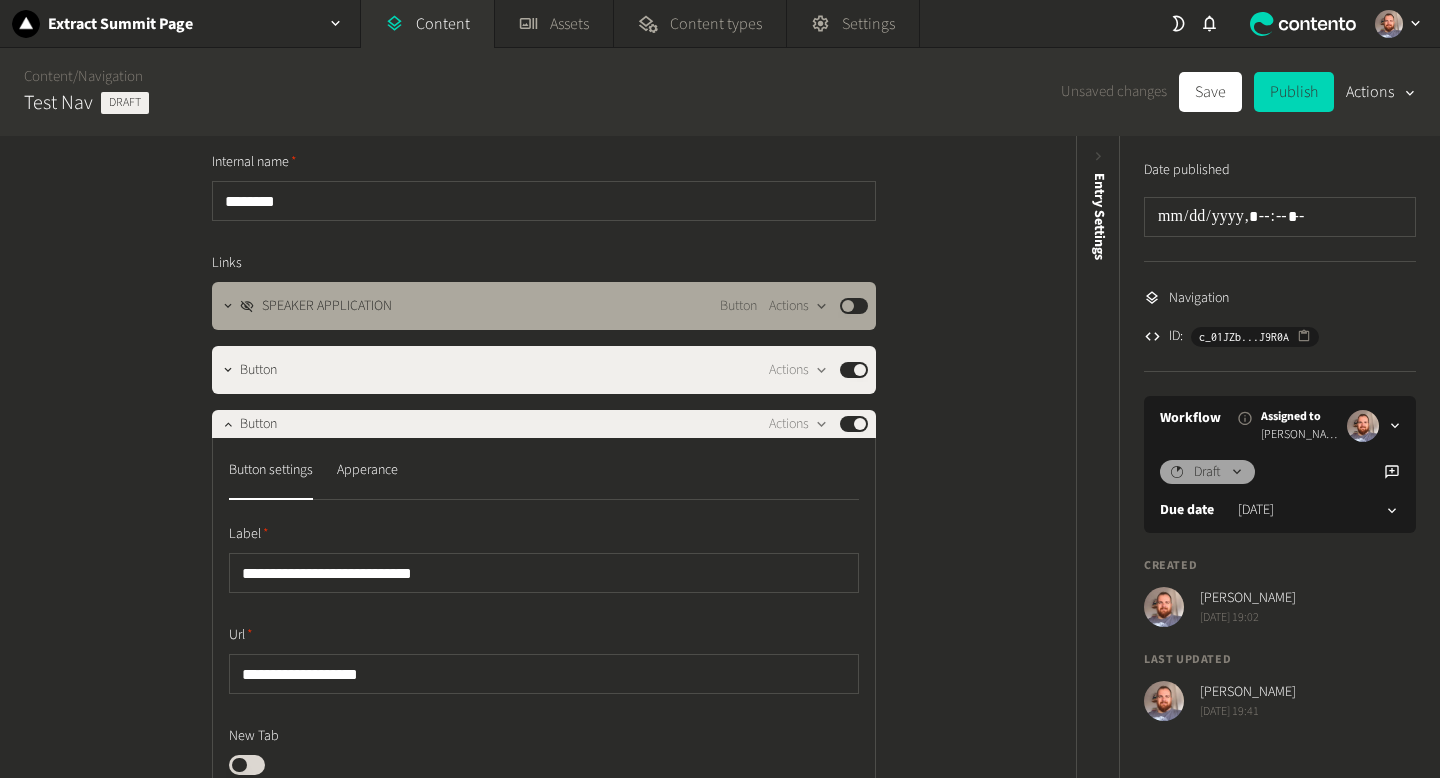 scroll, scrollTop: 0, scrollLeft: 0, axis: both 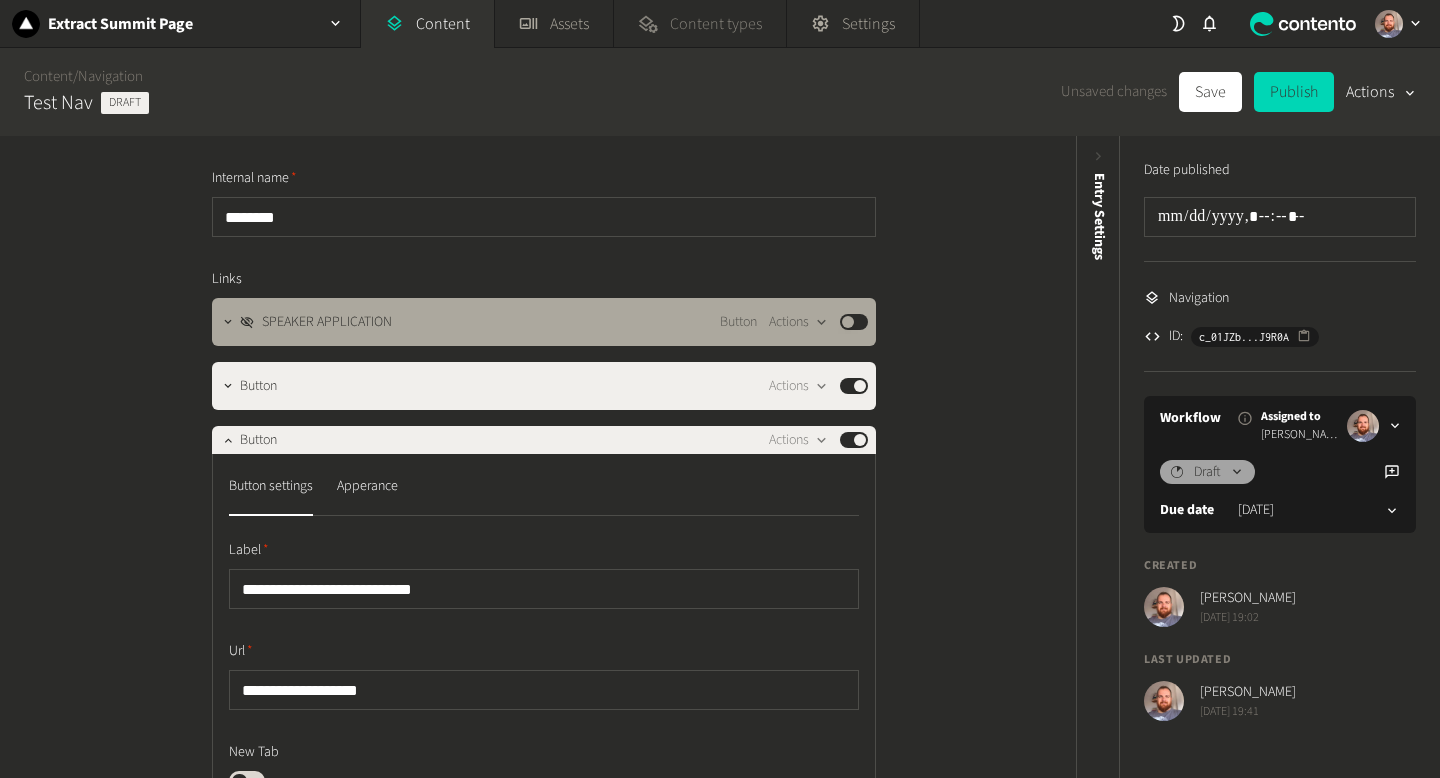 click on "Content types" 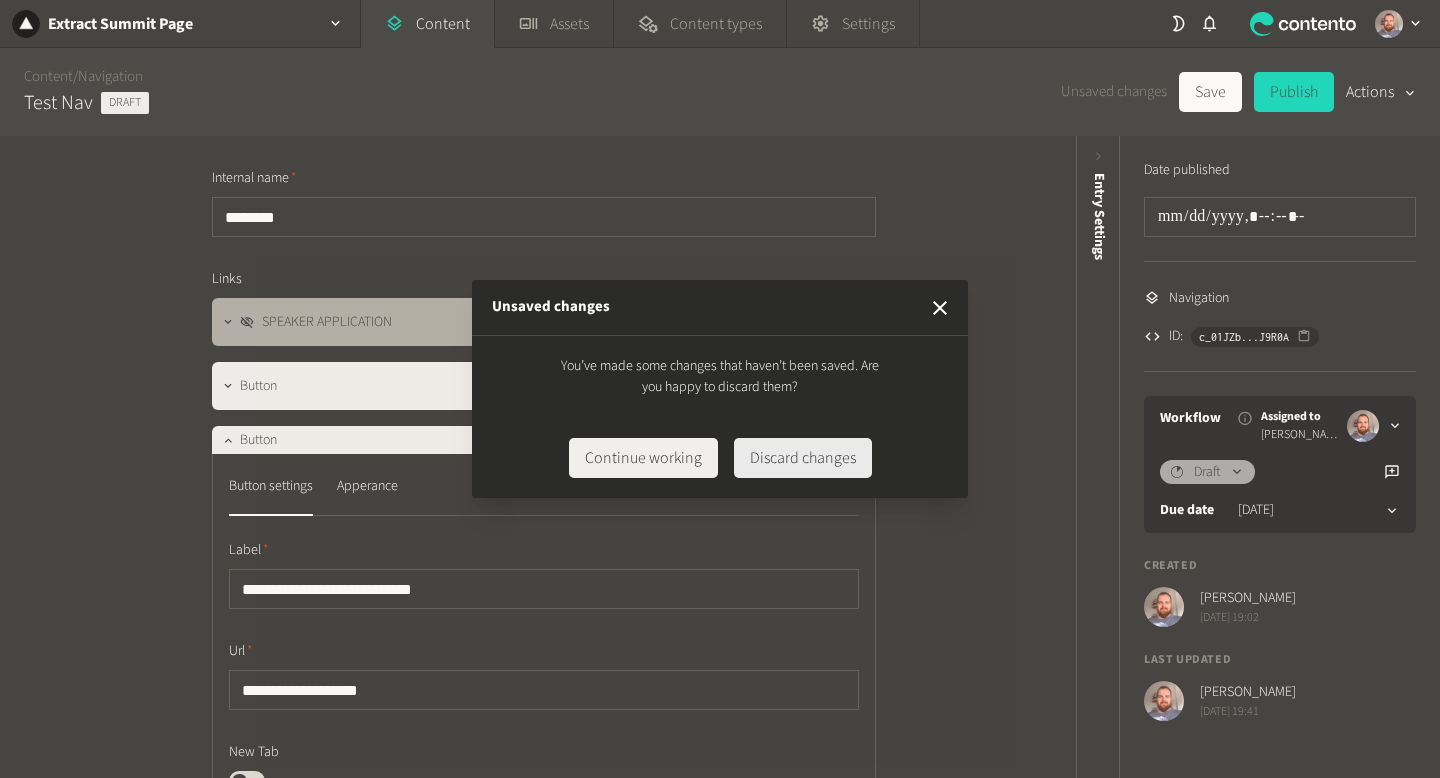 click on "Discard changes" at bounding box center [803, 458] 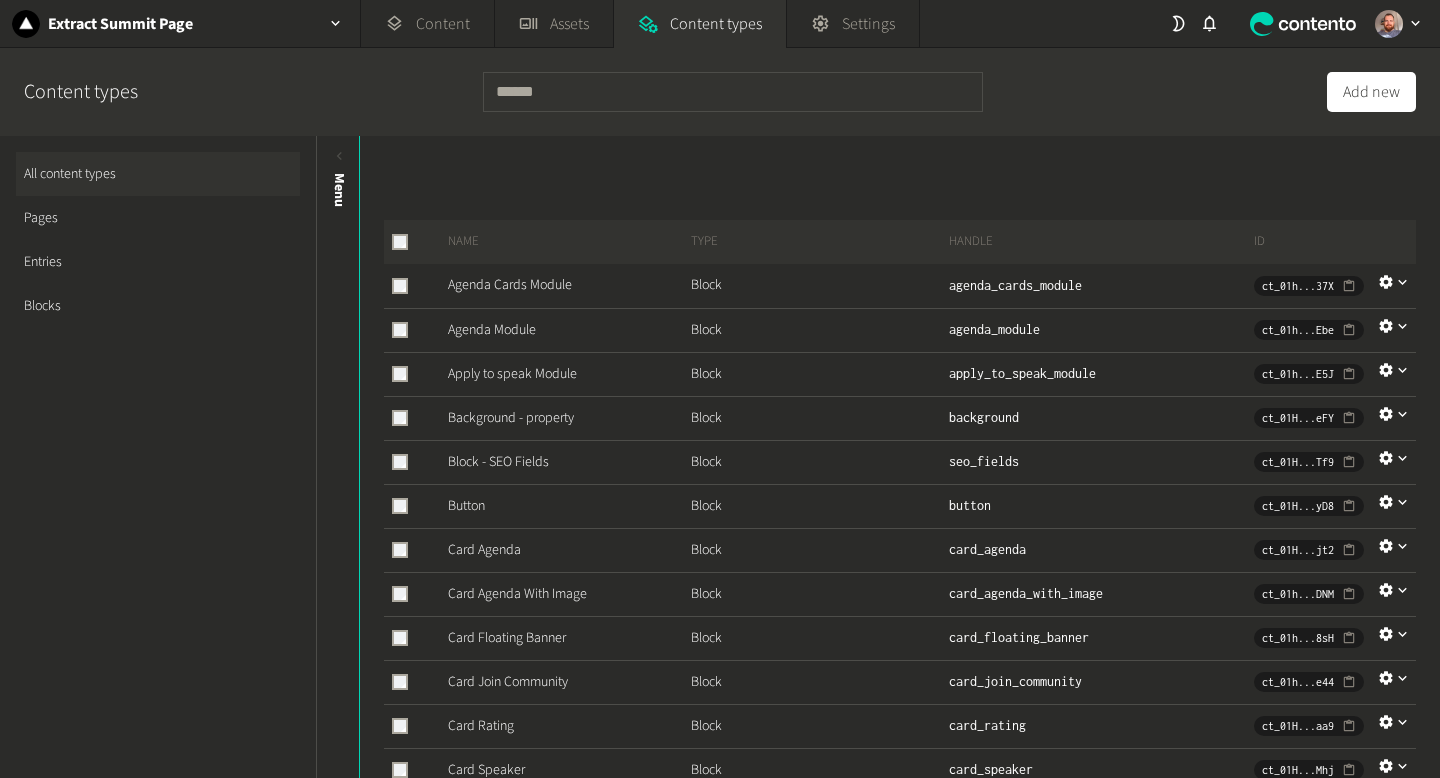 click on "Entries" 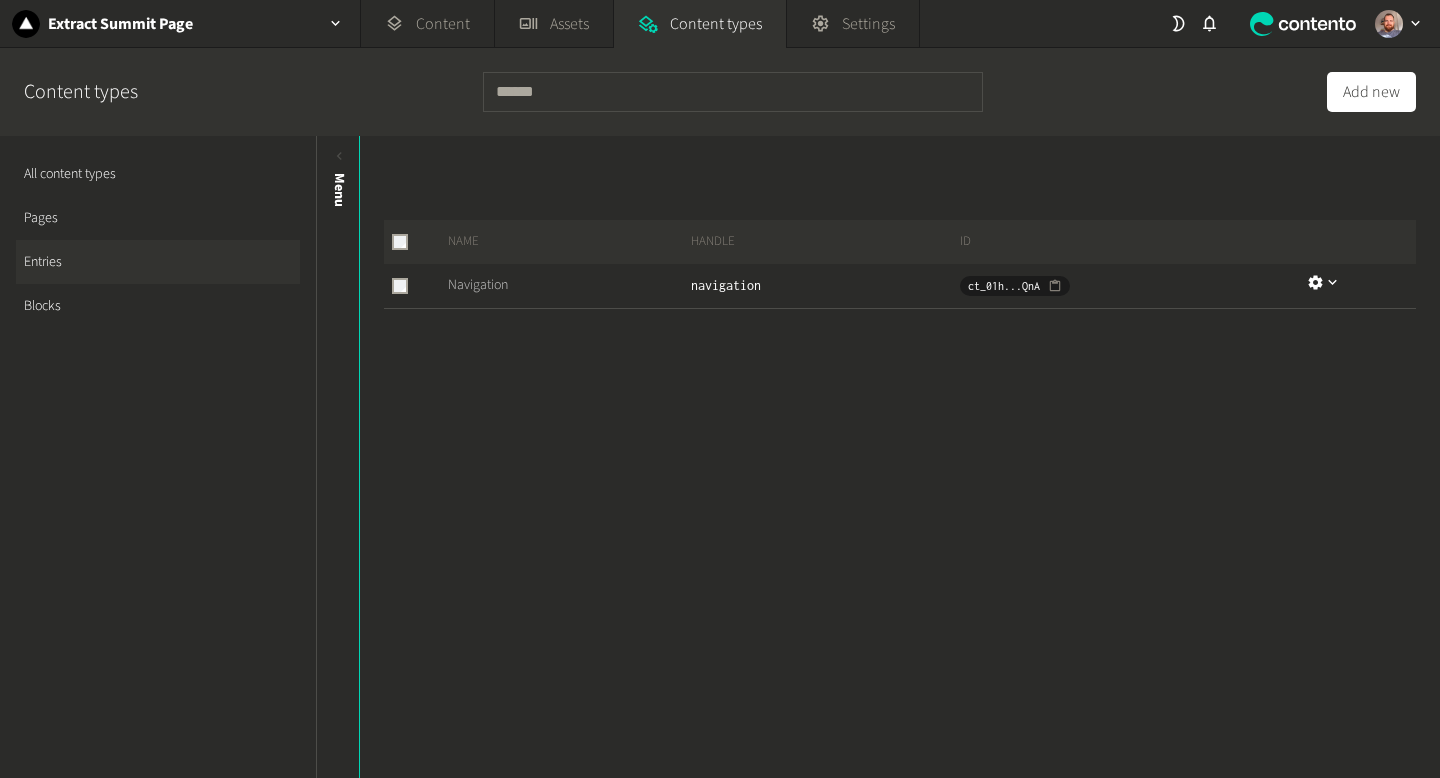 click on "Navigation" 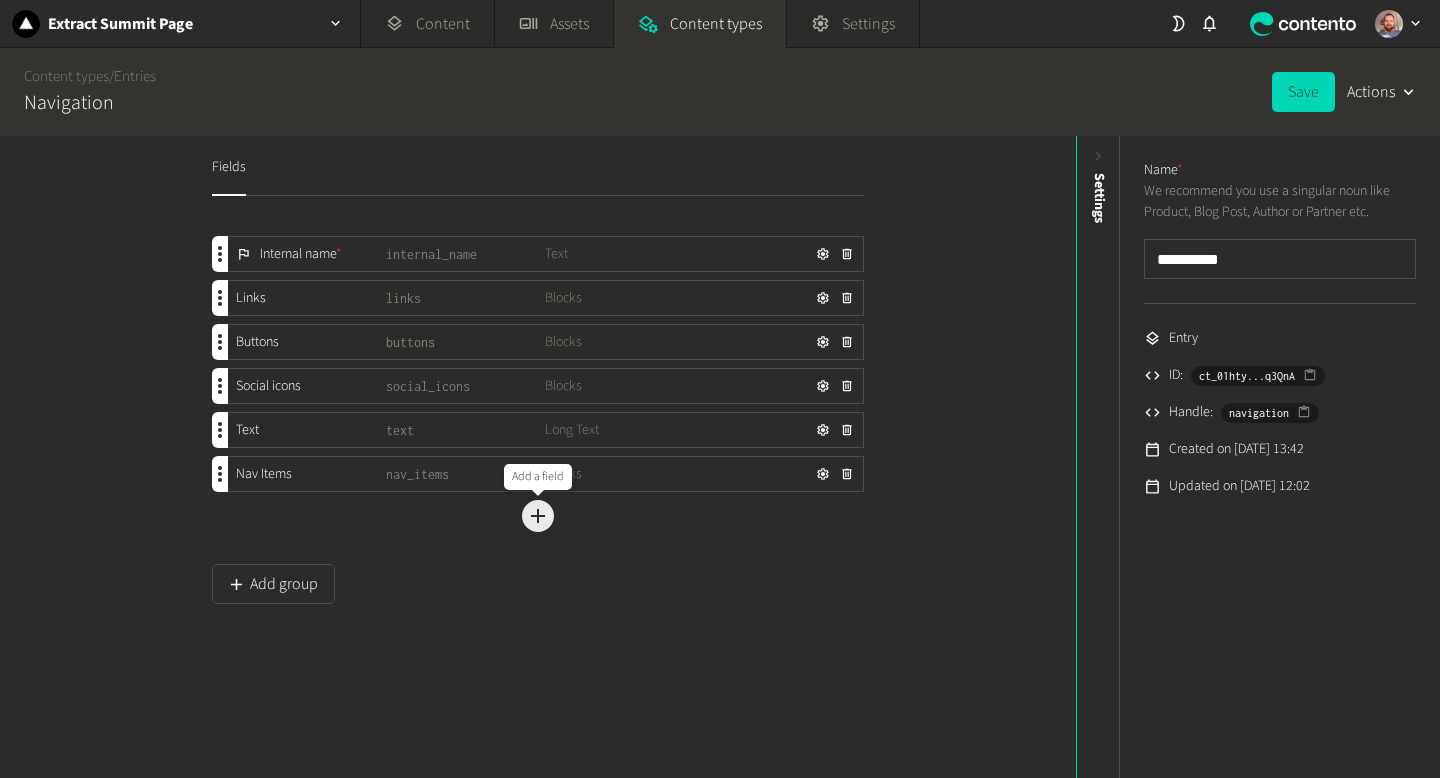 click 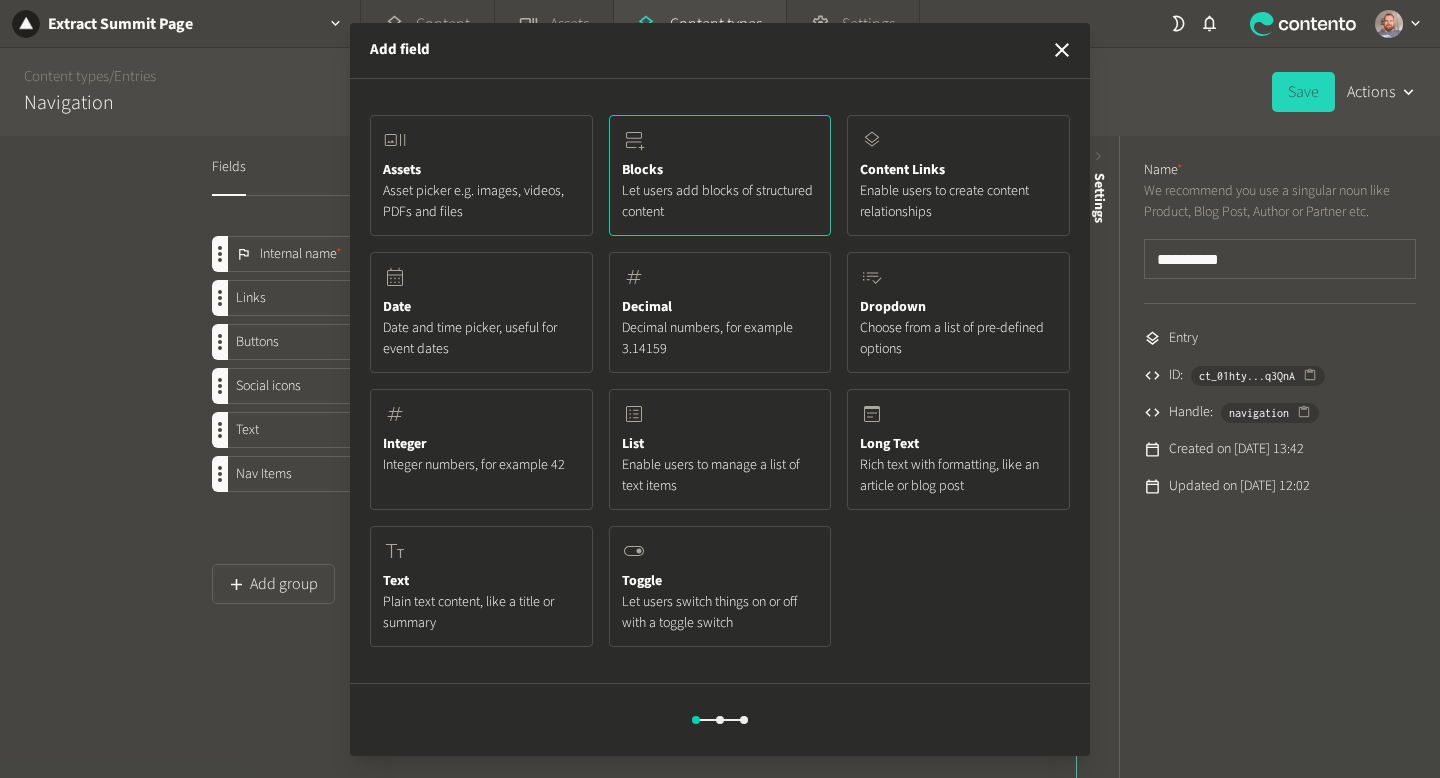 click on "Let users add blocks of structured content" at bounding box center [720, 202] 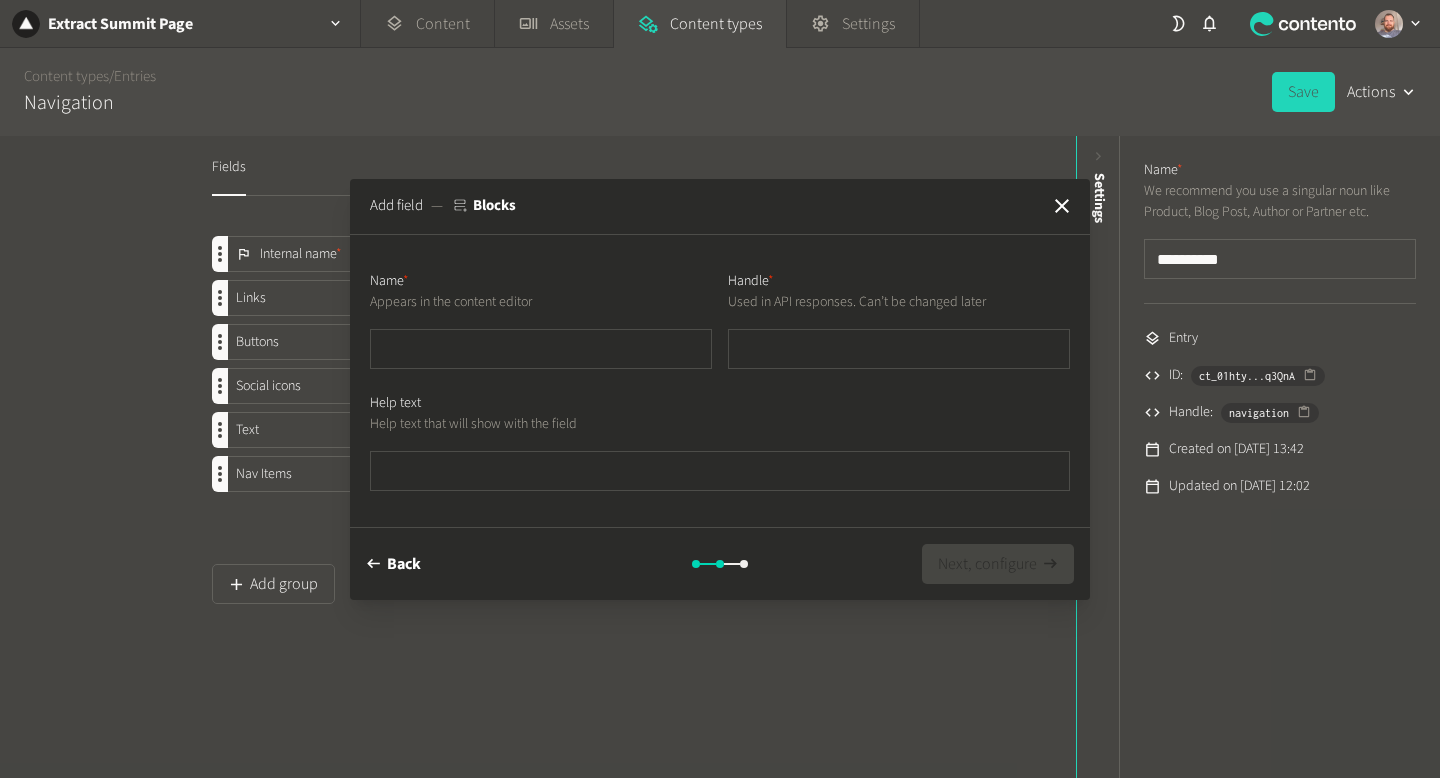 click at bounding box center (541, 349) 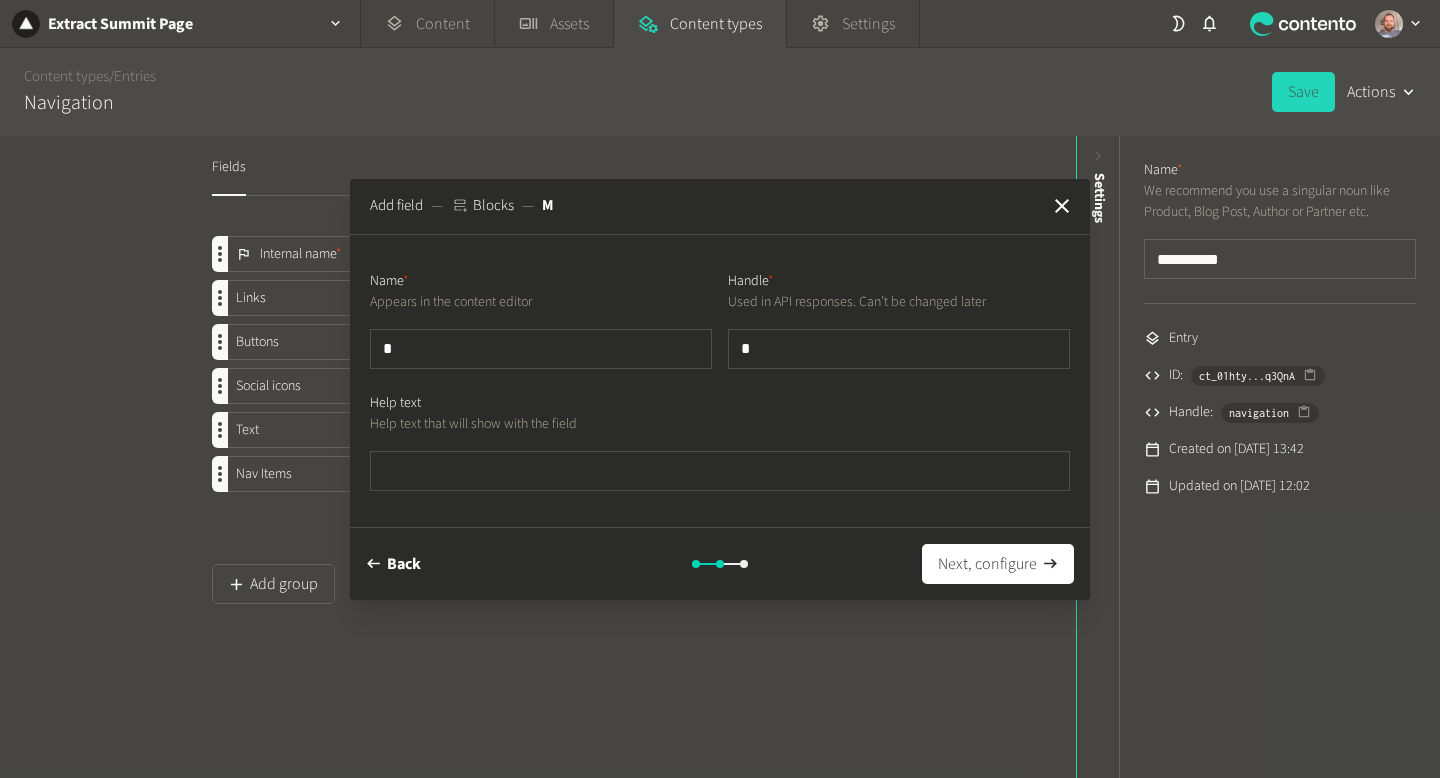 type on "**" 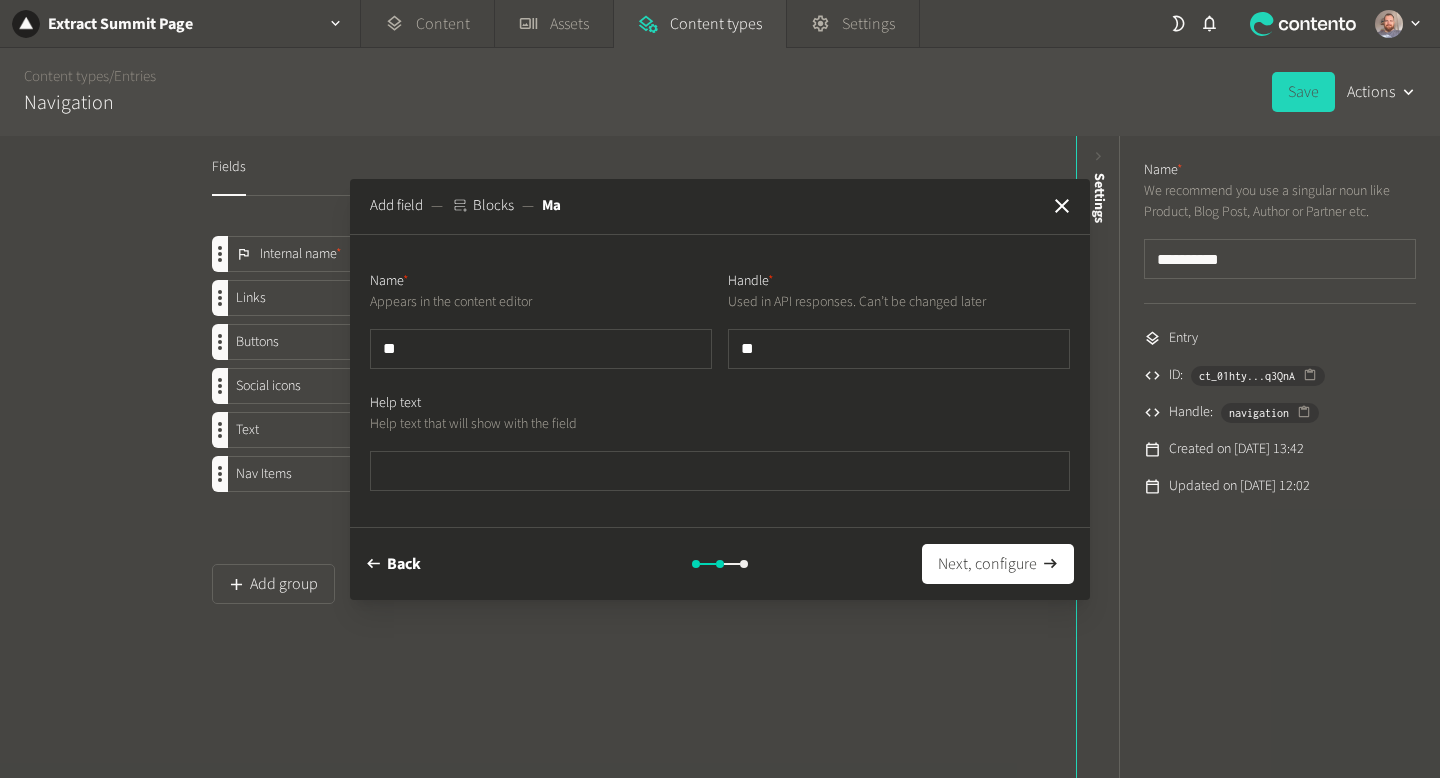 type on "***" 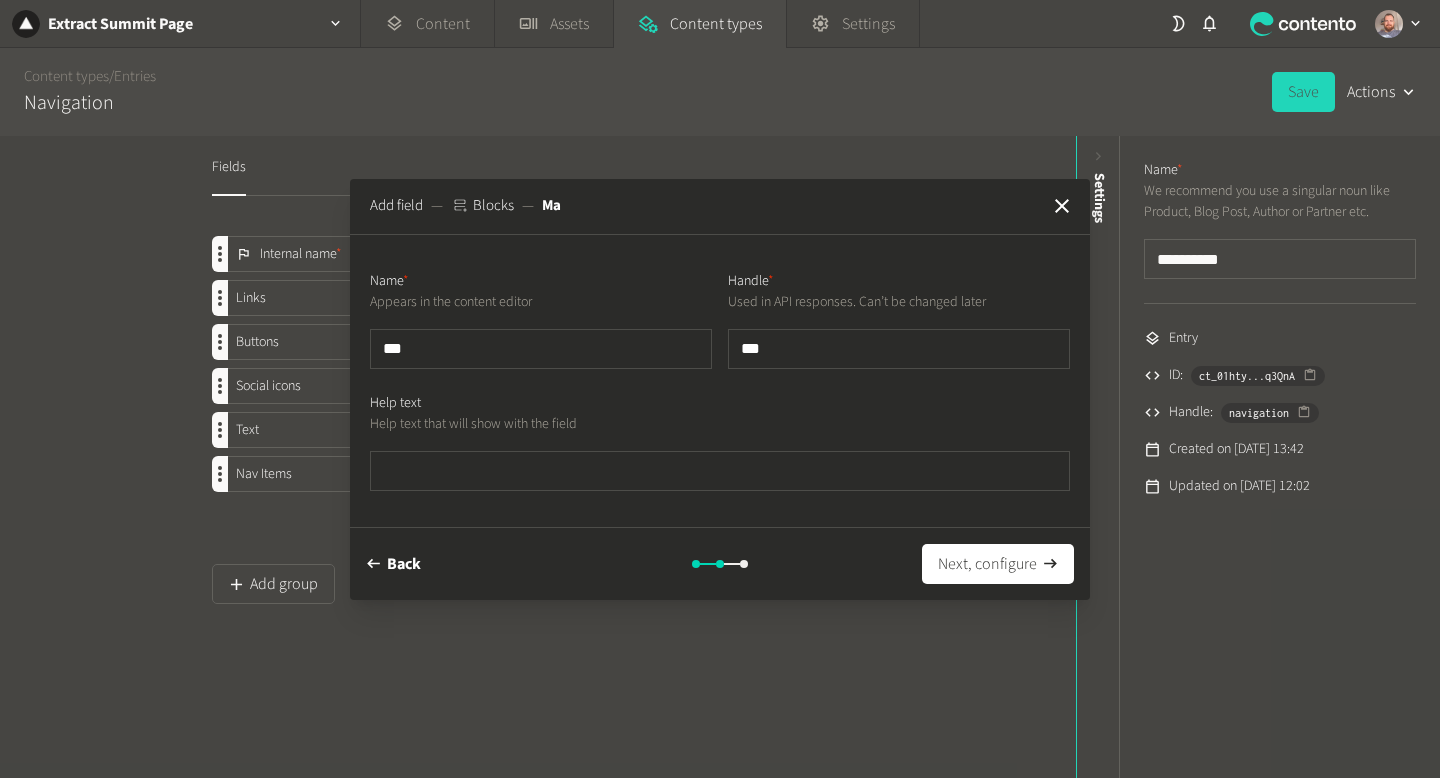 type on "****" 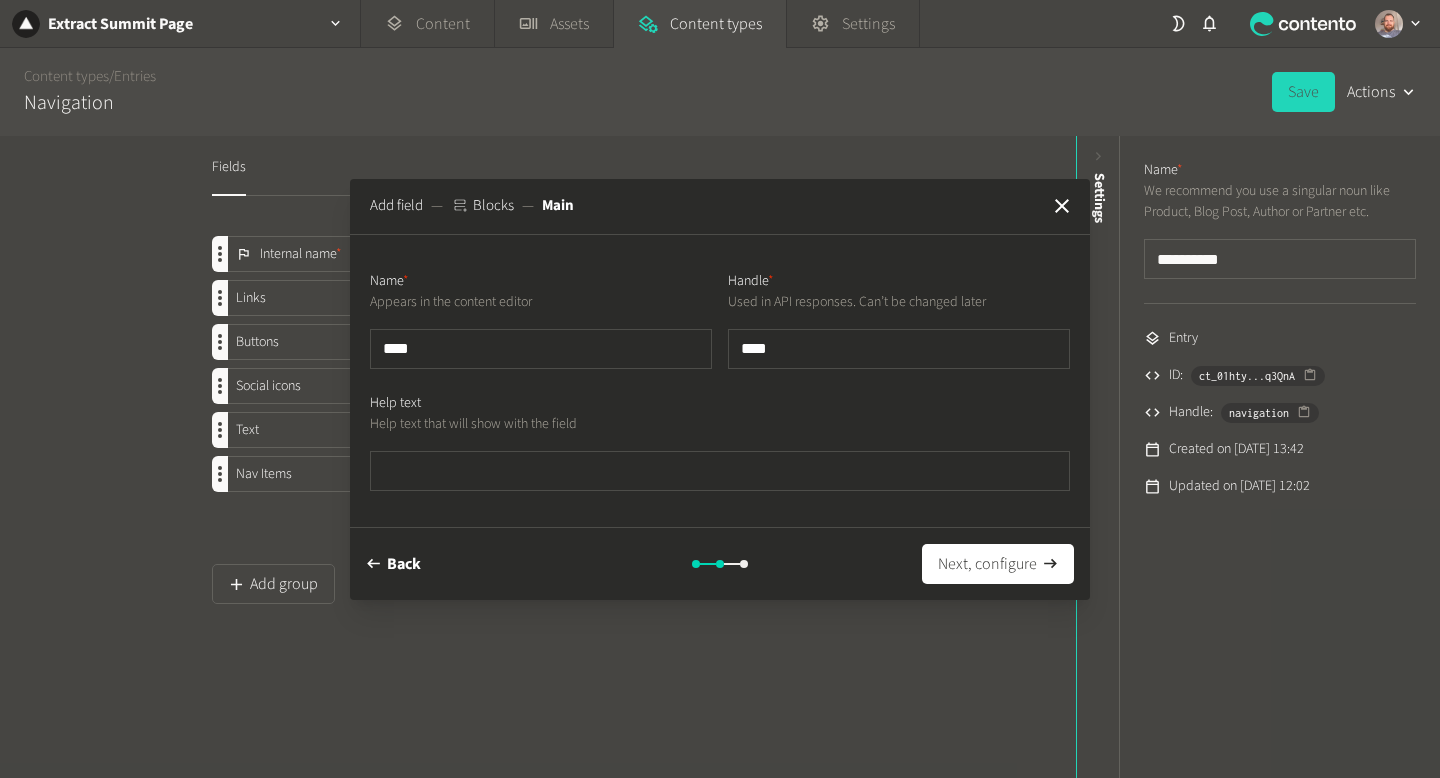 type on "***" 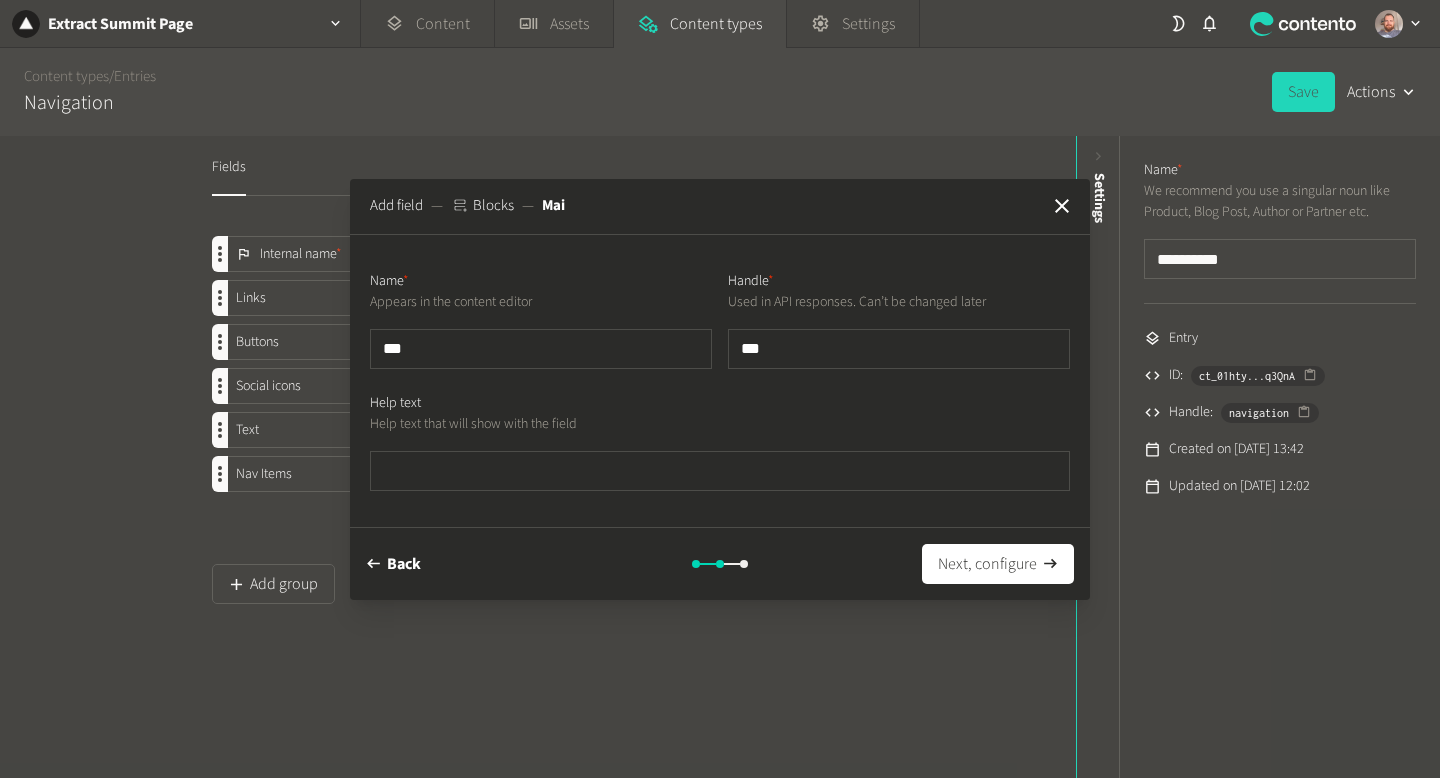 type on "**" 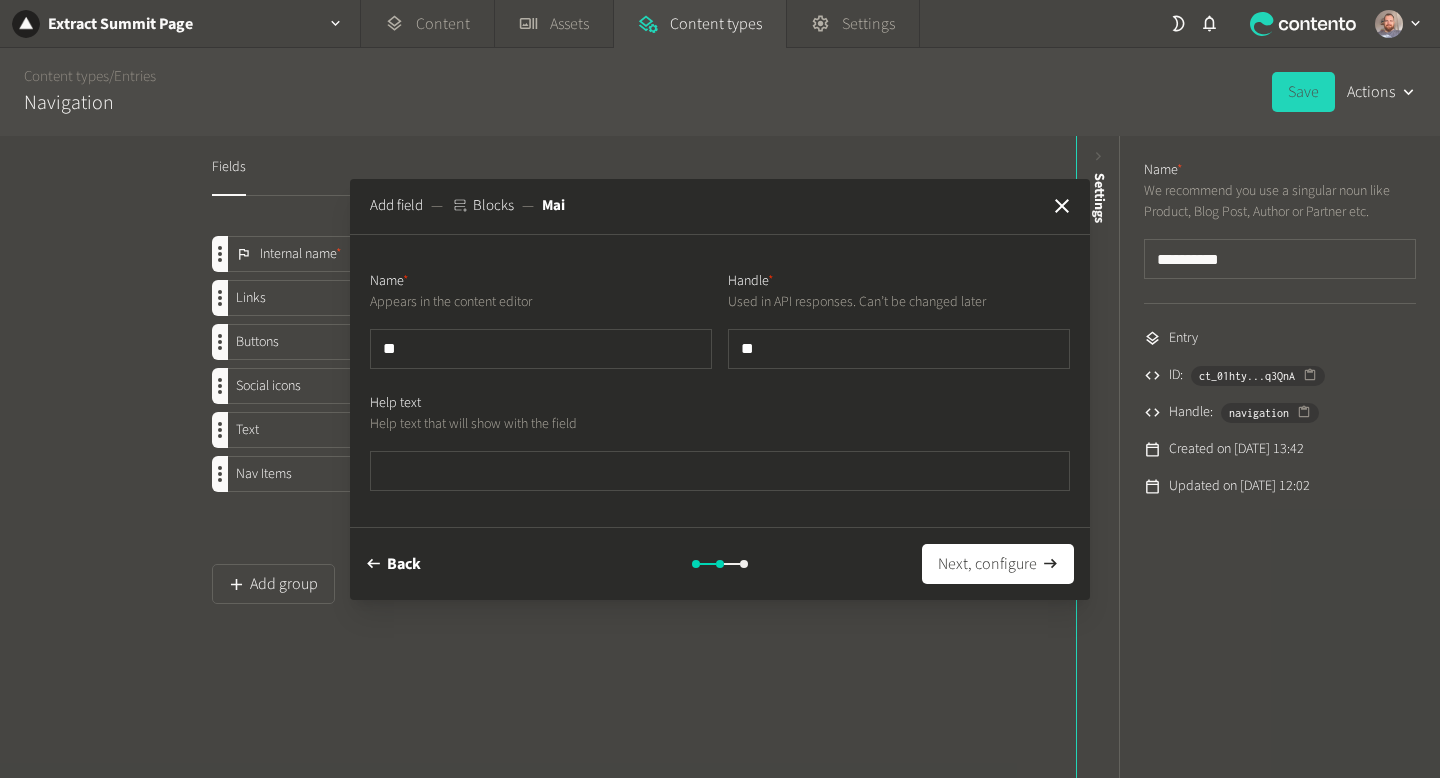 type on "*" 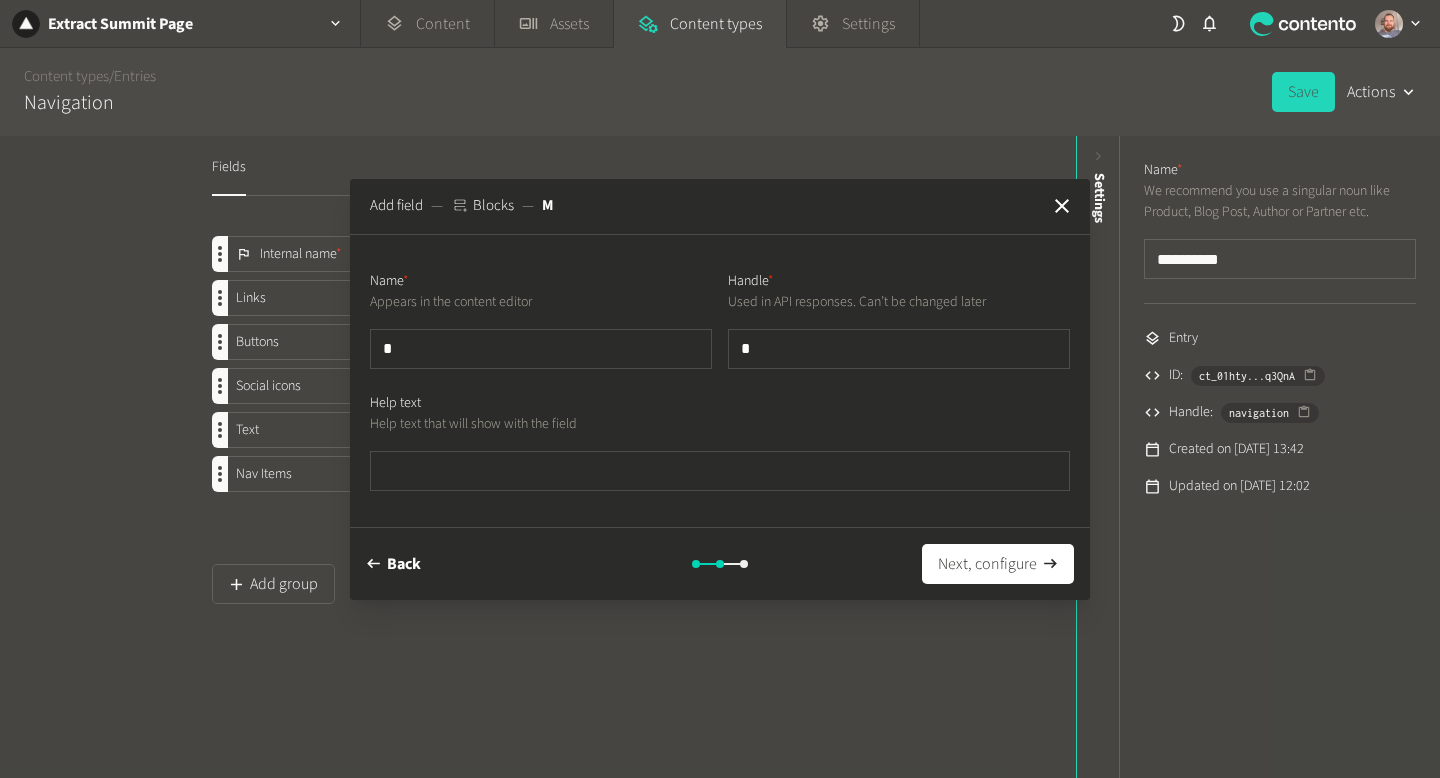 type 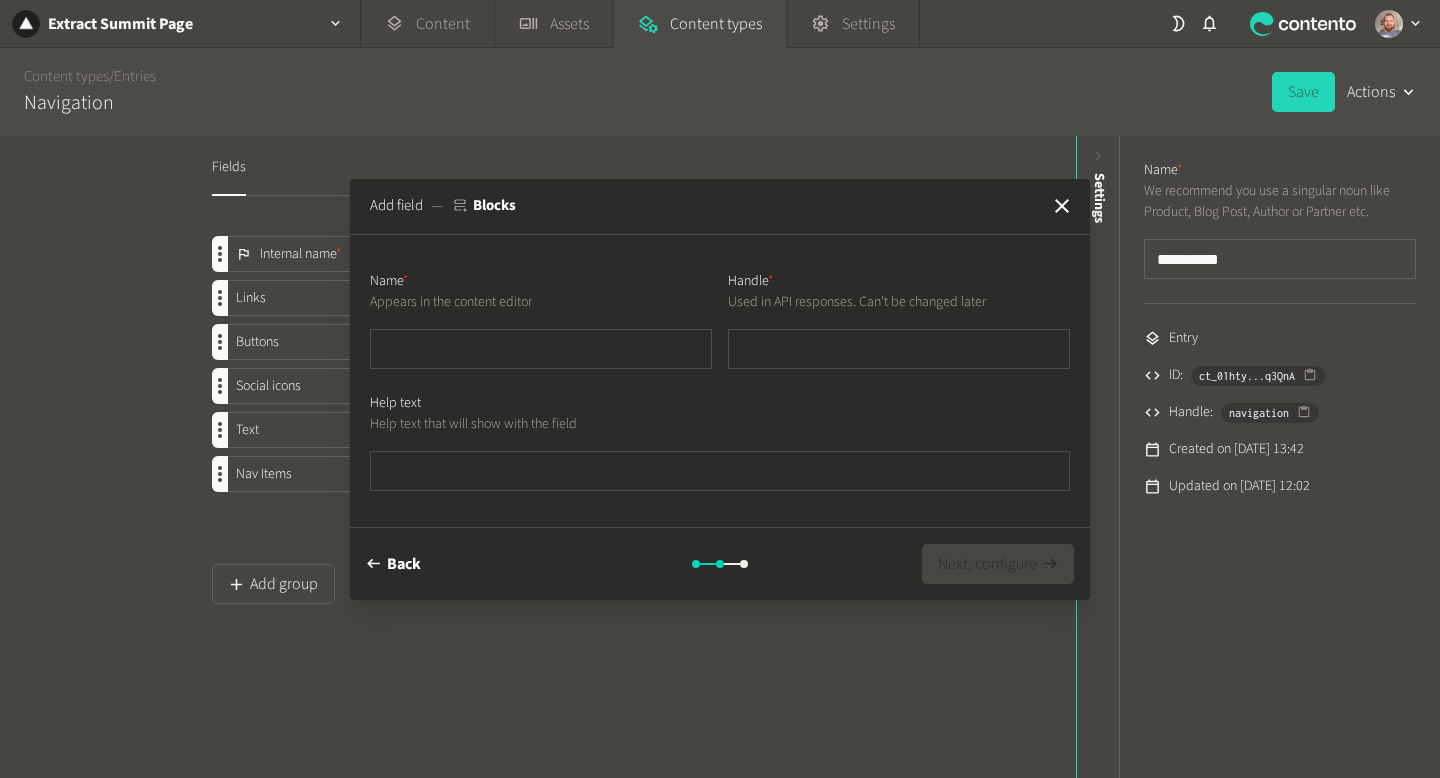 type on "*" 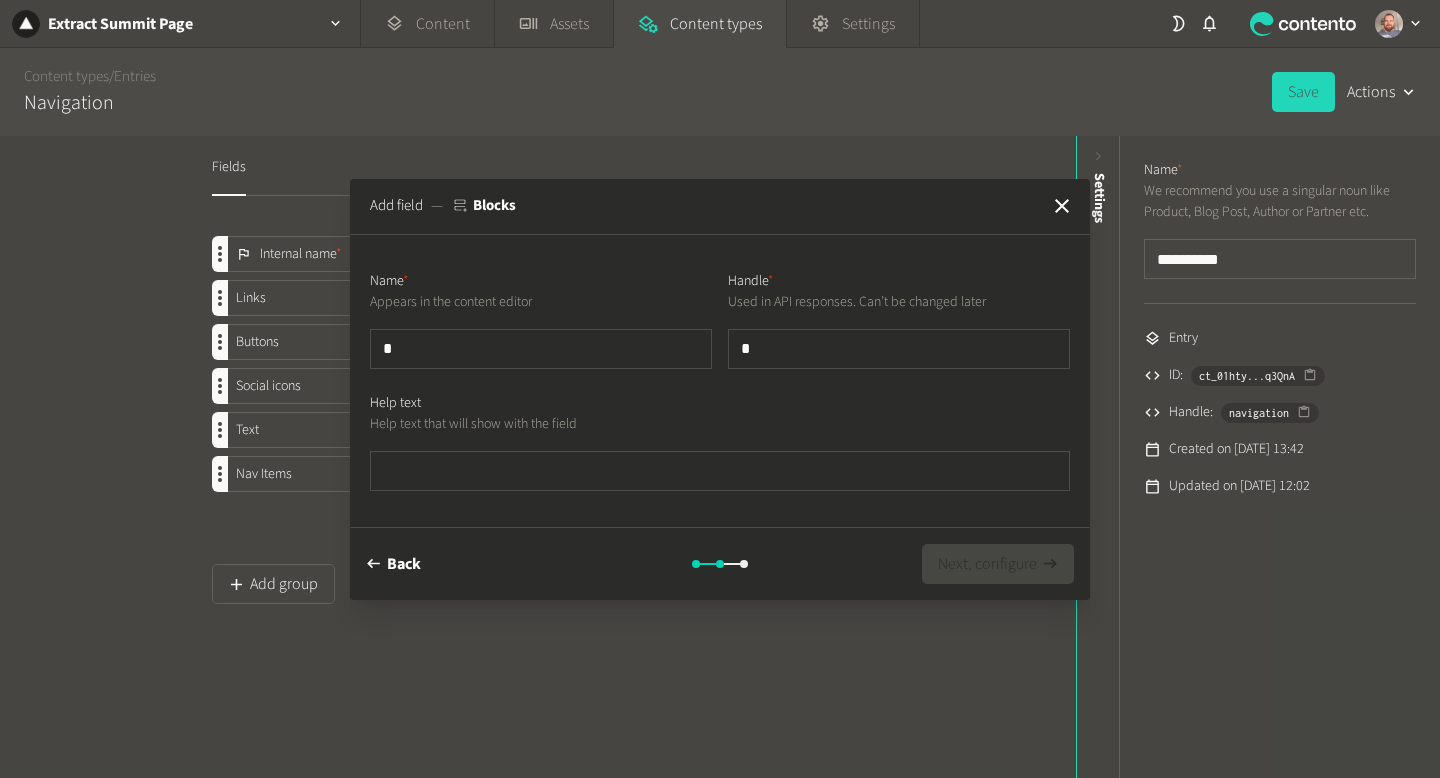 type on "**" 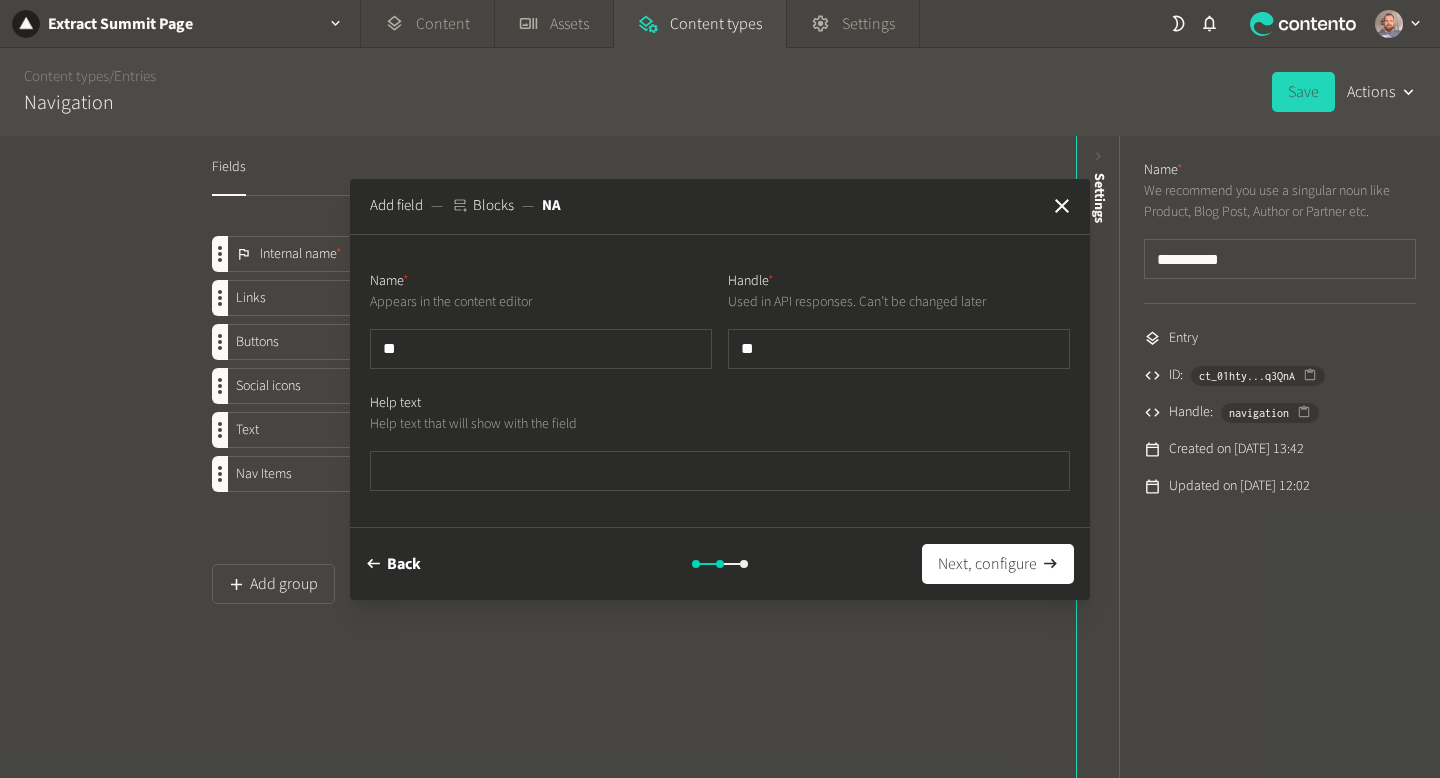 type on "***" 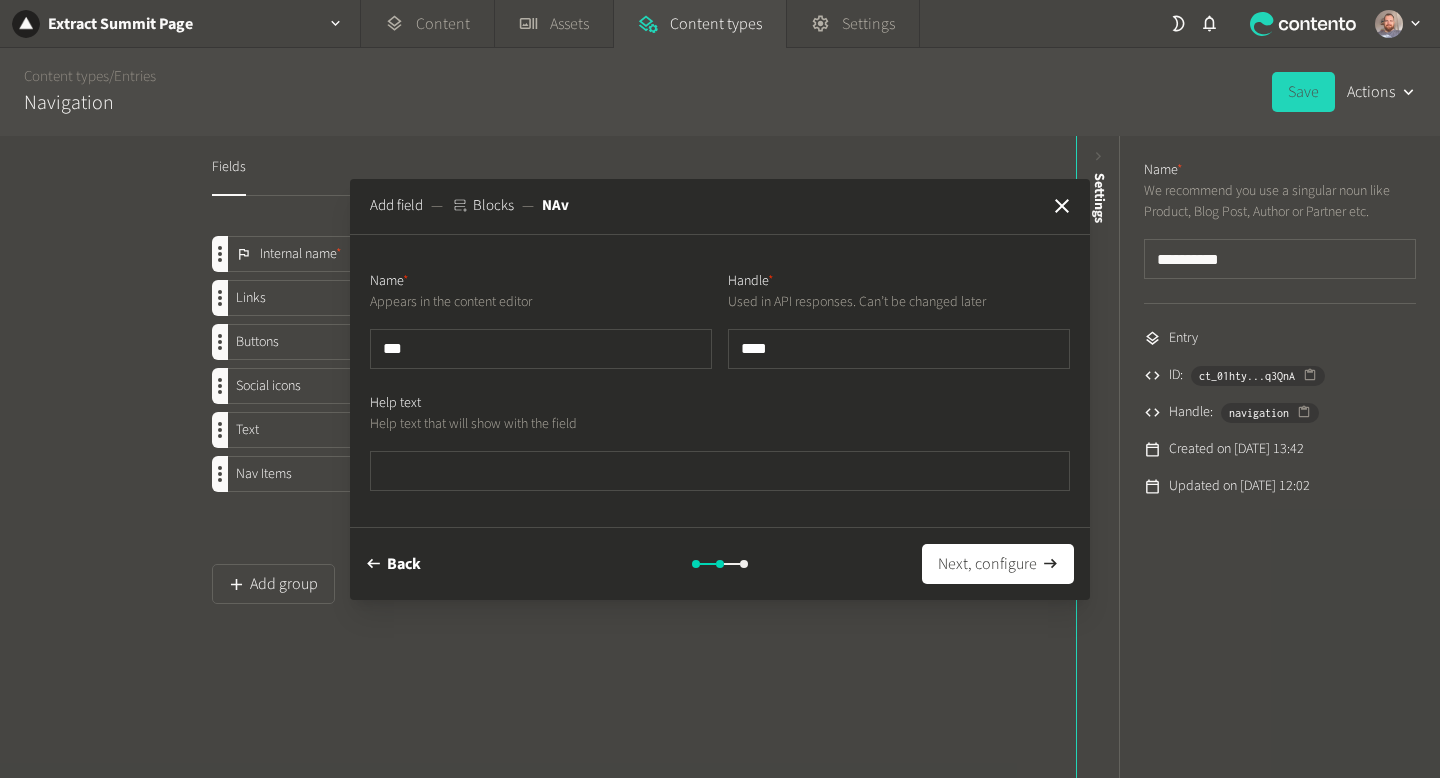 type on "**" 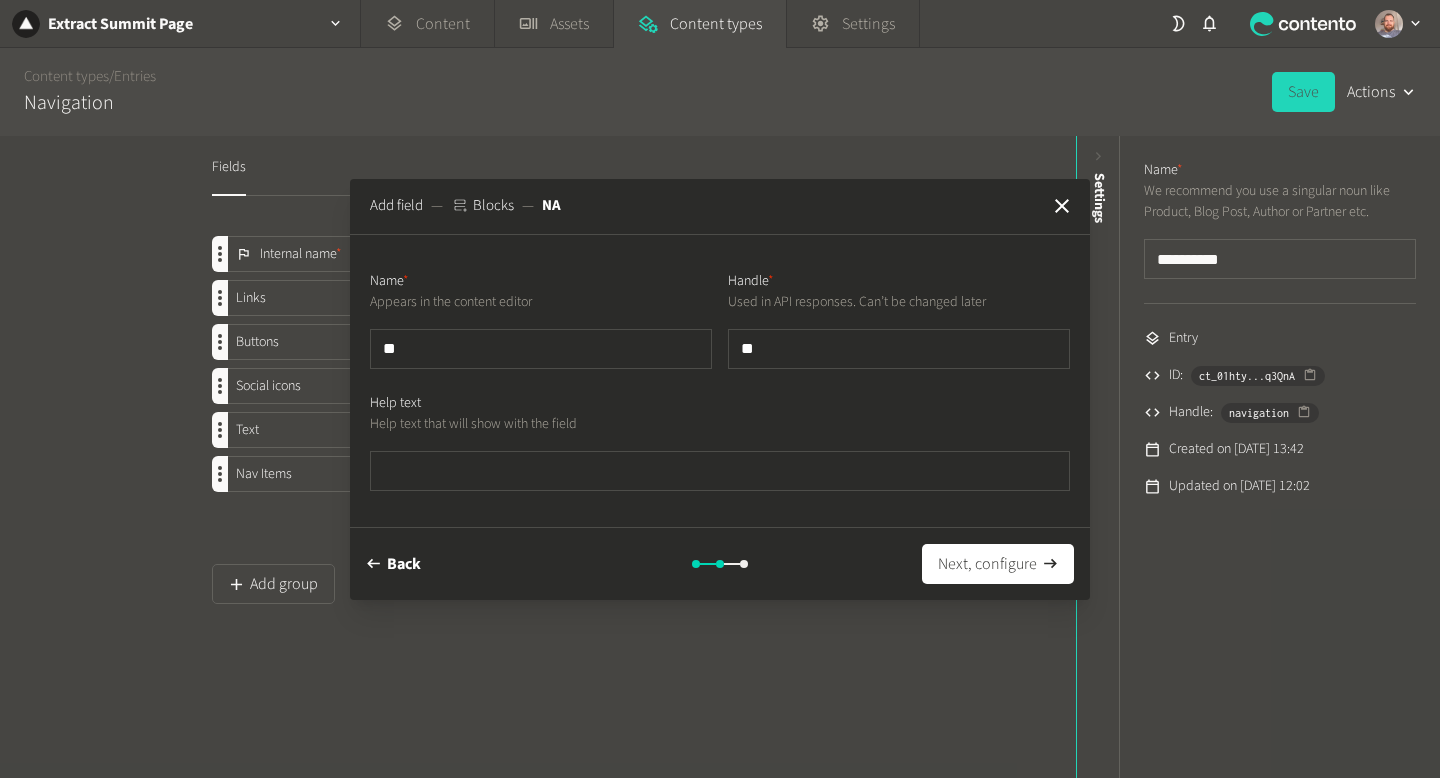 type on "*" 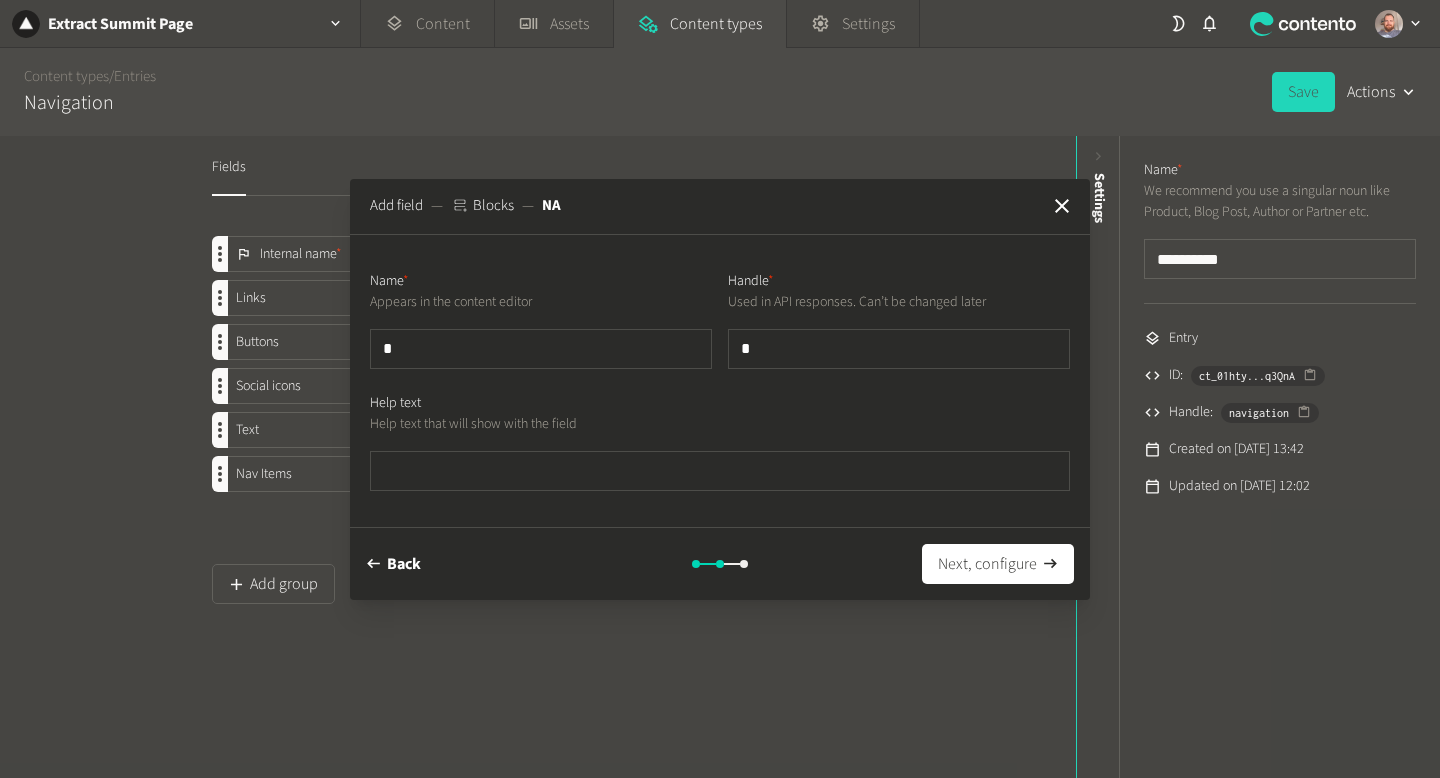 type on "**" 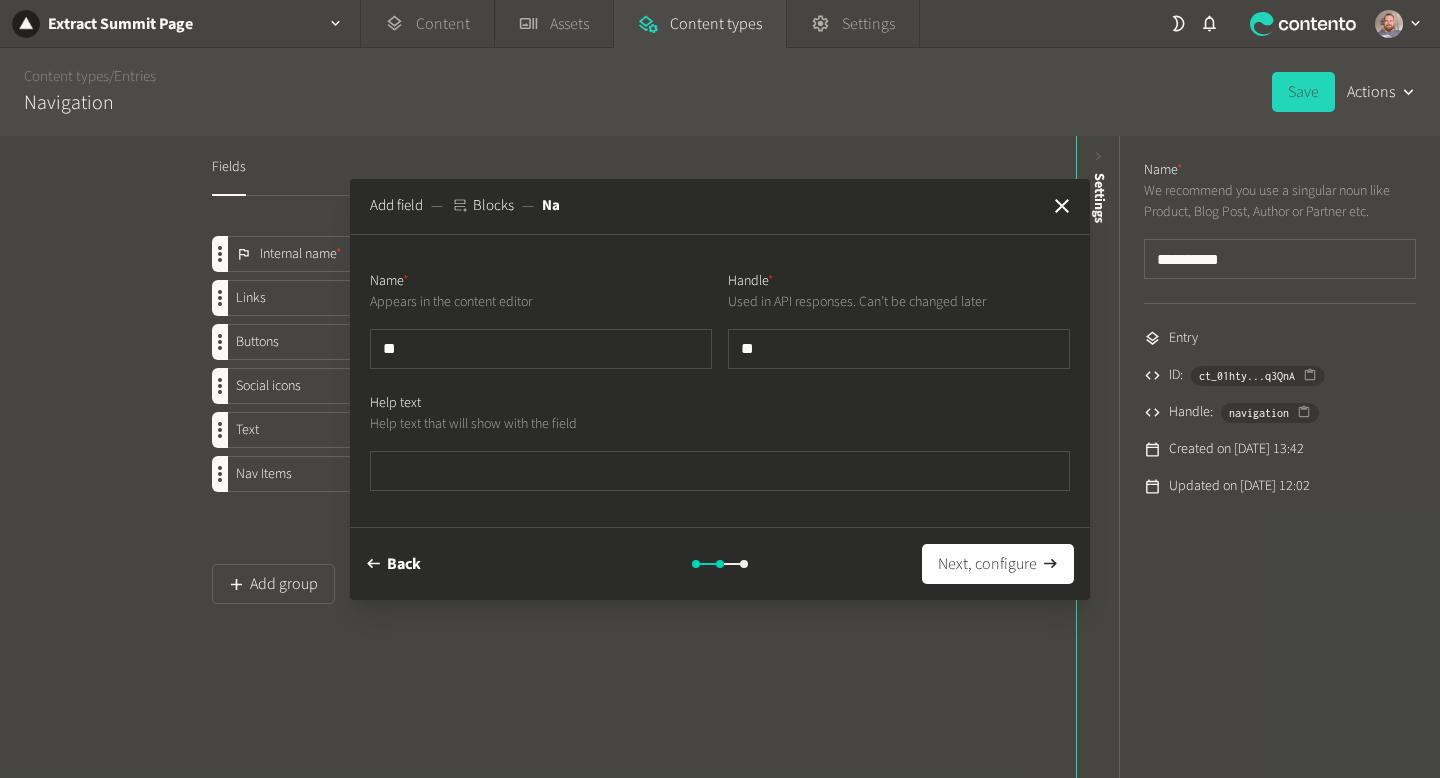 type on "***" 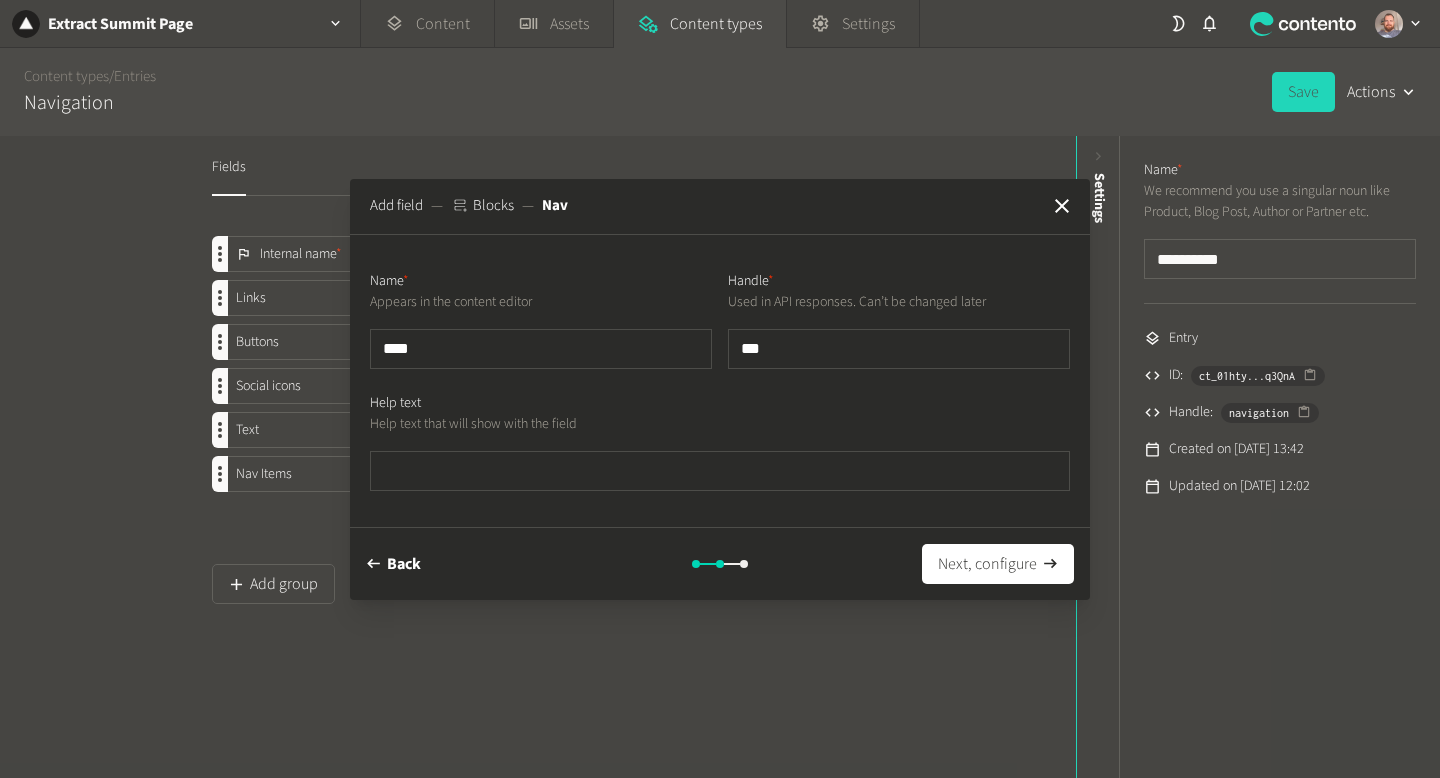 type on "*****" 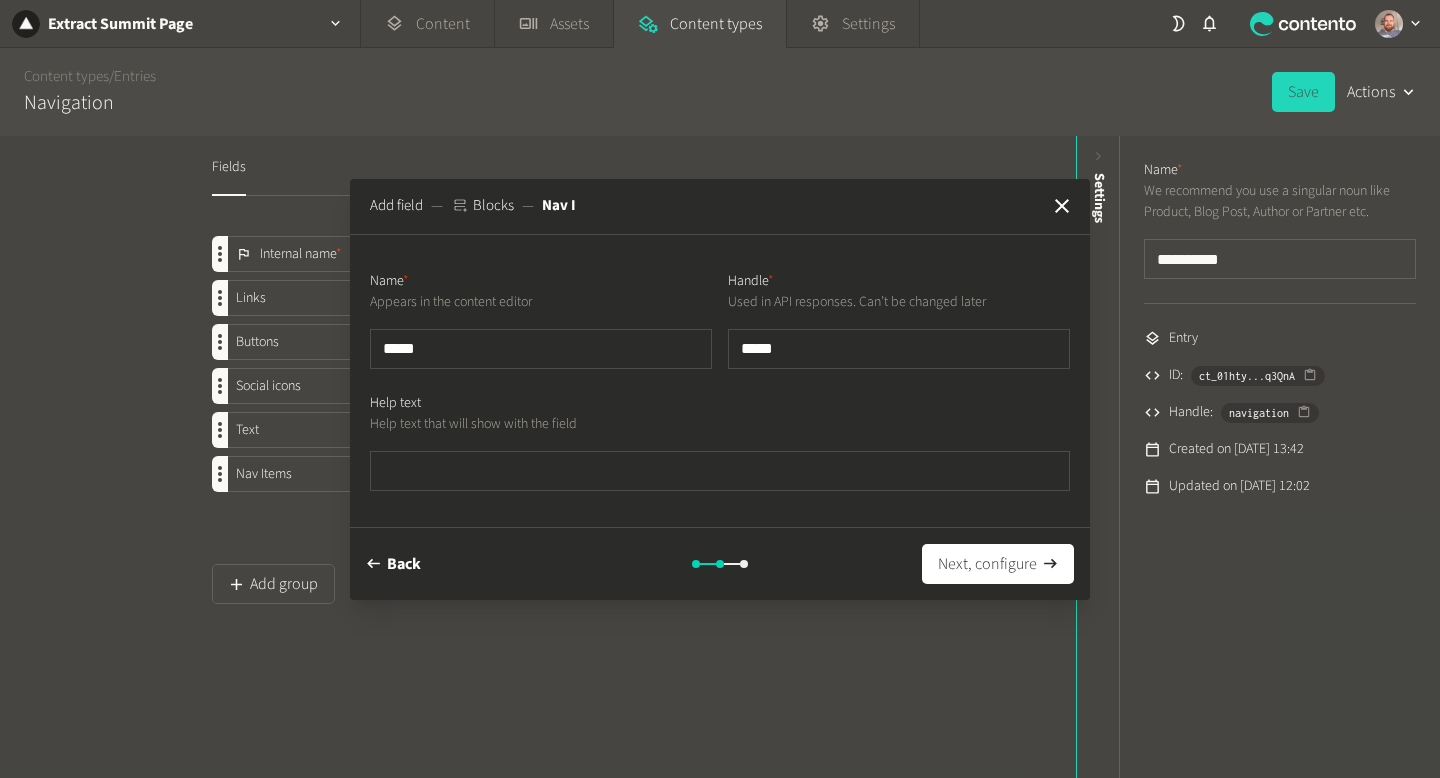 type on "******" 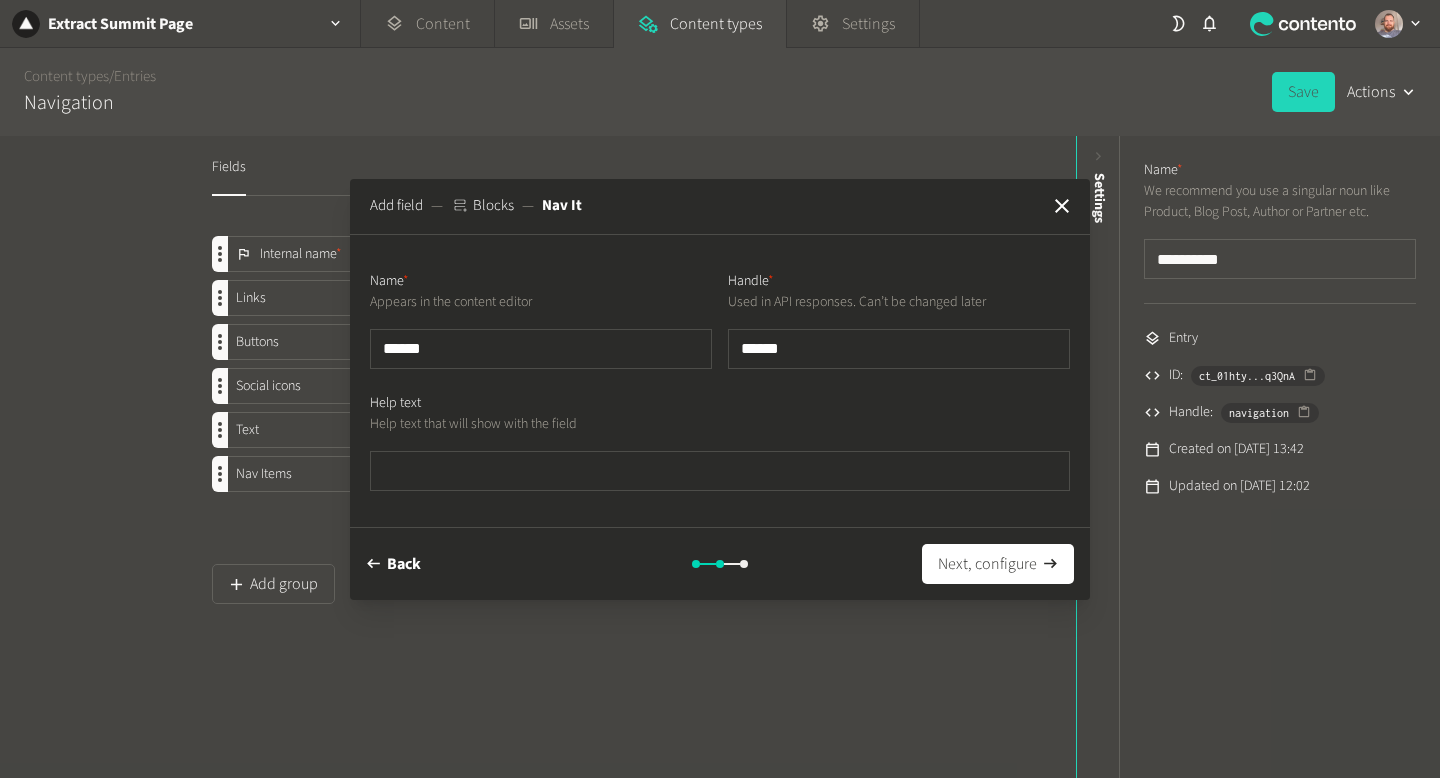 type on "*******" 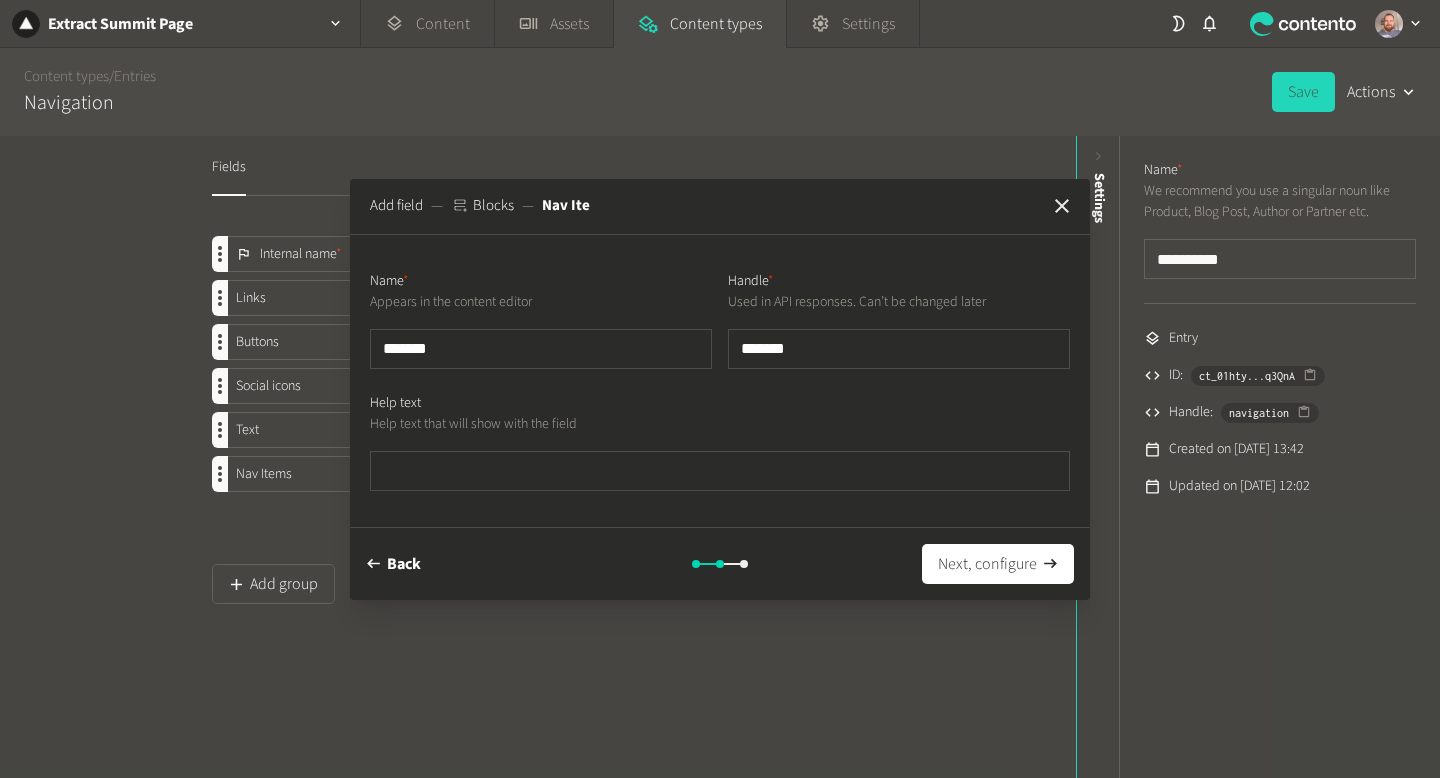 type on "*******" 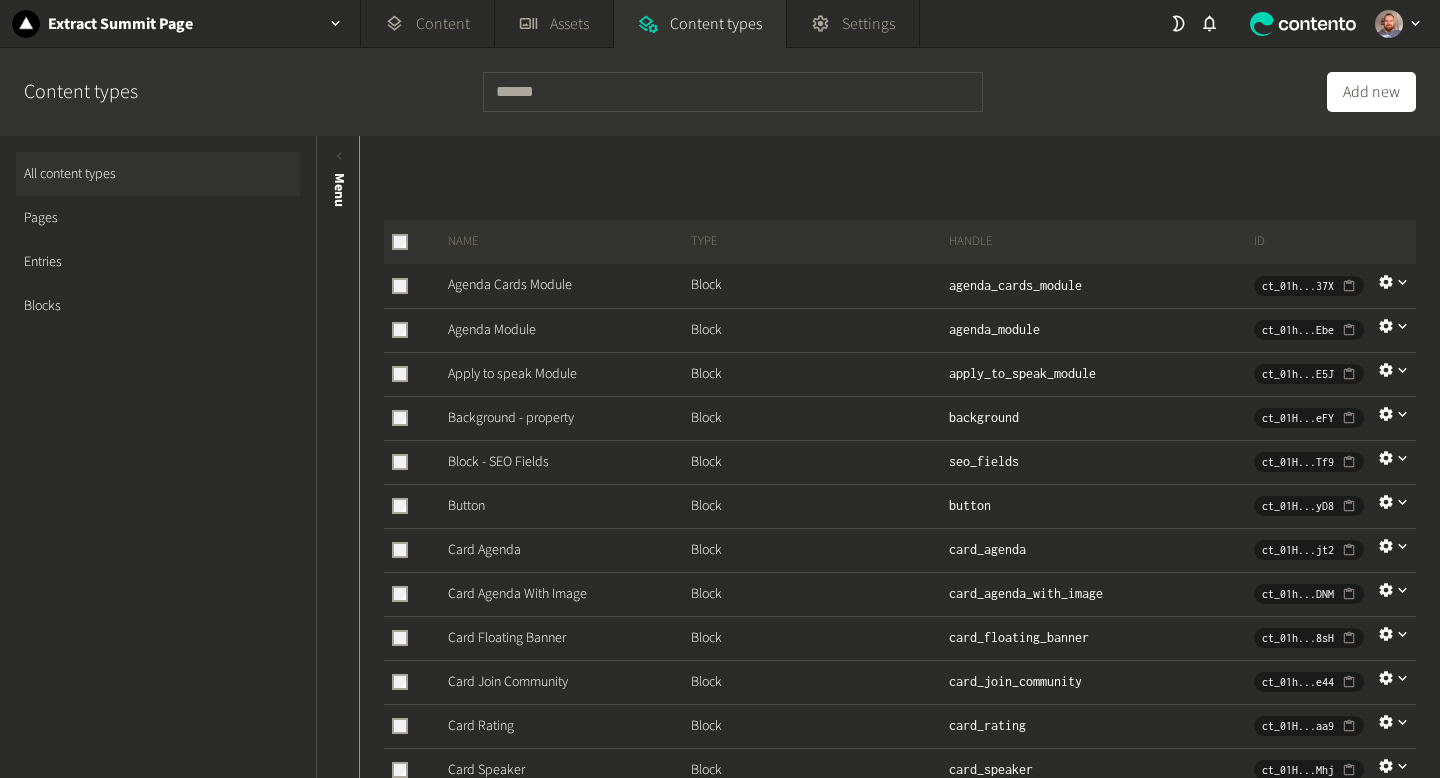 scroll, scrollTop: 0, scrollLeft: 0, axis: both 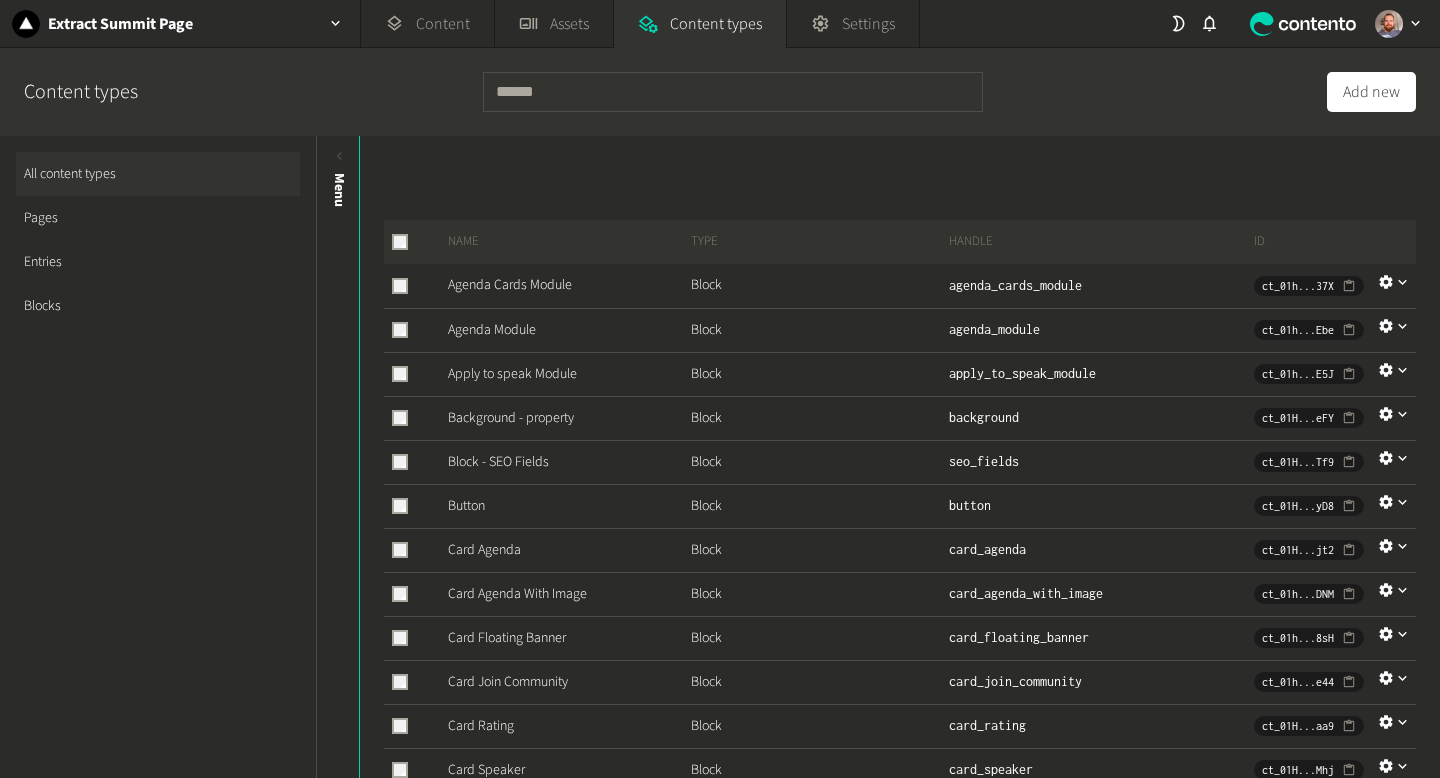 click on "Blocks" 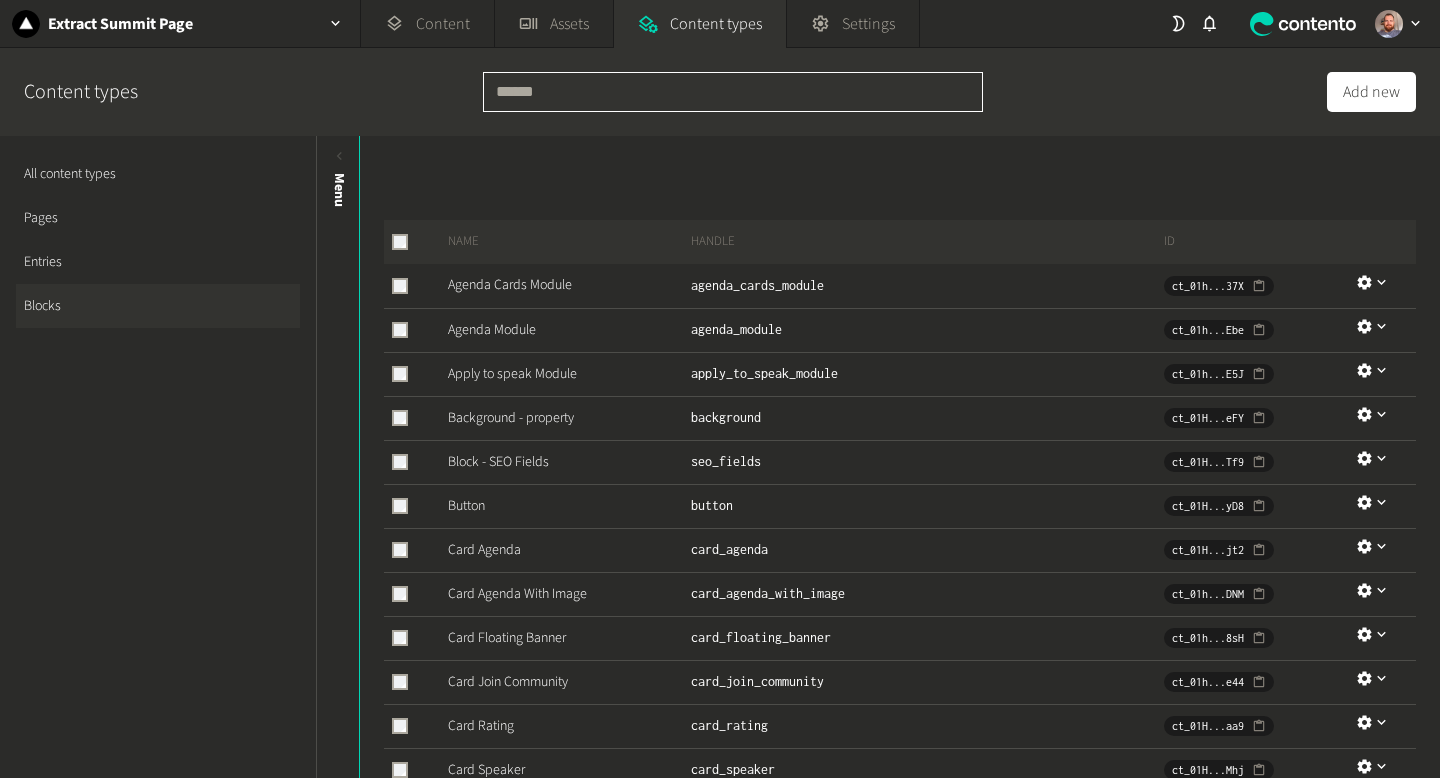 click 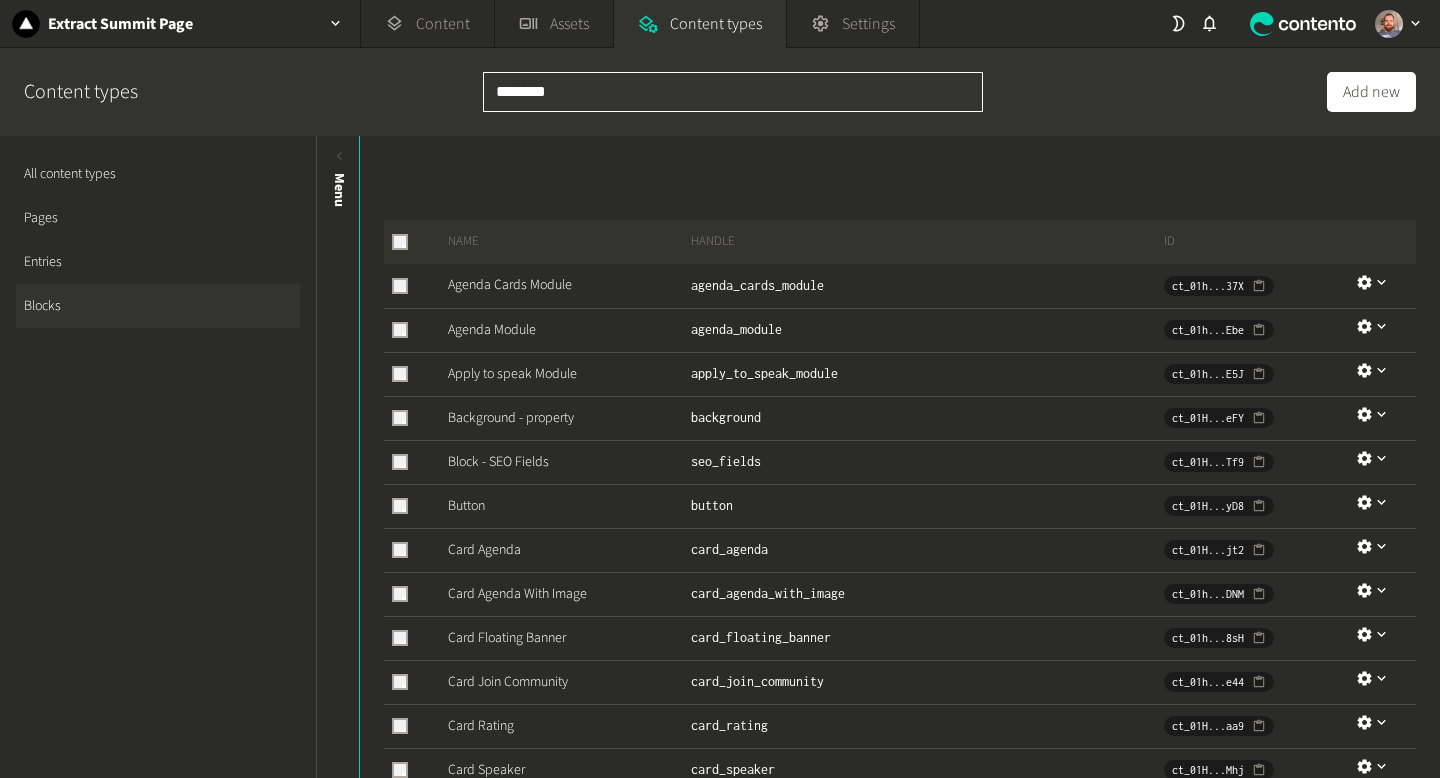 type on "*********" 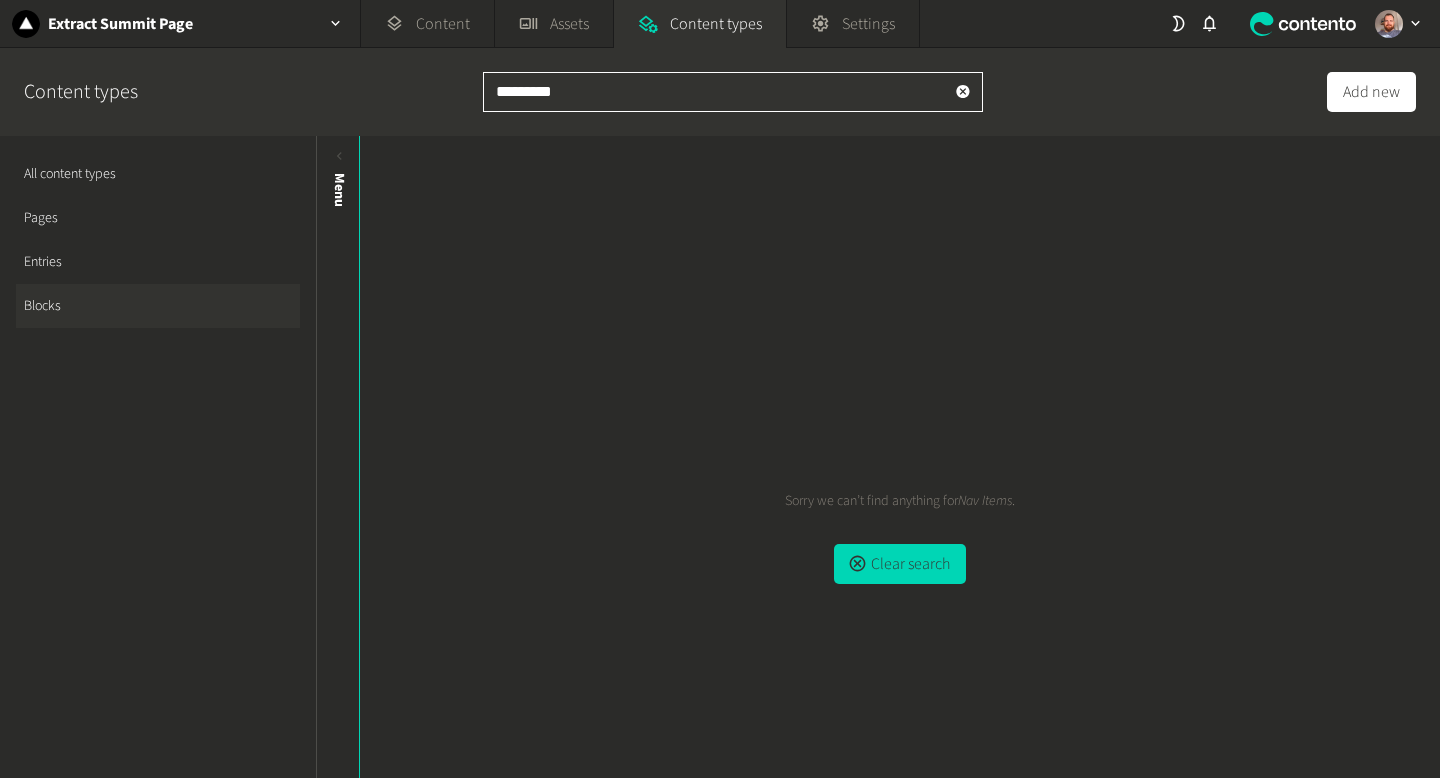 click on "*********" 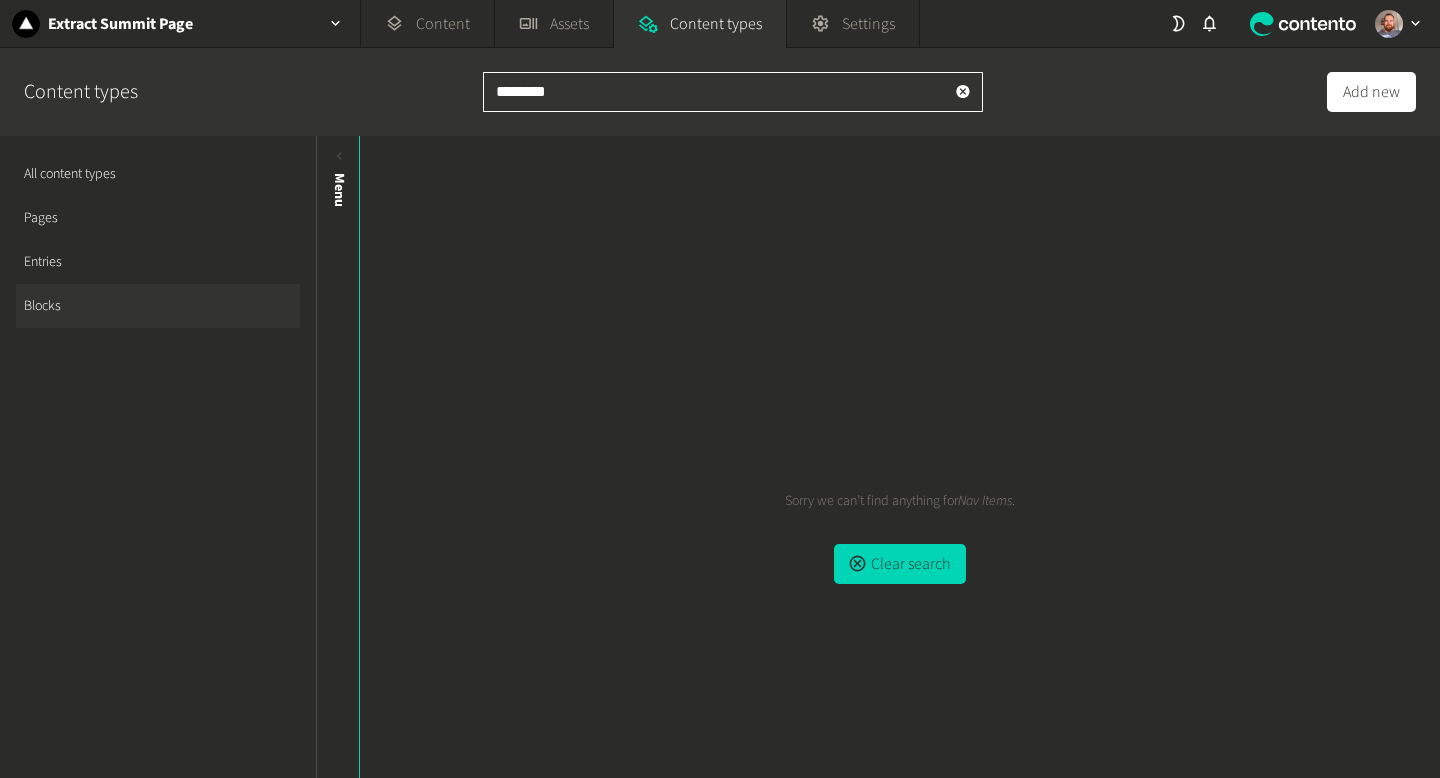 type on "*******" 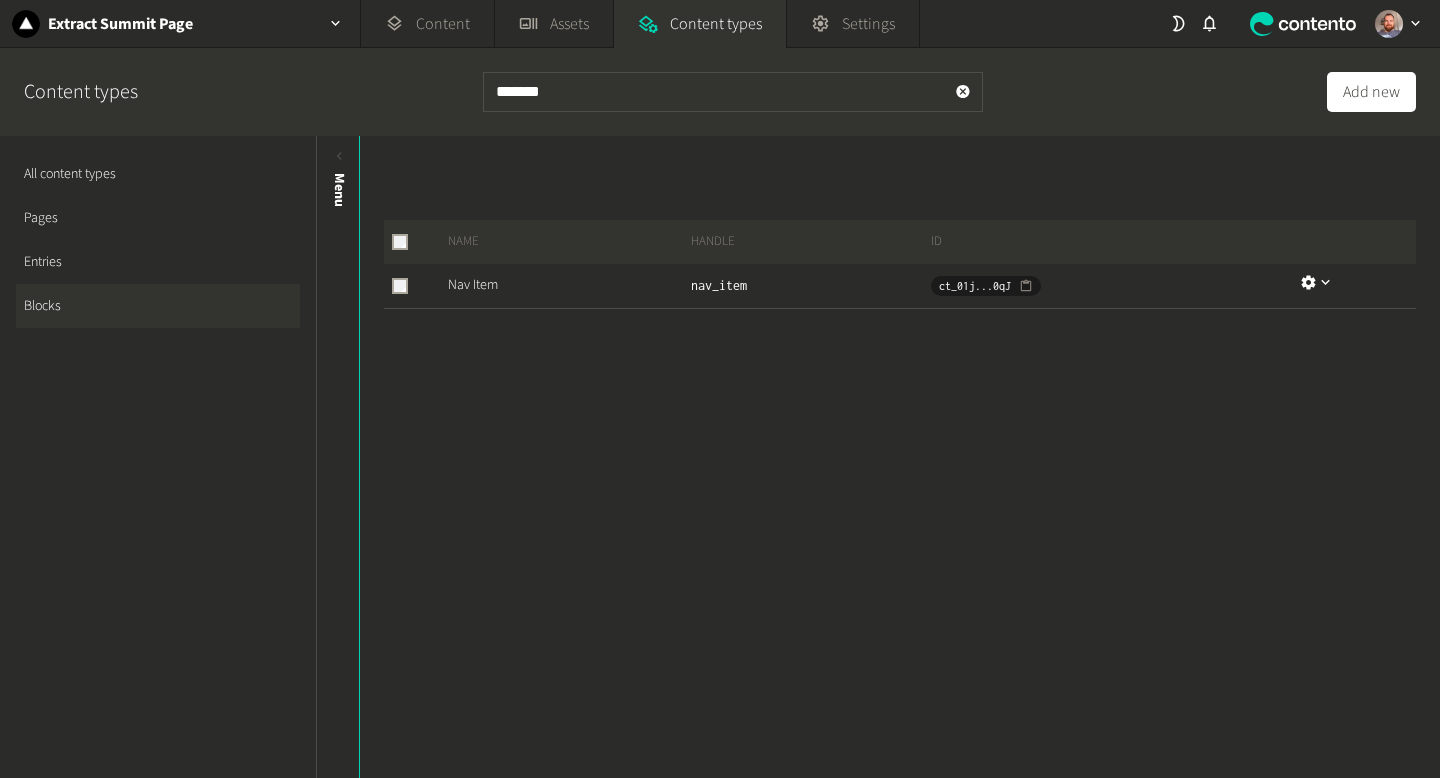 click on "Entries" 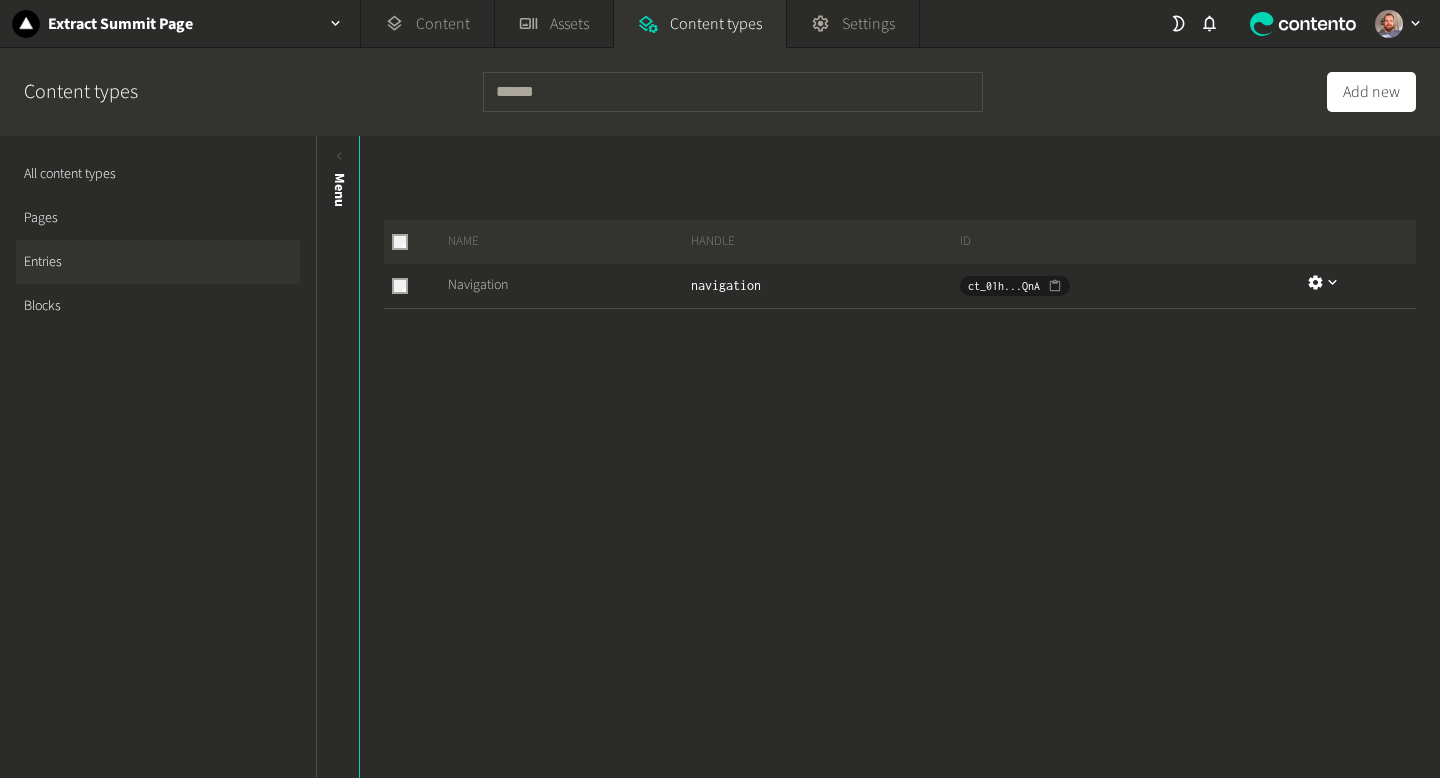 click on "Navigation" 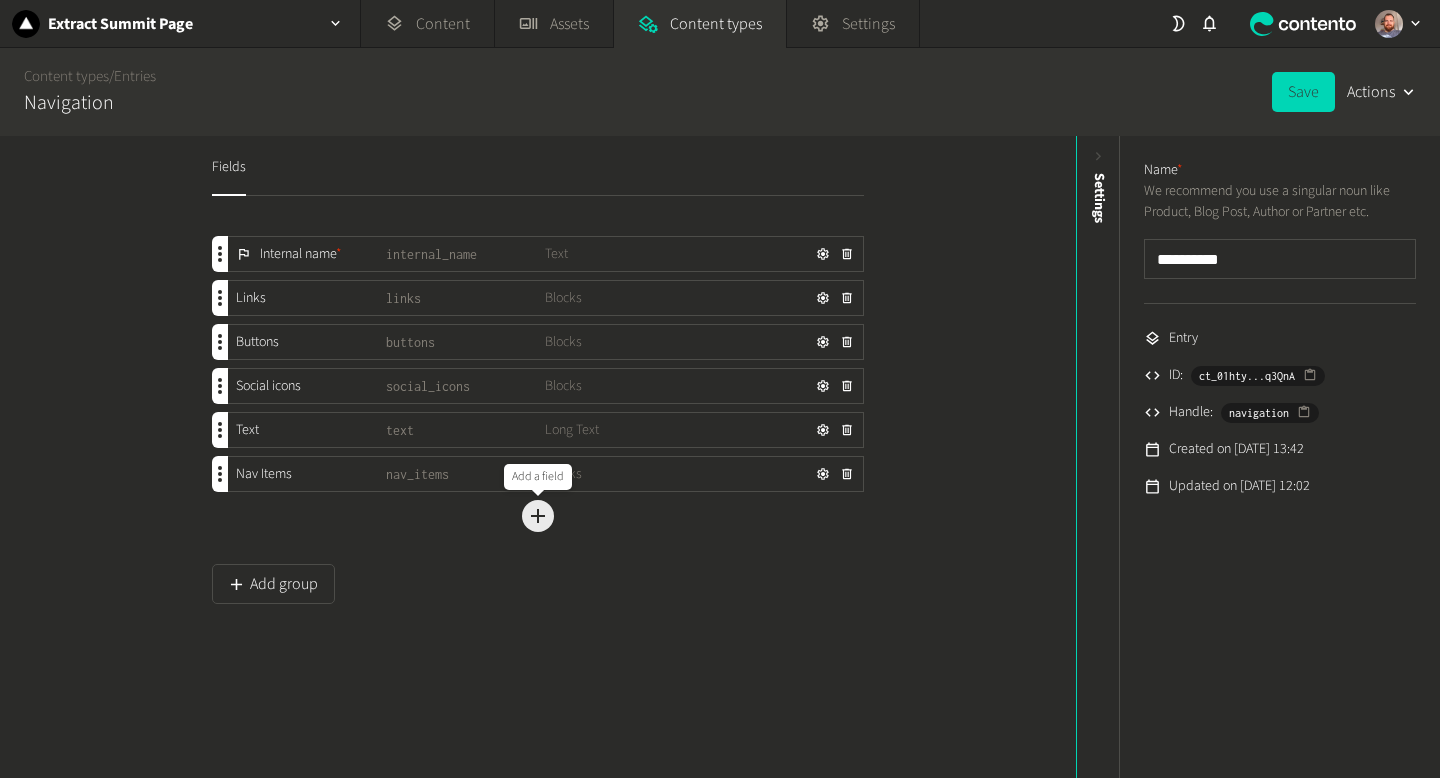 click 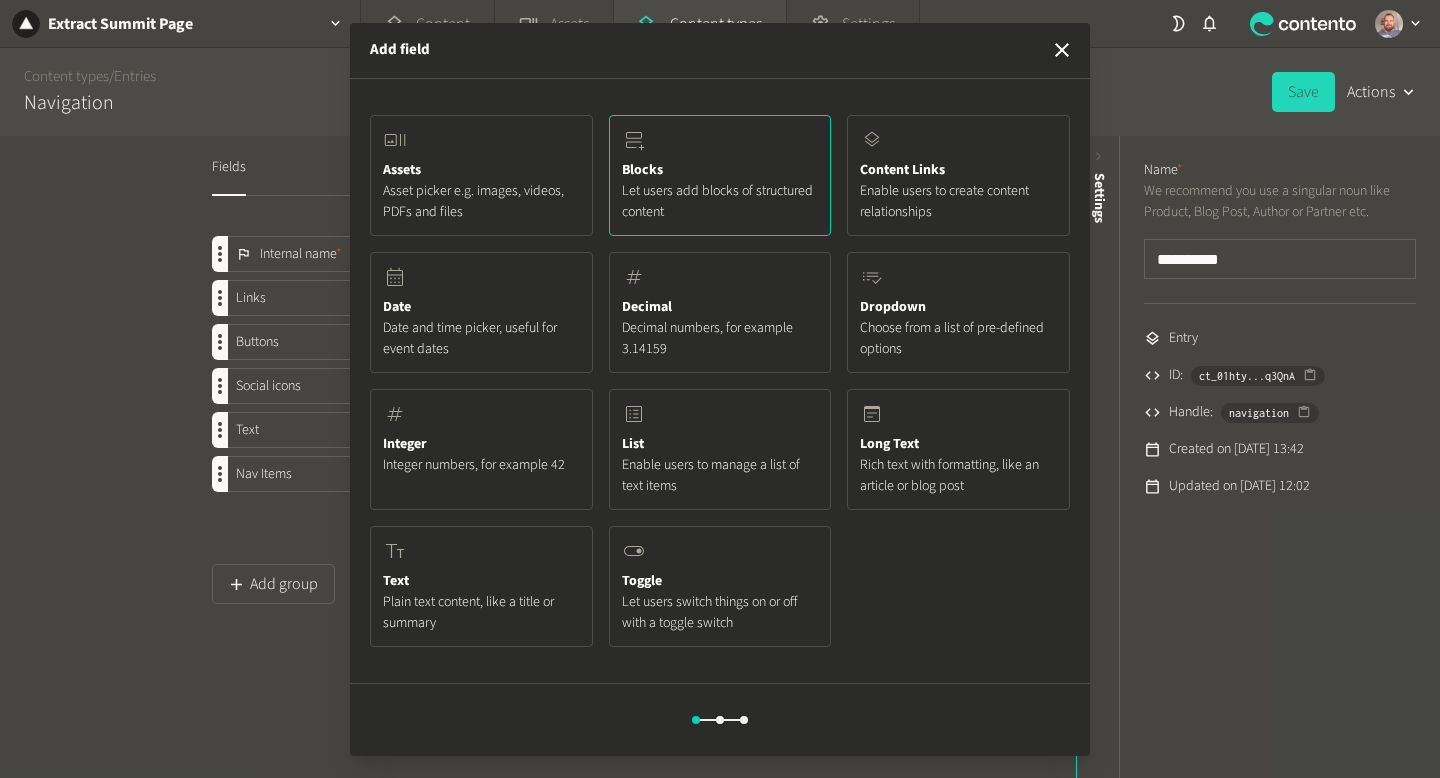click on "Blocks Let users add blocks of structured content" 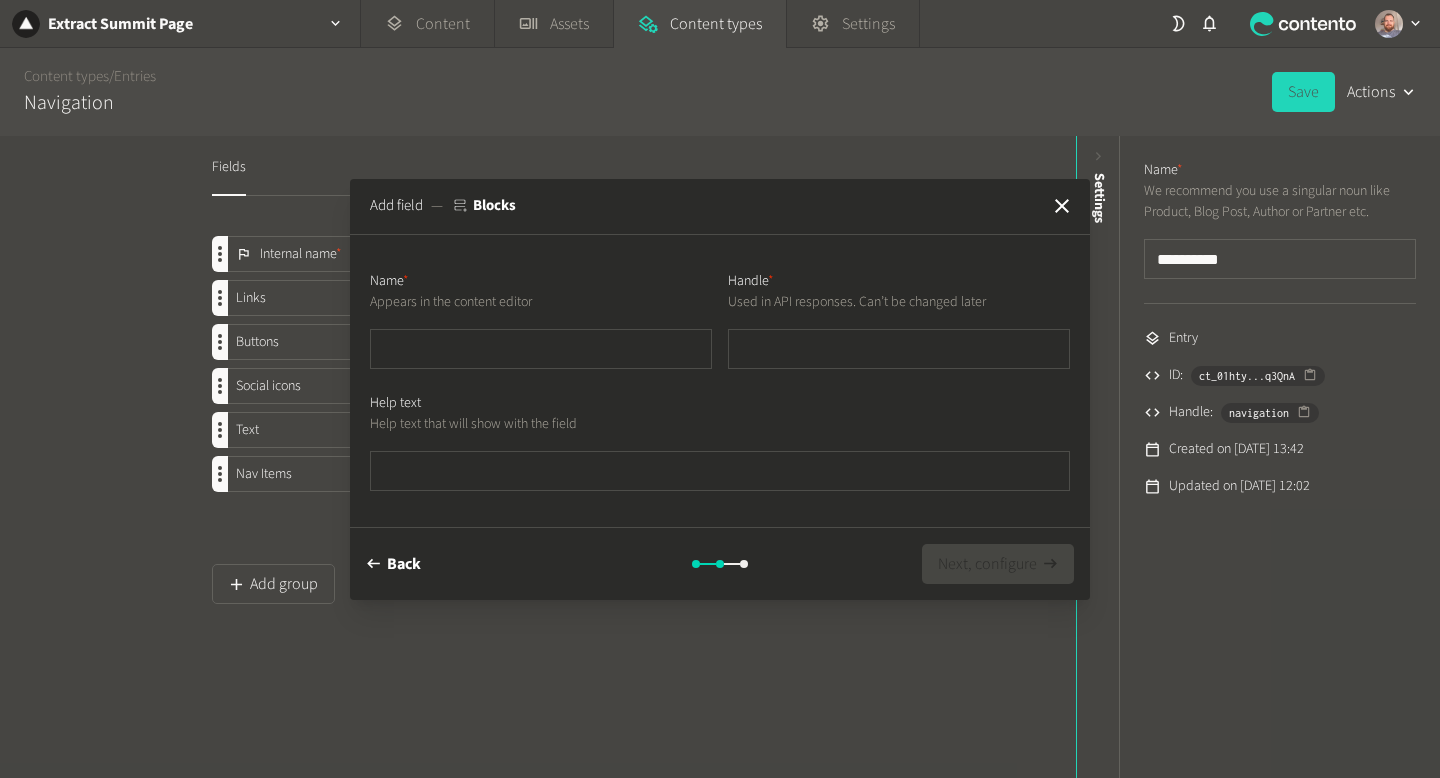 type on "*" 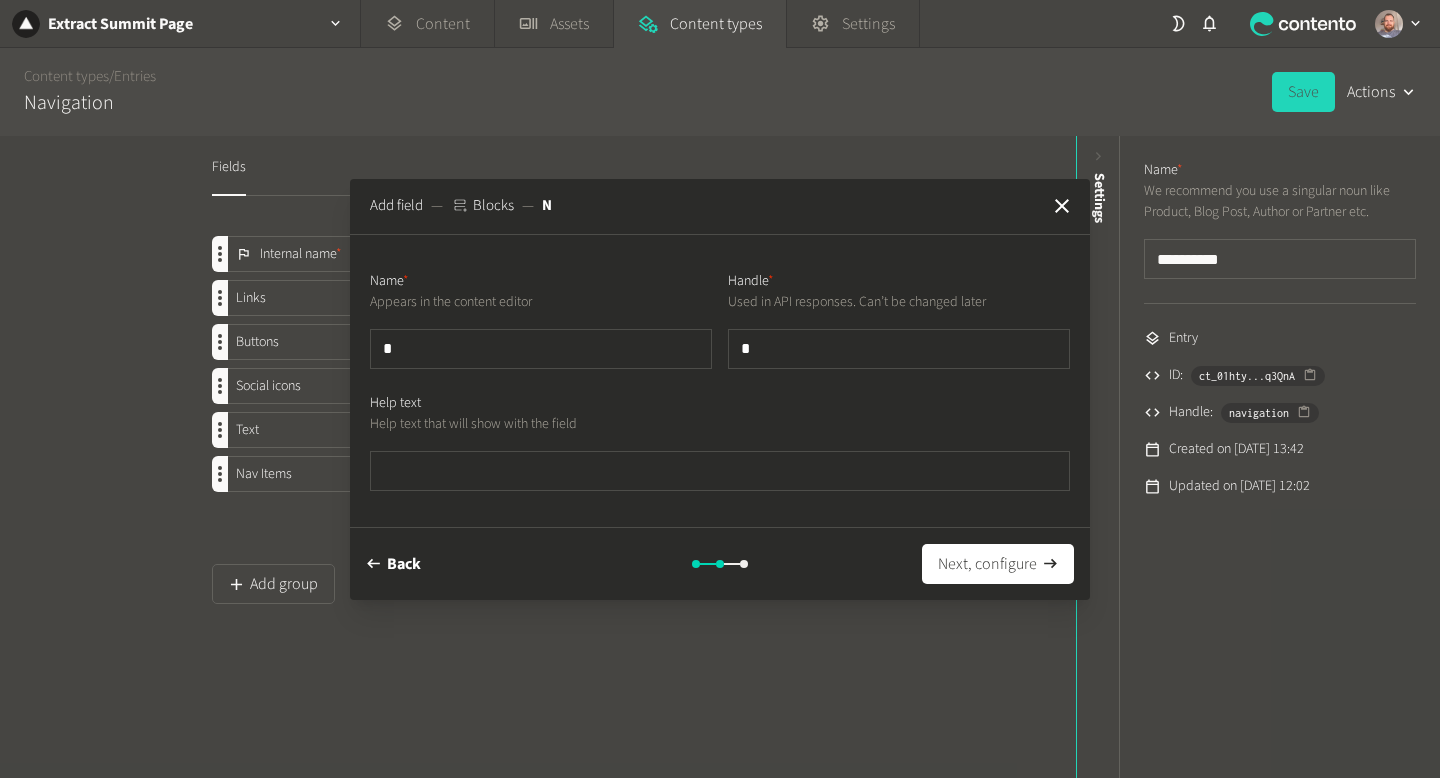 type on "**" 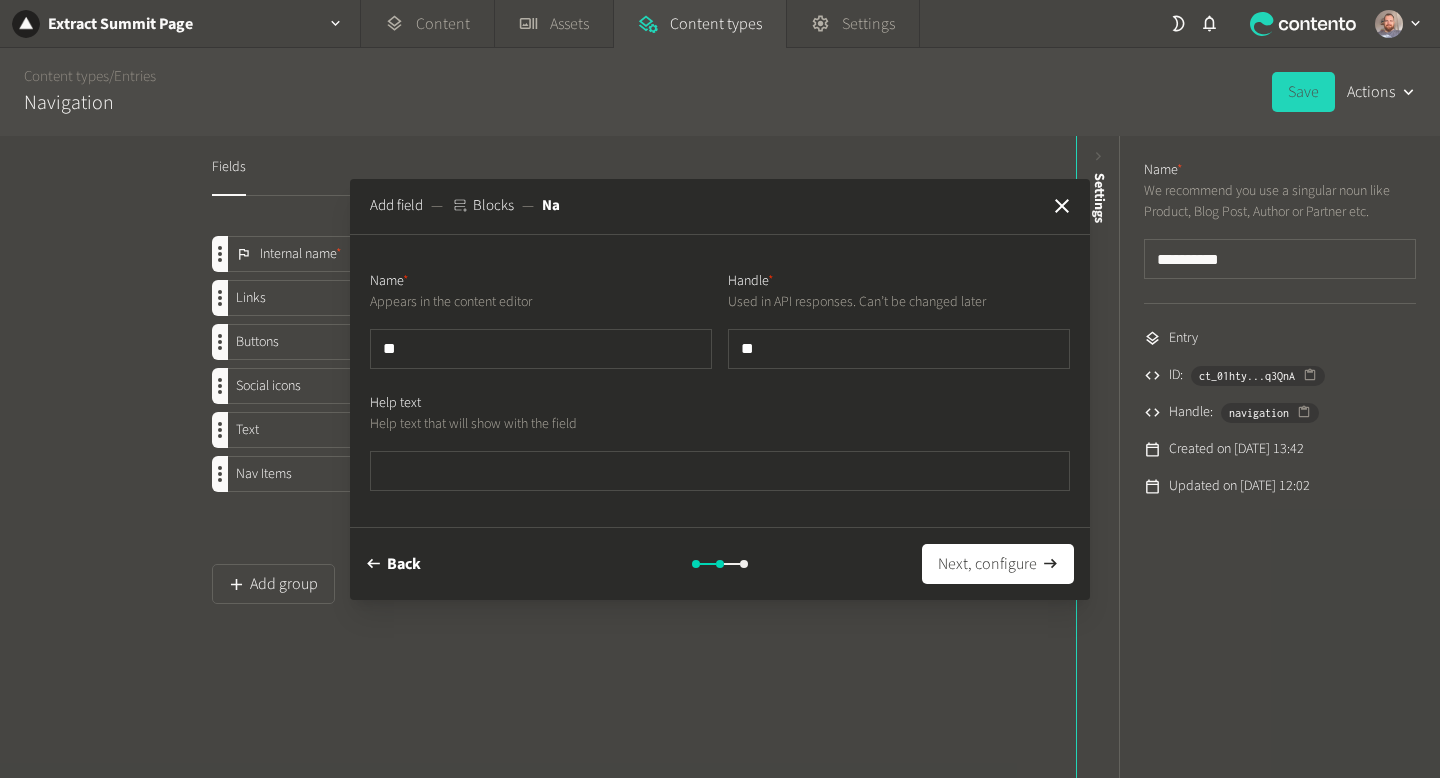 type on "***" 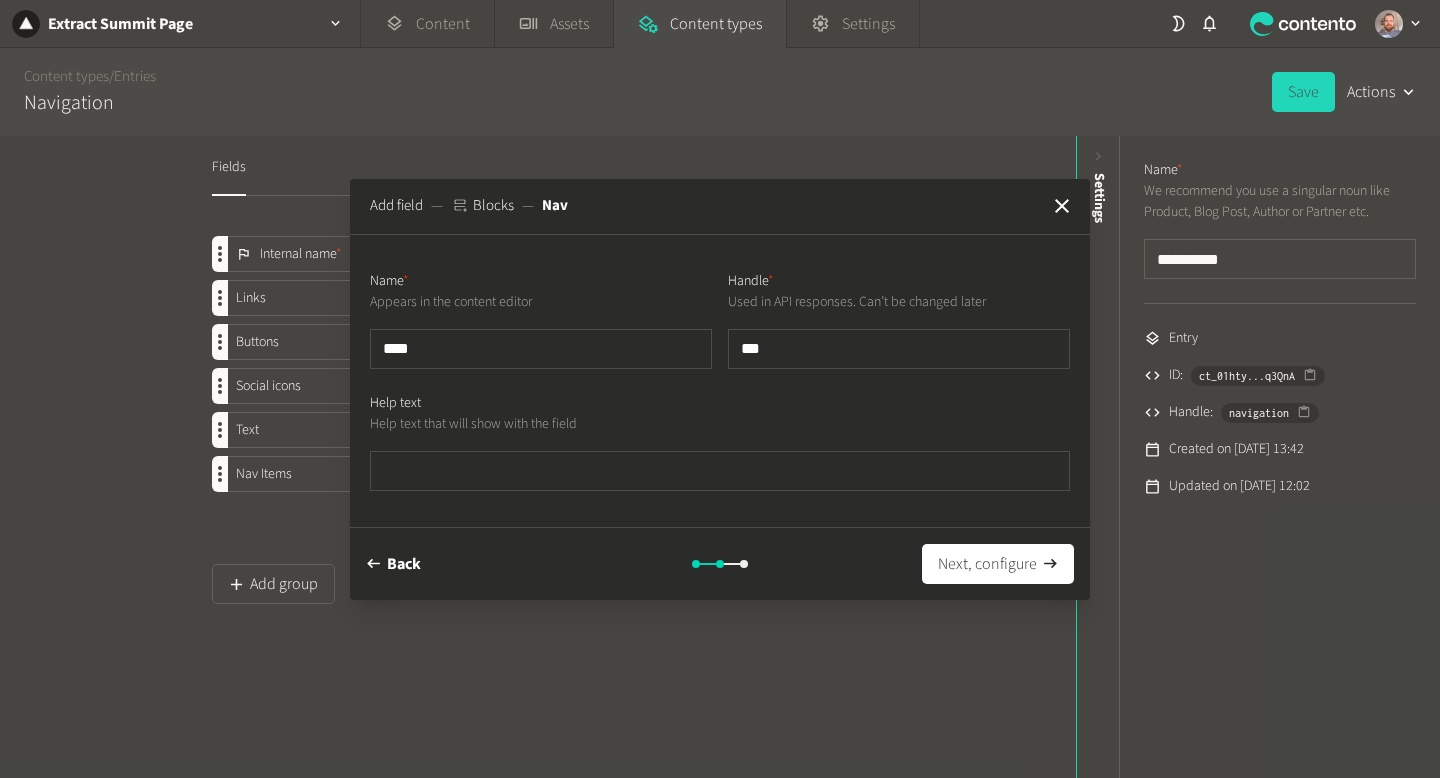 type on "*****" 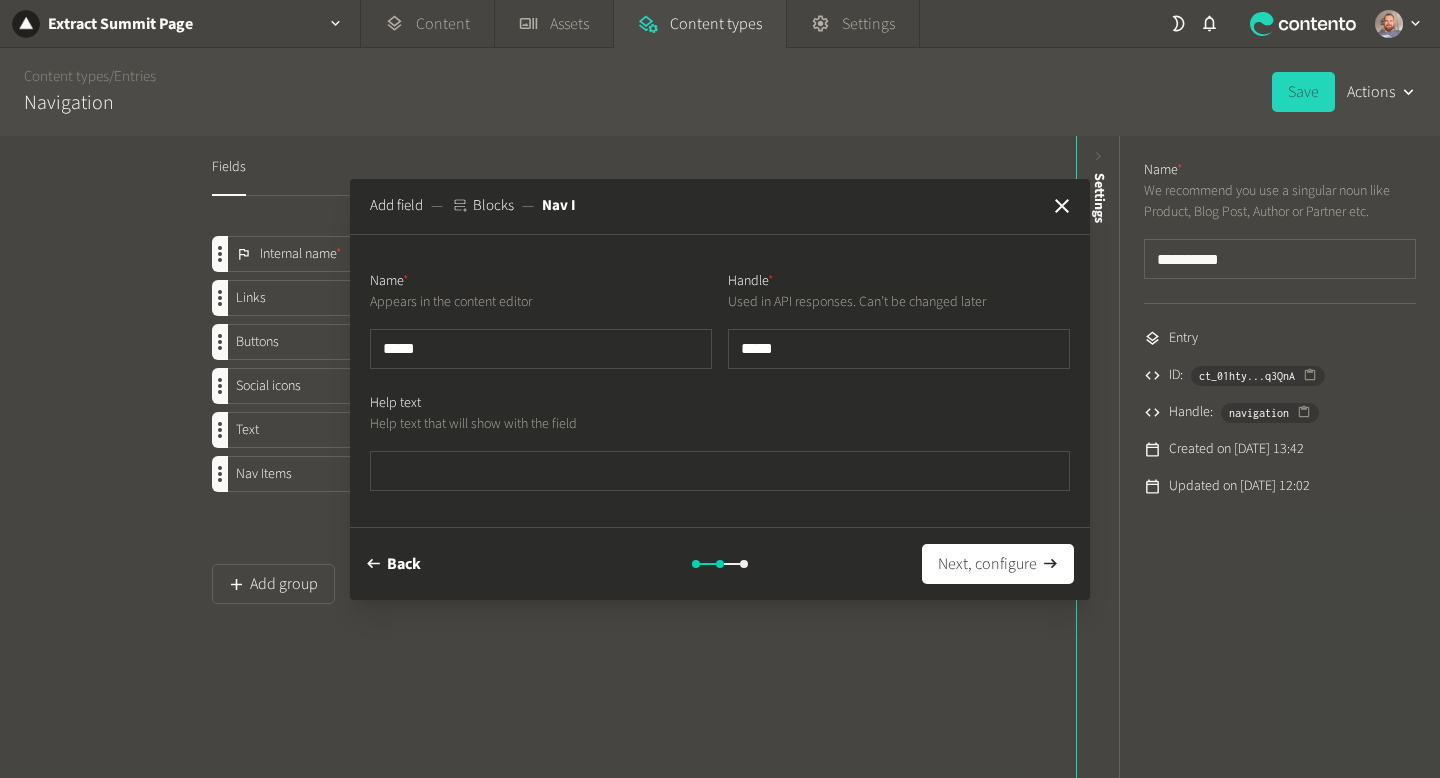 type on "******" 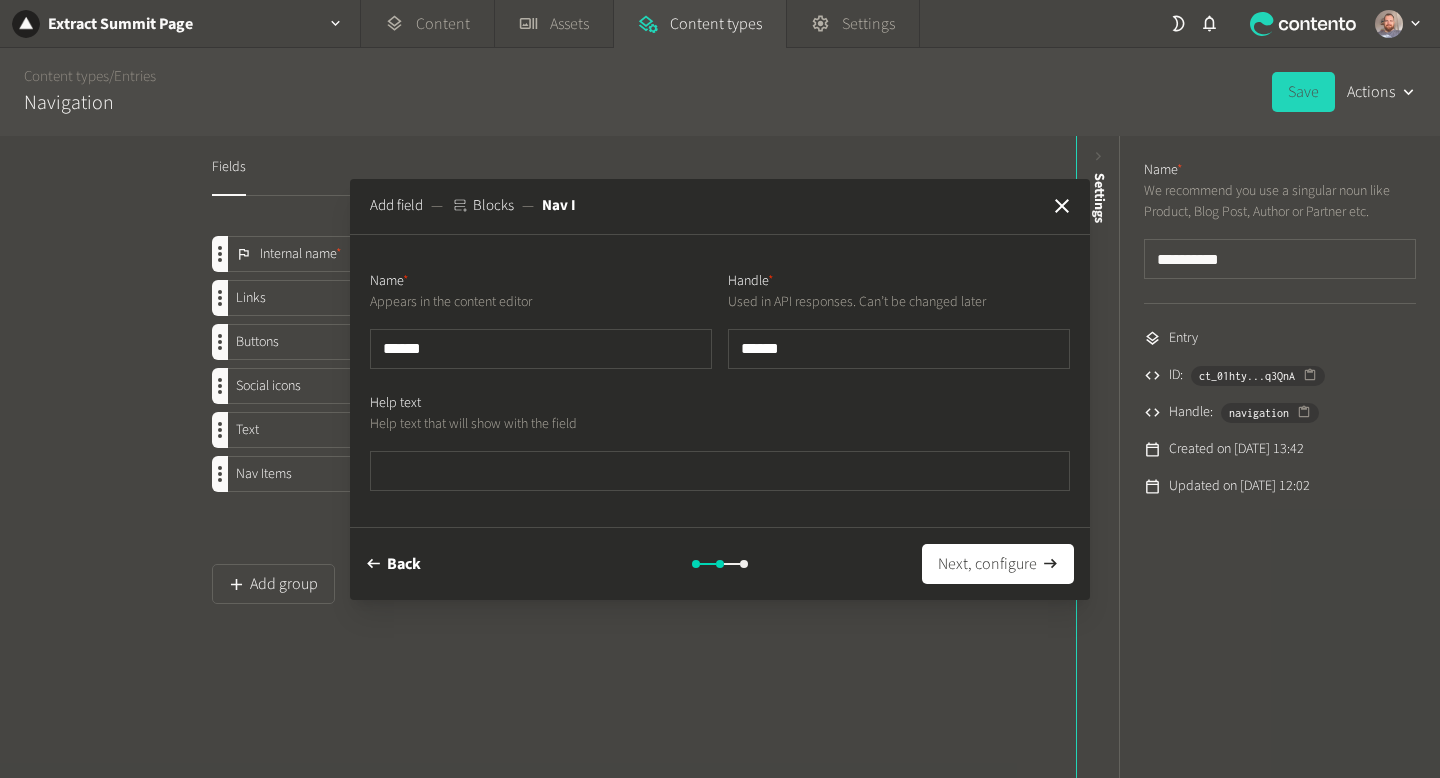 type on "*******" 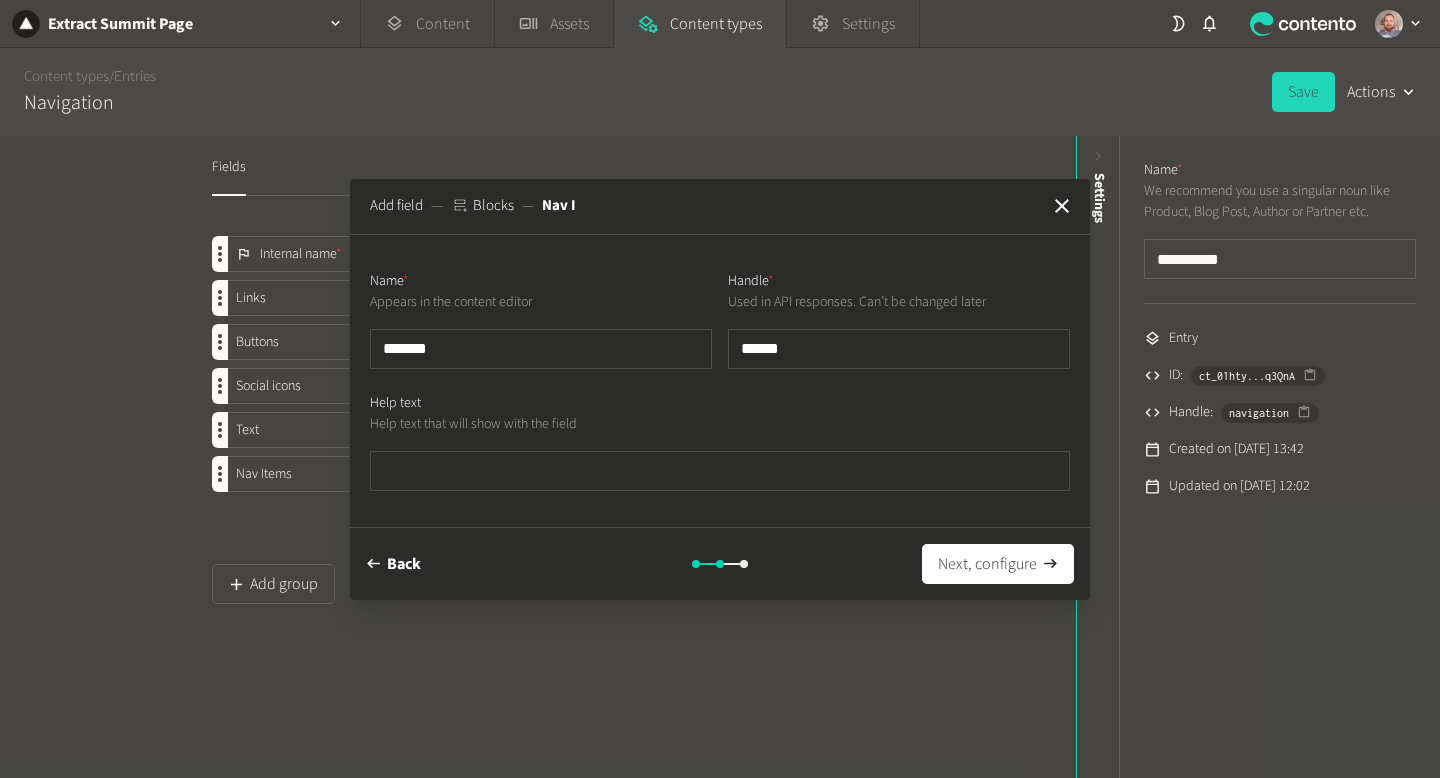 type on "*******" 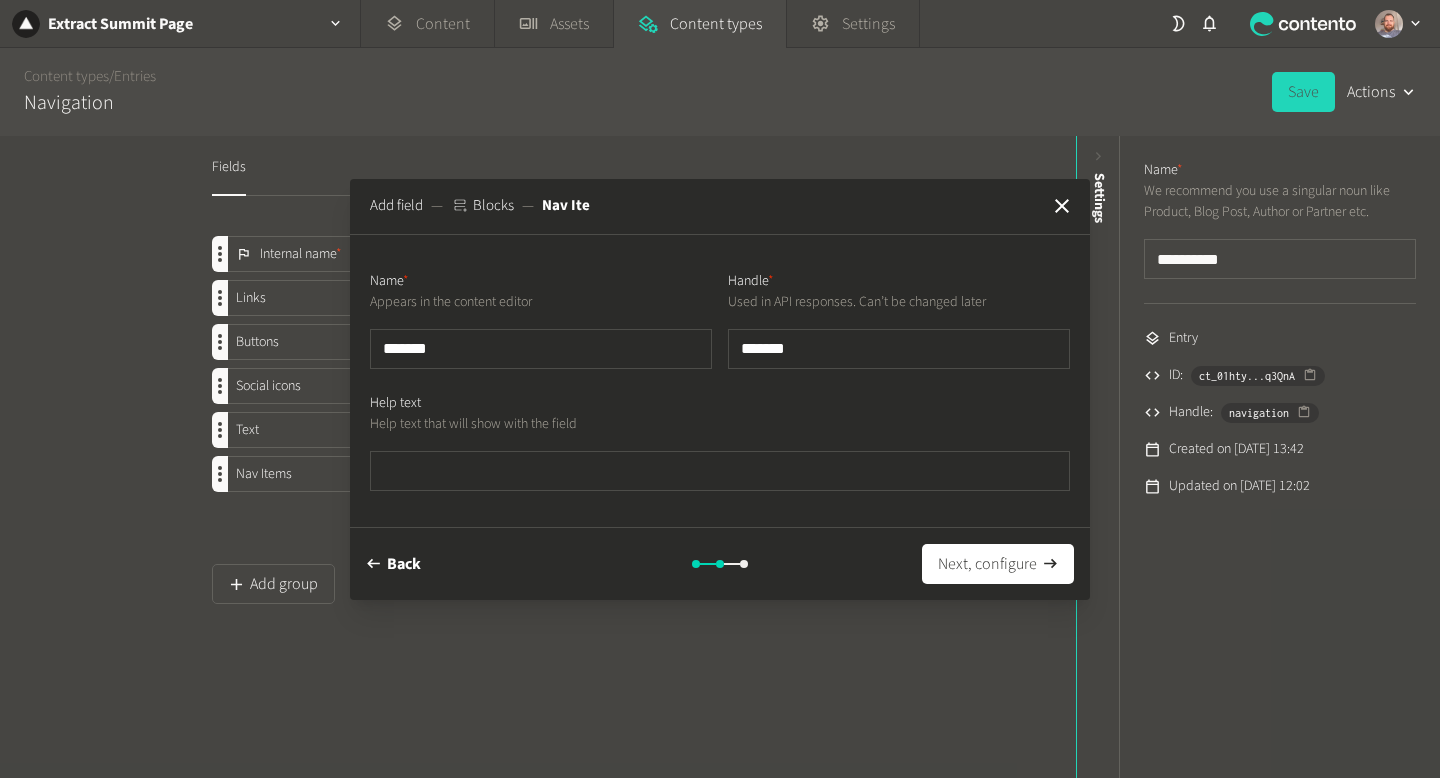 type on "********" 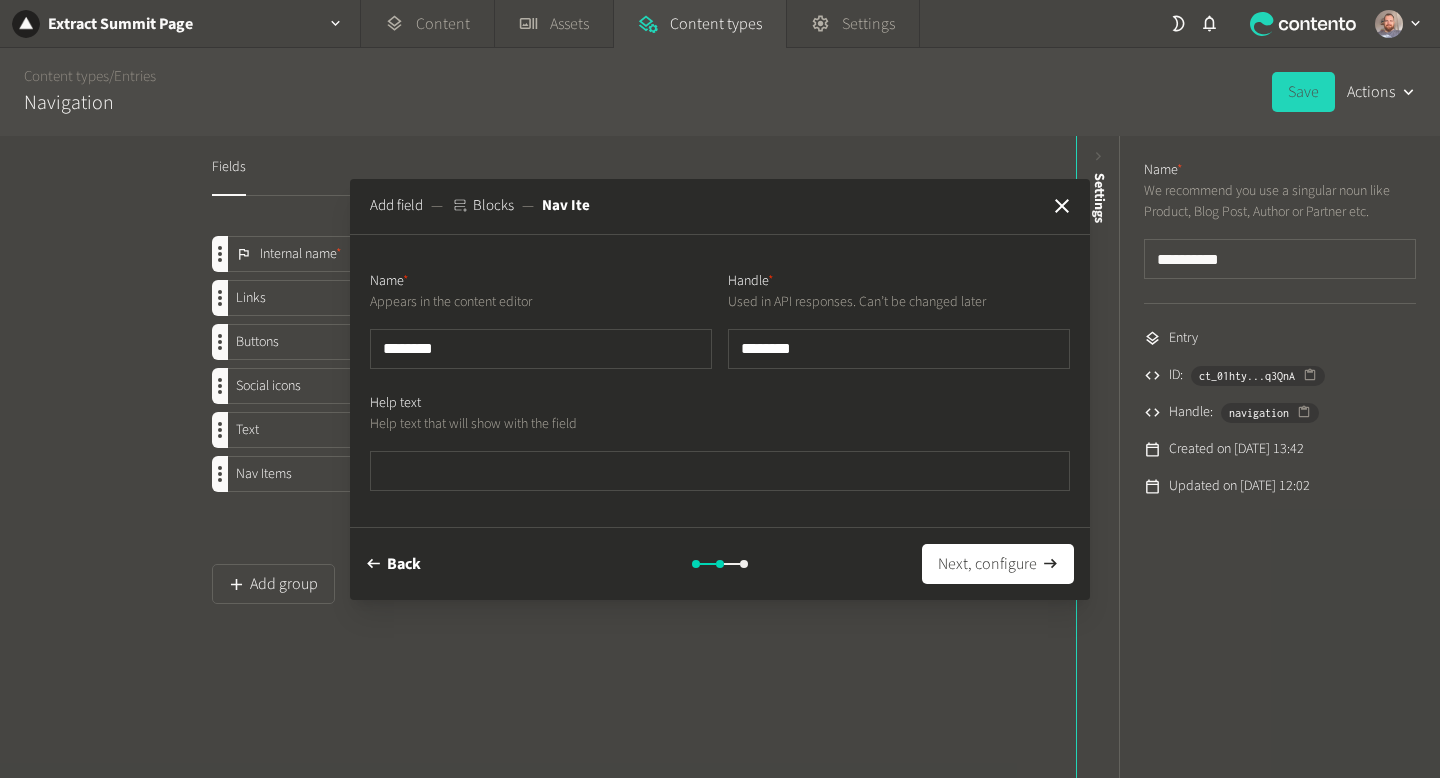type on "*********" 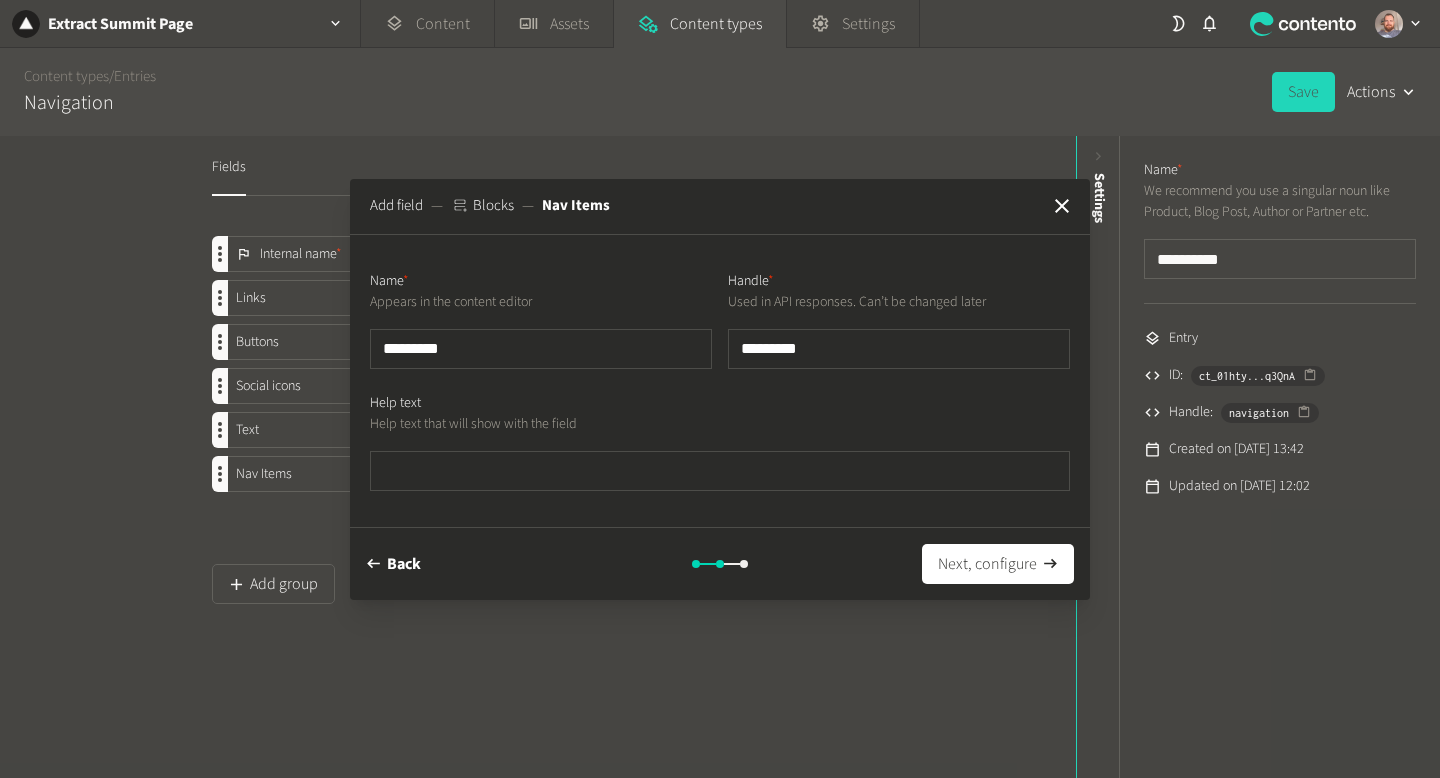 type on "*********" 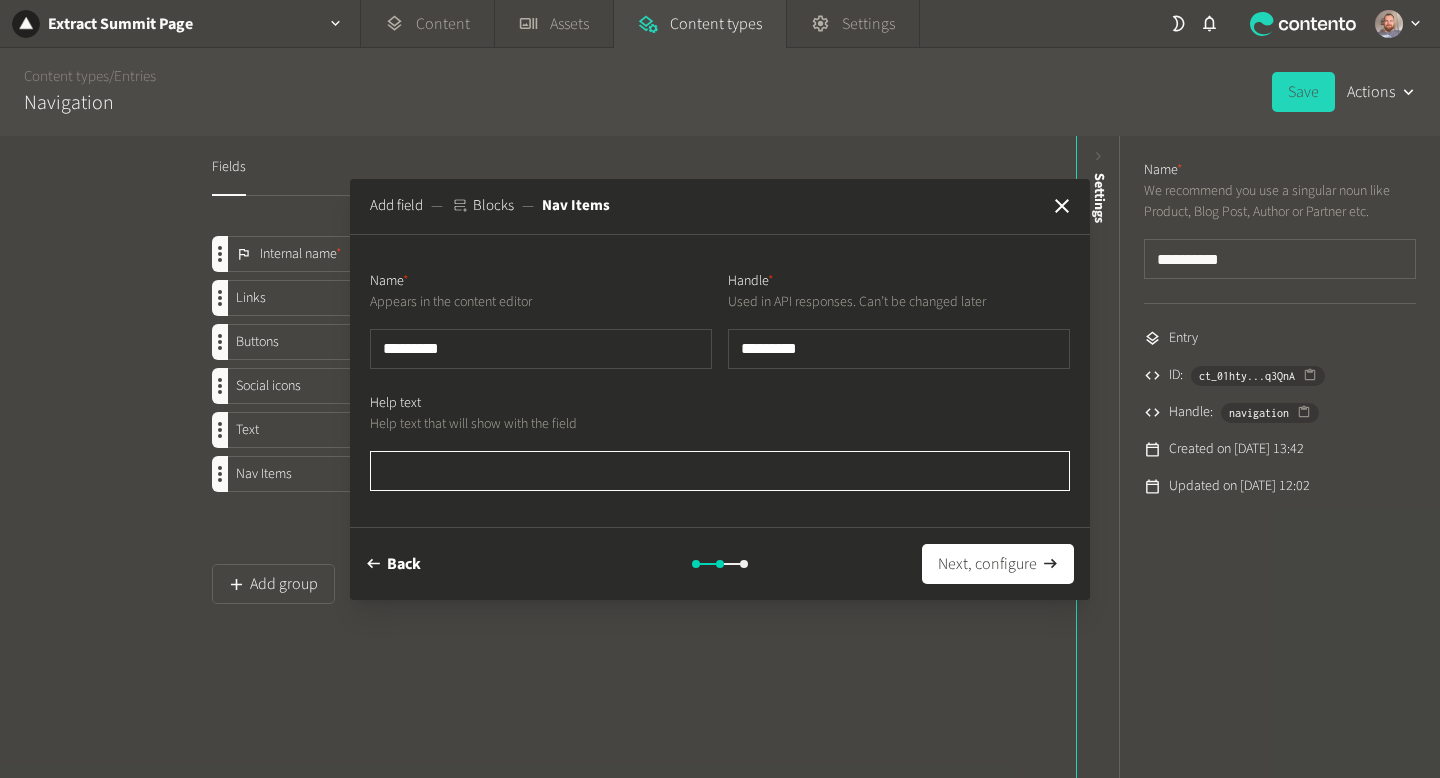 click at bounding box center (720, 471) 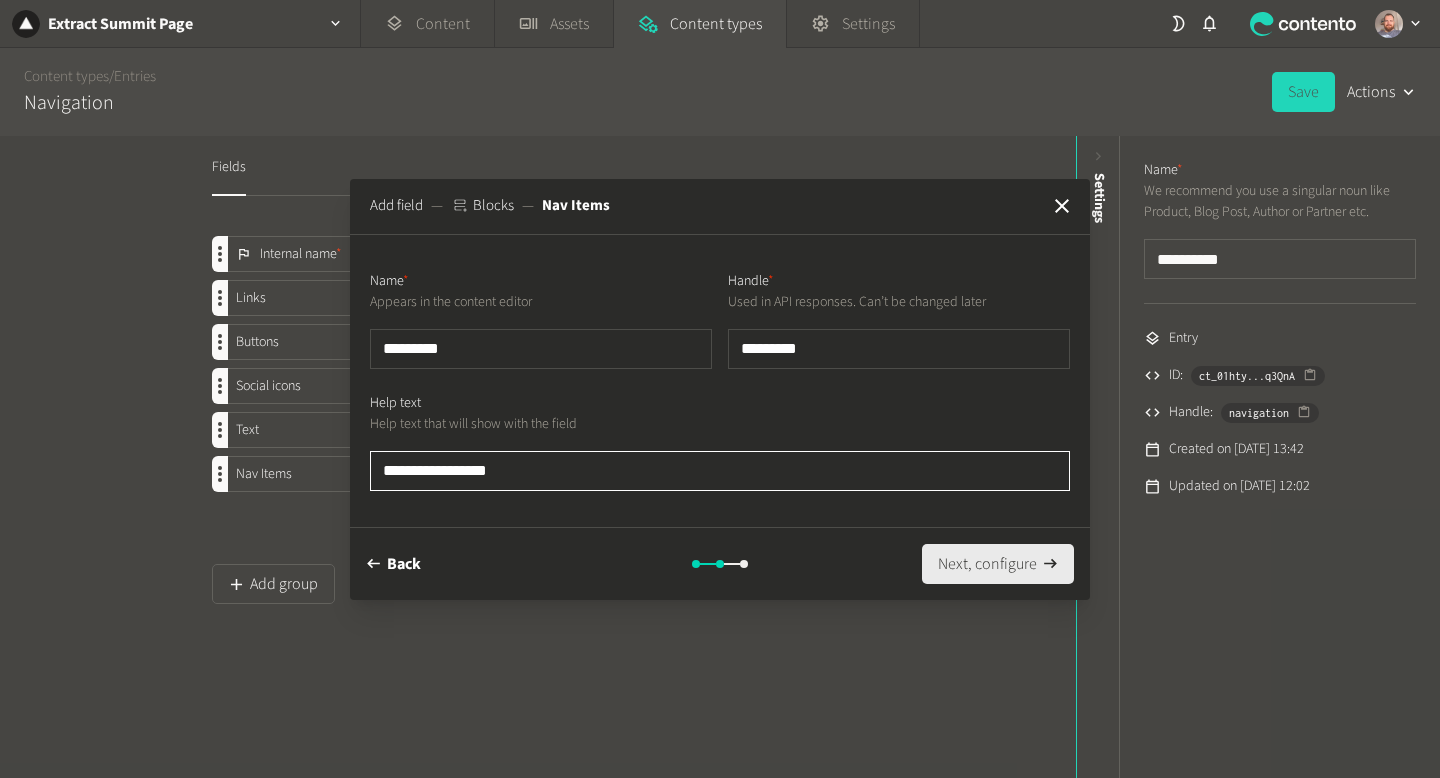 type on "**********" 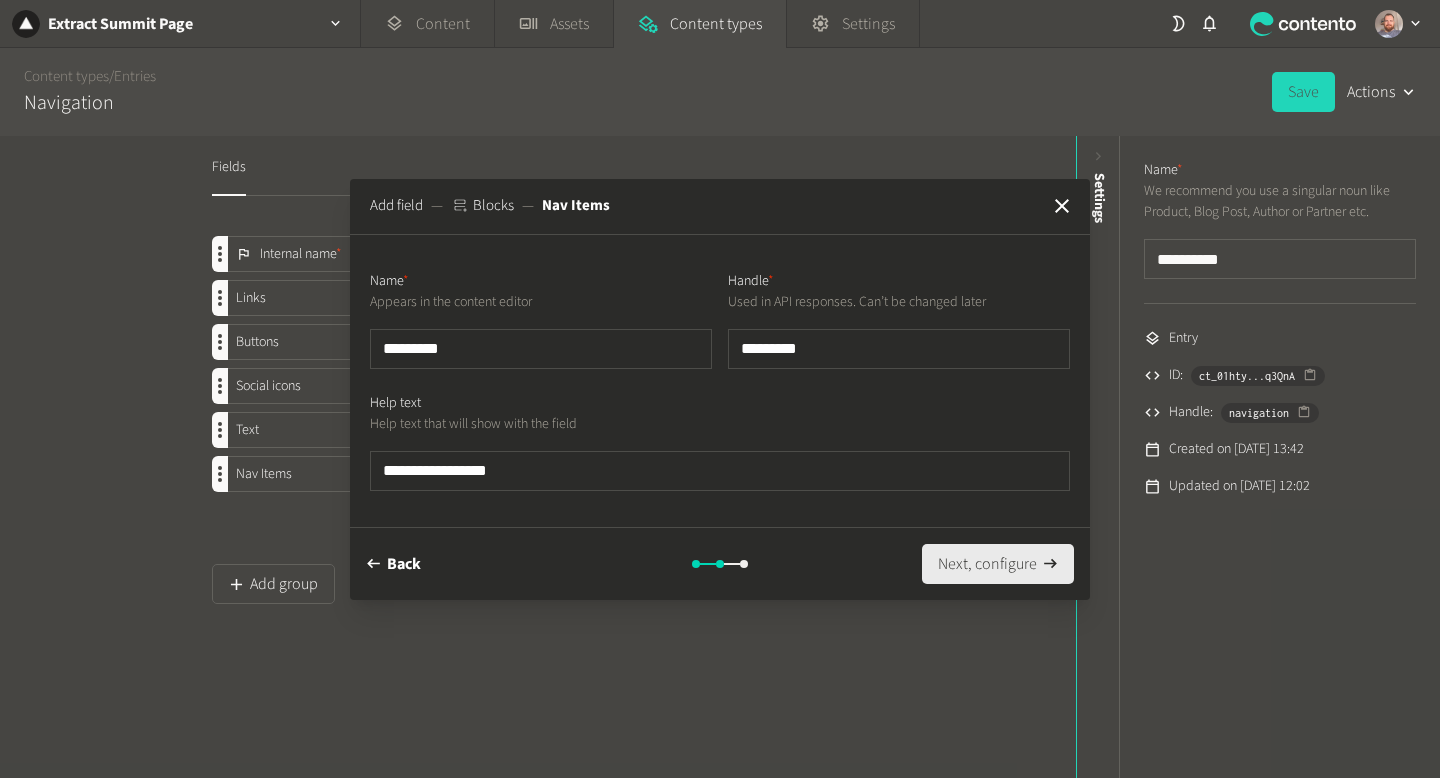 click on "Next, configure" at bounding box center (998, 564) 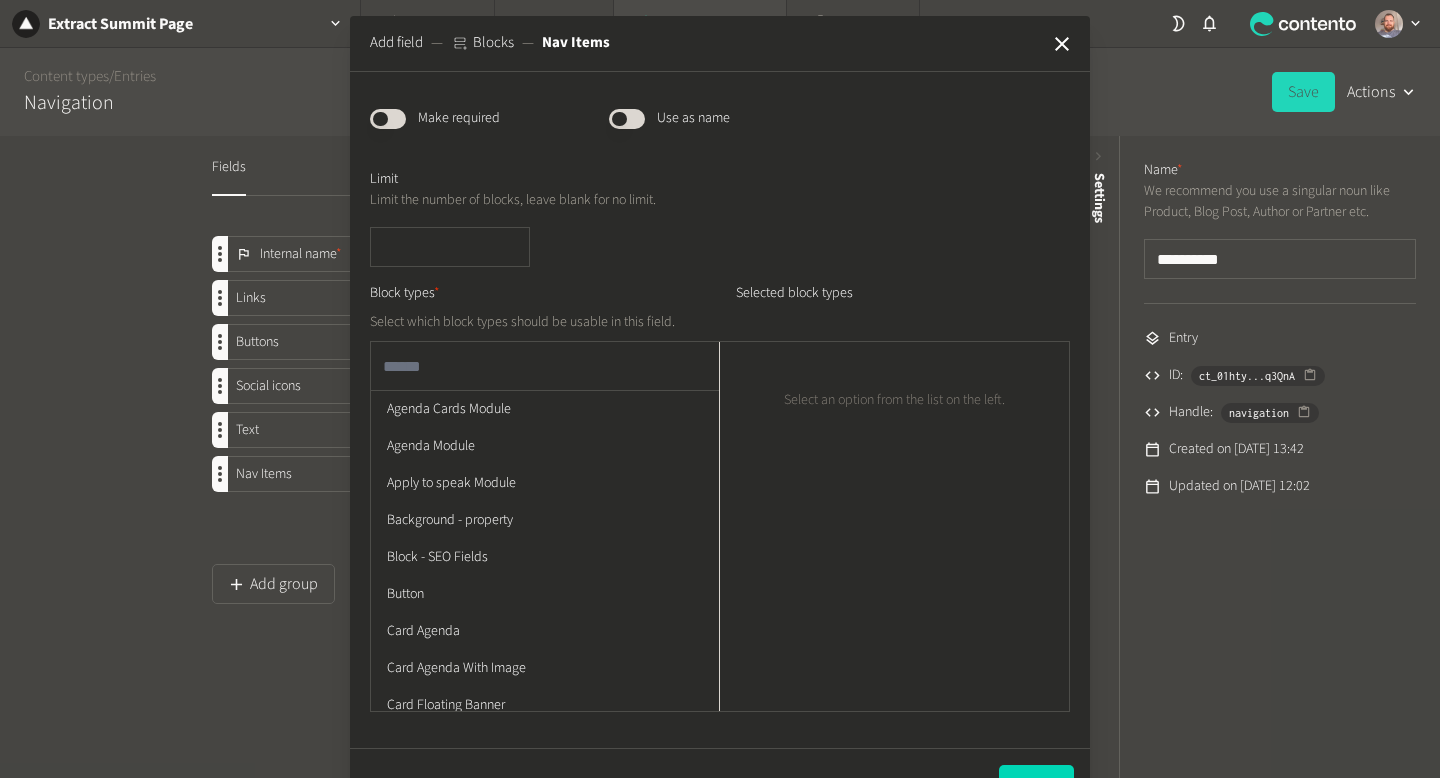 click at bounding box center (545, 366) 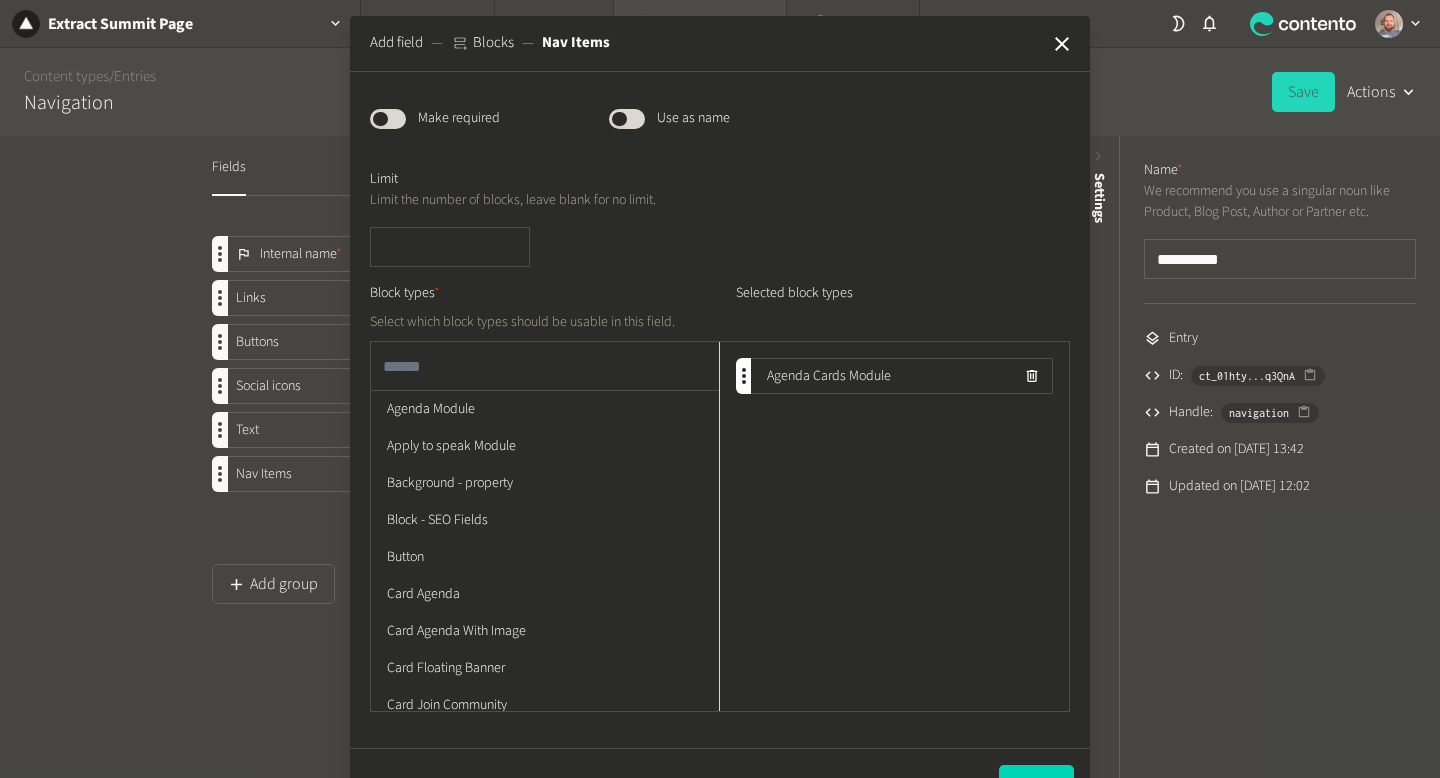 click at bounding box center (545, 366) 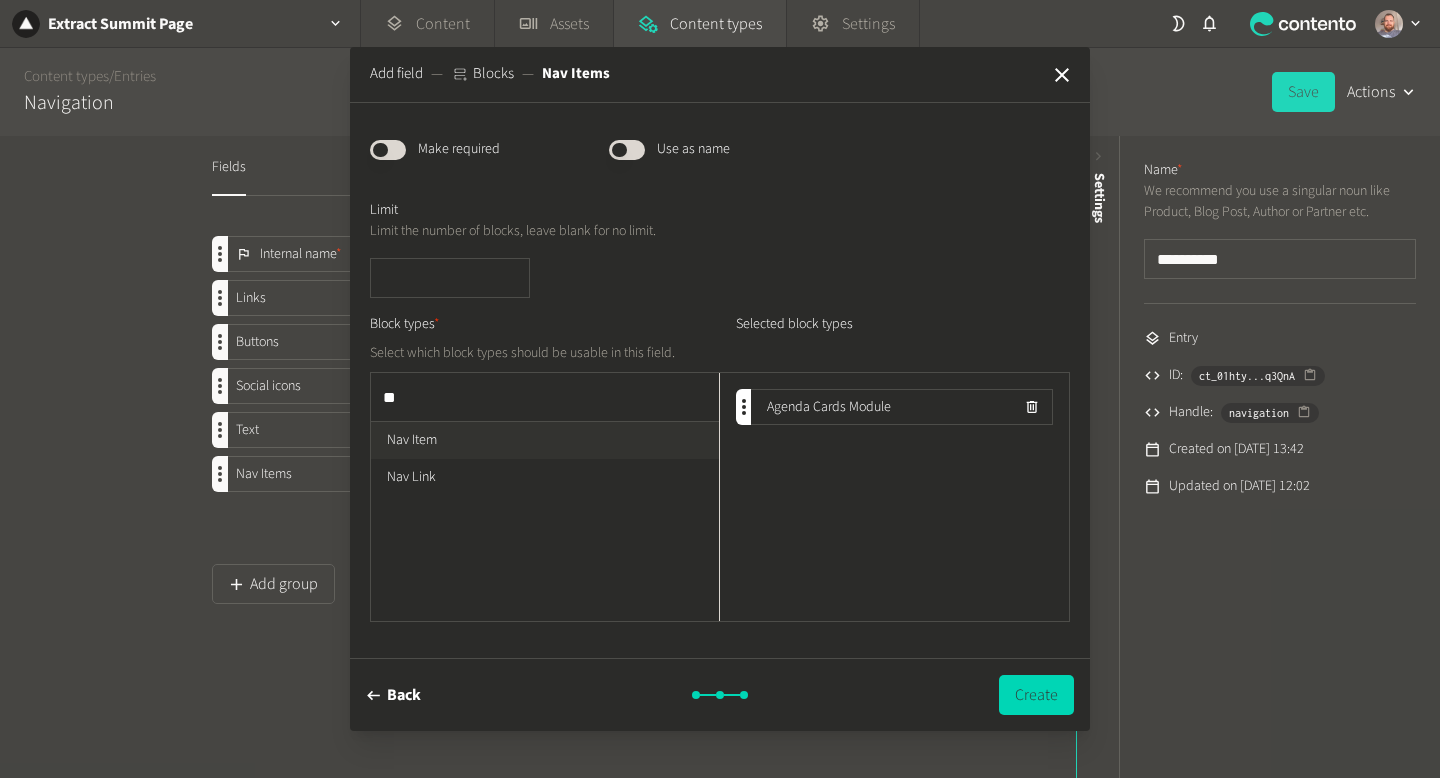 type on "***" 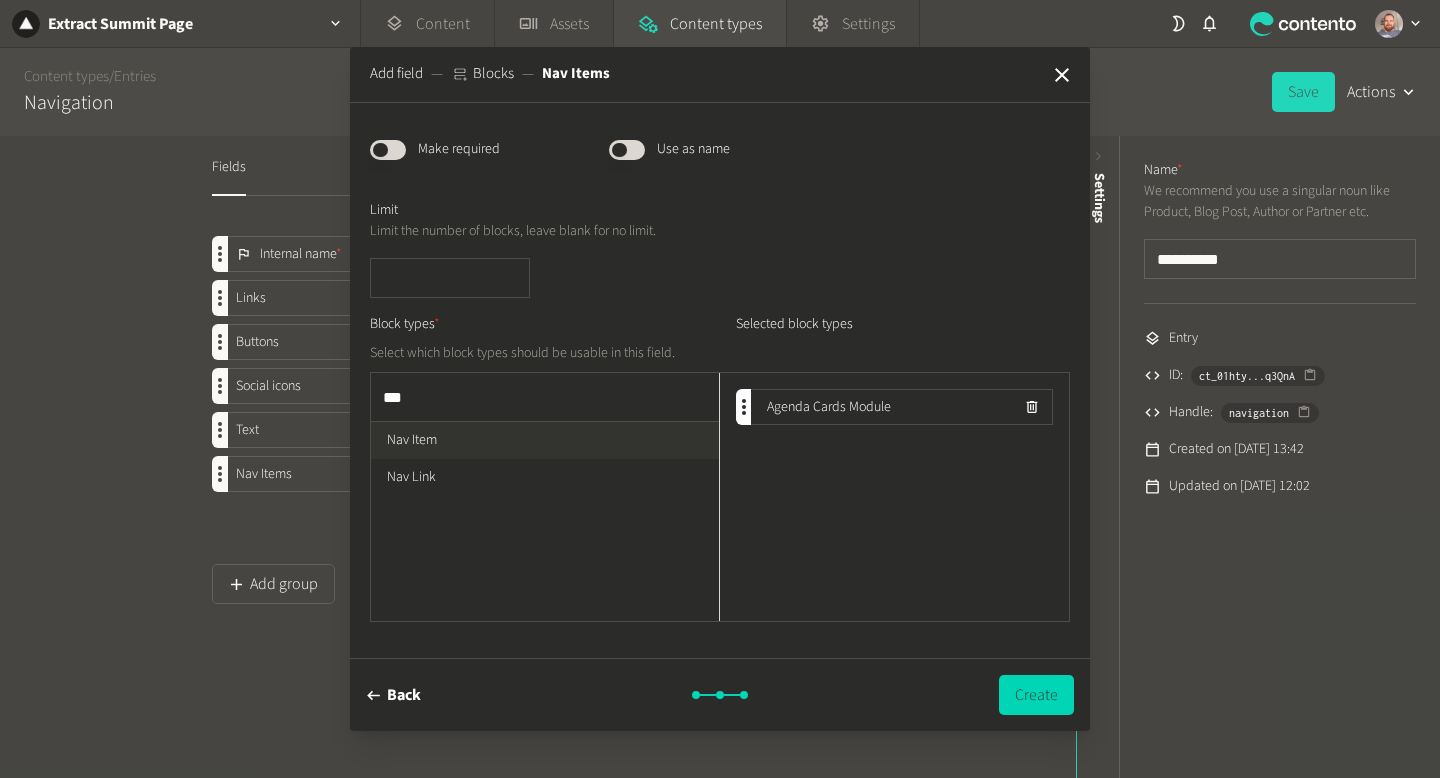 type 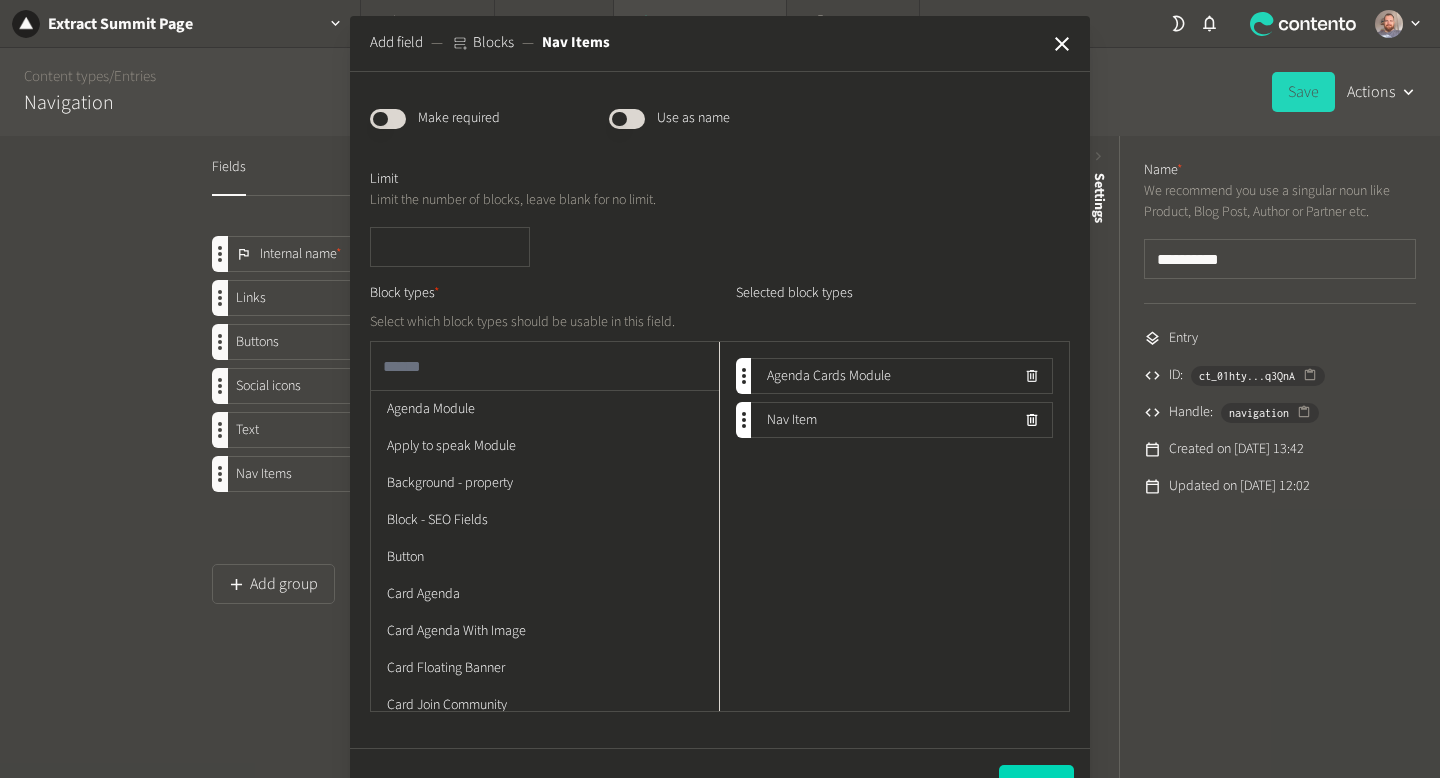 click 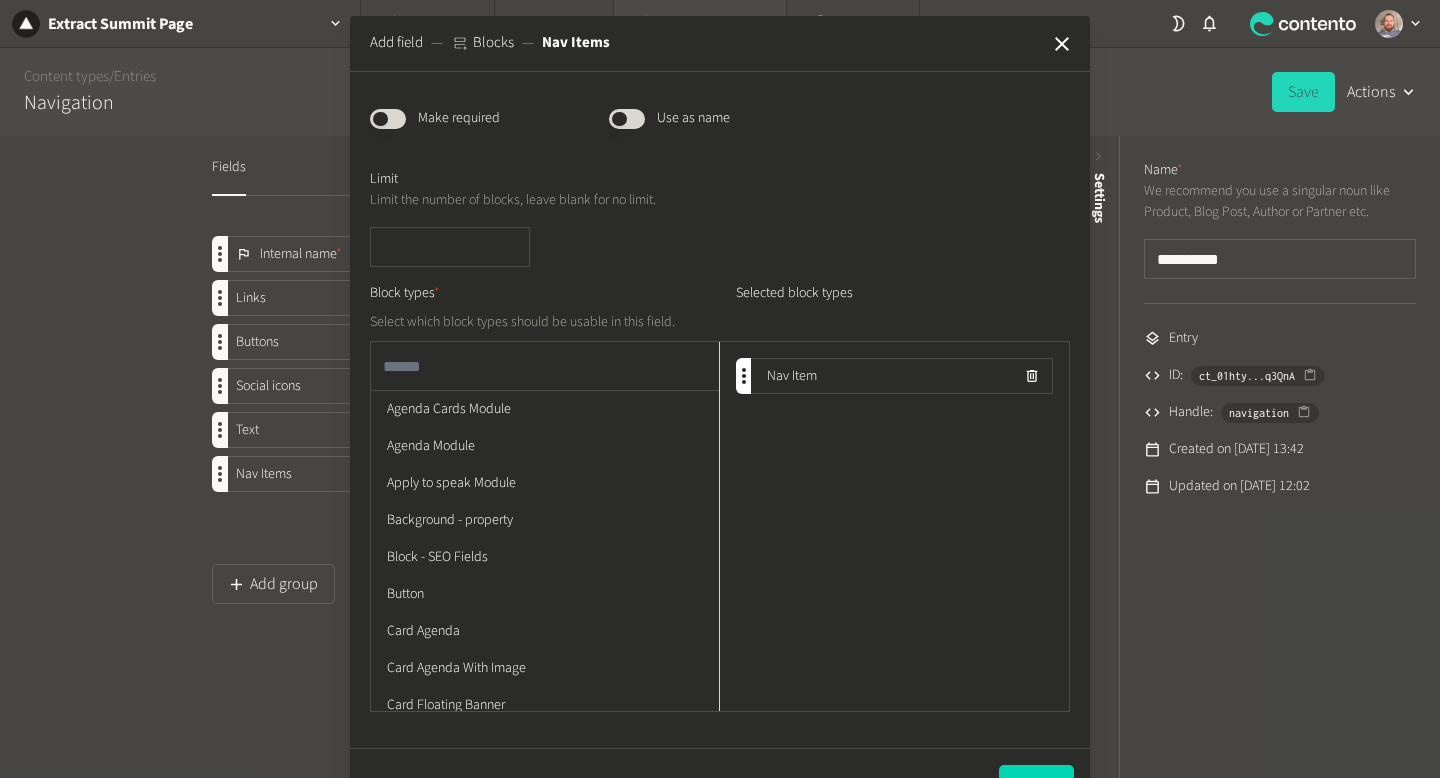 scroll, scrollTop: 59, scrollLeft: 0, axis: vertical 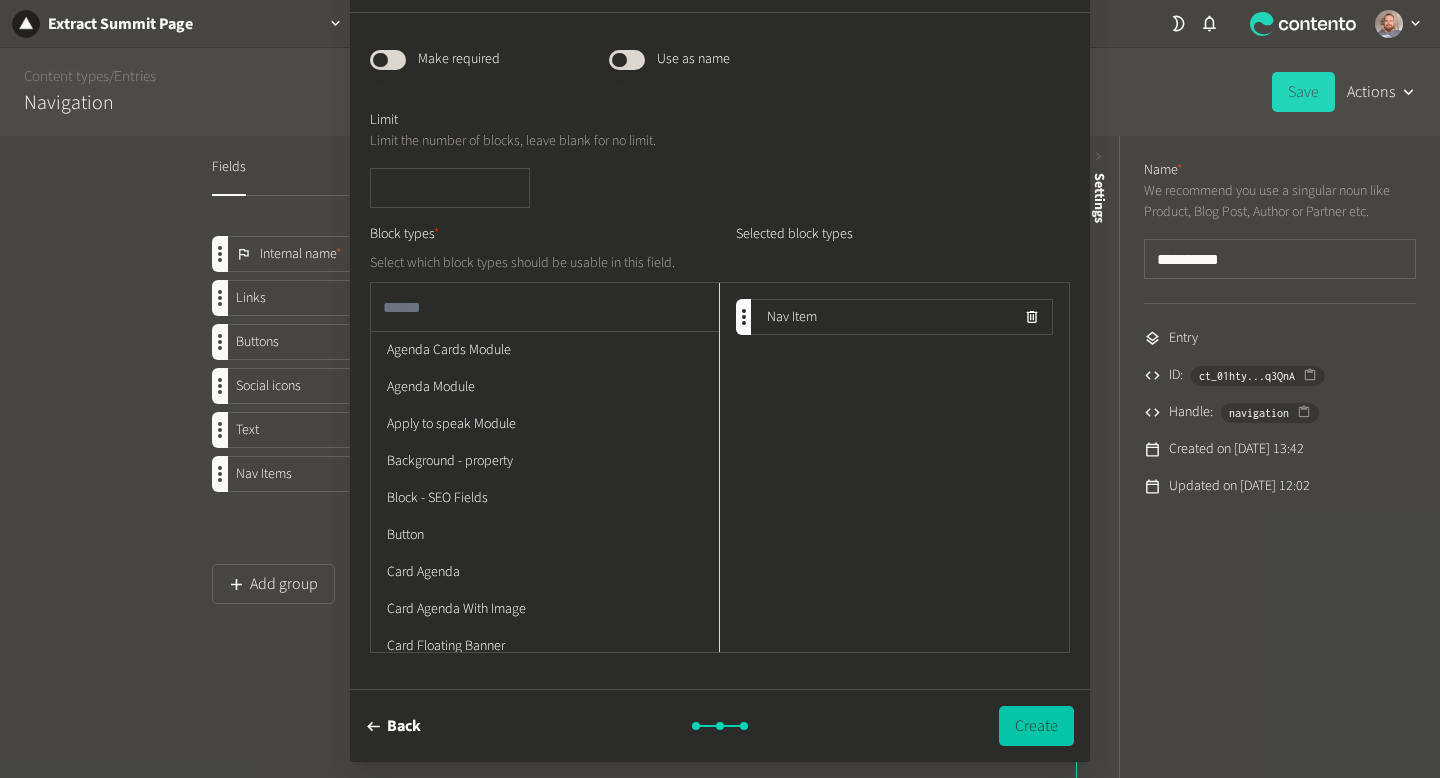 click on "Create" at bounding box center [1036, 726] 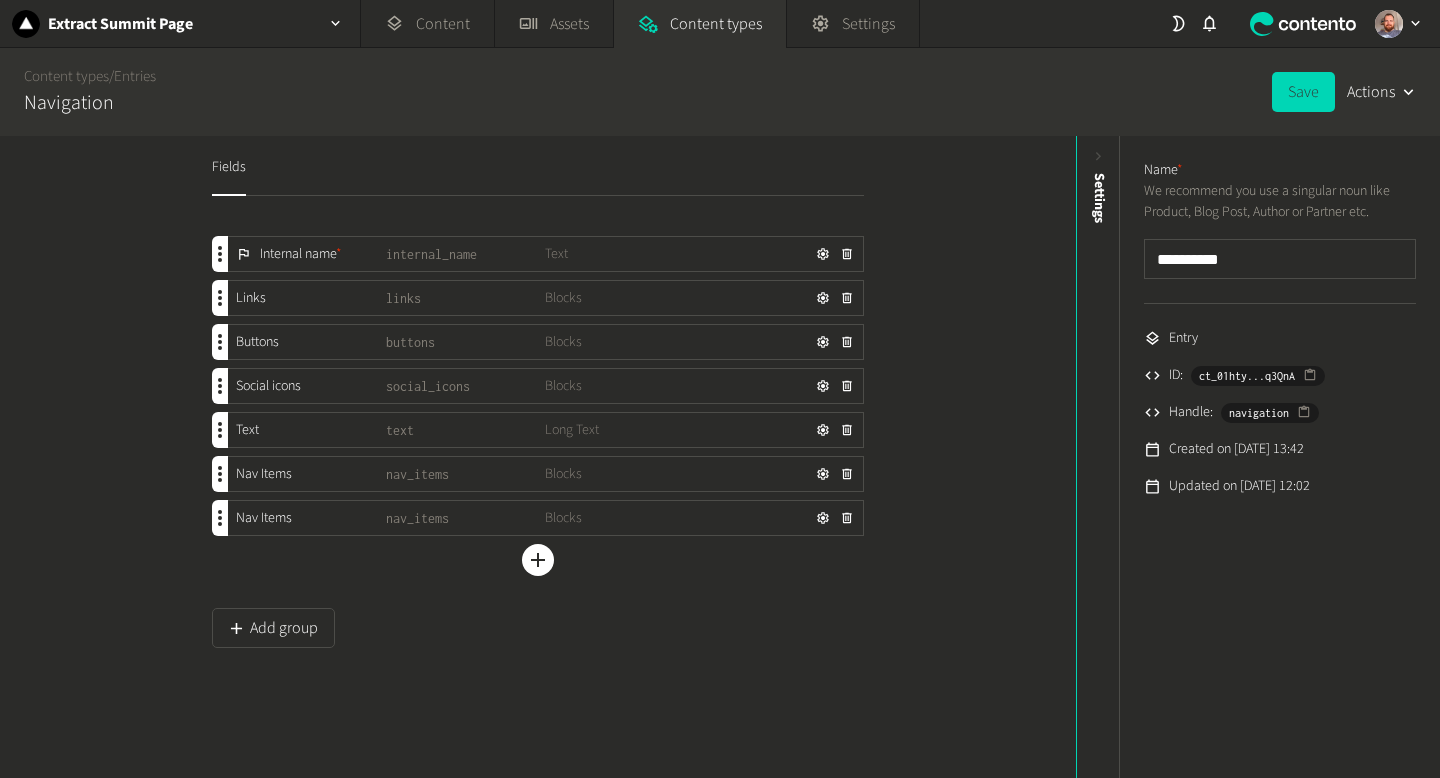 scroll, scrollTop: 0, scrollLeft: 0, axis: both 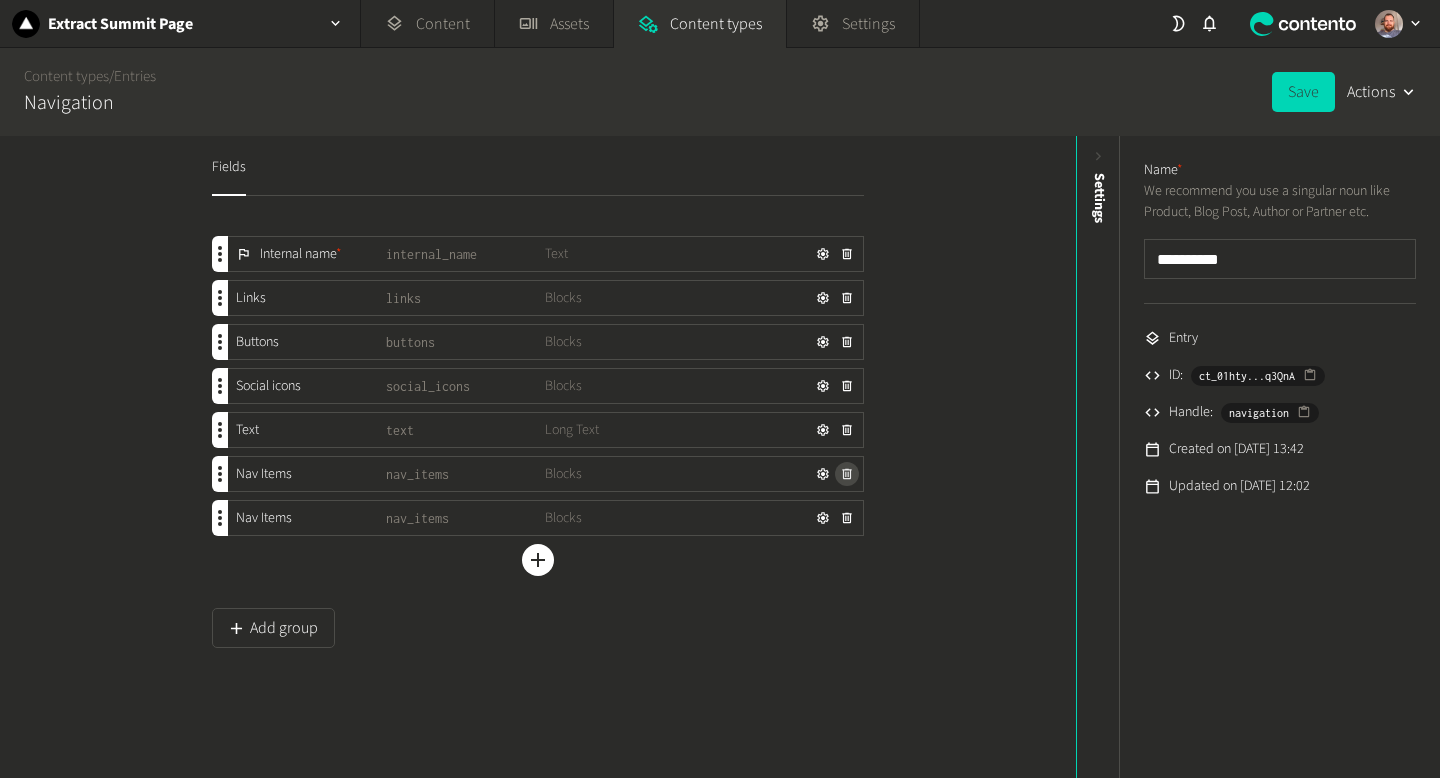 click 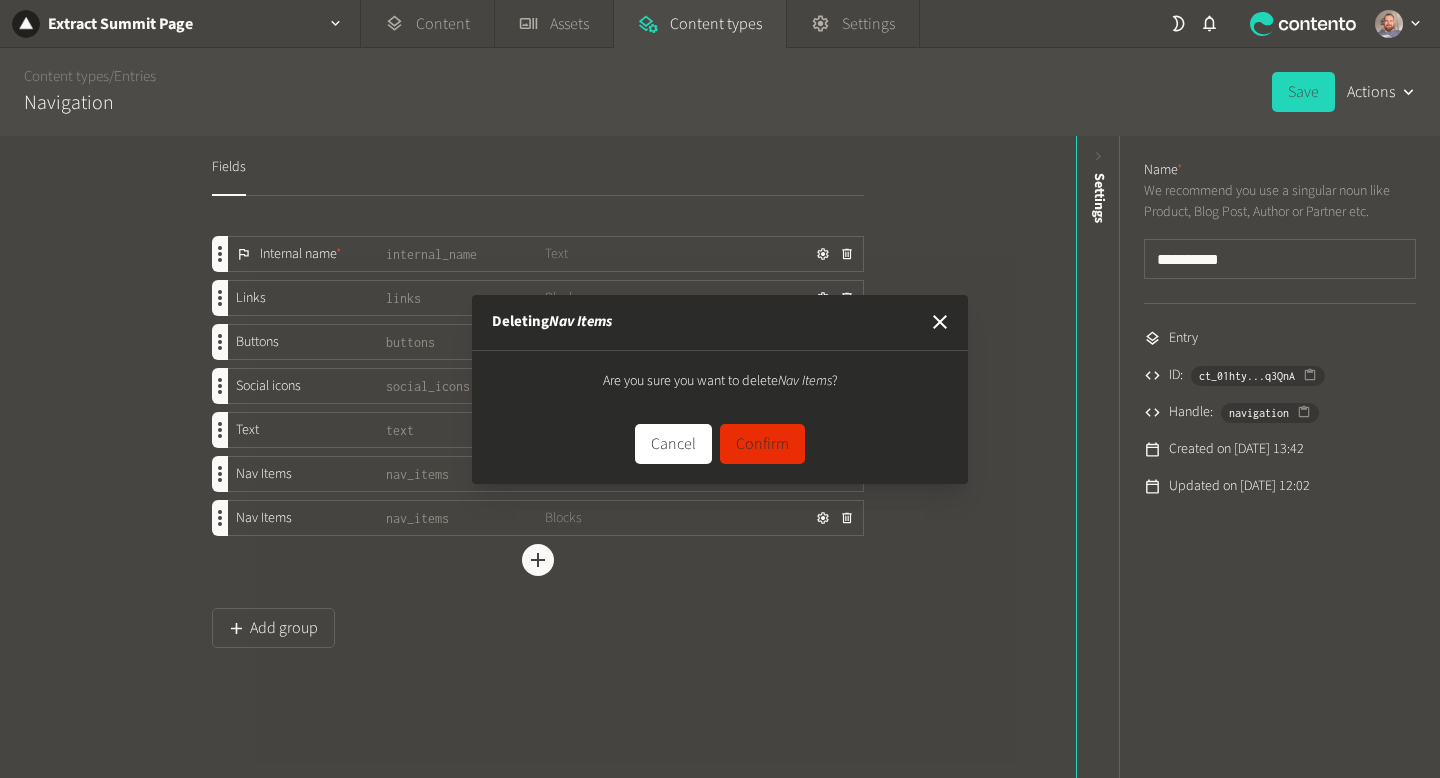 click on "Confirm" at bounding box center [762, 444] 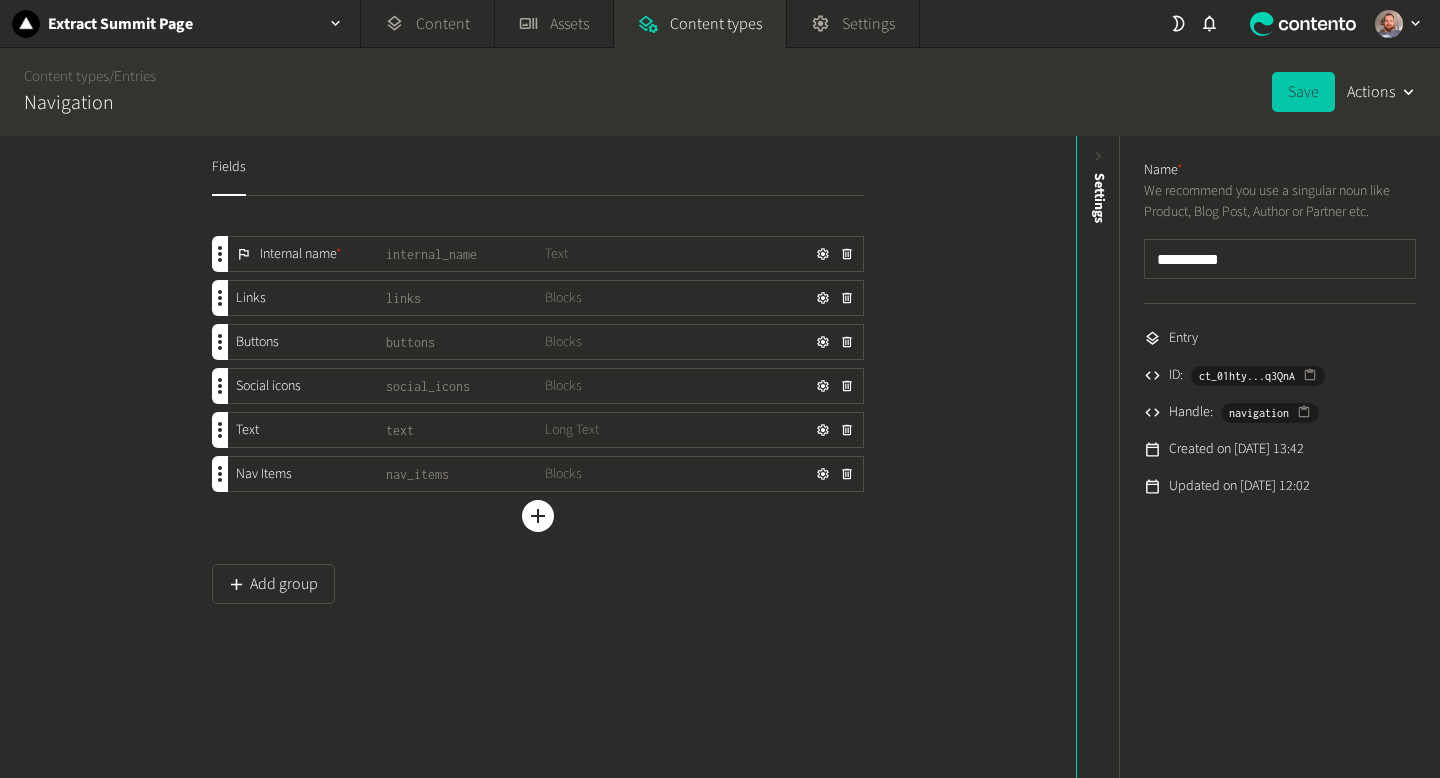 click on "Save" 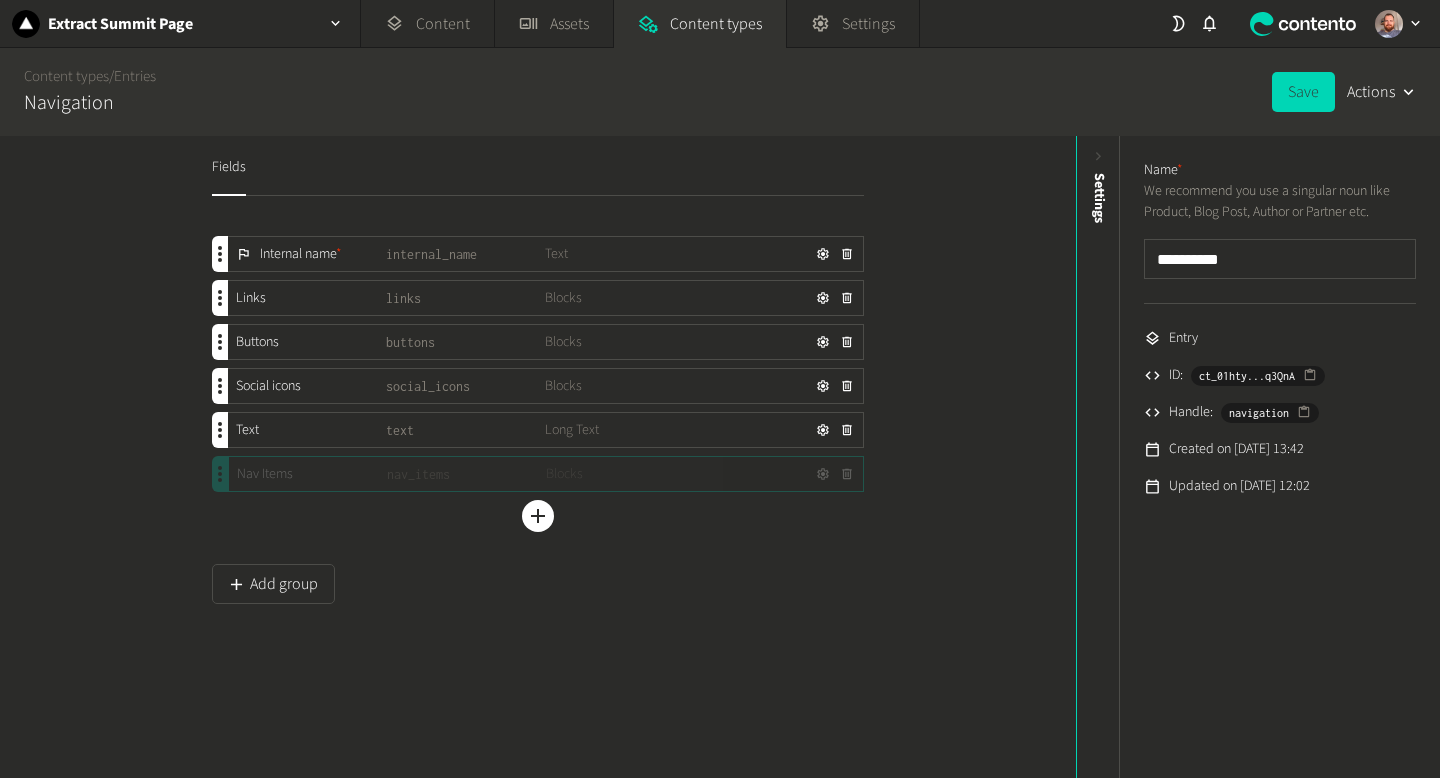 type 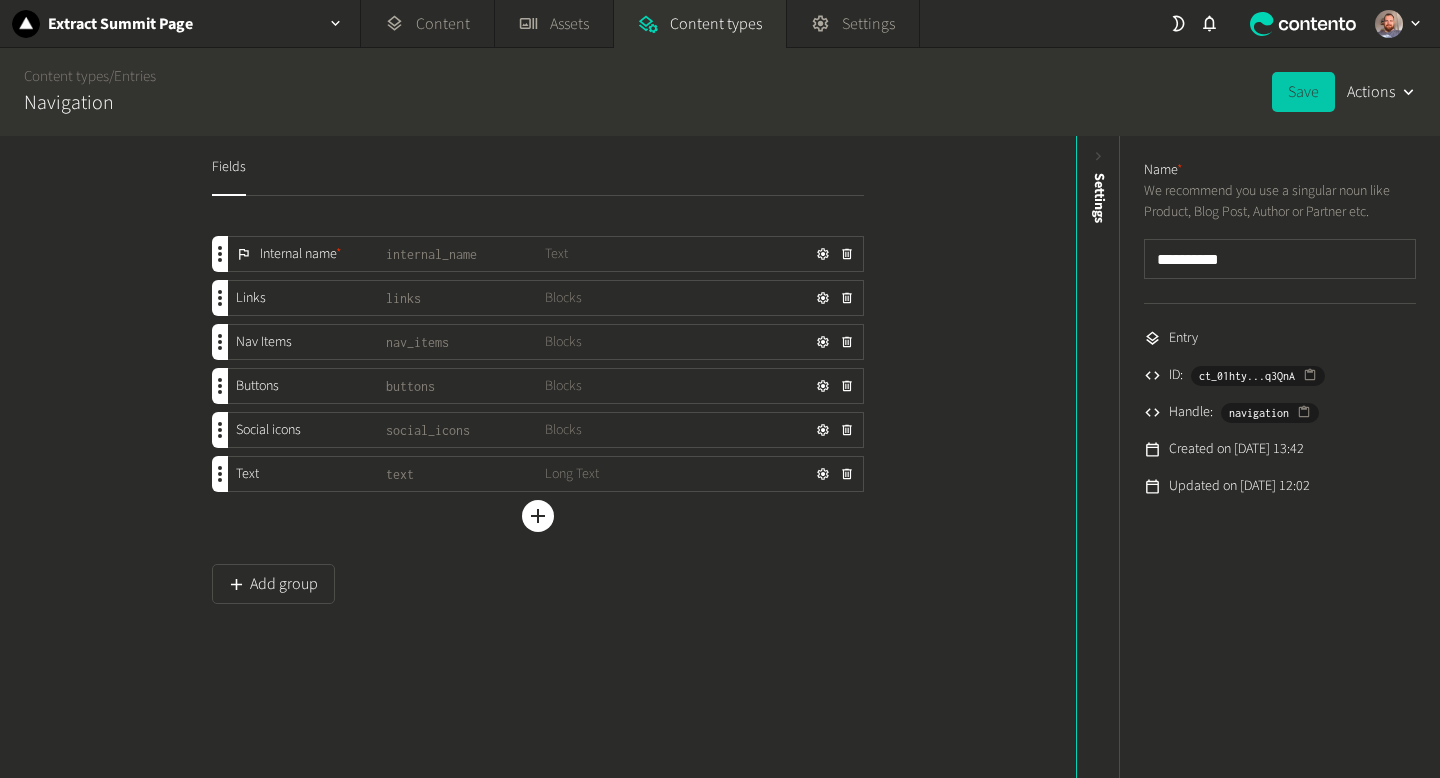 click on "Save" 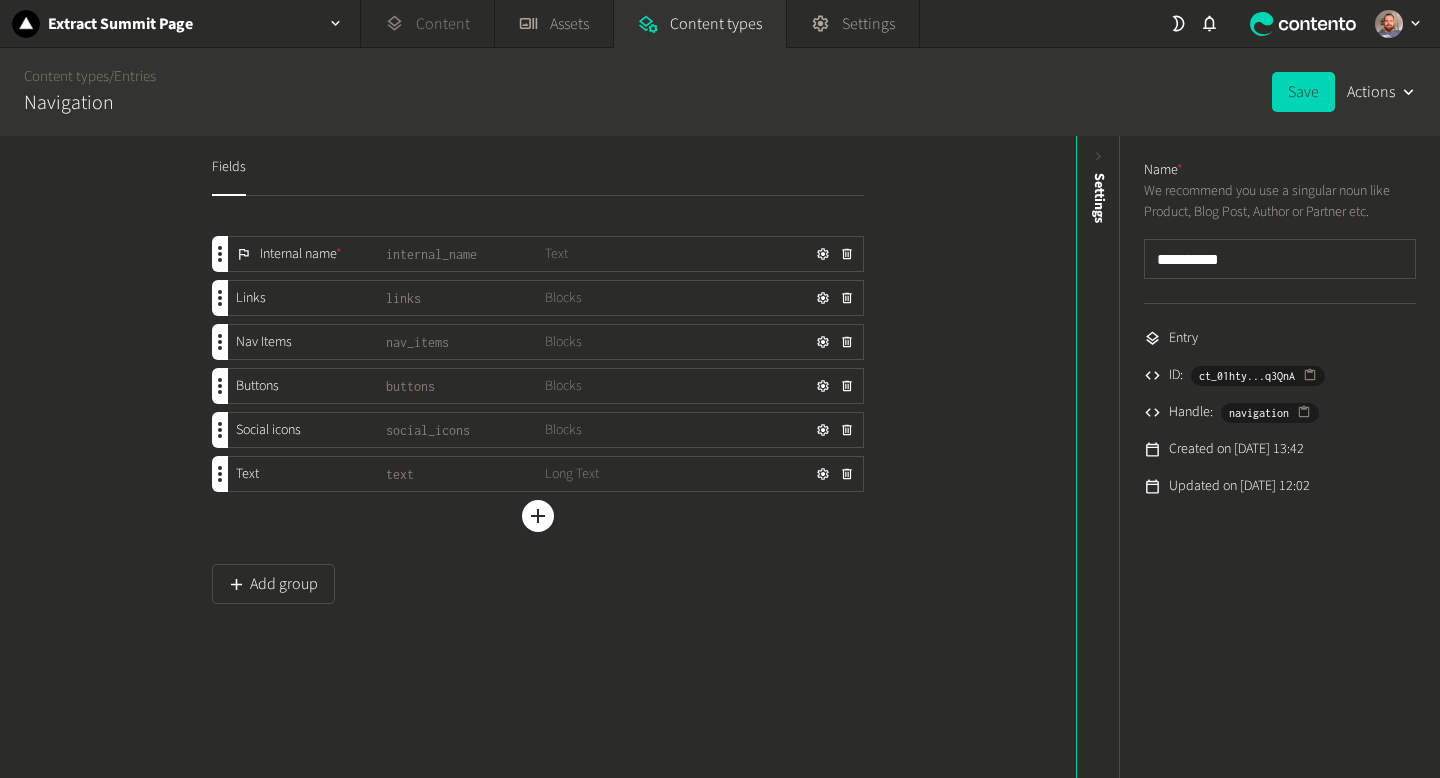 click on "Content" 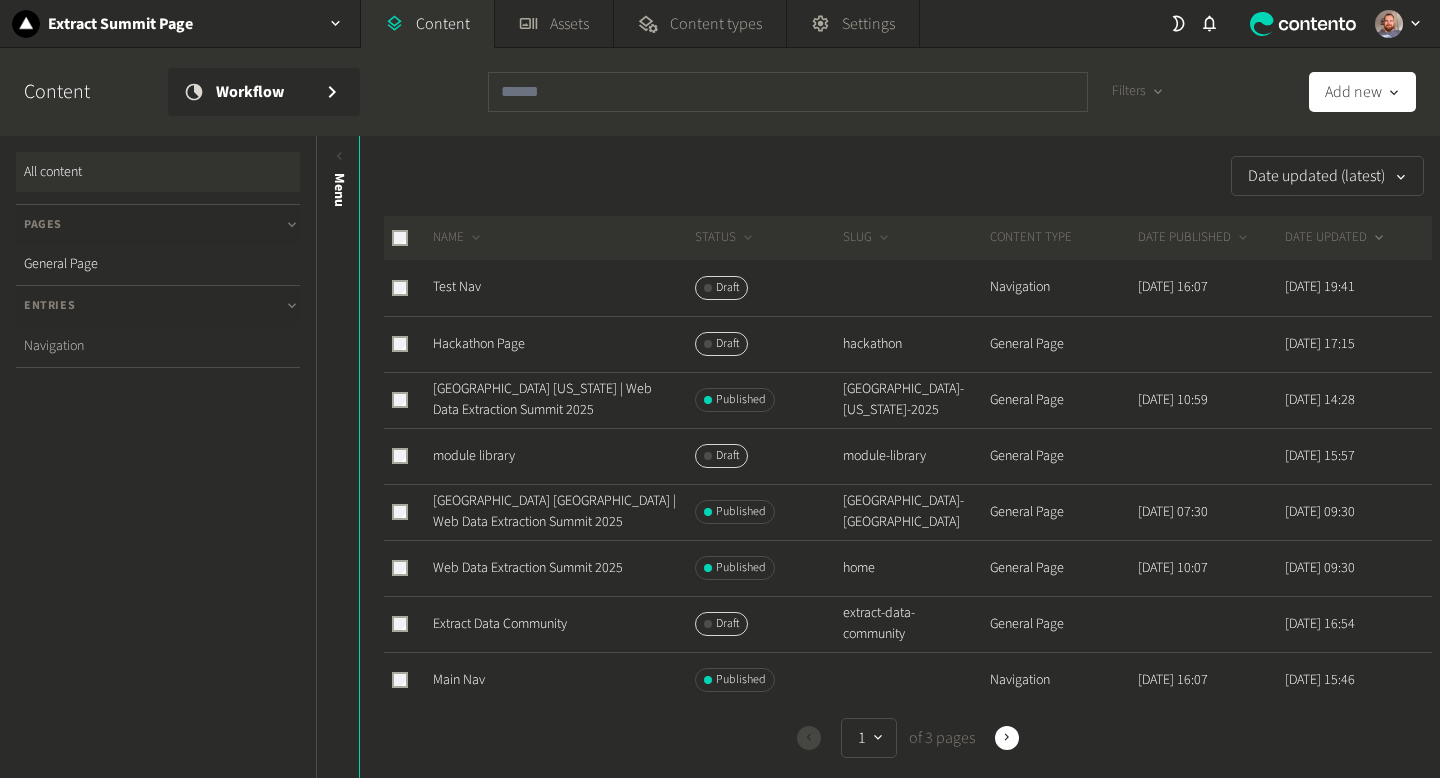 click on "Navigation" 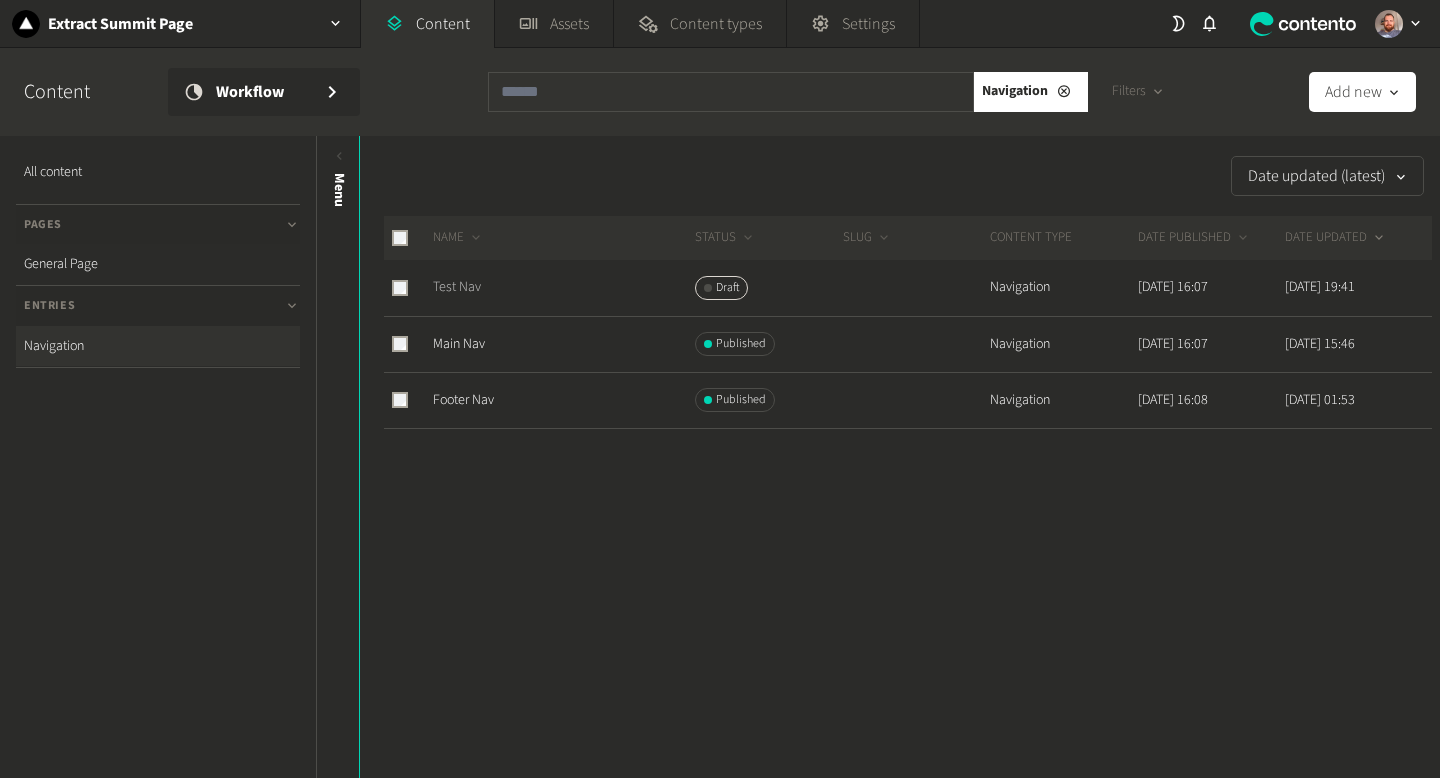 click on "Test Nav" 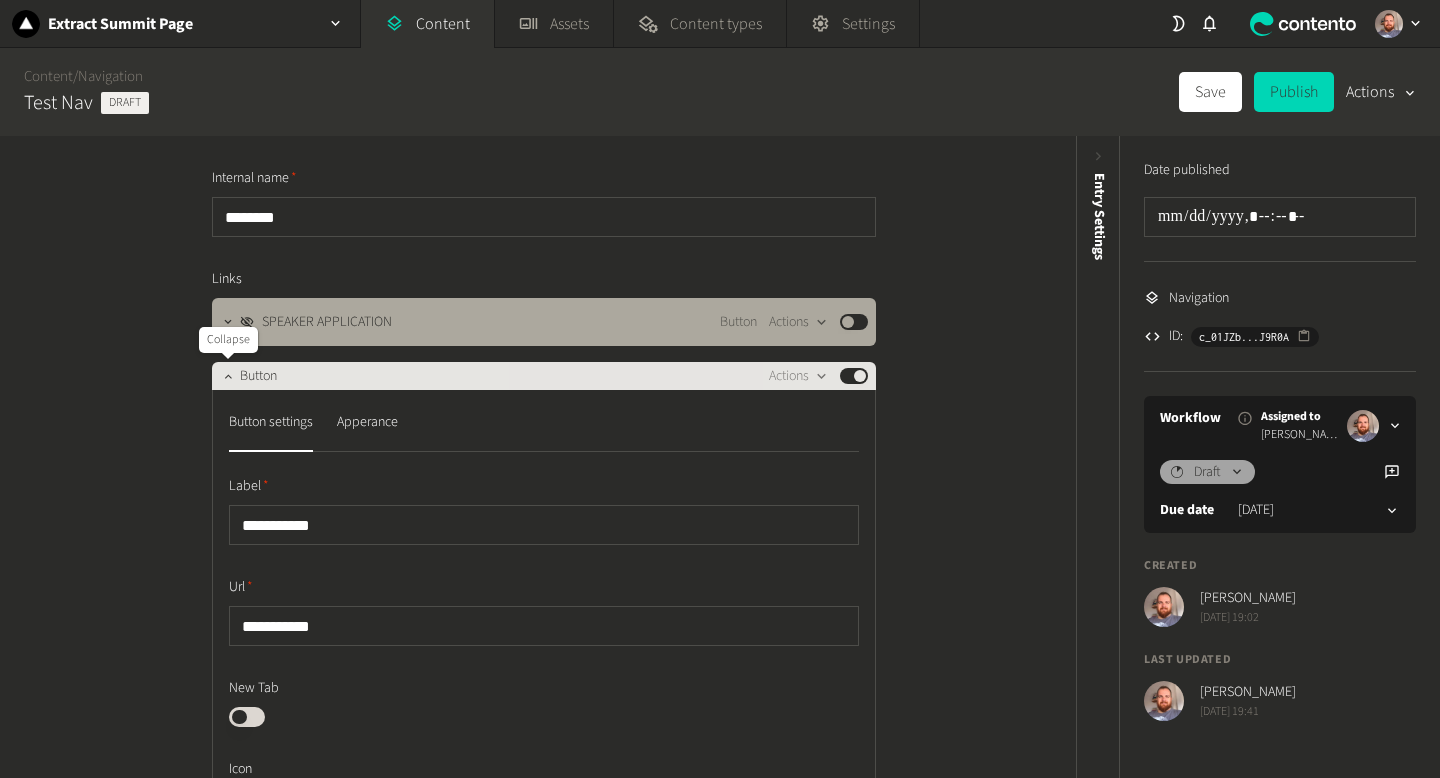 click 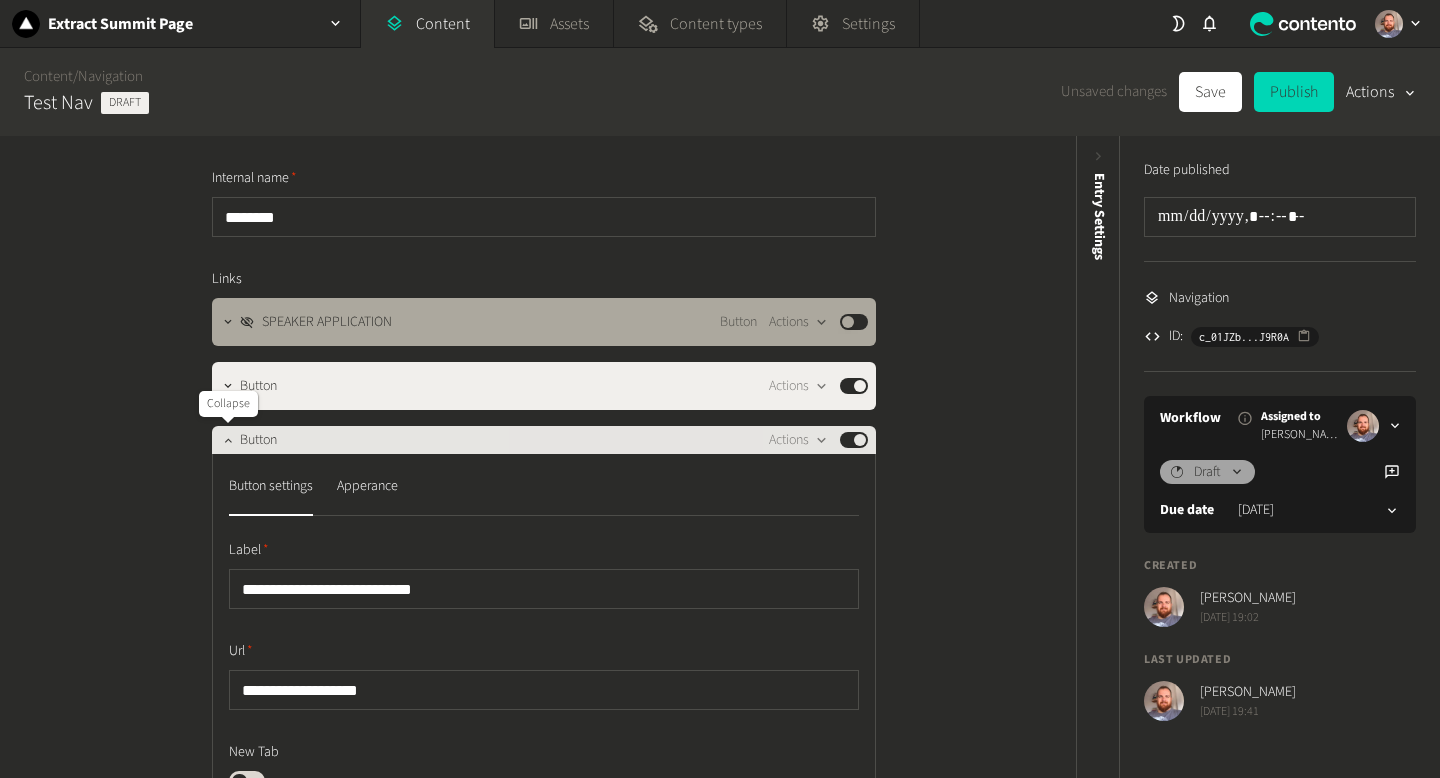 click 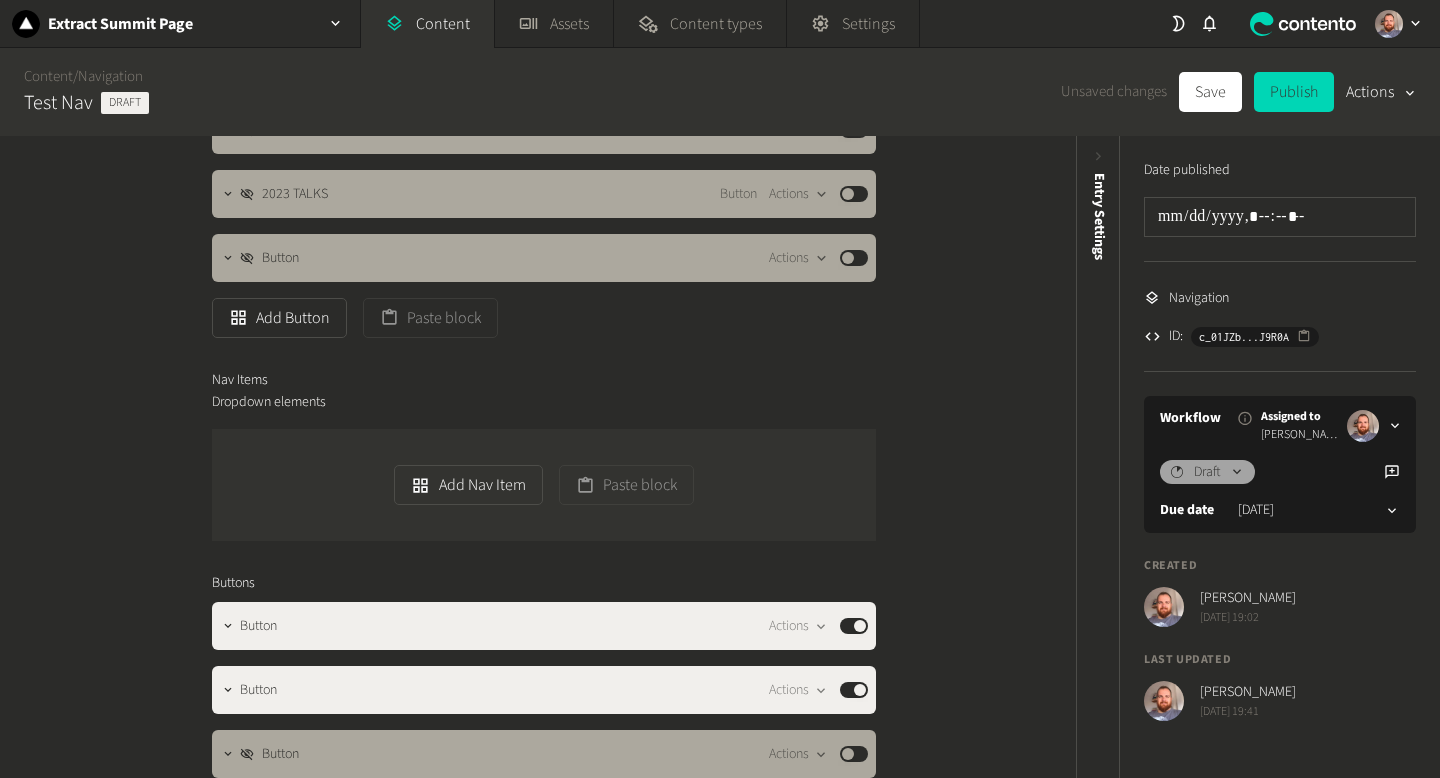scroll, scrollTop: 577, scrollLeft: 0, axis: vertical 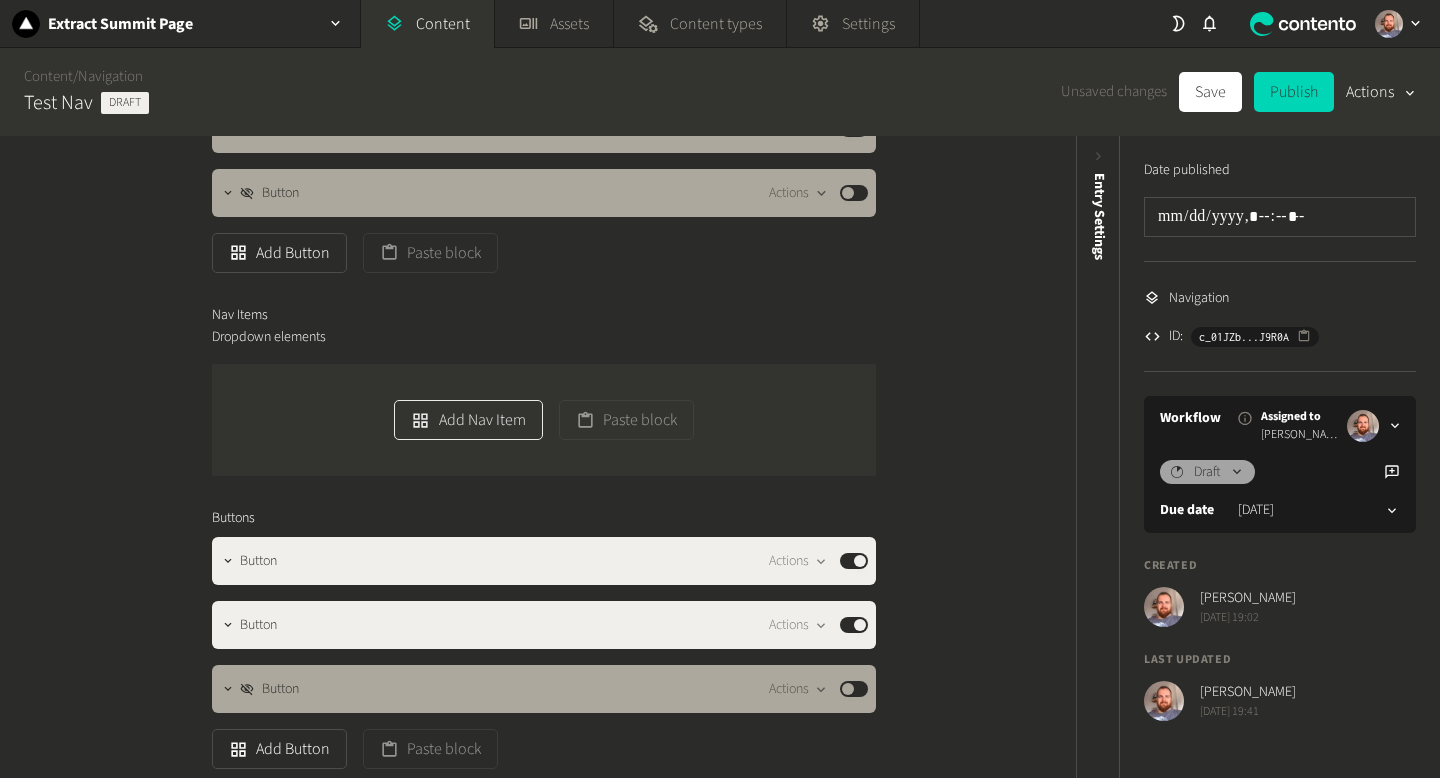 click on "Add Nav Item" 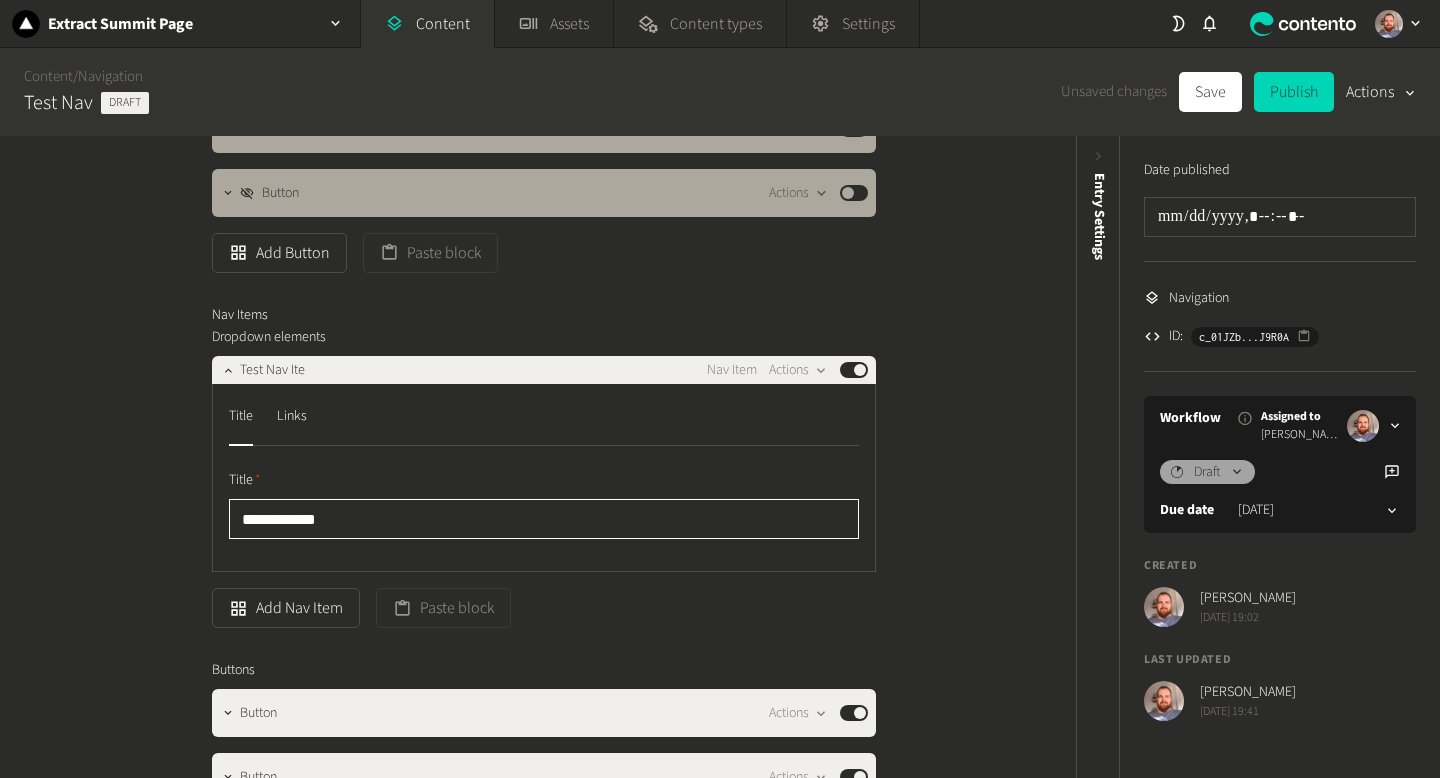 type on "**********" 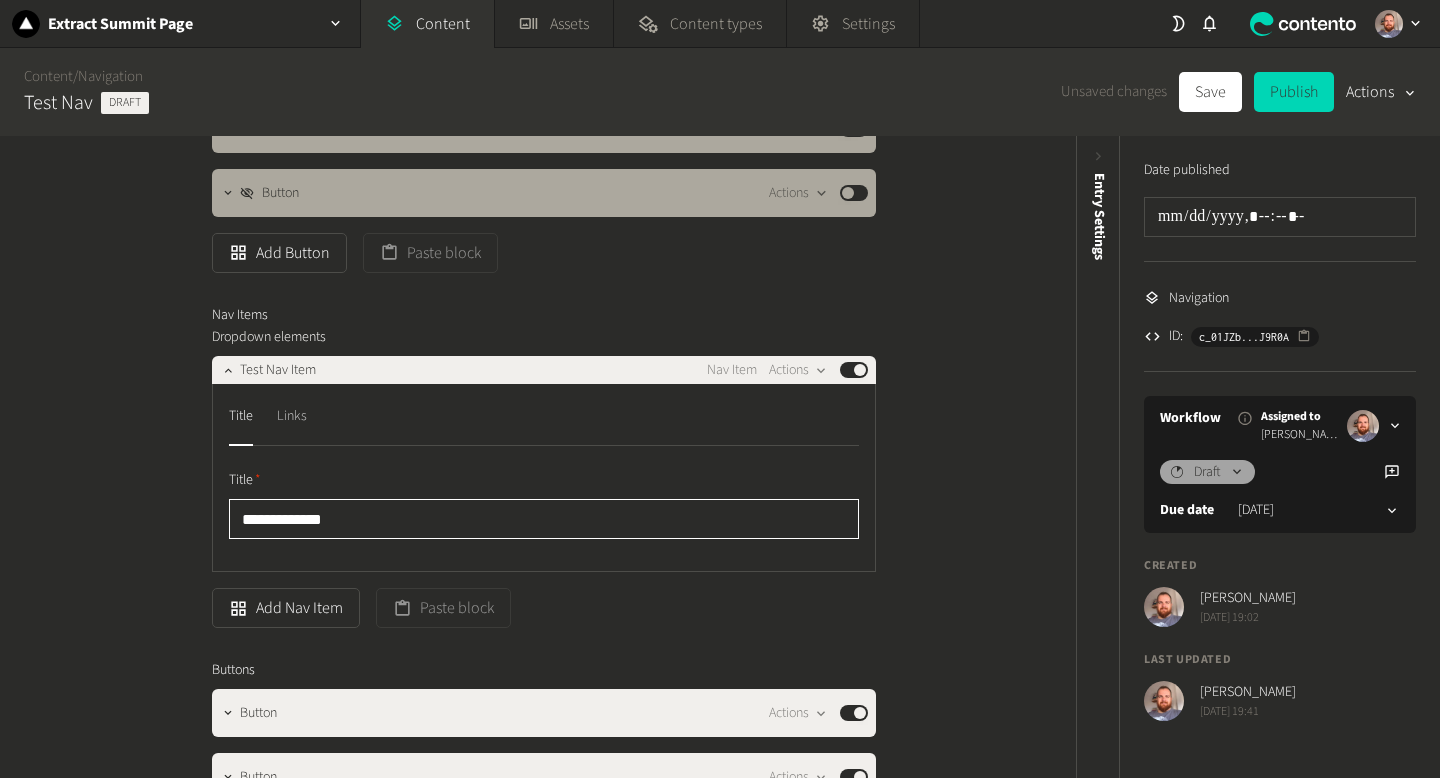 click on "Links" 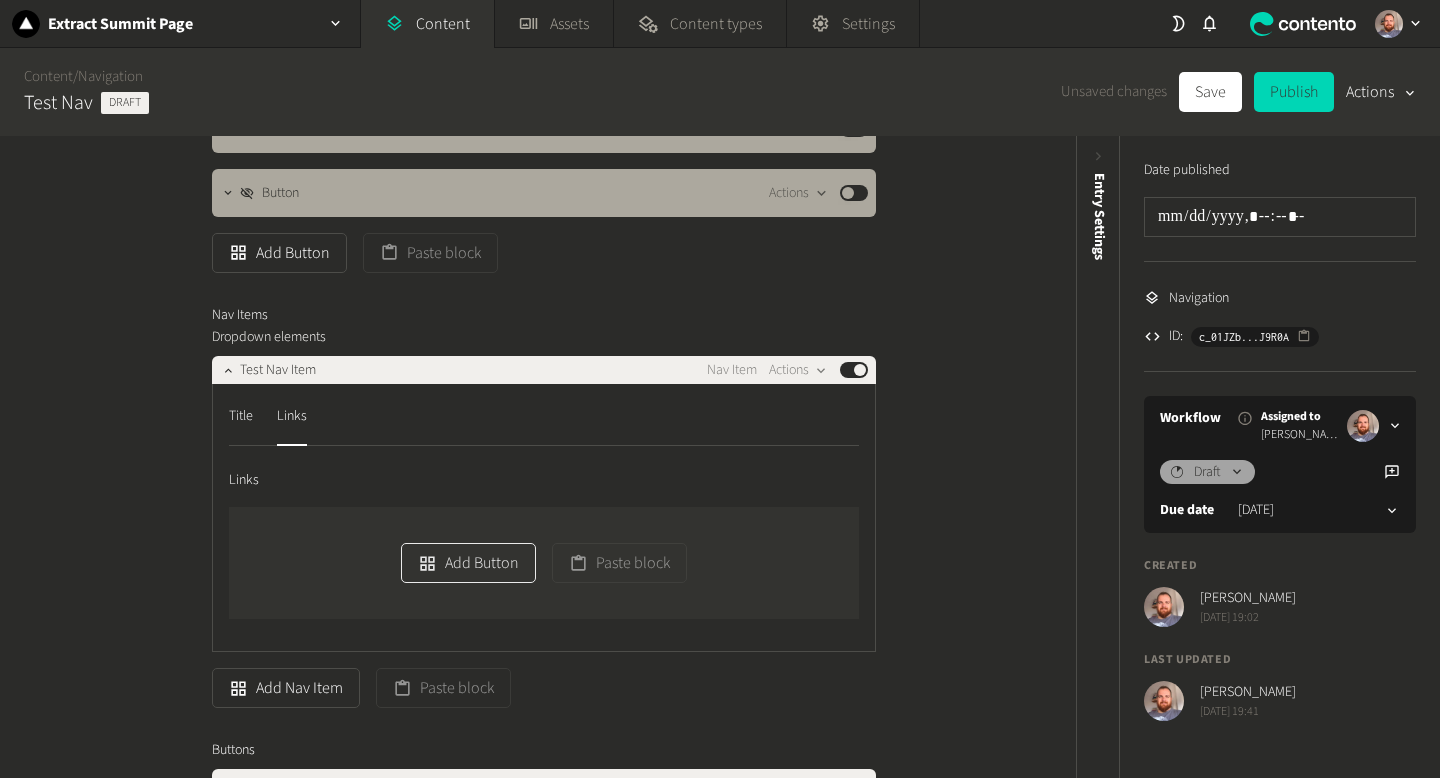 click on "Add Button" 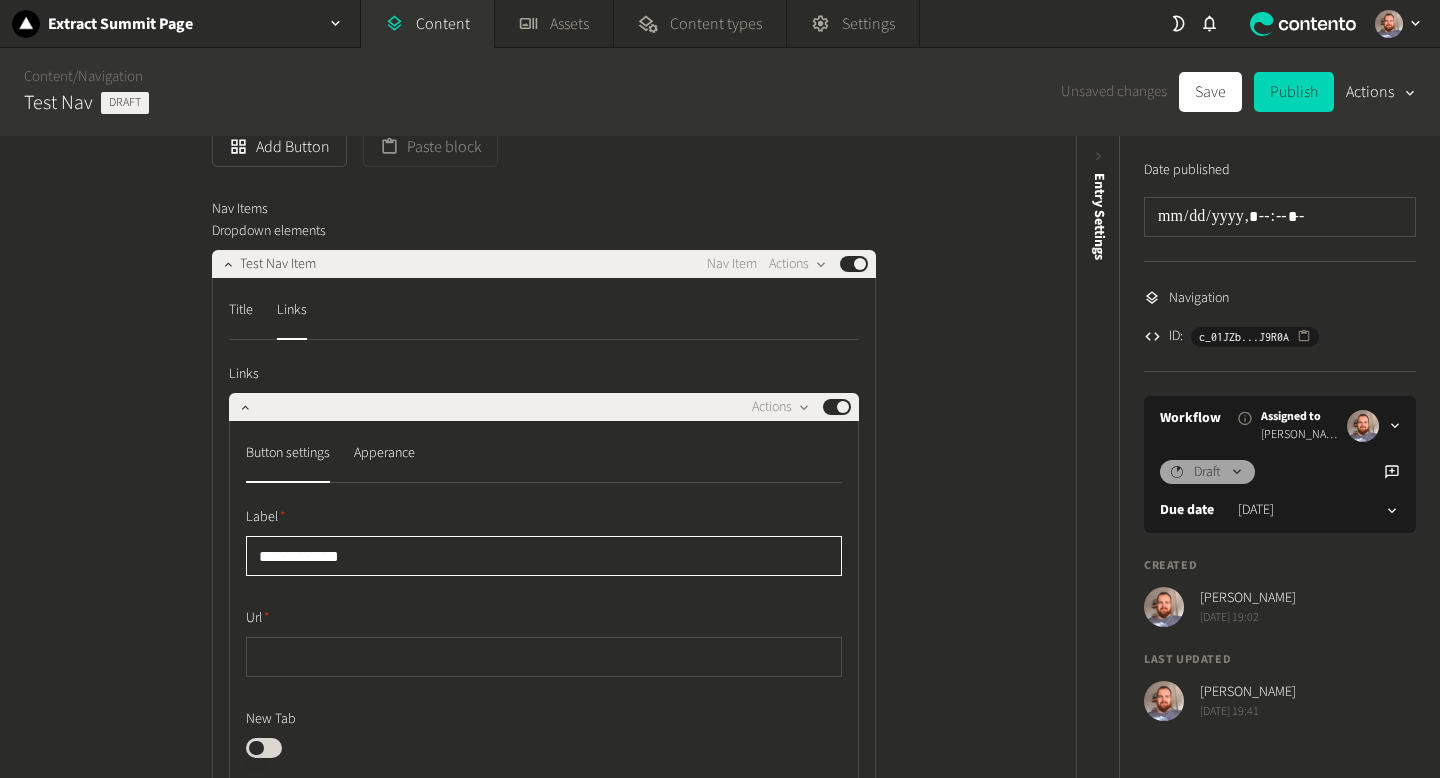 scroll, scrollTop: 764, scrollLeft: 0, axis: vertical 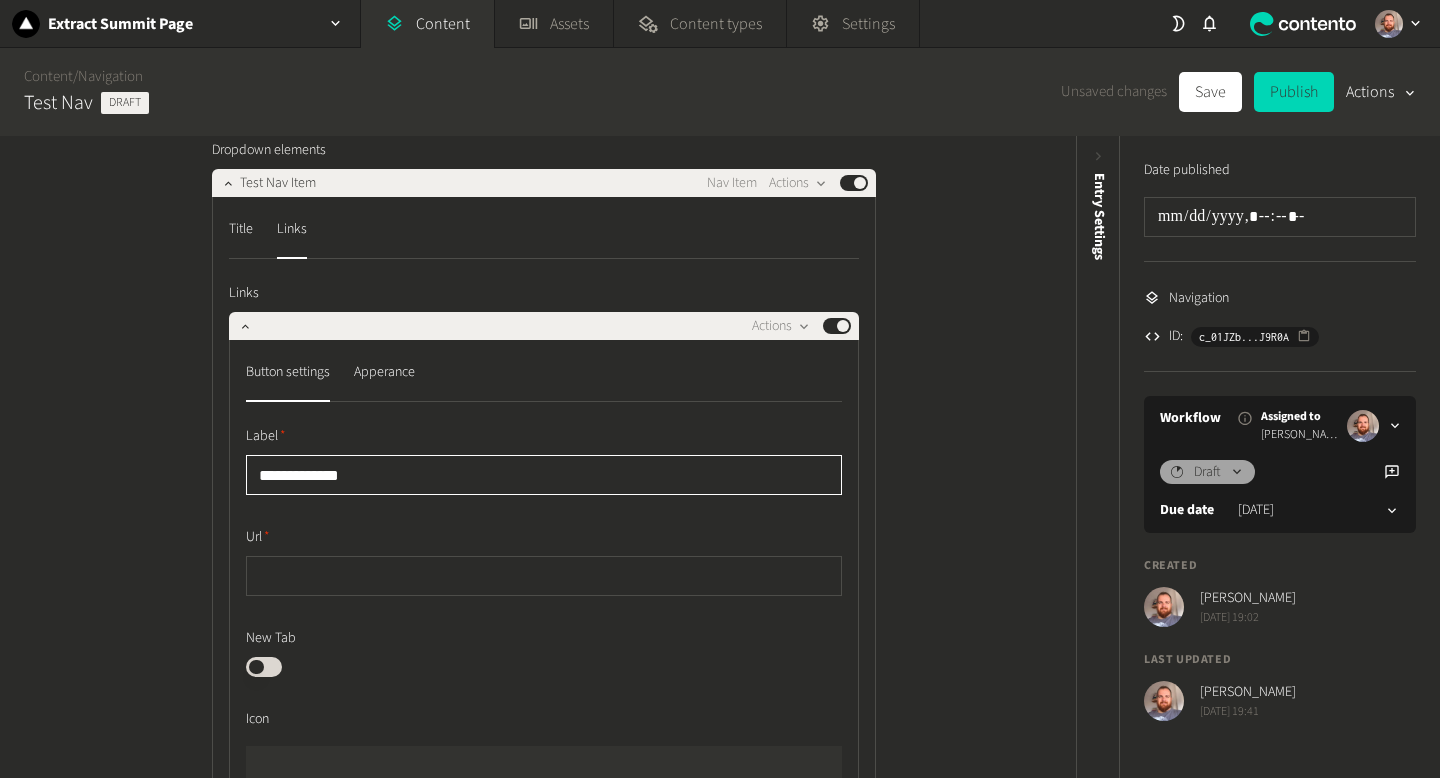 type on "**********" 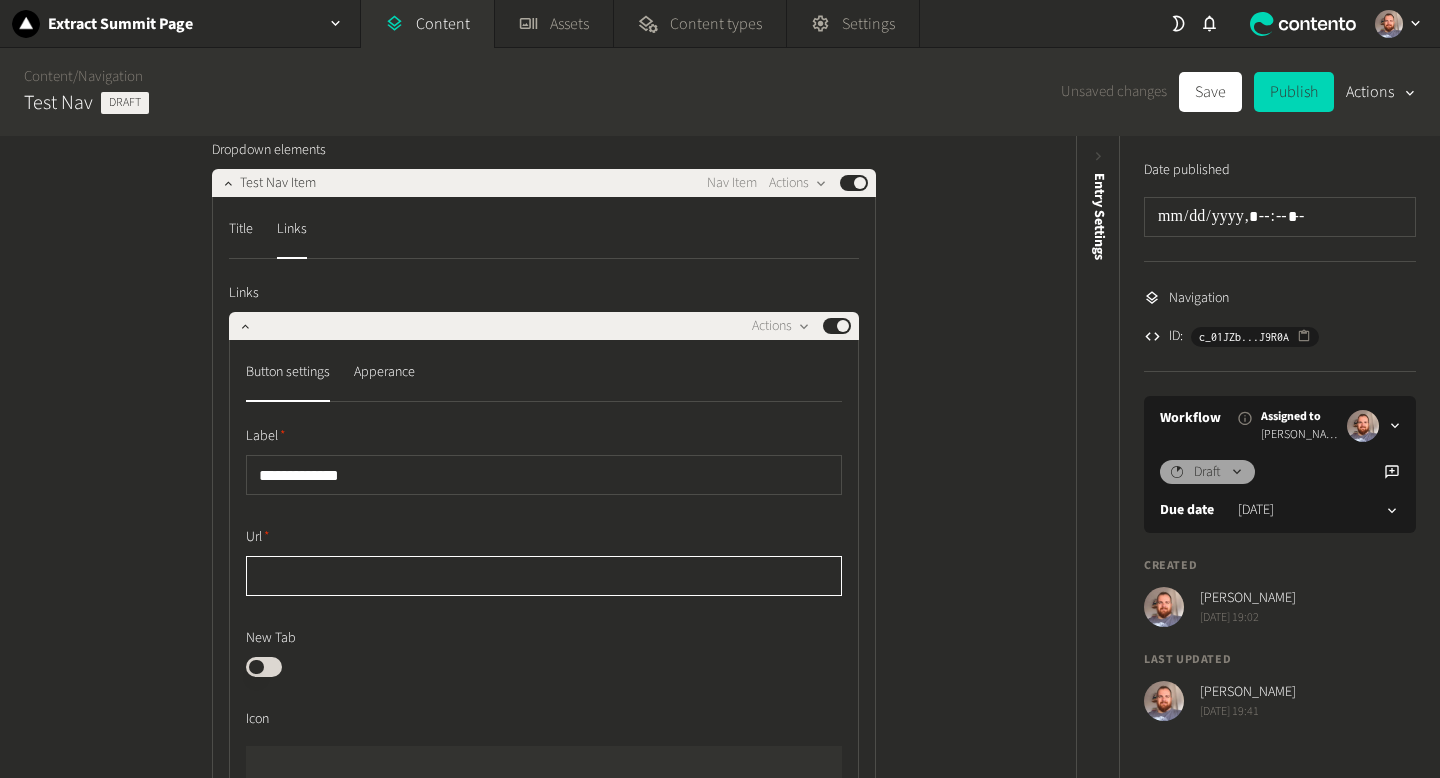 click 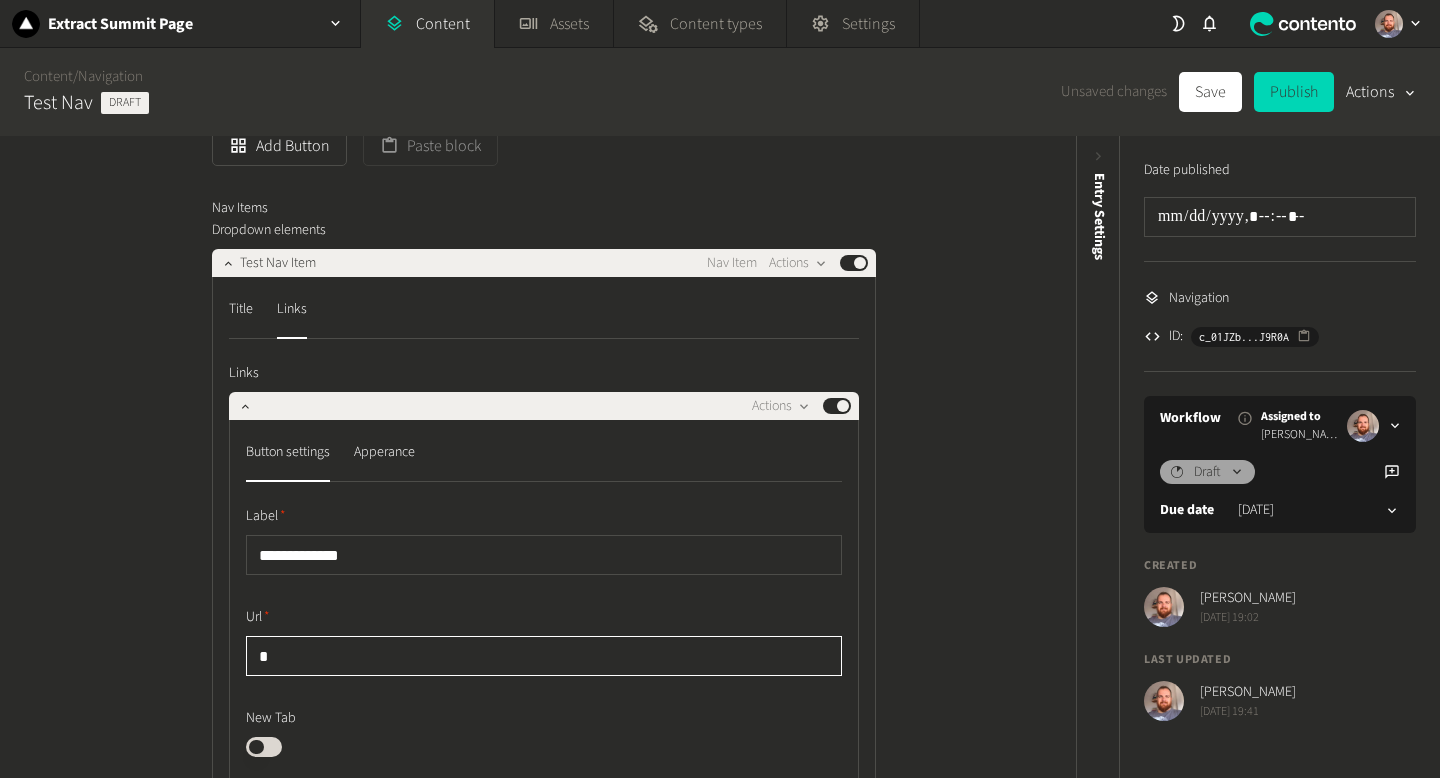 scroll, scrollTop: 651, scrollLeft: 0, axis: vertical 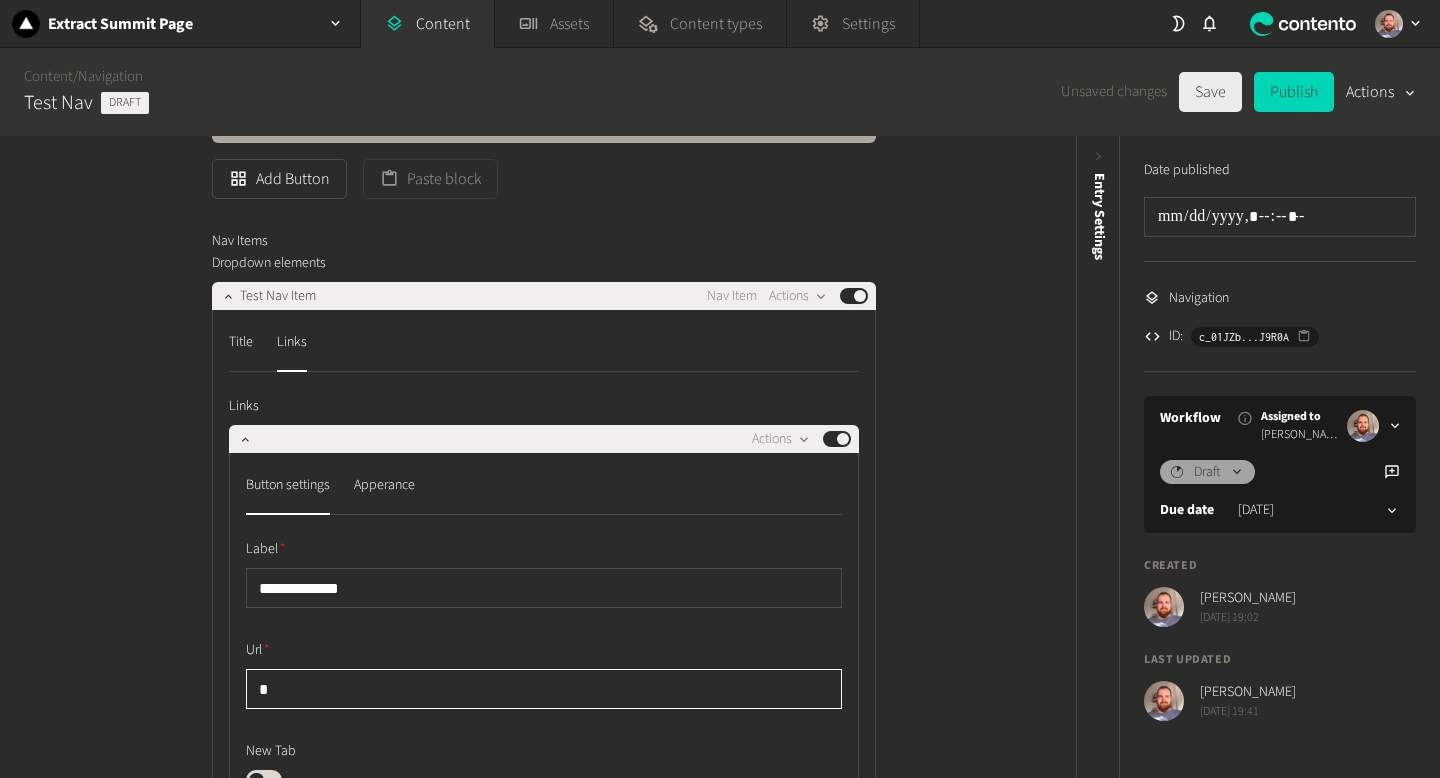 type on "*" 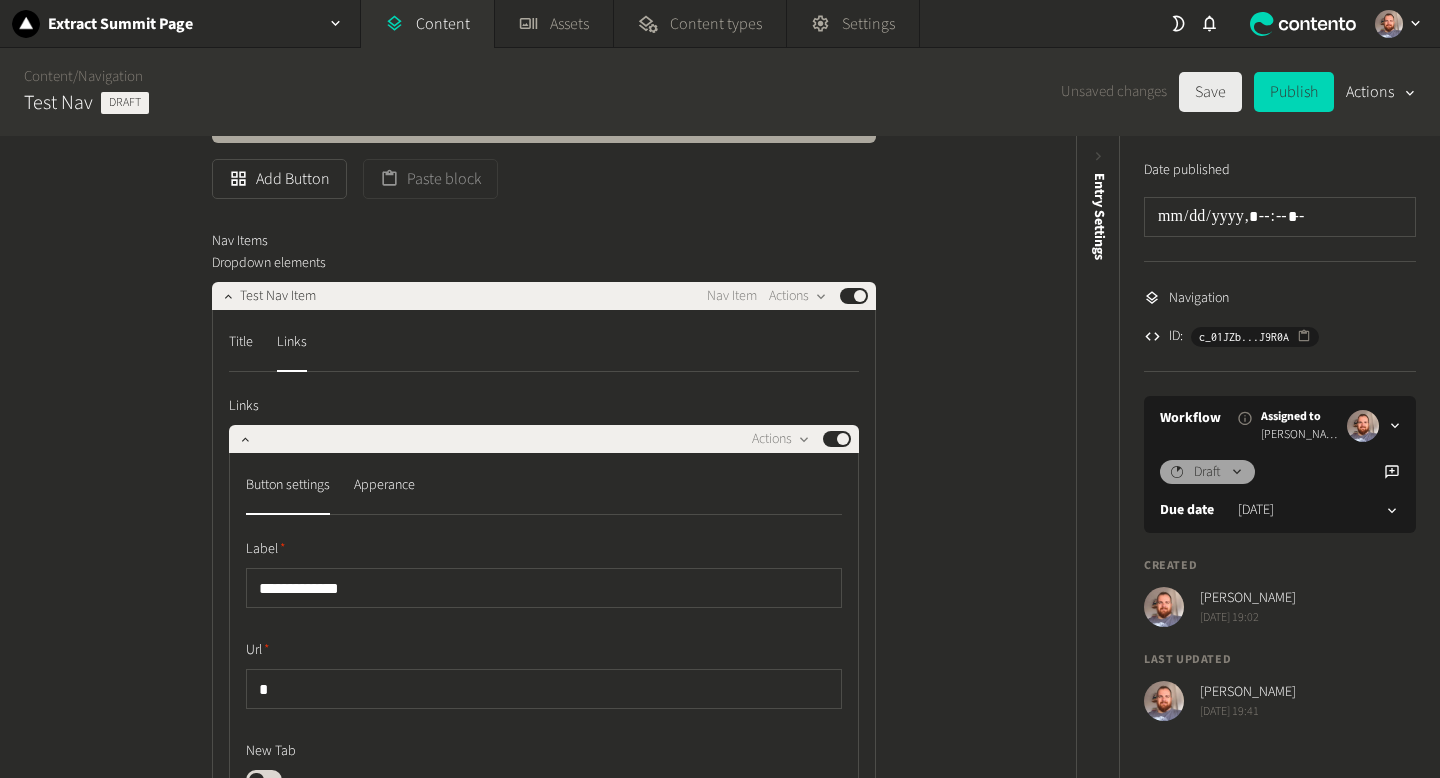 click on "Save" 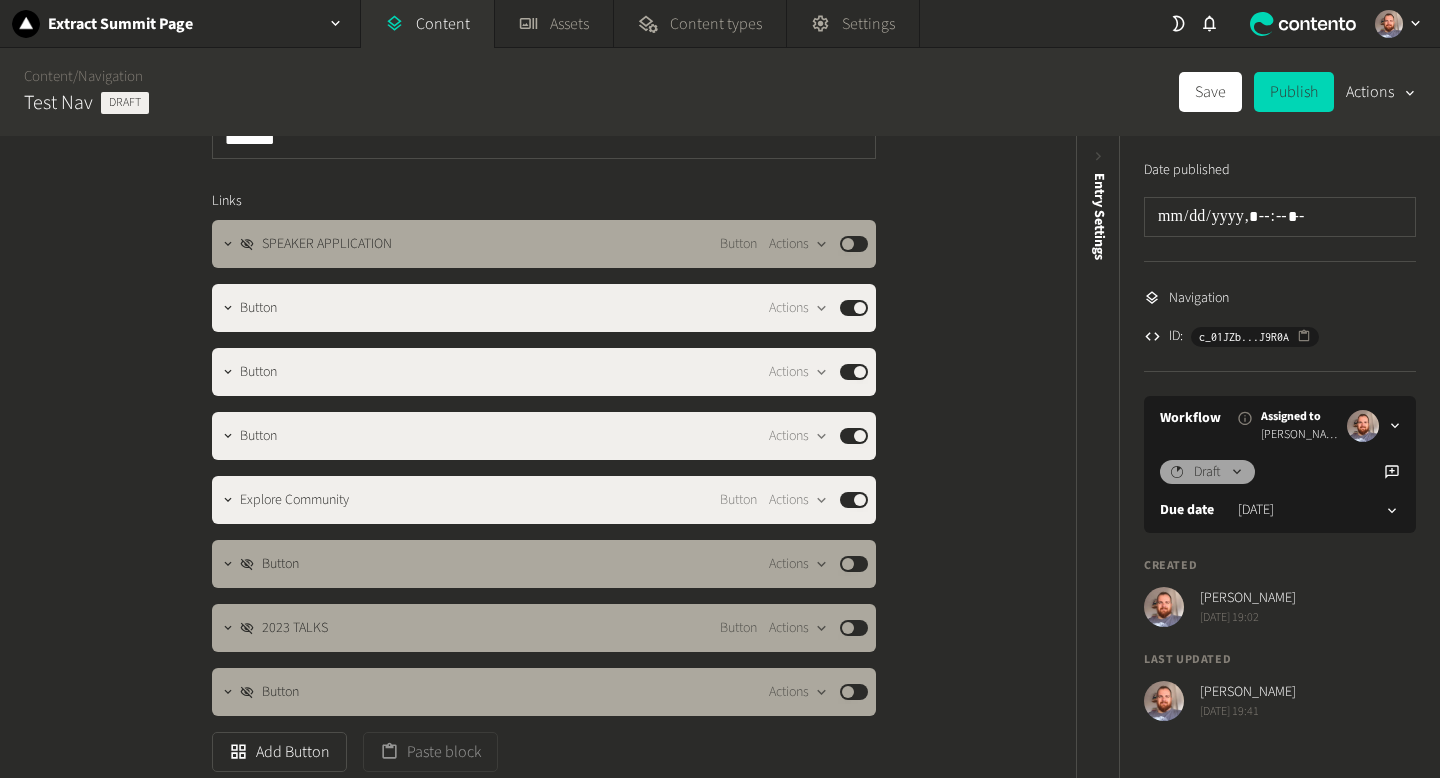 scroll, scrollTop: 83, scrollLeft: 0, axis: vertical 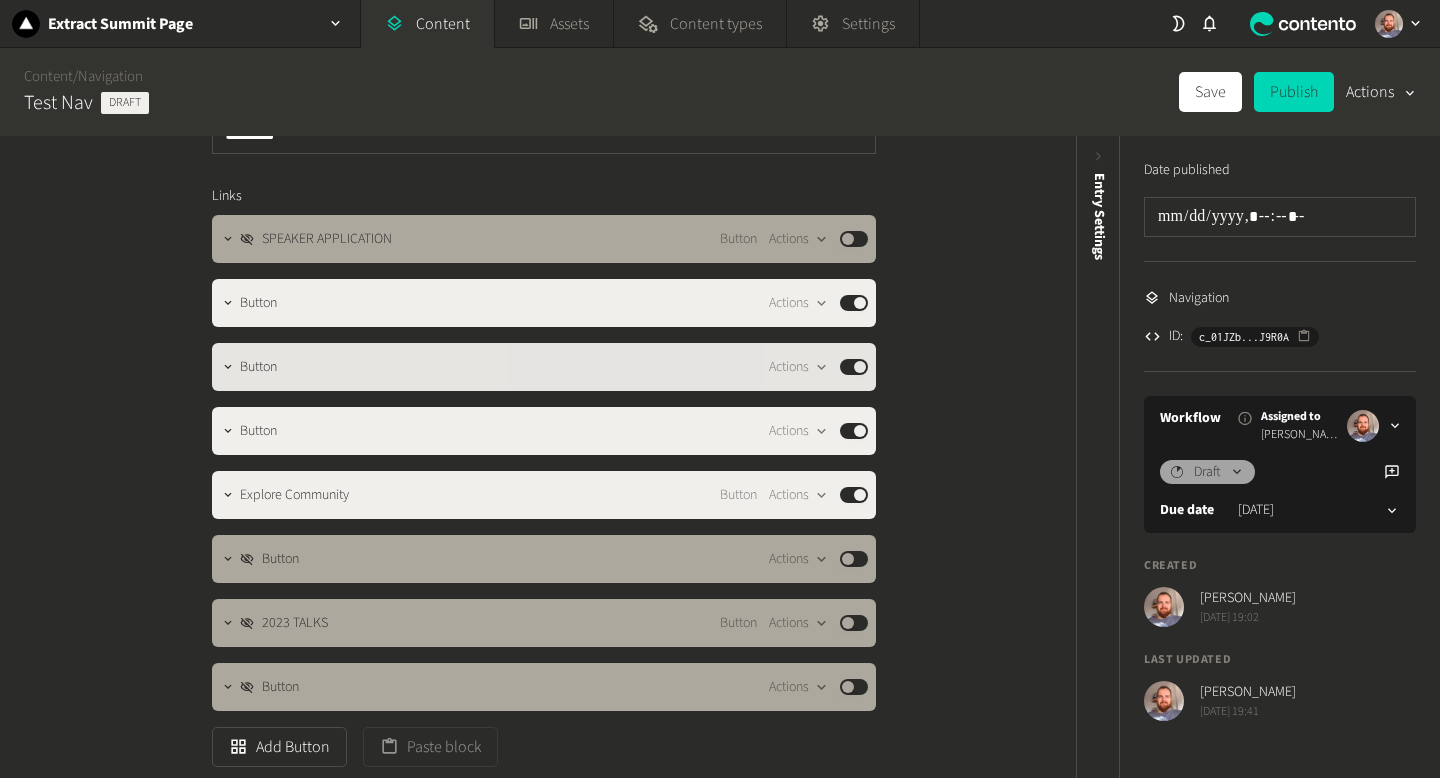click on "Published" 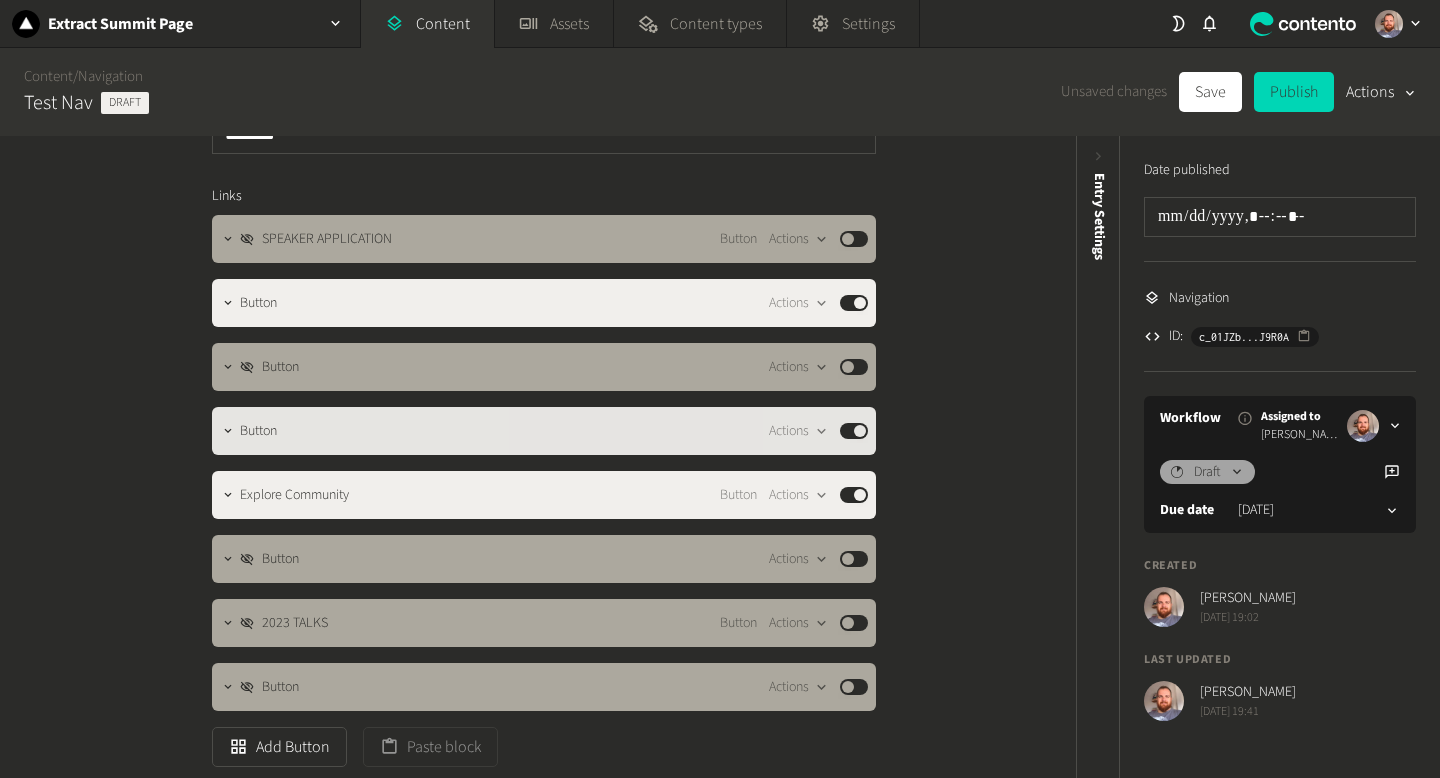 click on "Published" 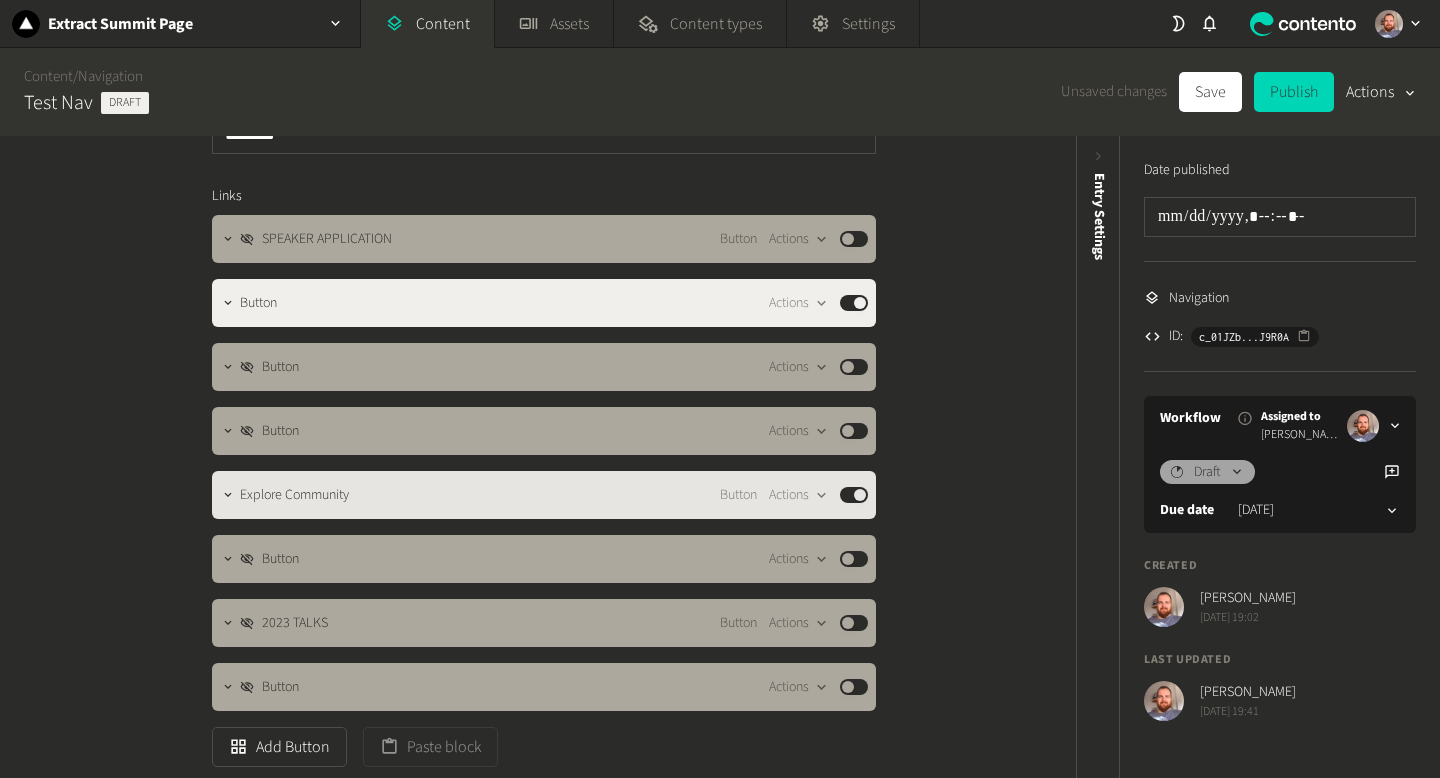 click on "Published" 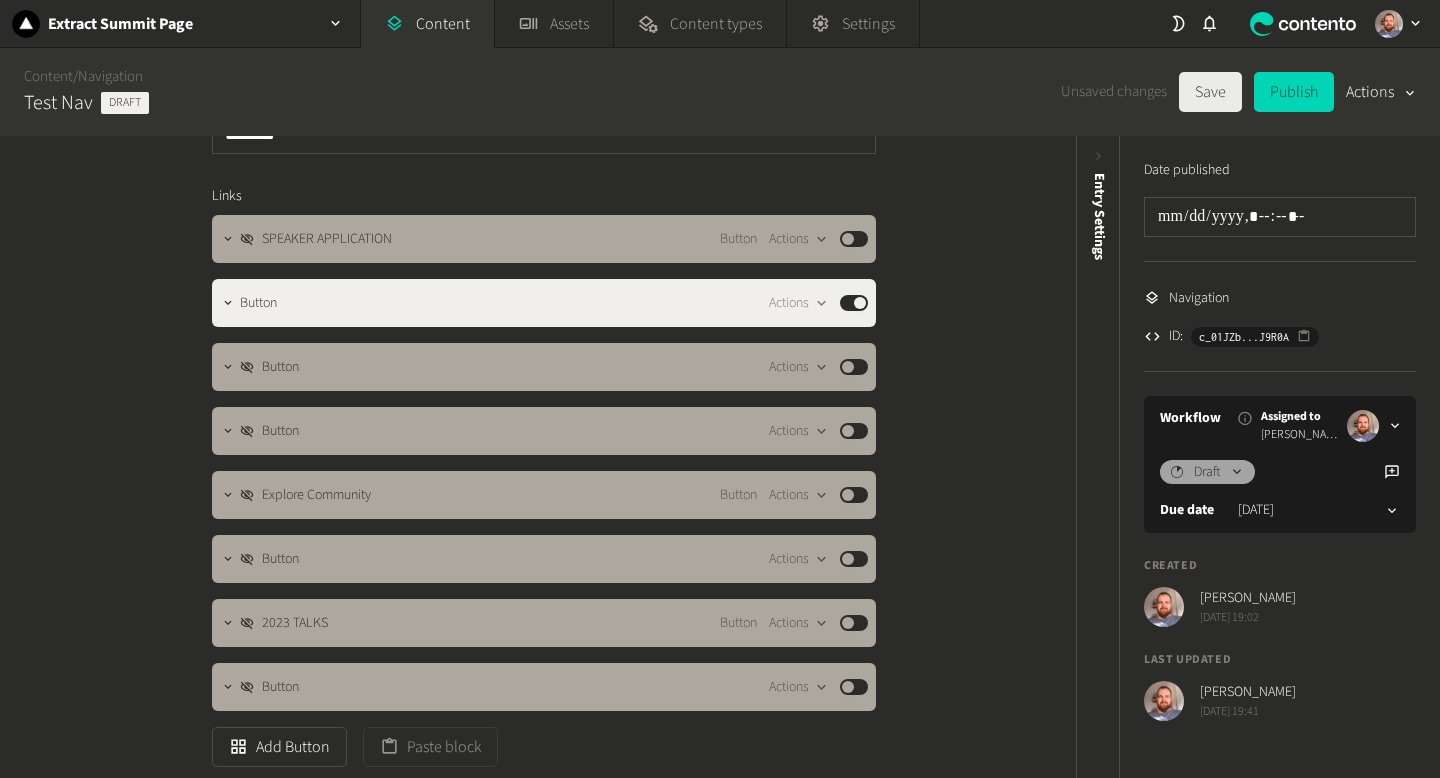 click on "Save" 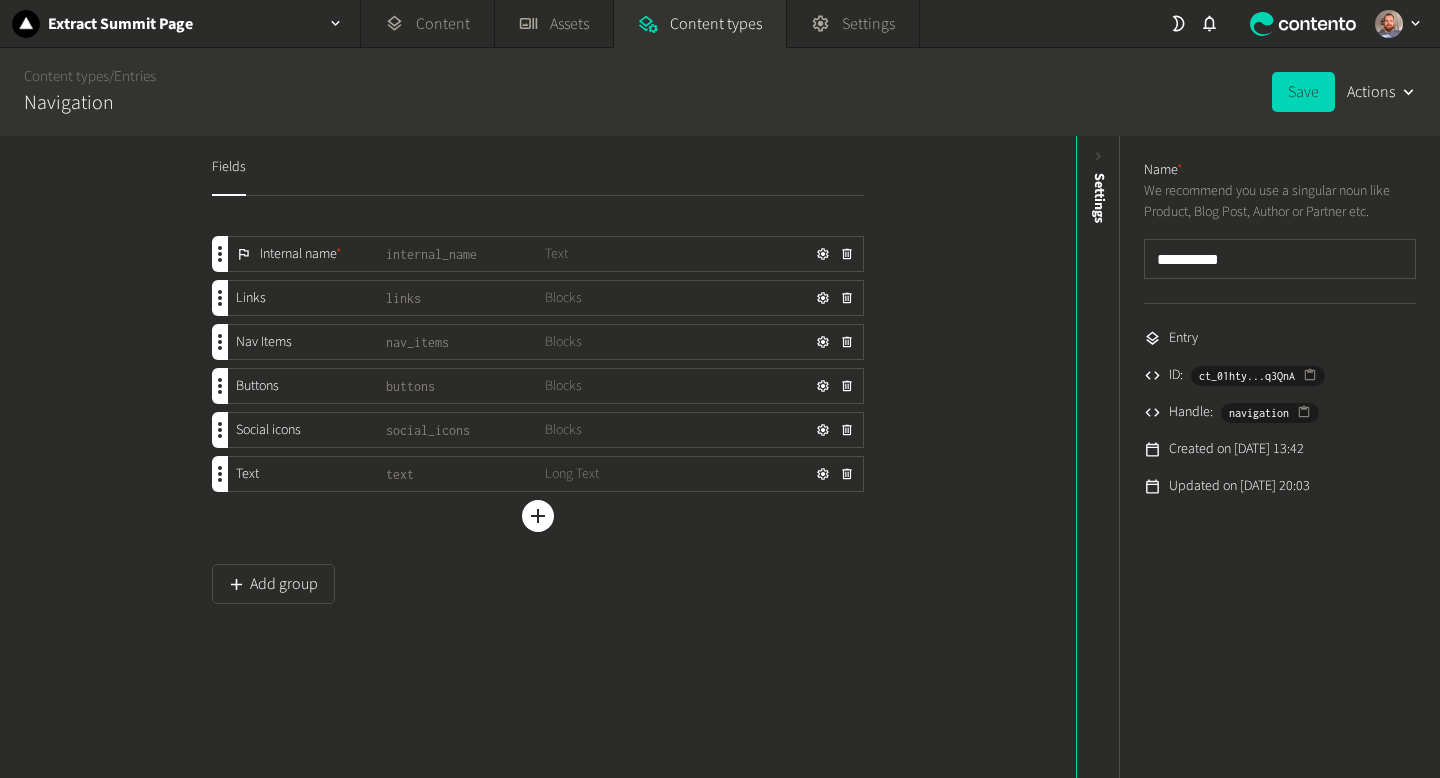 scroll, scrollTop: 0, scrollLeft: 0, axis: both 